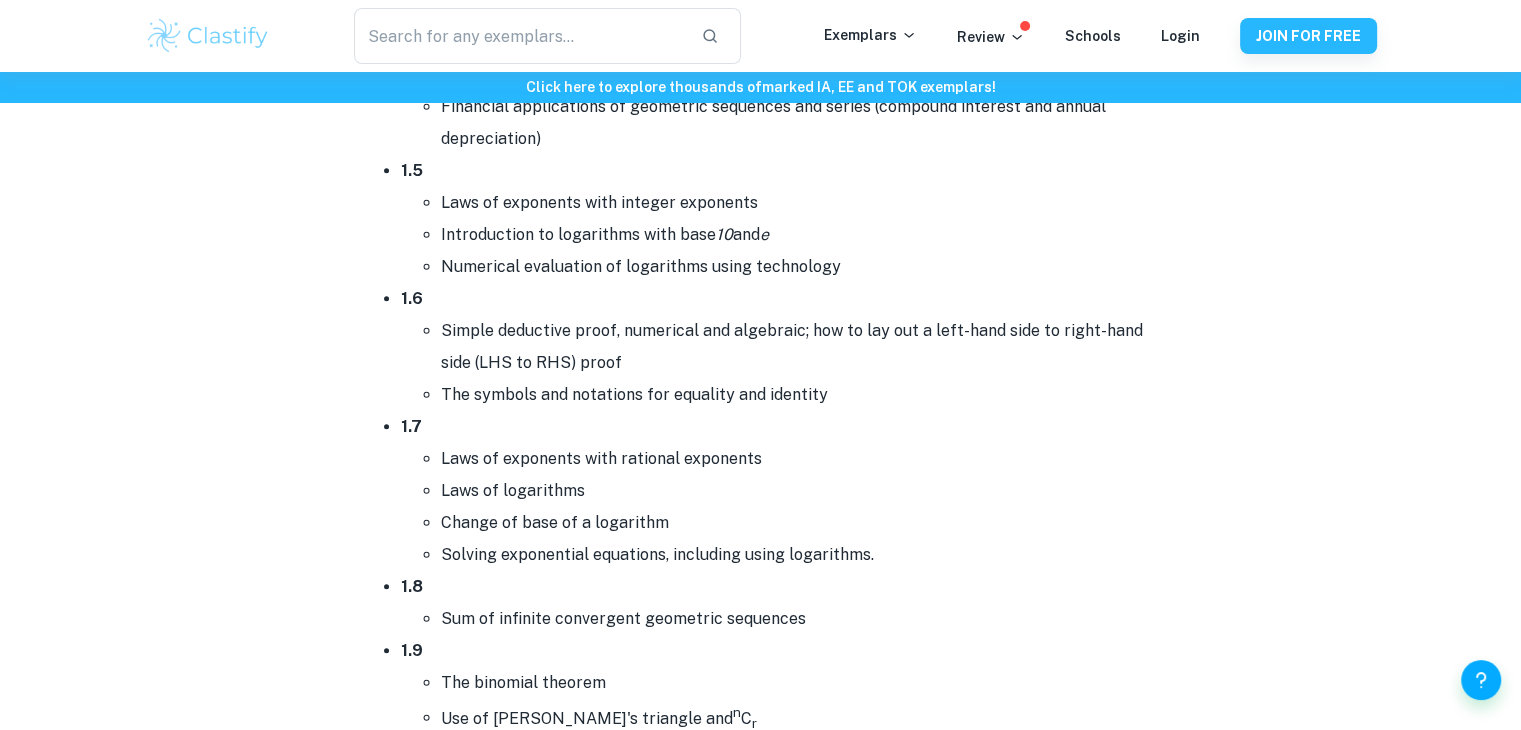 scroll, scrollTop: 1600, scrollLeft: 0, axis: vertical 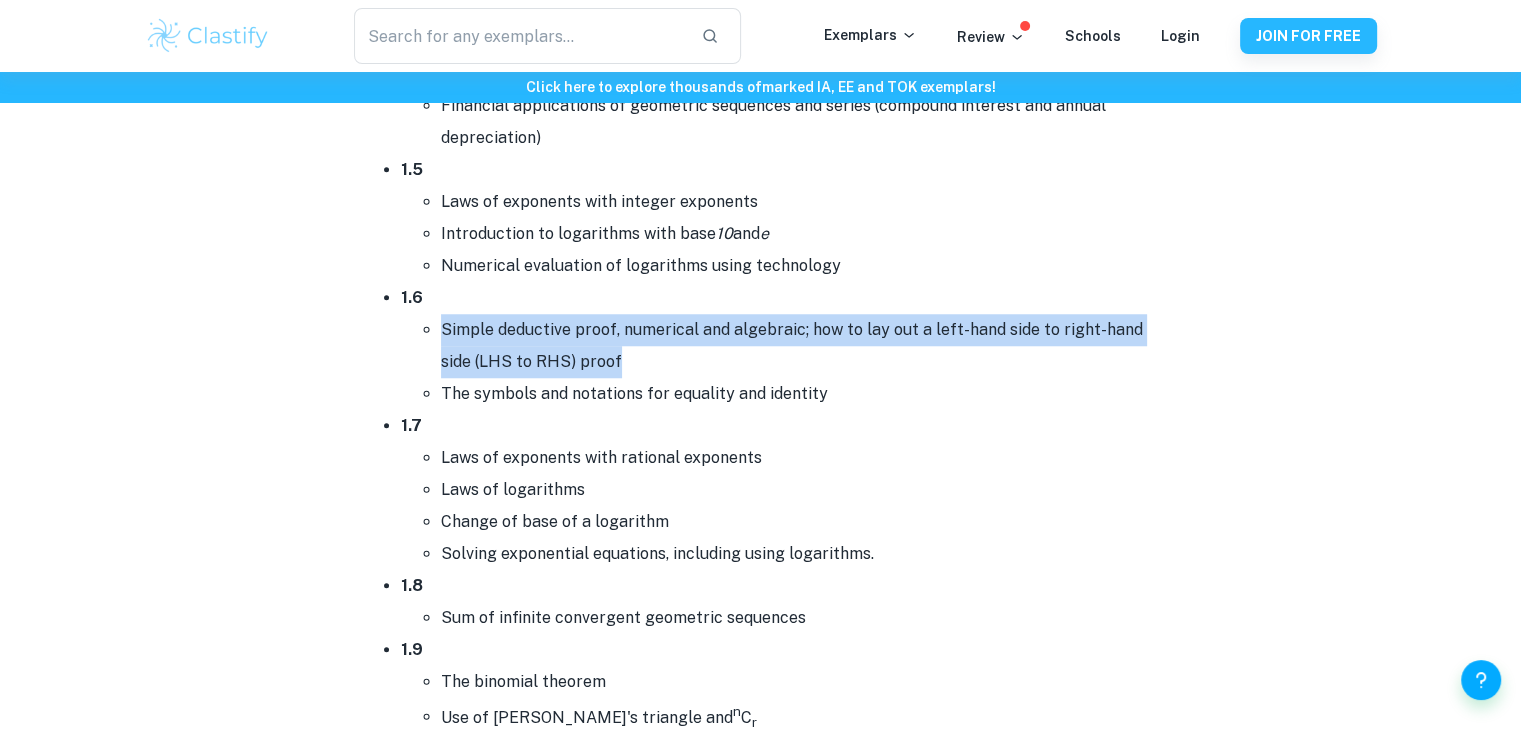 drag, startPoint x: 438, startPoint y: 323, endPoint x: 654, endPoint y: 353, distance: 218.07338 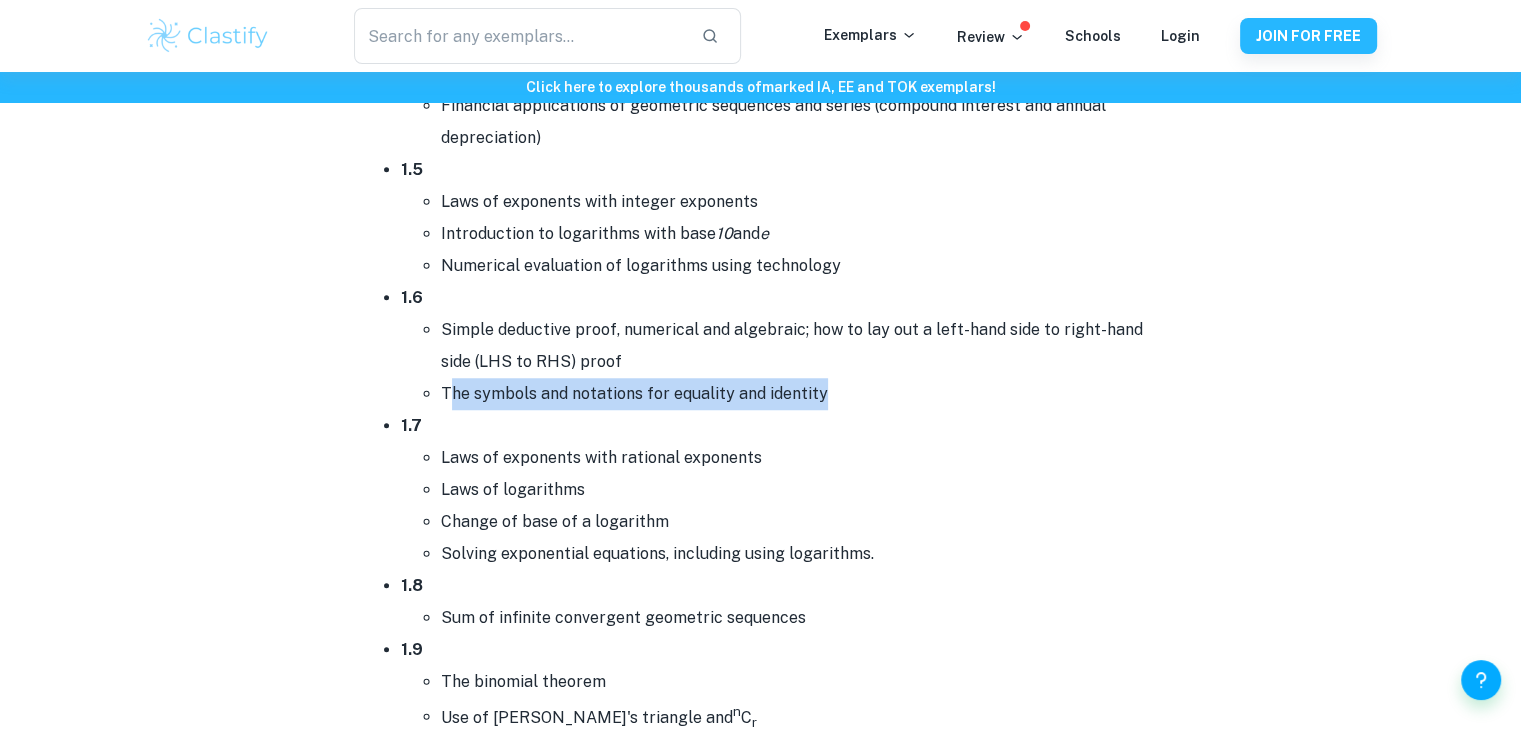 drag, startPoint x: 458, startPoint y: 389, endPoint x: 817, endPoint y: 398, distance: 359.1128 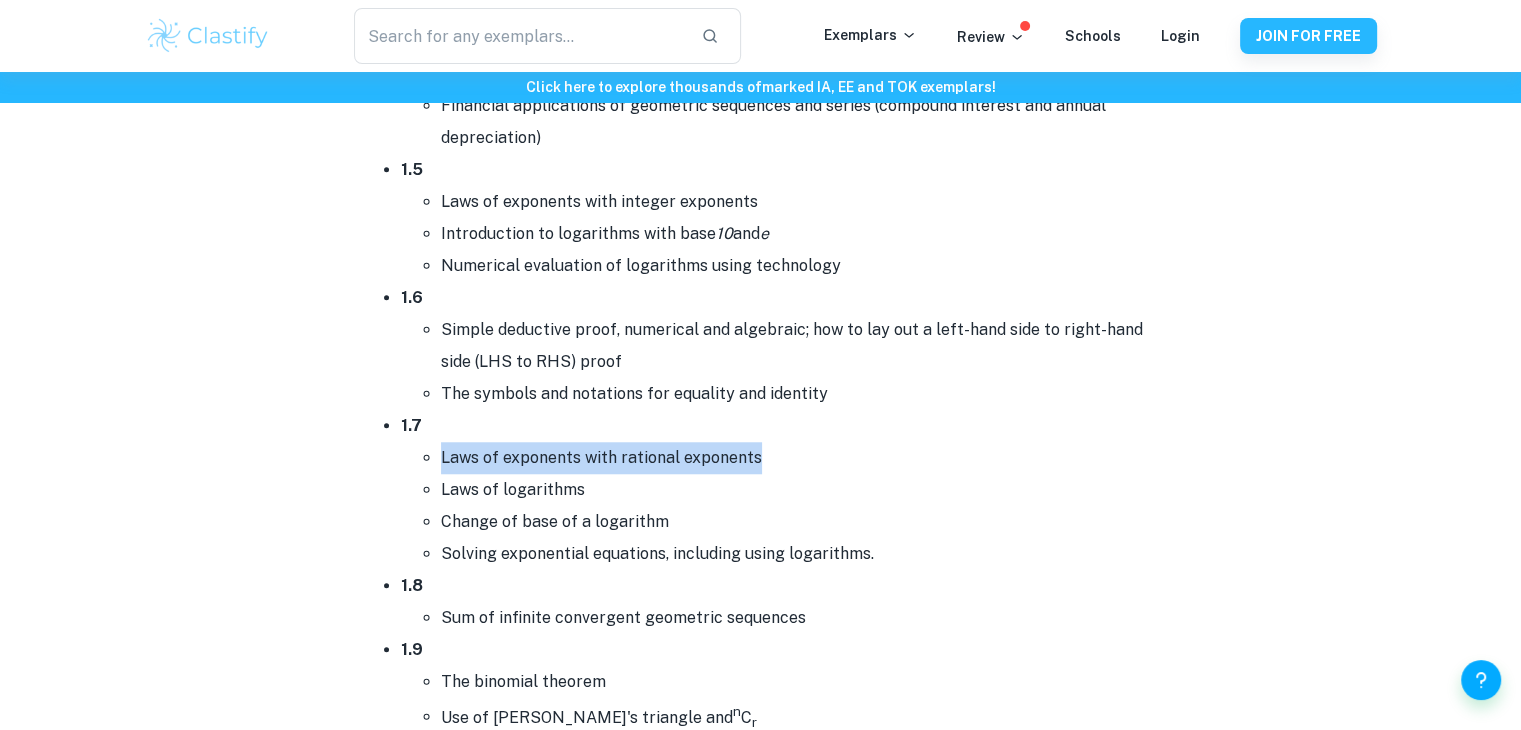 drag, startPoint x: 439, startPoint y: 453, endPoint x: 760, endPoint y: 451, distance: 321.00623 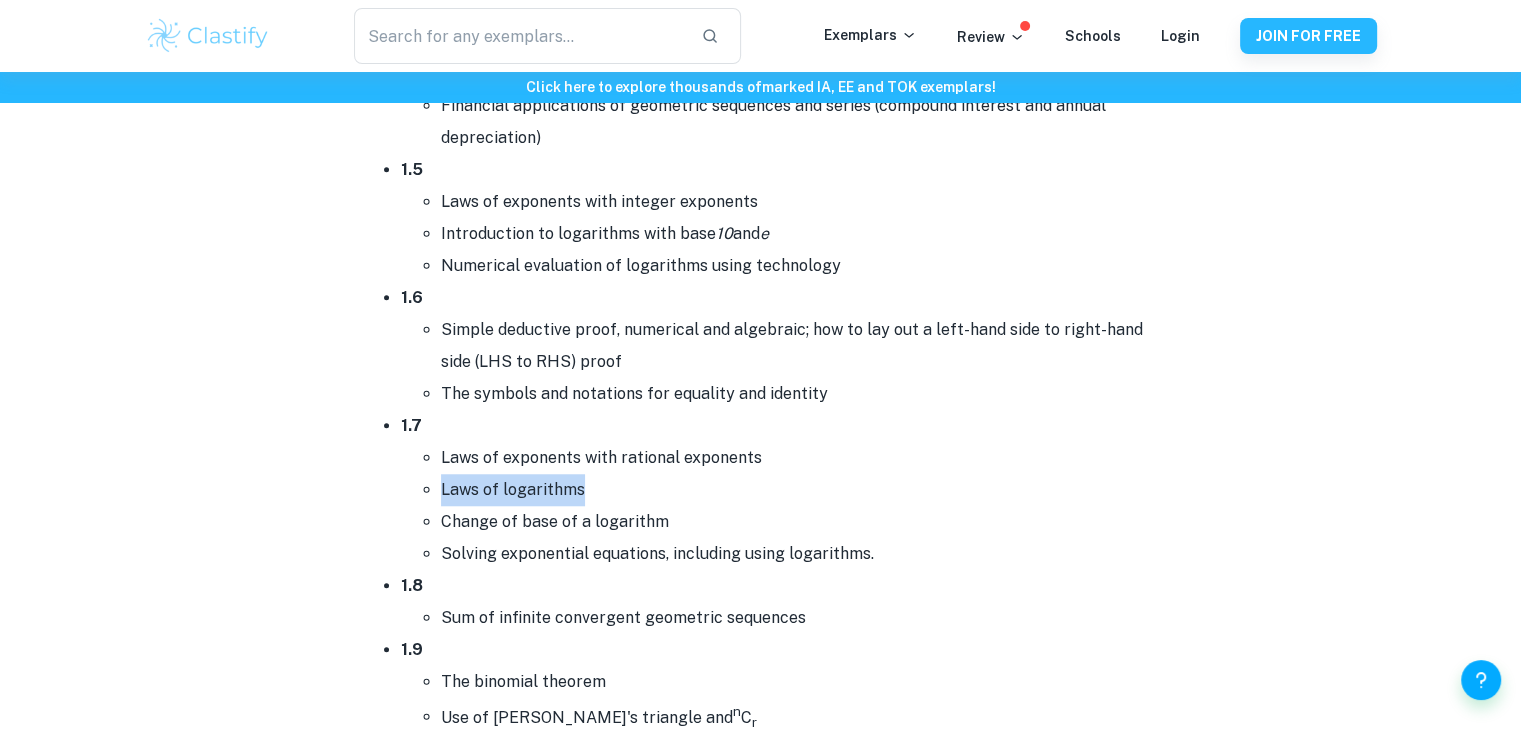 drag, startPoint x: 437, startPoint y: 482, endPoint x: 590, endPoint y: 492, distance: 153.32645 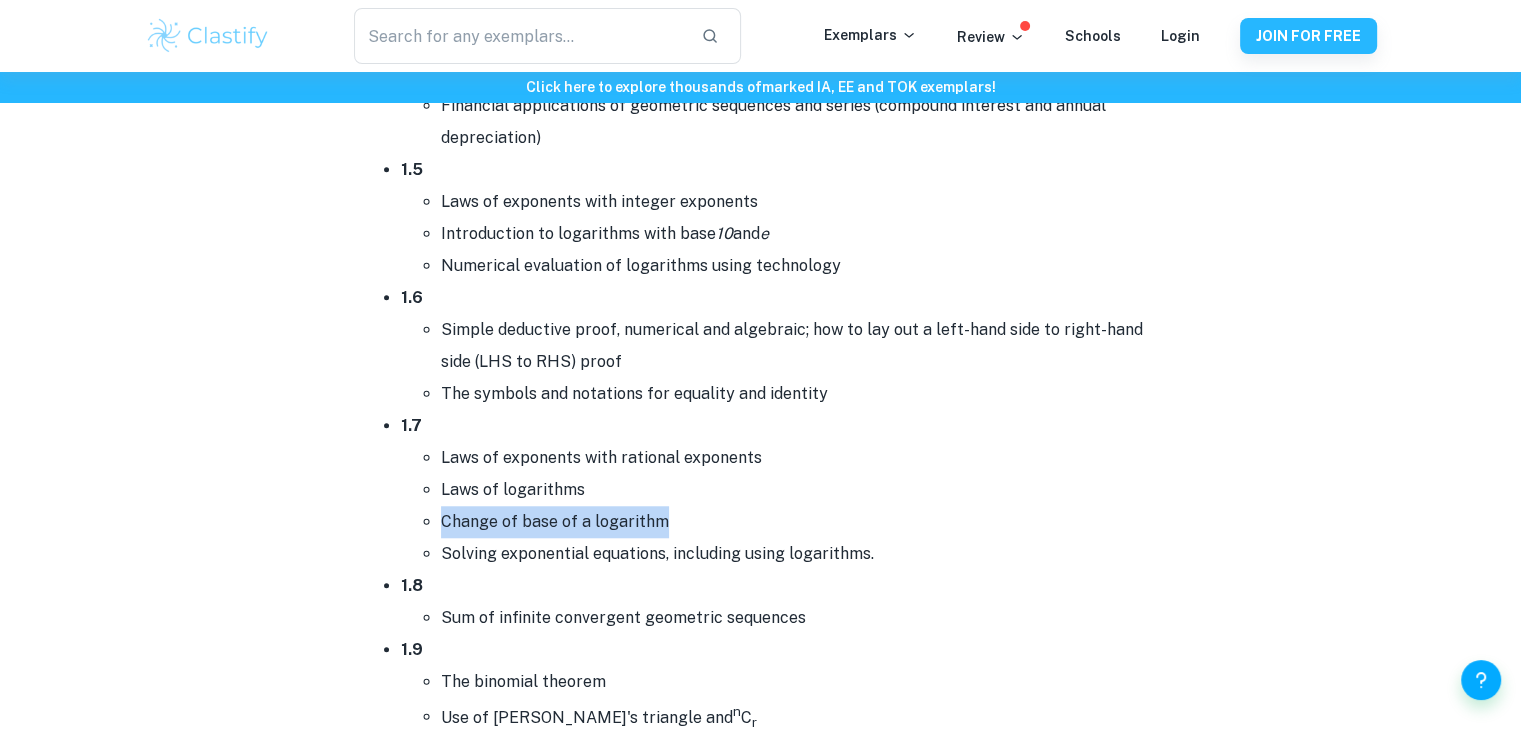 drag, startPoint x: 440, startPoint y: 517, endPoint x: 684, endPoint y: 503, distance: 244.4013 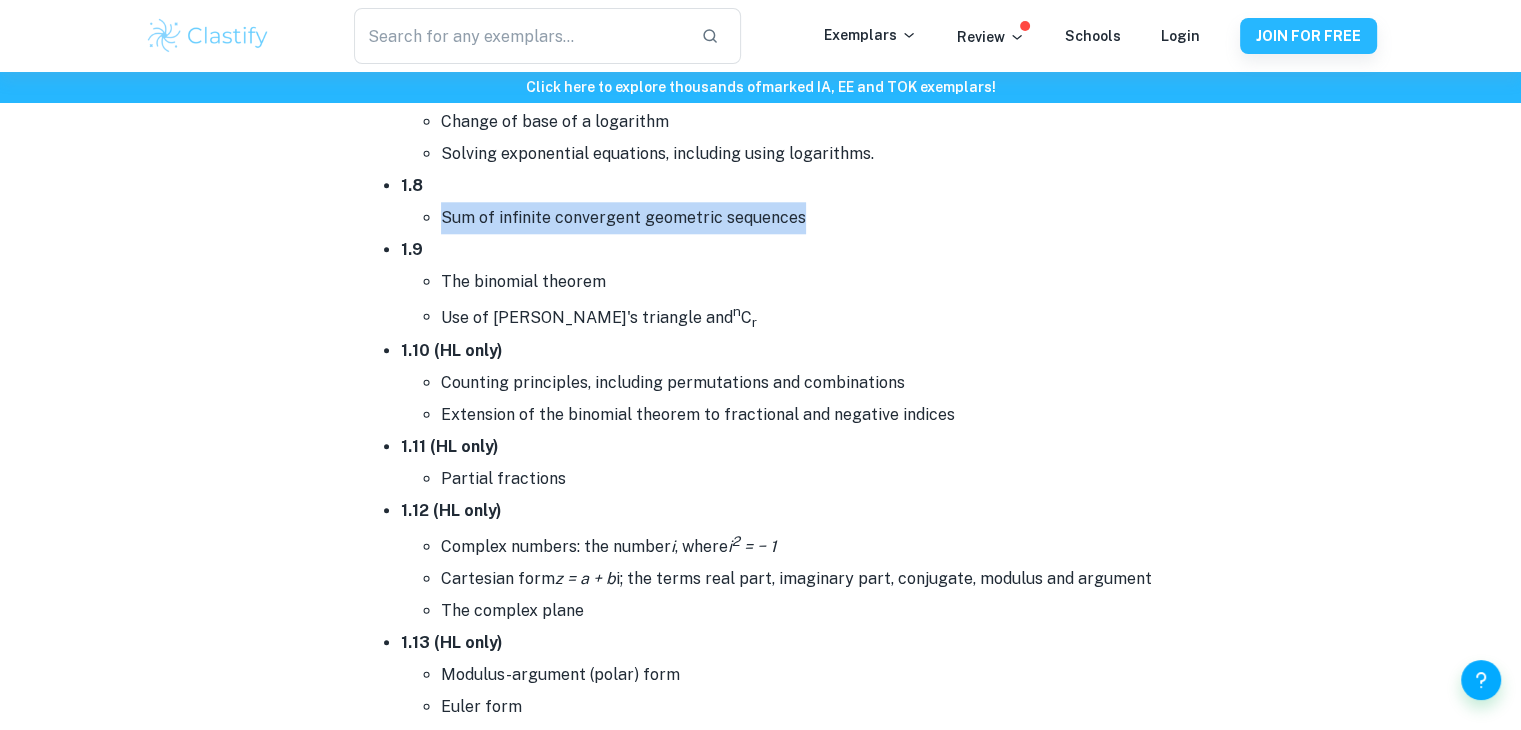 drag, startPoint x: 436, startPoint y: 217, endPoint x: 1056, endPoint y: 231, distance: 620.158 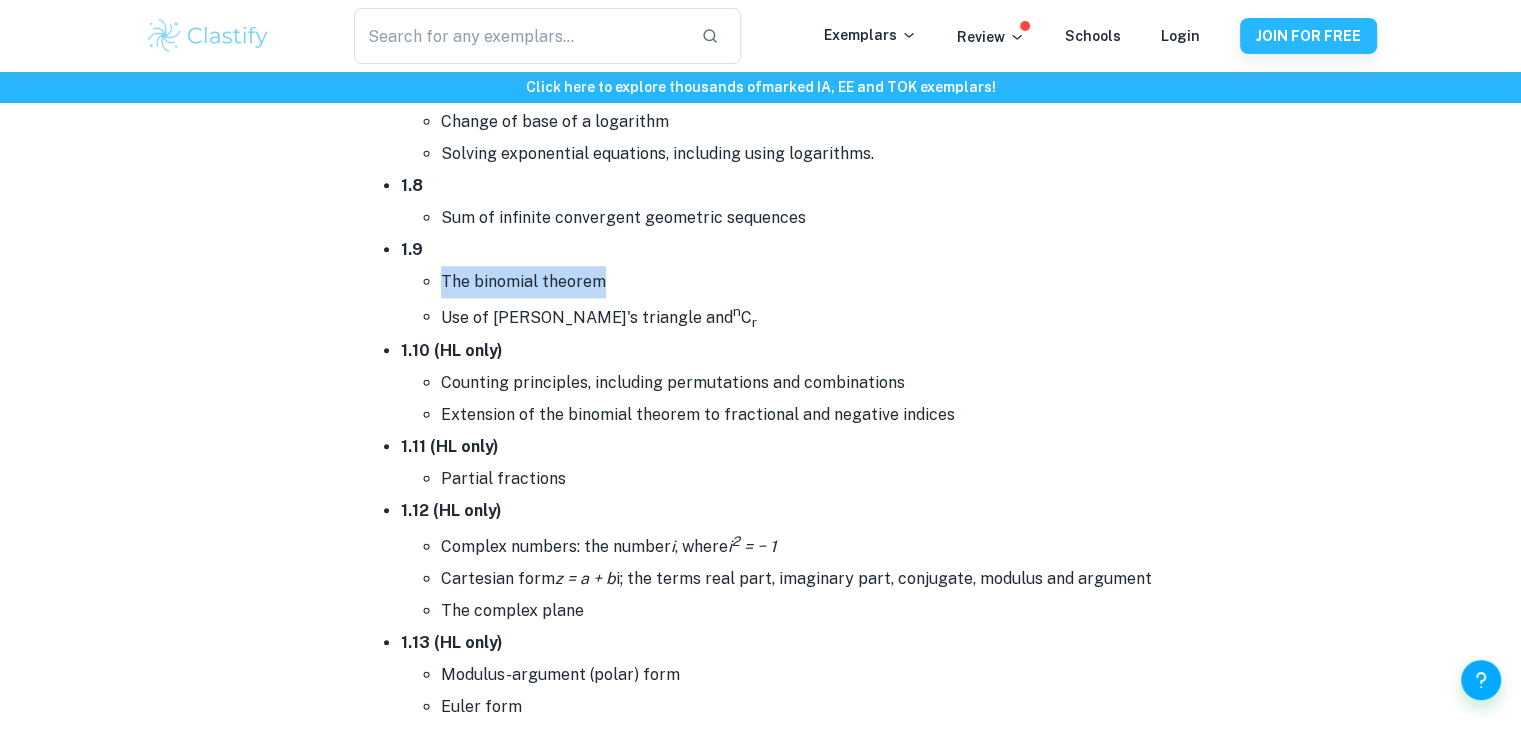 drag, startPoint x: 441, startPoint y: 273, endPoint x: 582, endPoint y: 286, distance: 141.59802 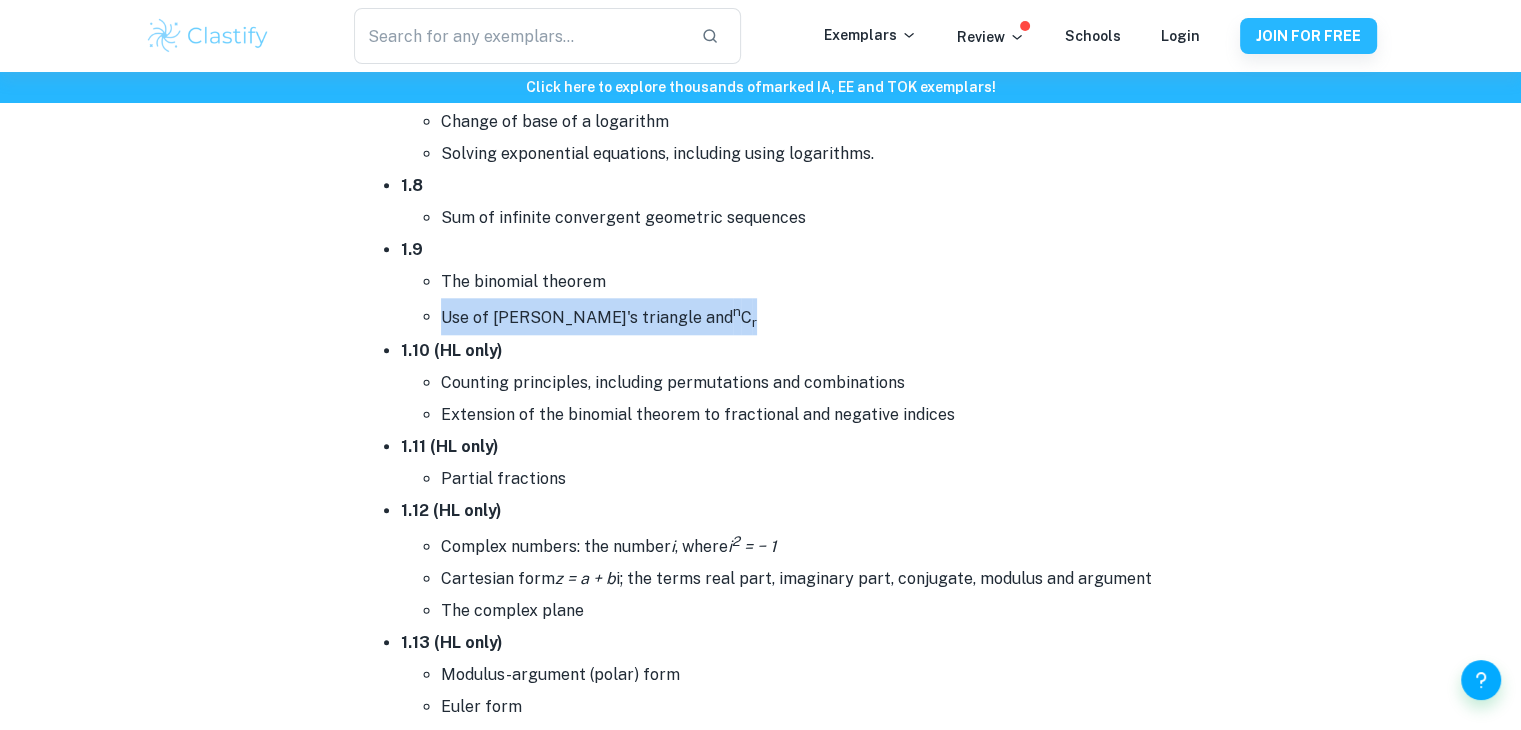 drag, startPoint x: 437, startPoint y: 314, endPoint x: 688, endPoint y: 294, distance: 251.79555 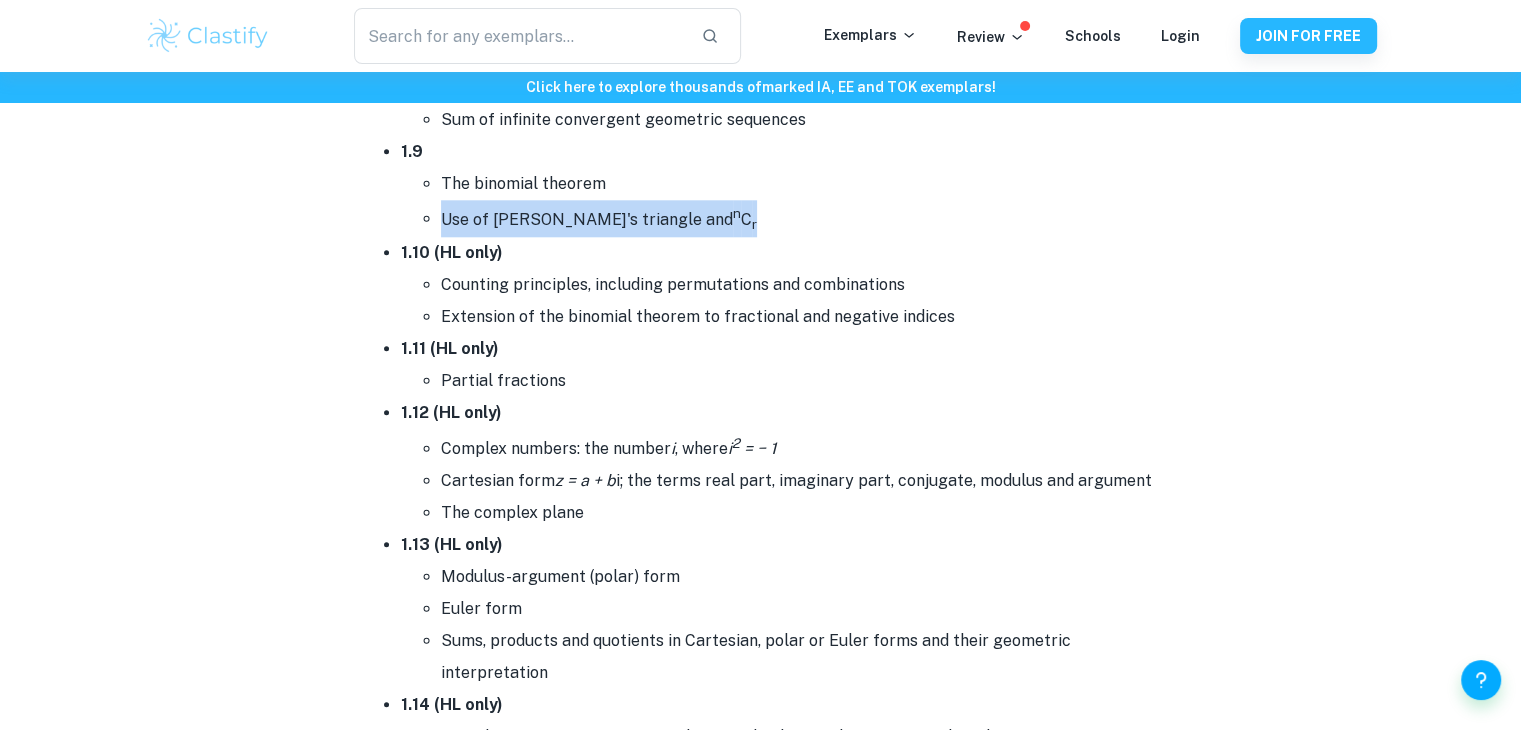 scroll, scrollTop: 2100, scrollLeft: 0, axis: vertical 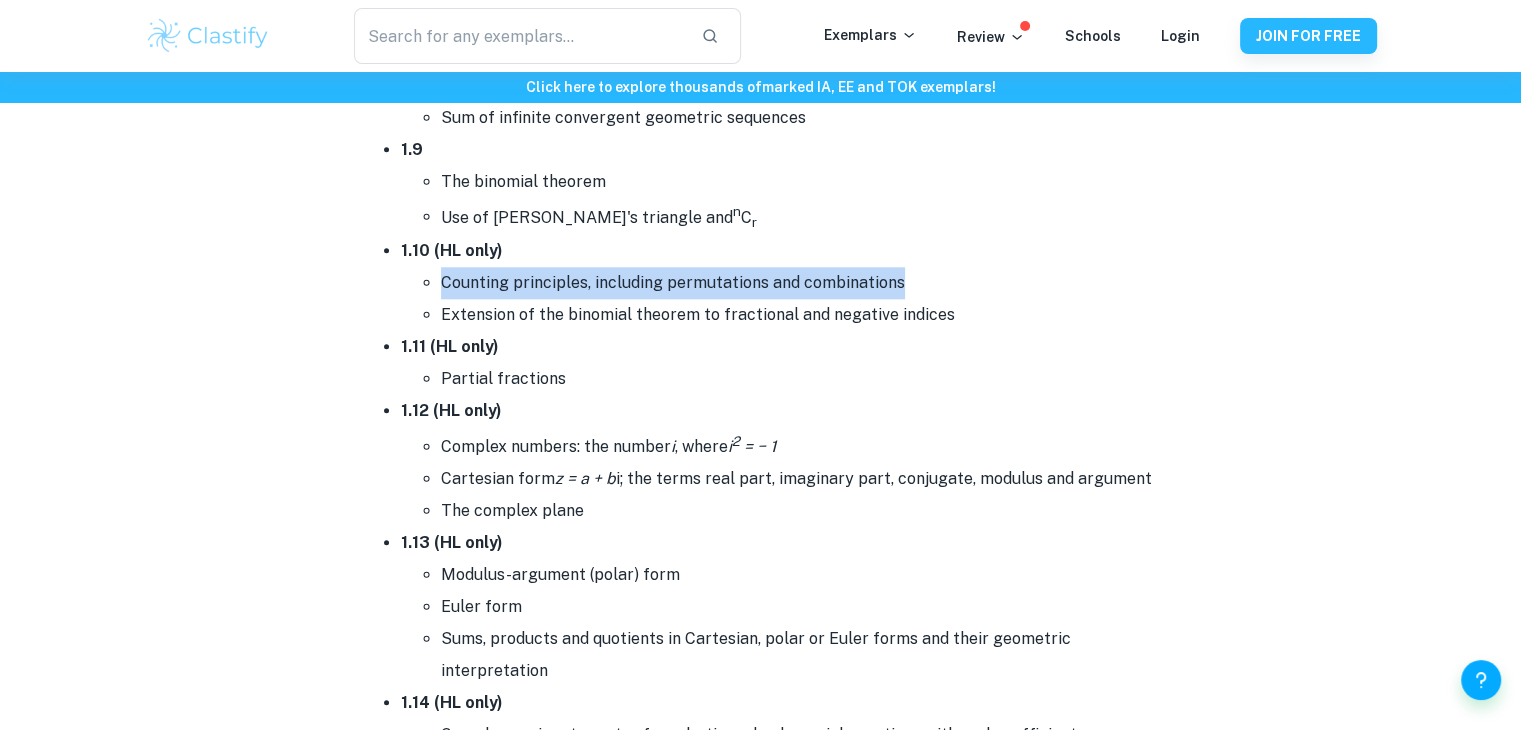 drag, startPoint x: 437, startPoint y: 275, endPoint x: 926, endPoint y: 270, distance: 489.02557 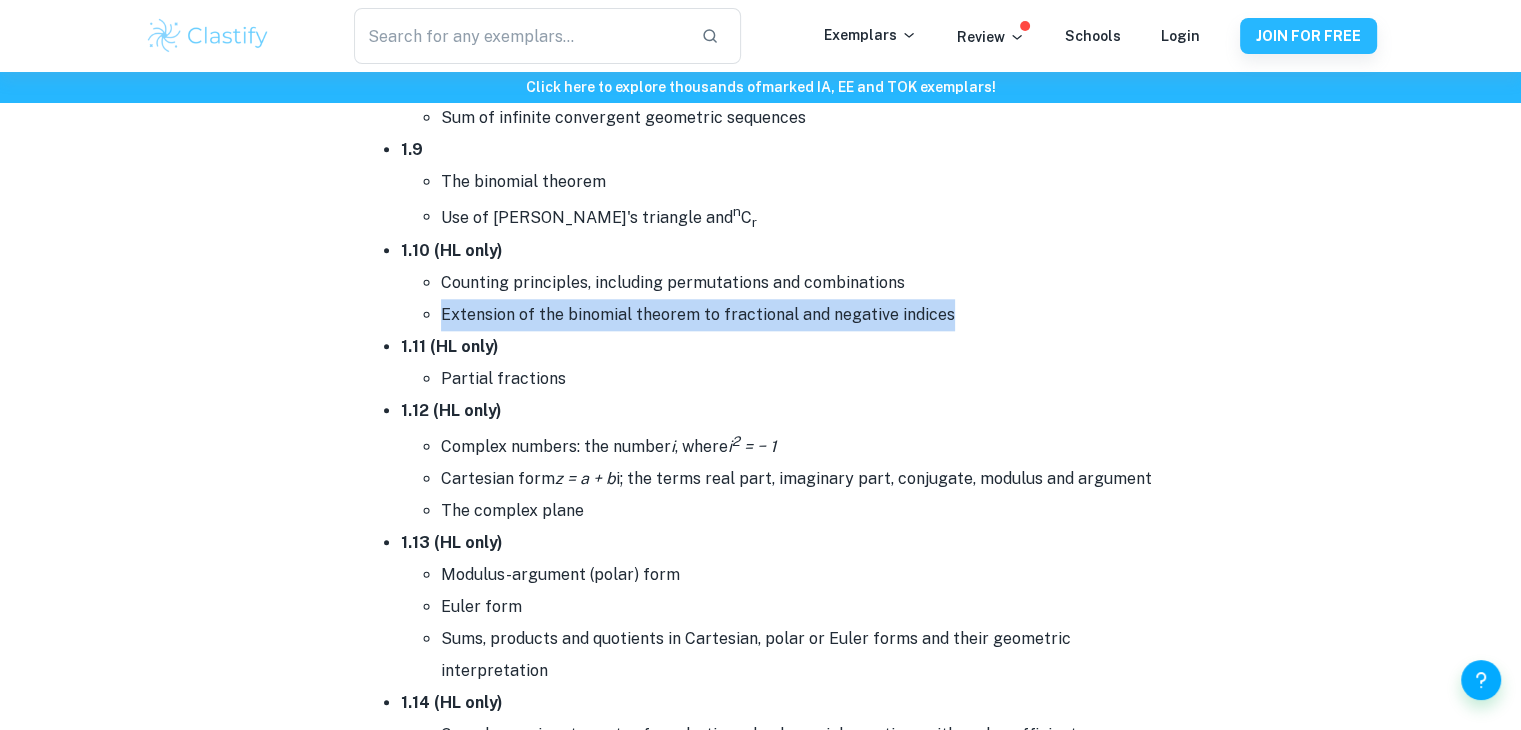 drag, startPoint x: 441, startPoint y: 313, endPoint x: 947, endPoint y: 324, distance: 506.11954 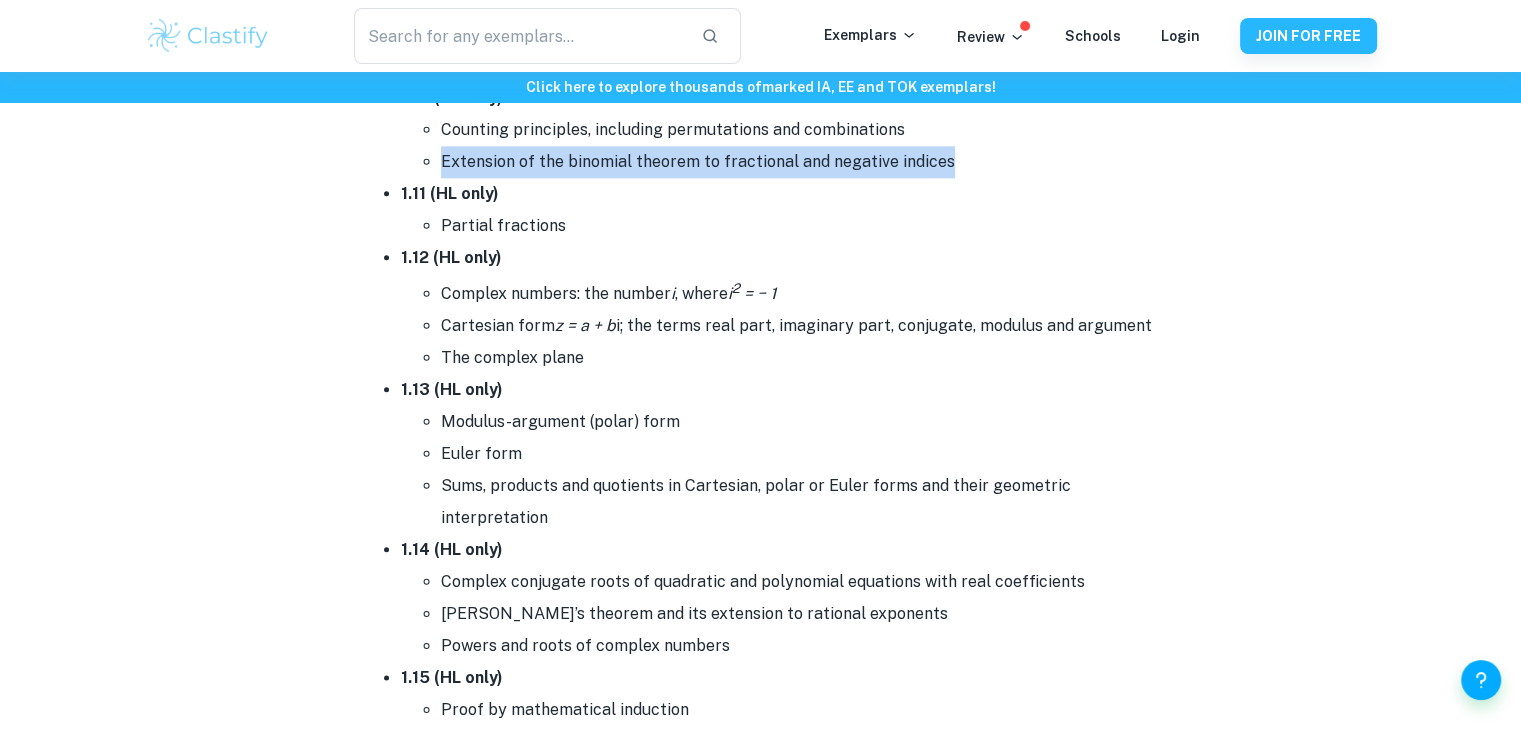 scroll, scrollTop: 2200, scrollLeft: 0, axis: vertical 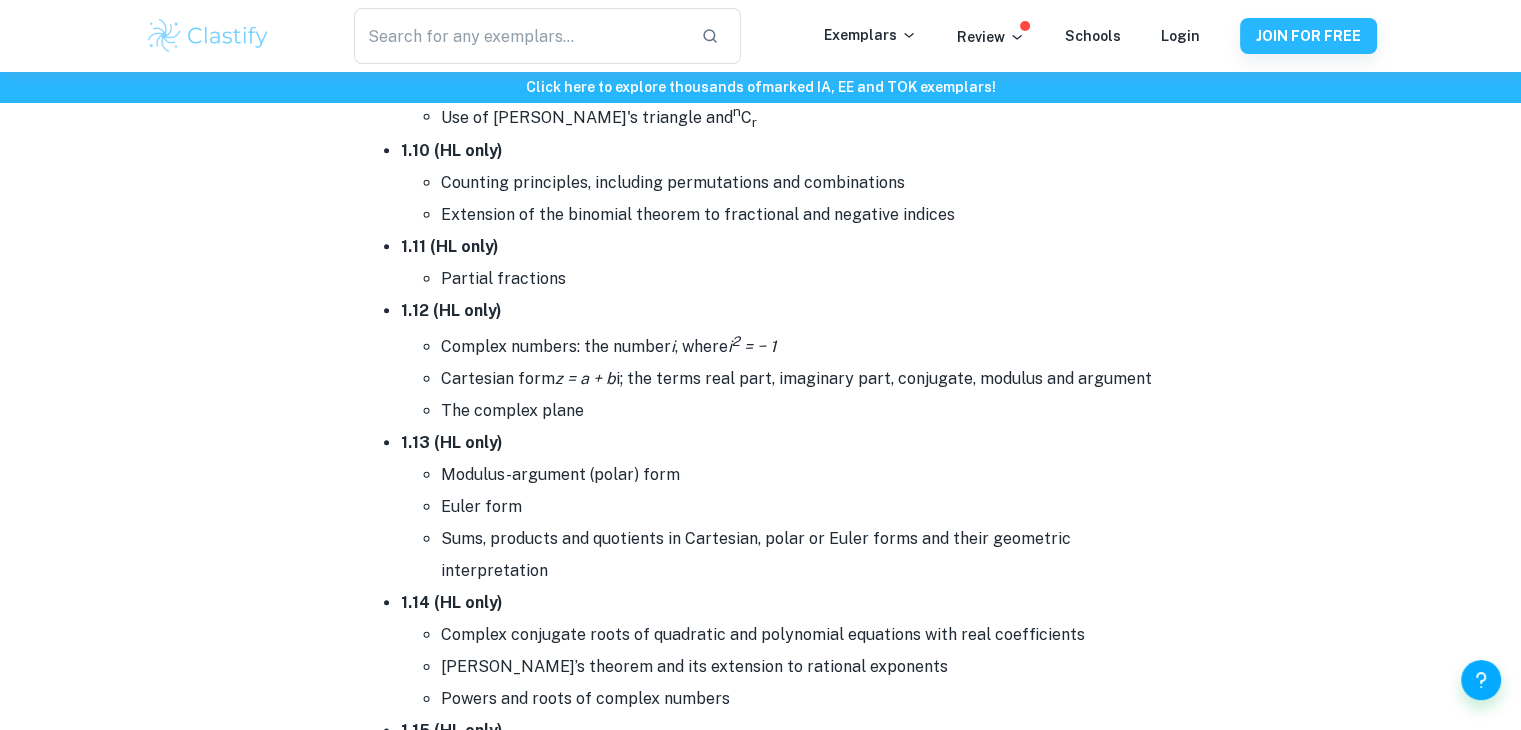 click on "Complex numbers: the number  i , where  i 2   = − 1" at bounding box center (801, 344) 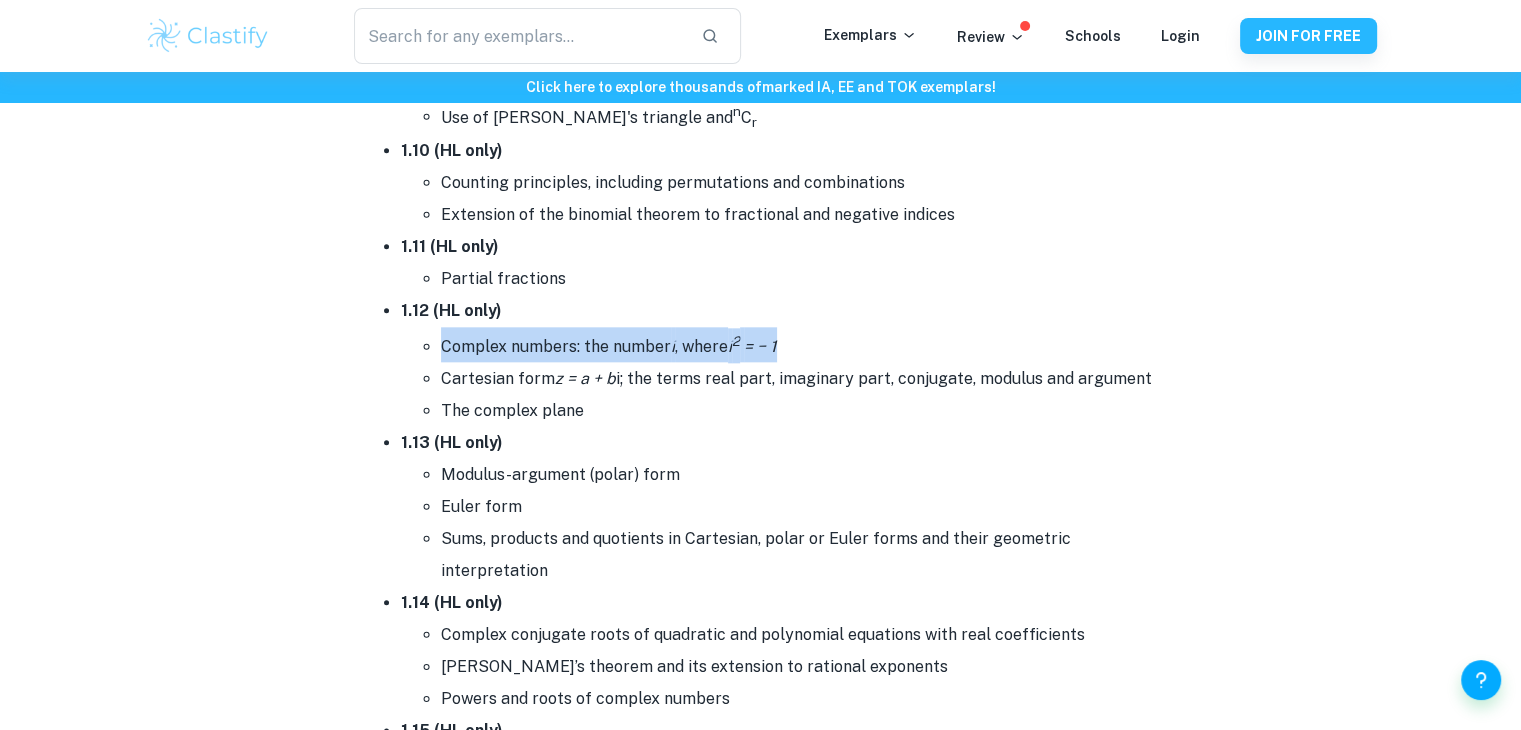 drag, startPoint x: 444, startPoint y: 342, endPoint x: 836, endPoint y: 345, distance: 392.01147 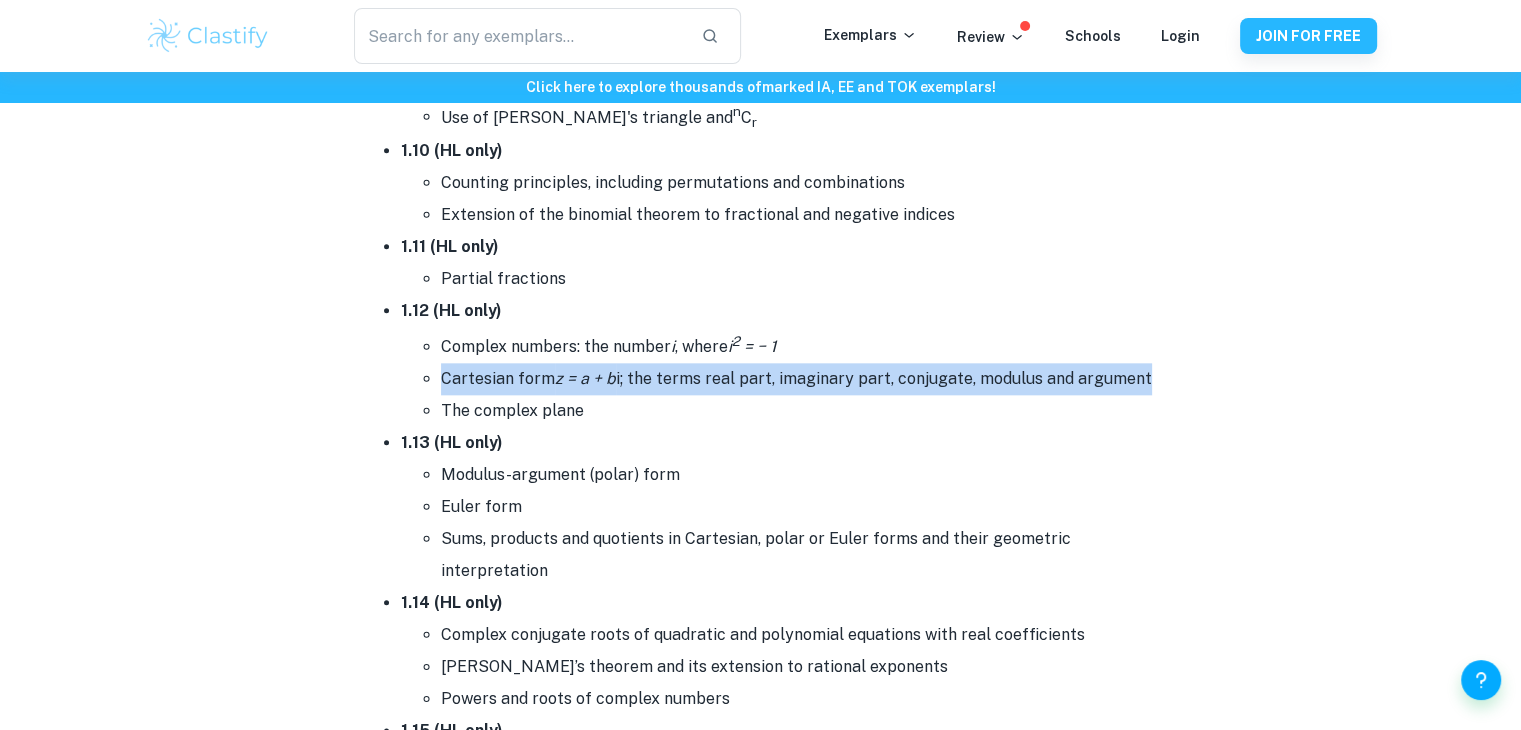 drag, startPoint x: 441, startPoint y: 371, endPoint x: 1171, endPoint y: 377, distance: 730.02466 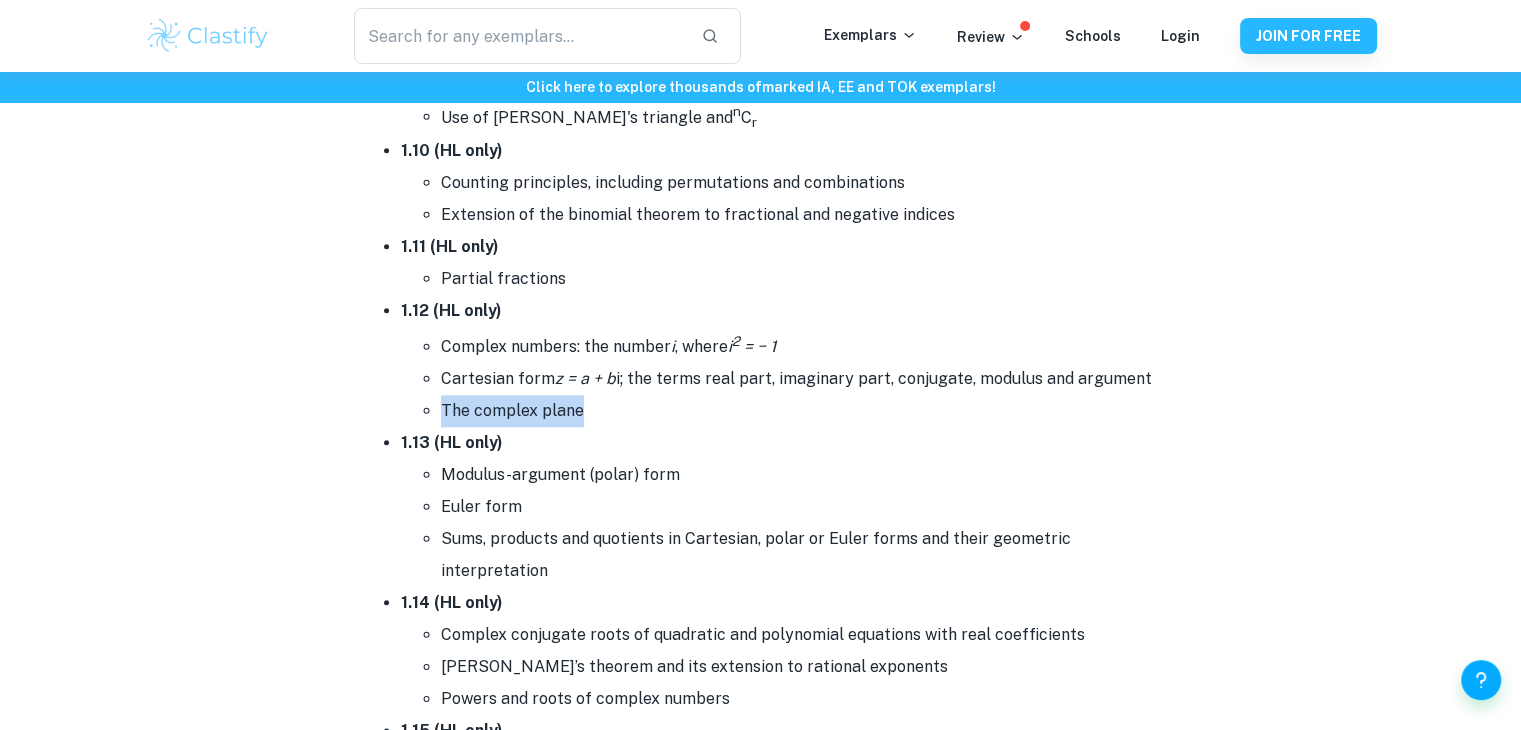 drag, startPoint x: 442, startPoint y: 410, endPoint x: 771, endPoint y: 452, distance: 331.67 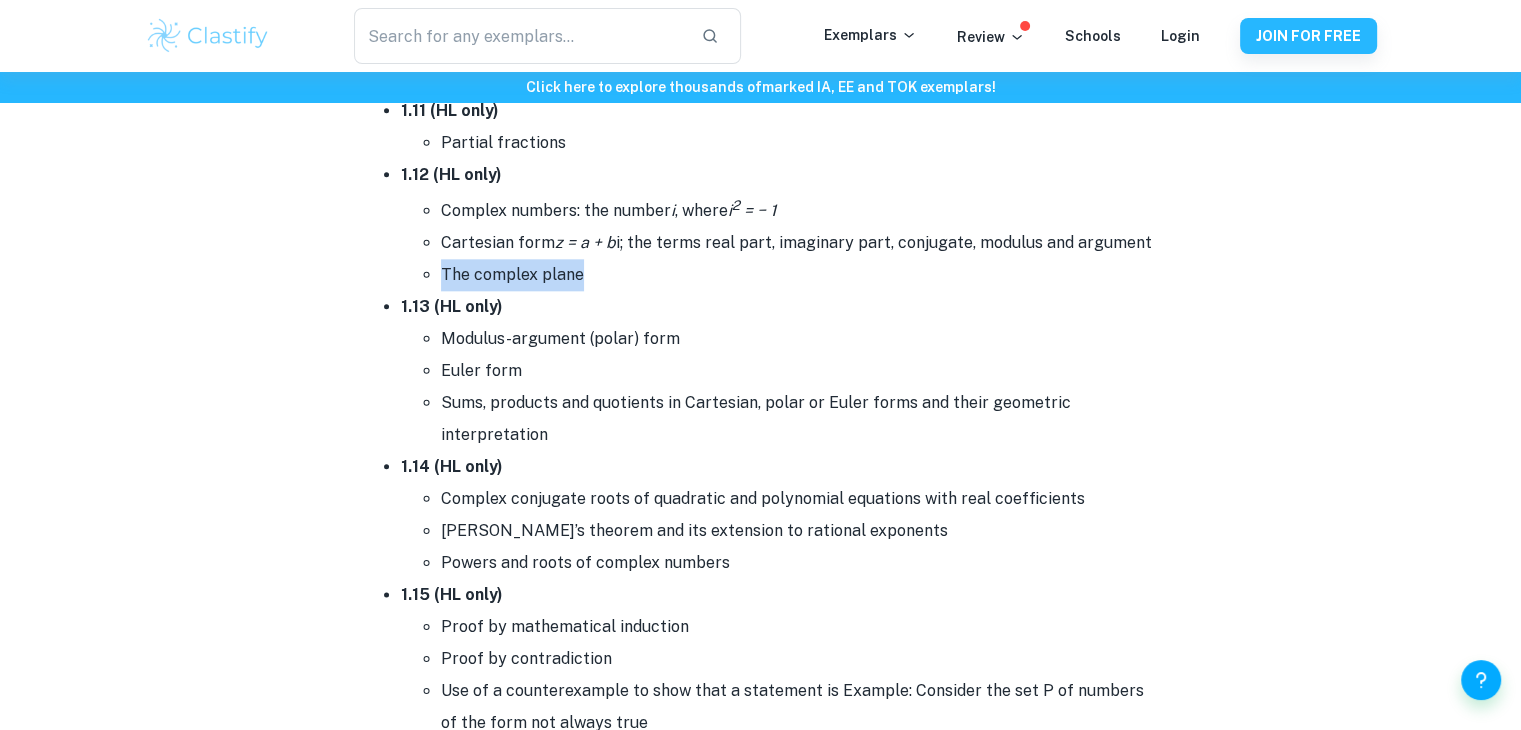 scroll, scrollTop: 2500, scrollLeft: 0, axis: vertical 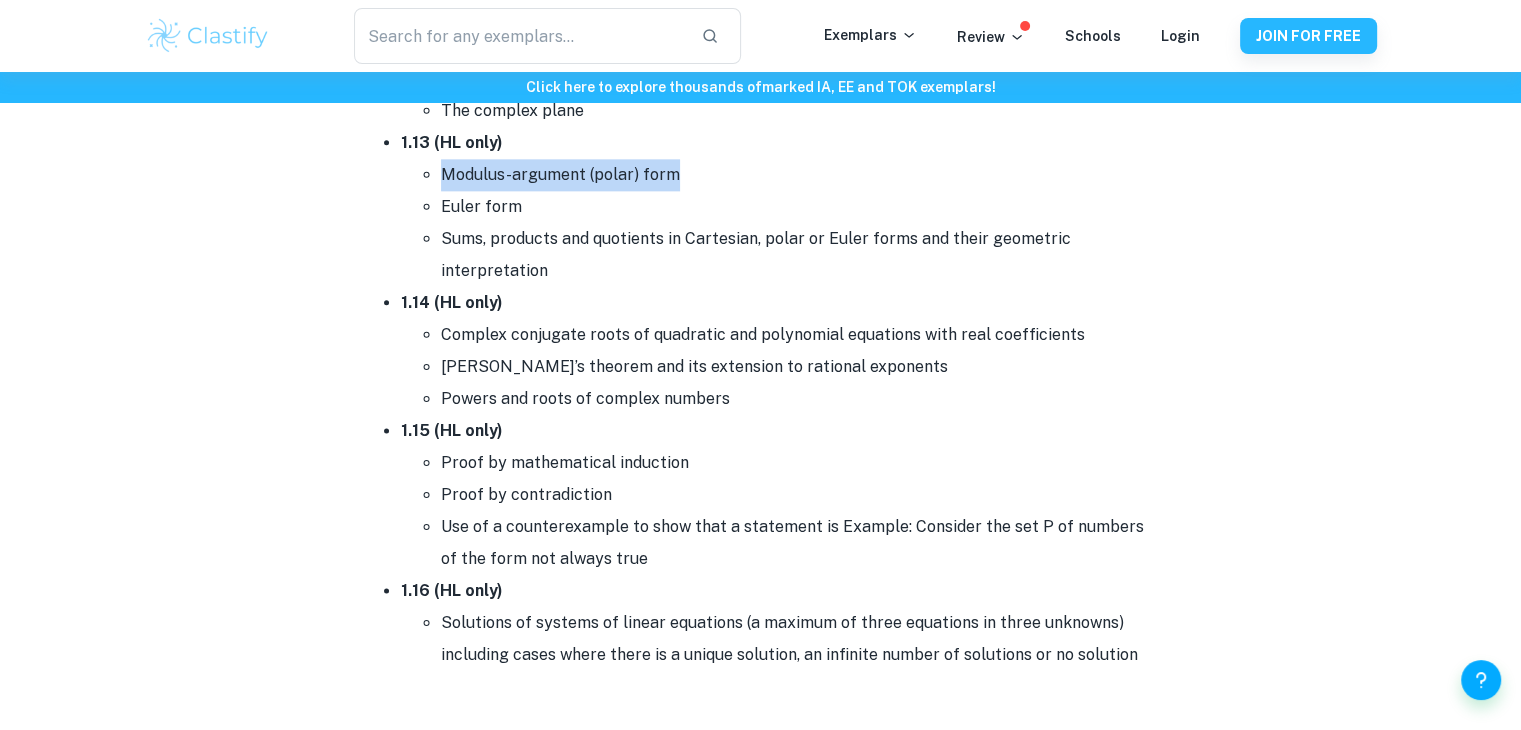drag, startPoint x: 442, startPoint y: 171, endPoint x: 666, endPoint y: 171, distance: 224 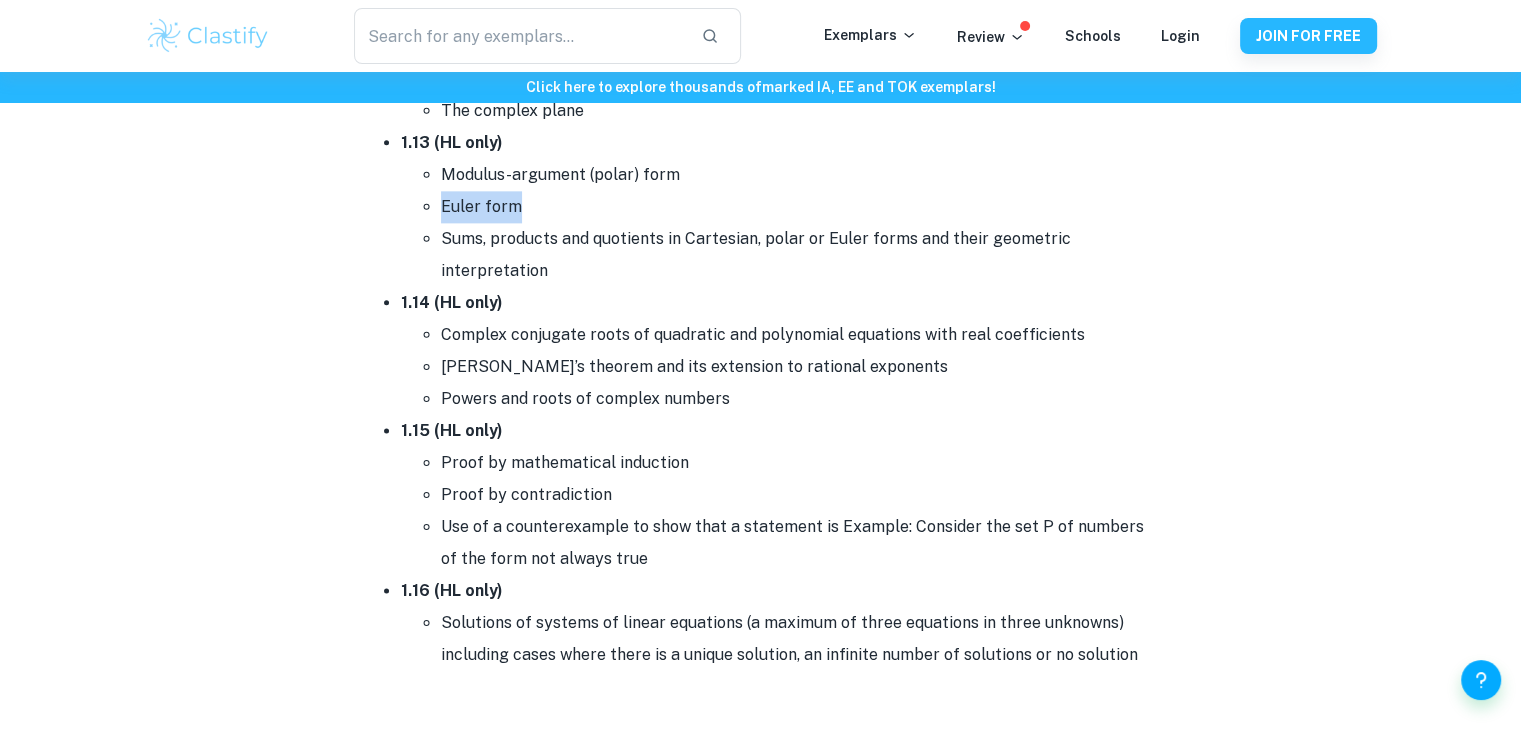 drag, startPoint x: 436, startPoint y: 194, endPoint x: 529, endPoint y: 208, distance: 94.04786 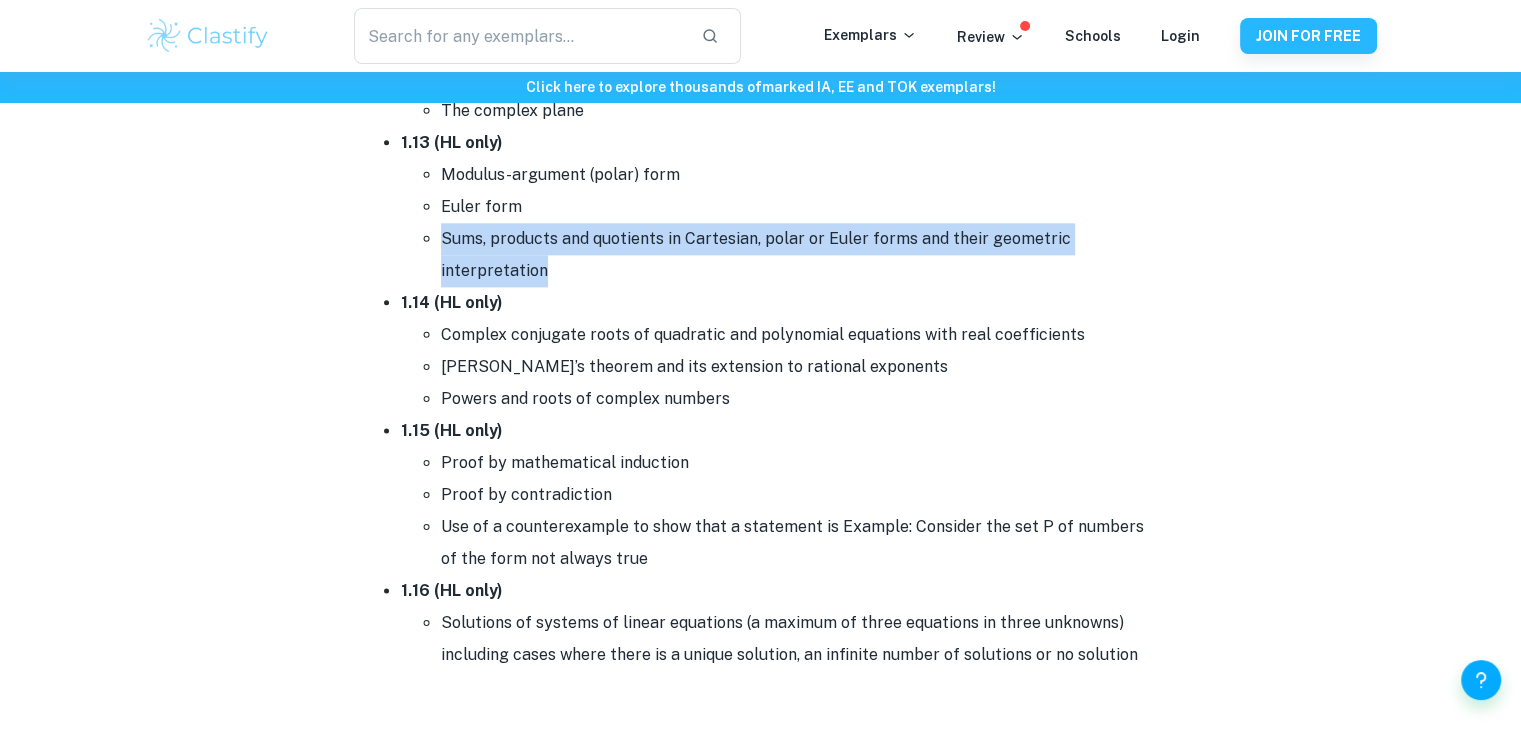 drag, startPoint x: 441, startPoint y: 231, endPoint x: 715, endPoint y: 269, distance: 276.6225 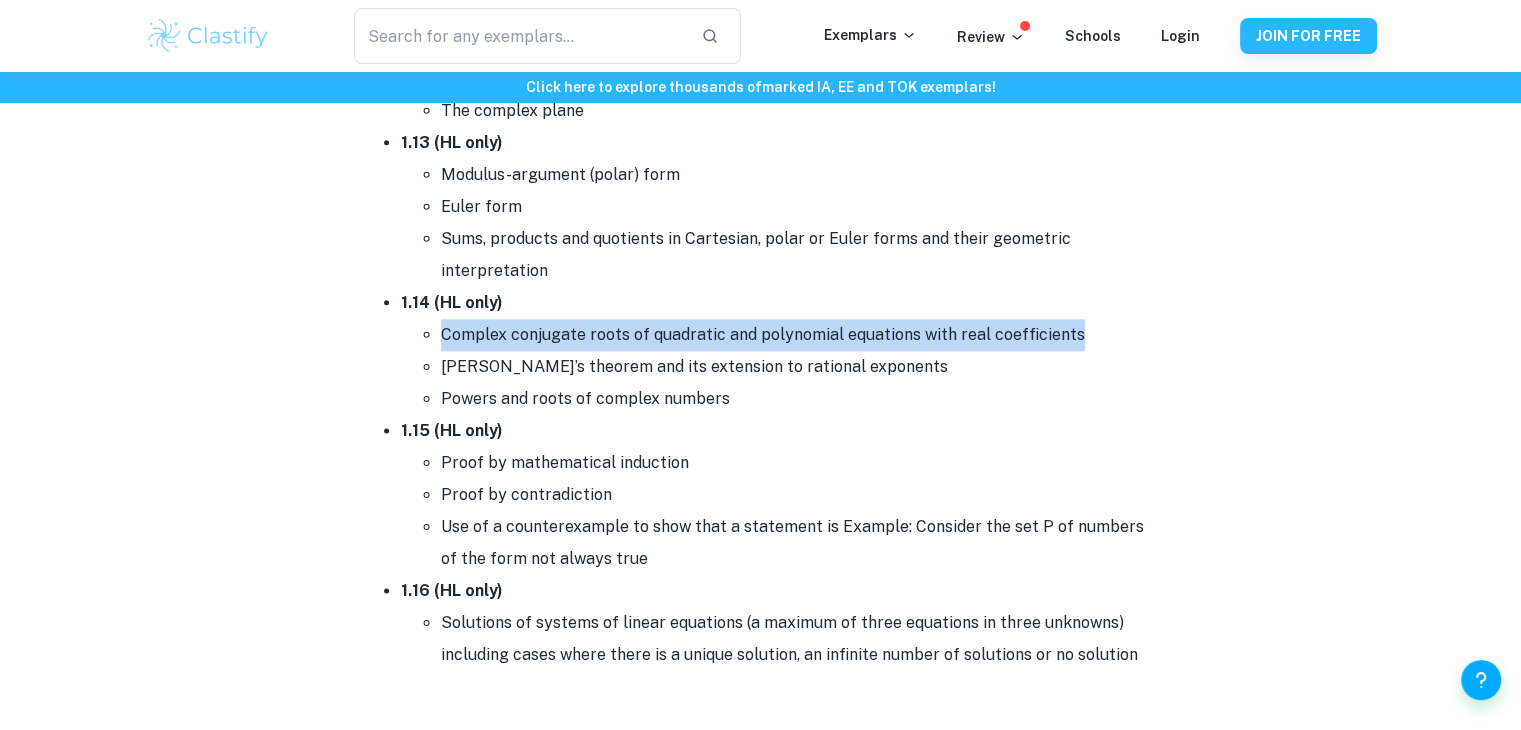 drag, startPoint x: 429, startPoint y: 328, endPoint x: 1084, endPoint y: 329, distance: 655.0008 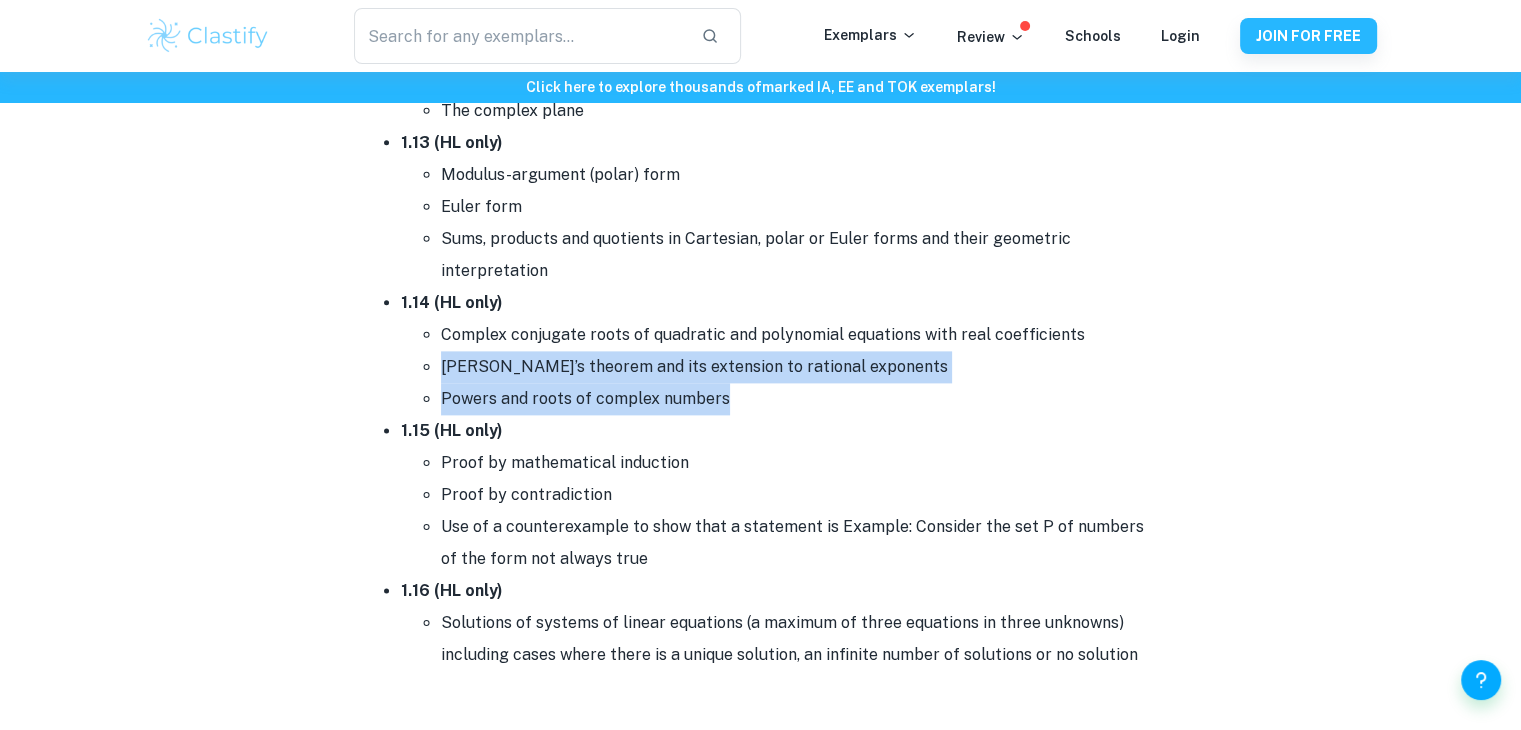 drag, startPoint x: 438, startPoint y: 356, endPoint x: 964, endPoint y: 377, distance: 526.419 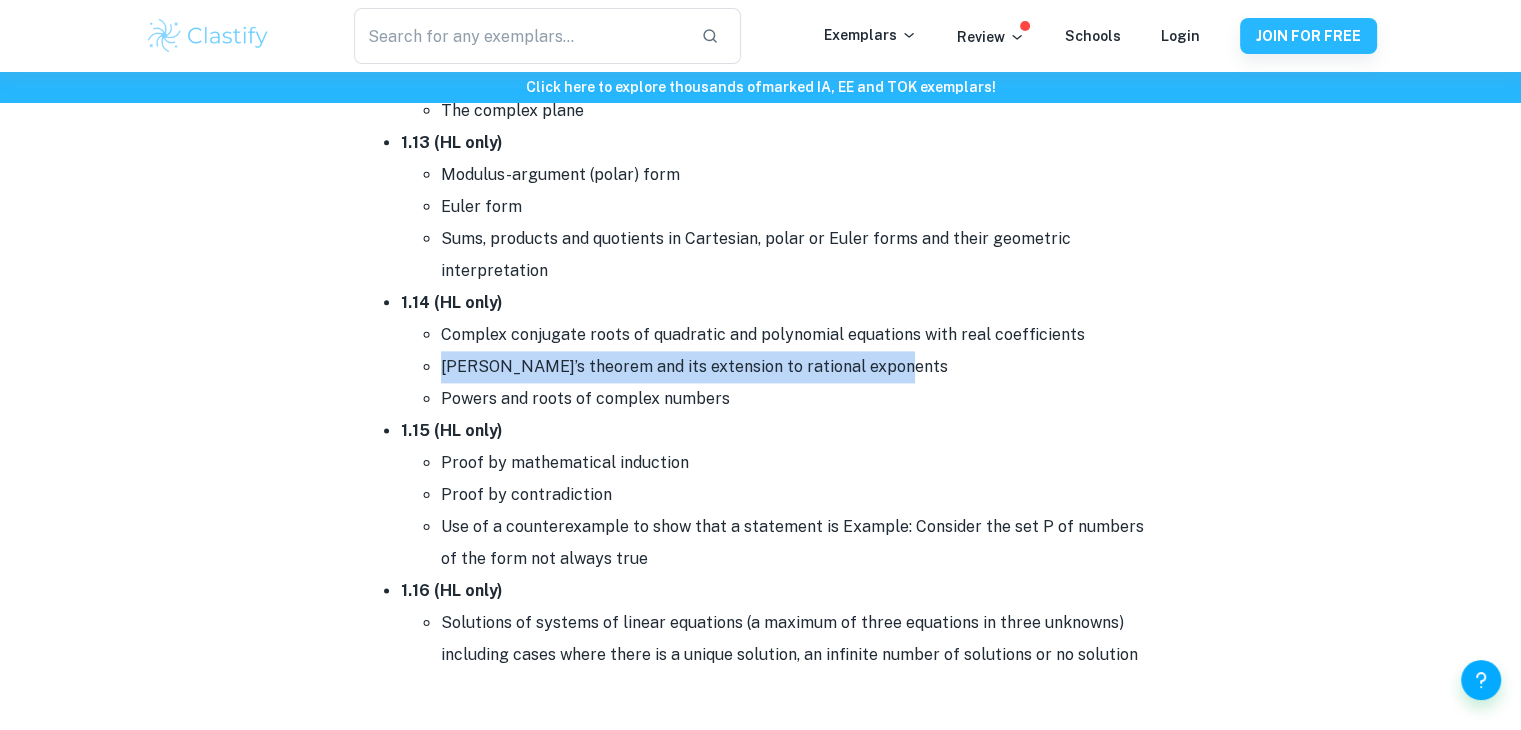 drag, startPoint x: 867, startPoint y: 359, endPoint x: 409, endPoint y: 376, distance: 458.3154 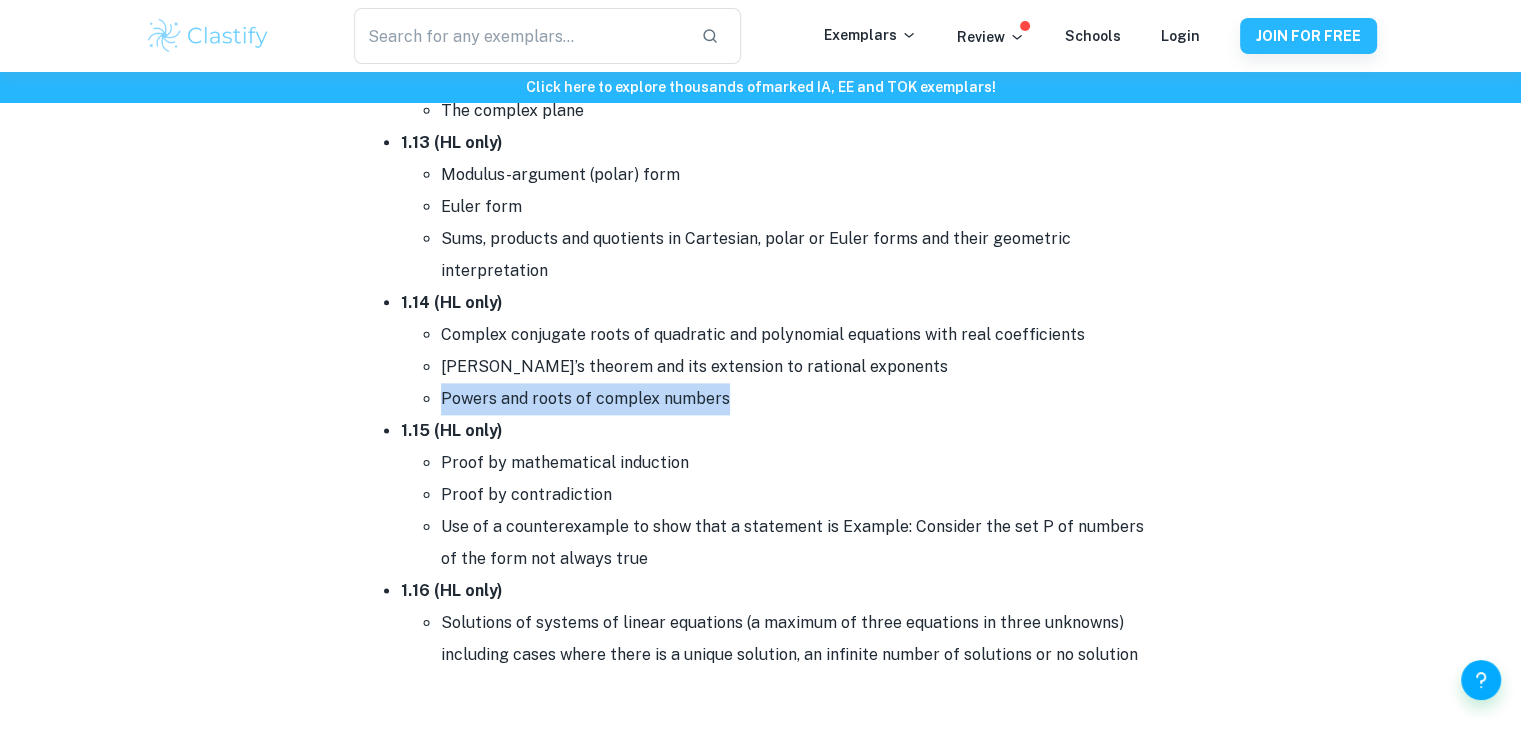 drag, startPoint x: 441, startPoint y: 390, endPoint x: 722, endPoint y: 397, distance: 281.0872 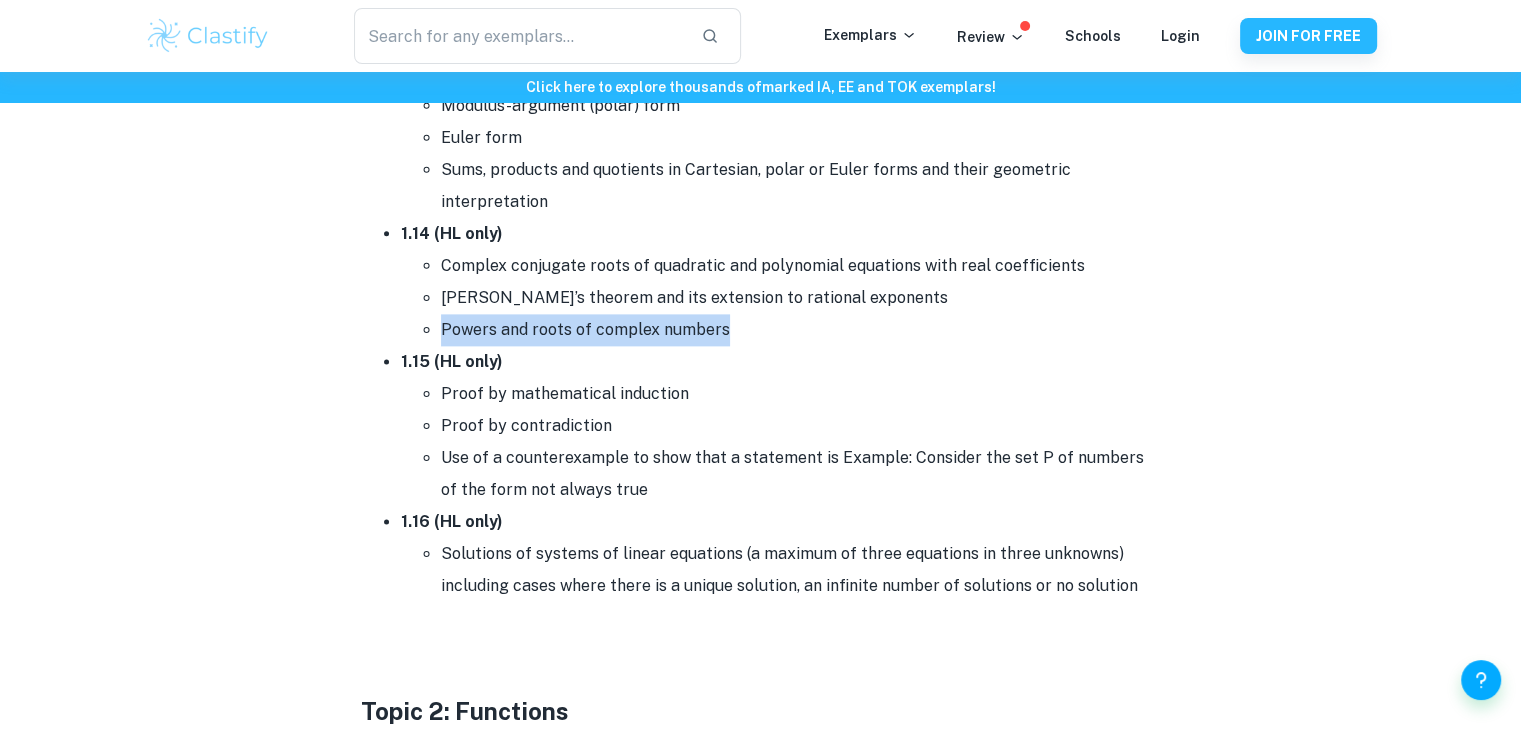 scroll, scrollTop: 2700, scrollLeft: 0, axis: vertical 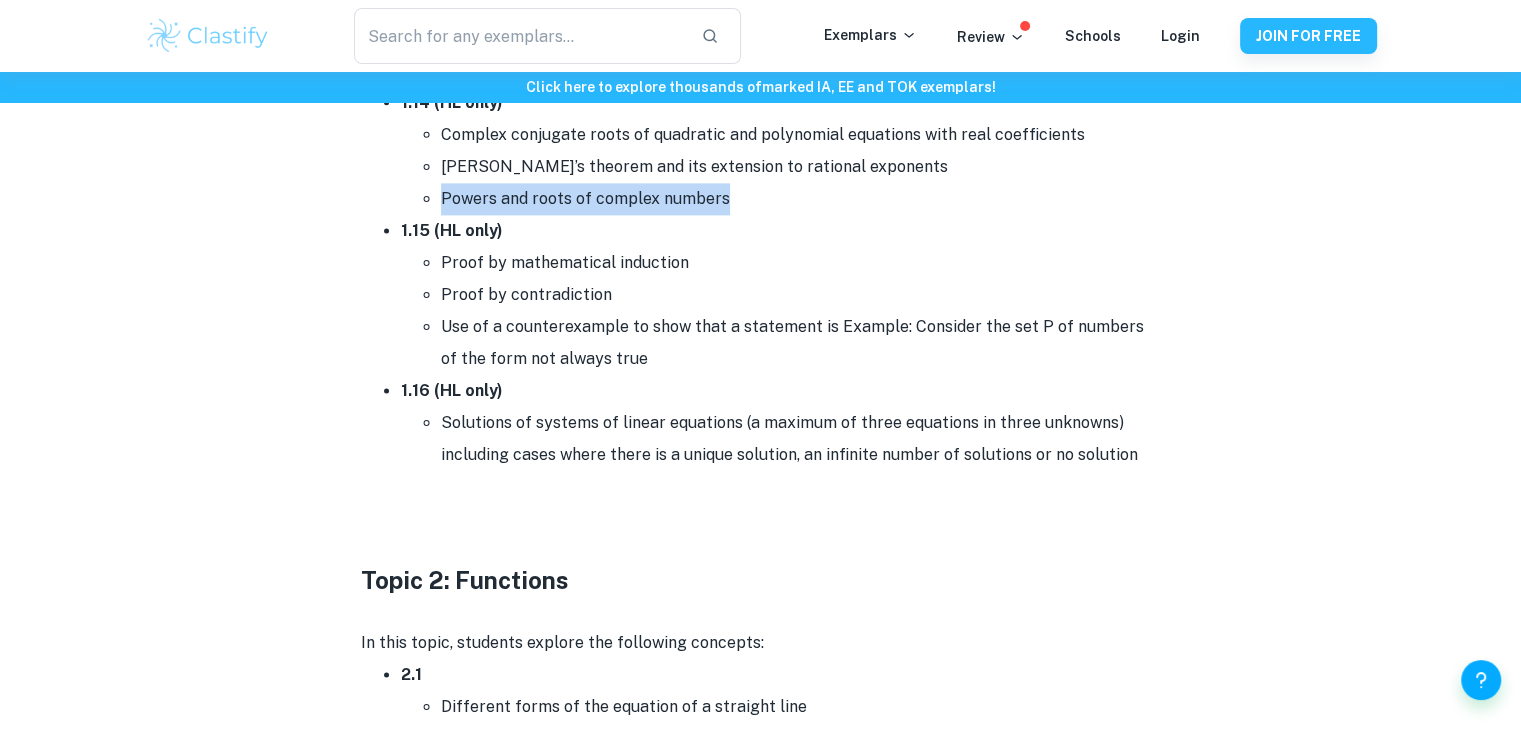 drag, startPoint x: 439, startPoint y: 259, endPoint x: 758, endPoint y: 244, distance: 319.35248 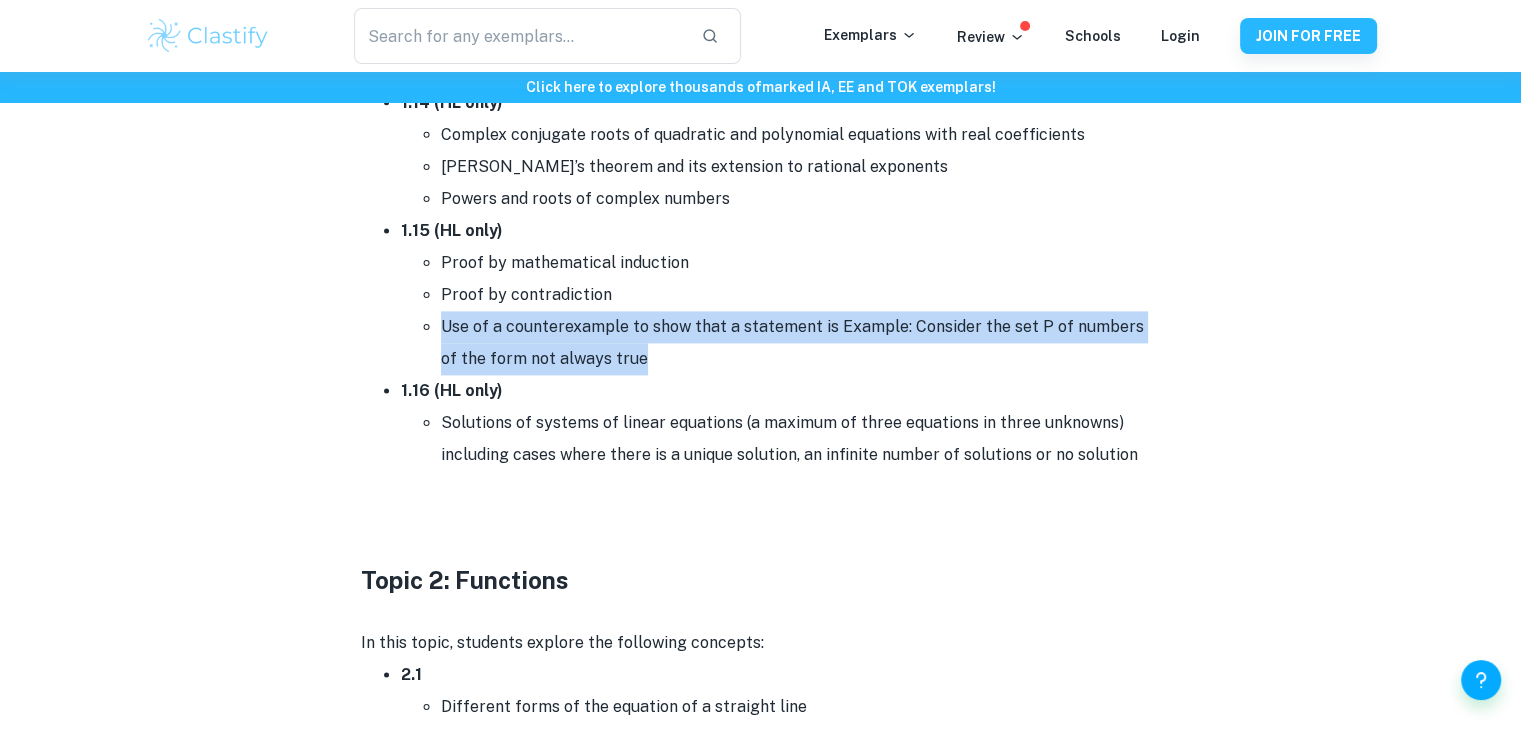 drag, startPoint x: 437, startPoint y: 317, endPoint x: 634, endPoint y: 353, distance: 200.26233 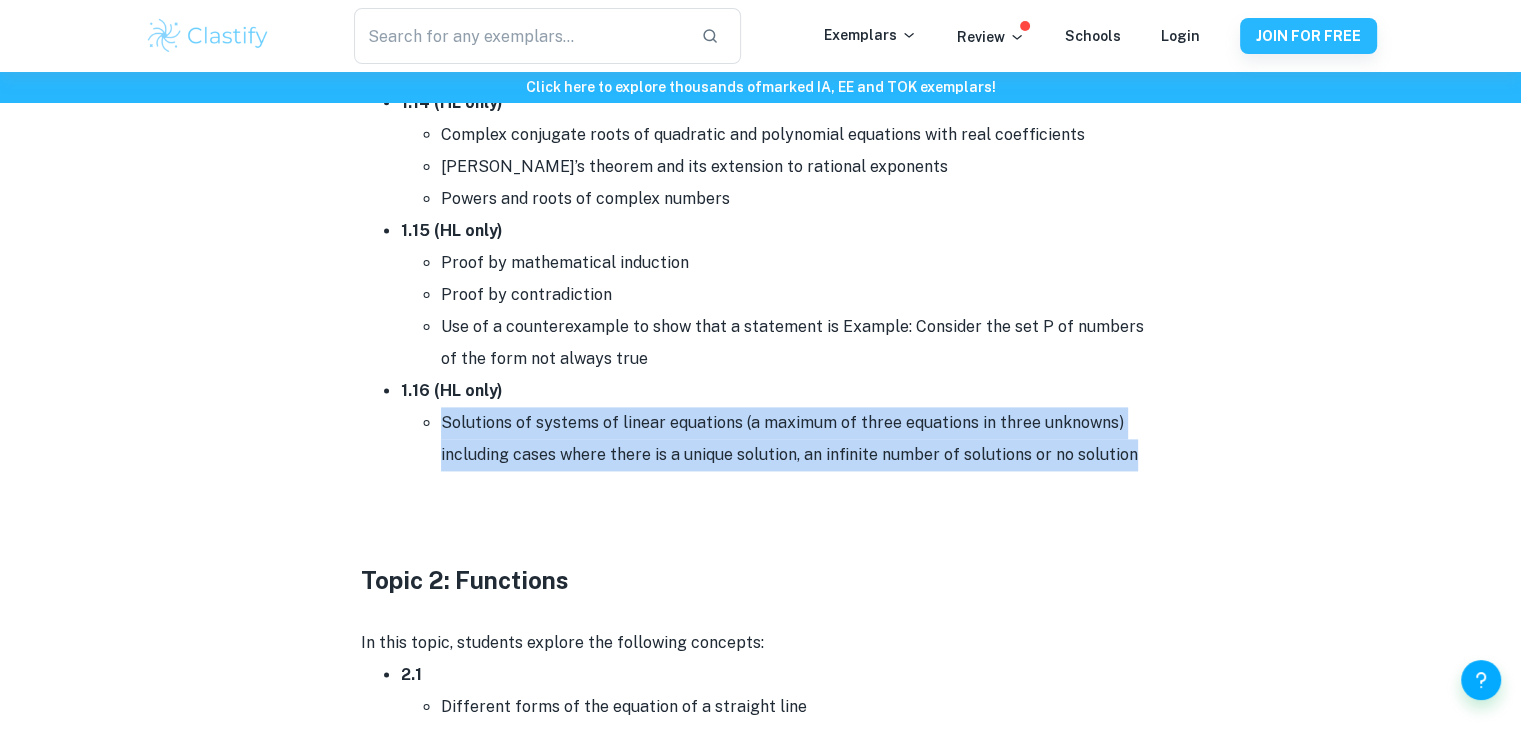 drag, startPoint x: 438, startPoint y: 419, endPoint x: 1195, endPoint y: 449, distance: 757.59424 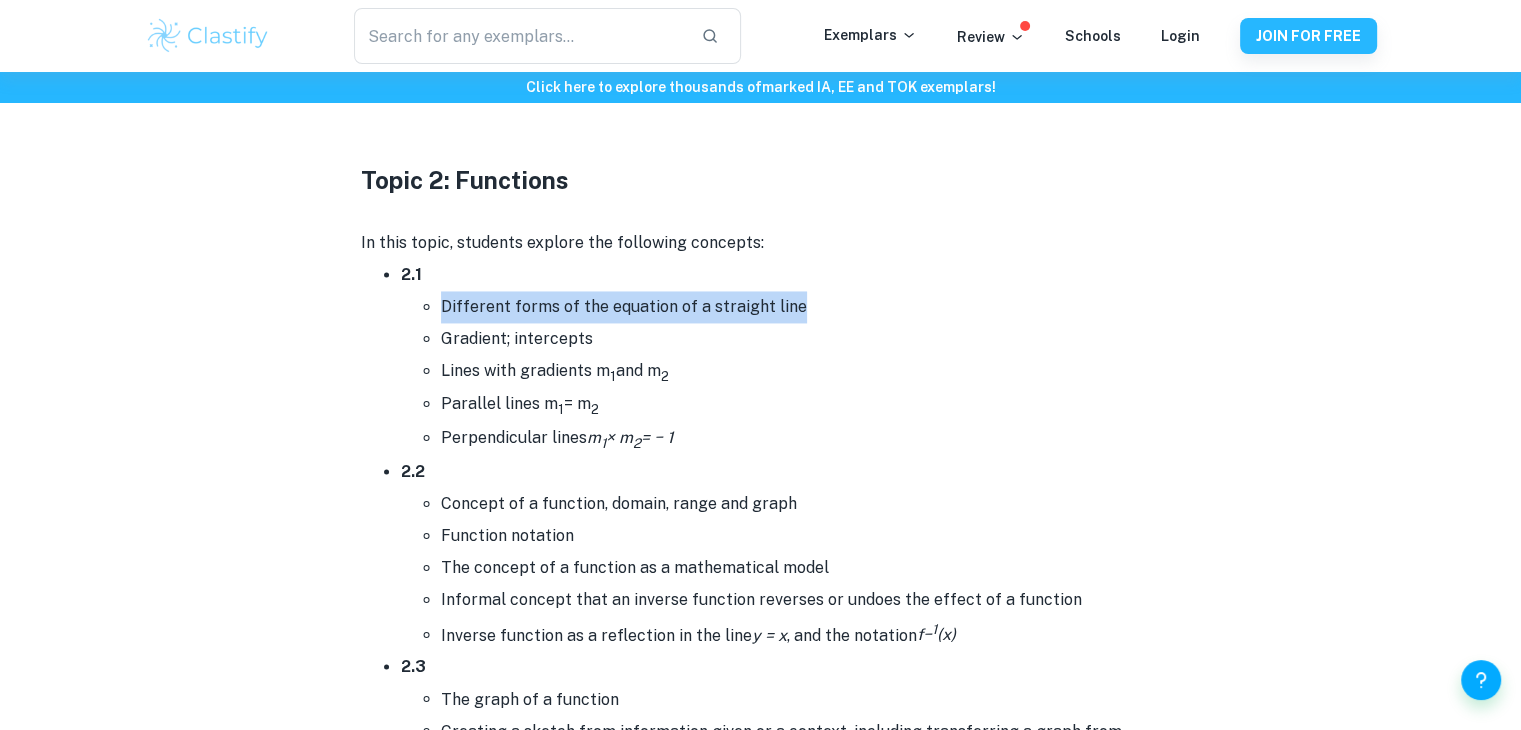 drag, startPoint x: 441, startPoint y: 301, endPoint x: 806, endPoint y: 289, distance: 365.1972 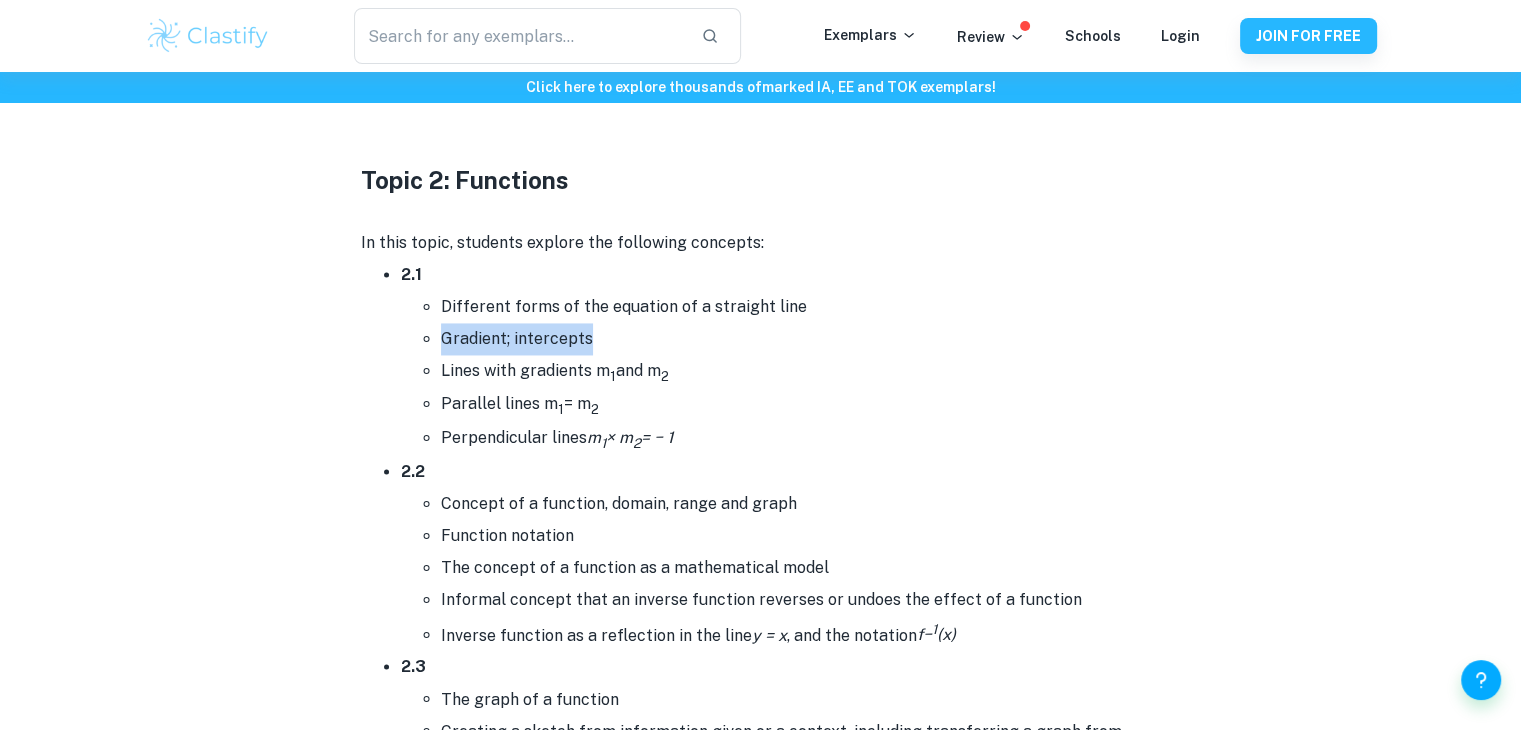 drag, startPoint x: 439, startPoint y: 333, endPoint x: 571, endPoint y: 337, distance: 132.0606 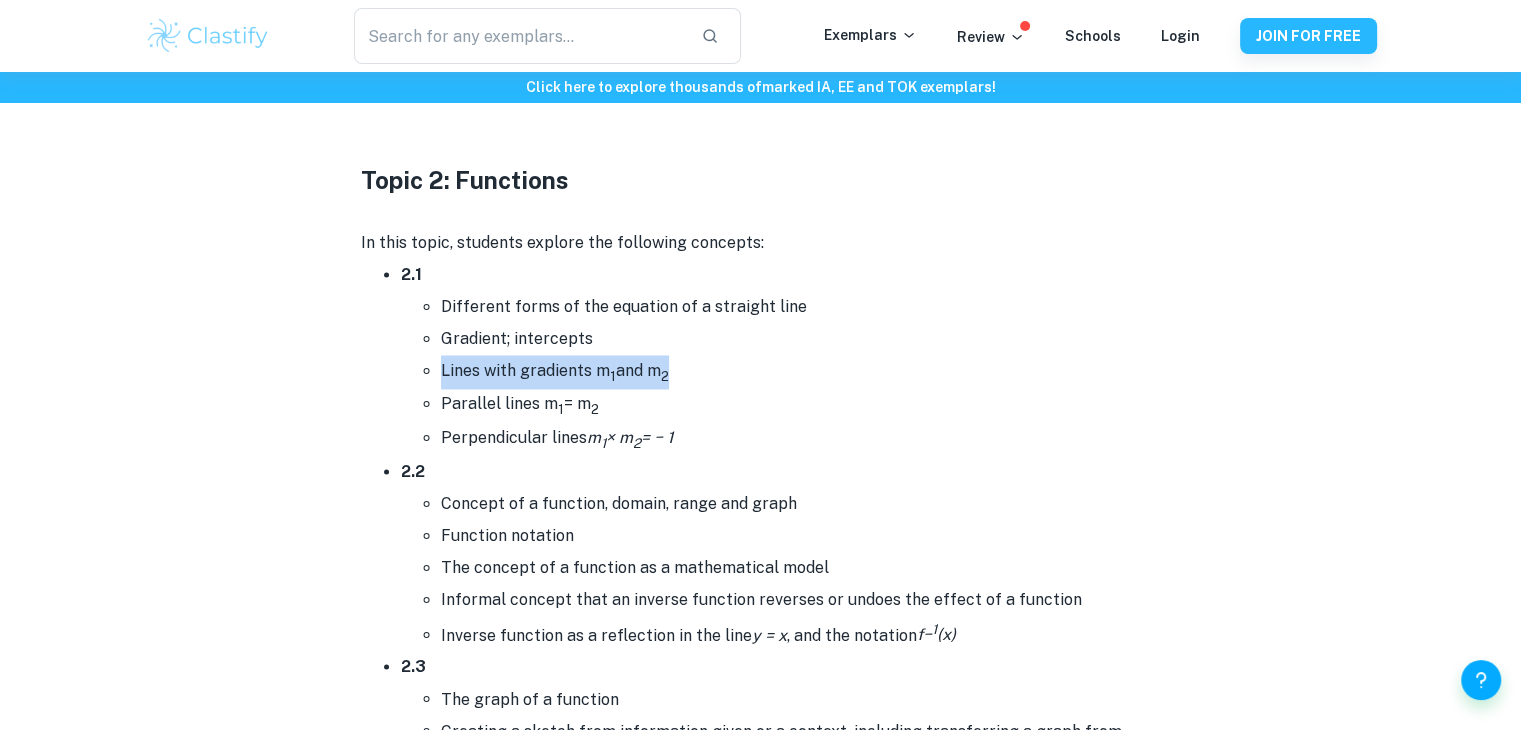 drag, startPoint x: 474, startPoint y: 363, endPoint x: 685, endPoint y: 361, distance: 211.00948 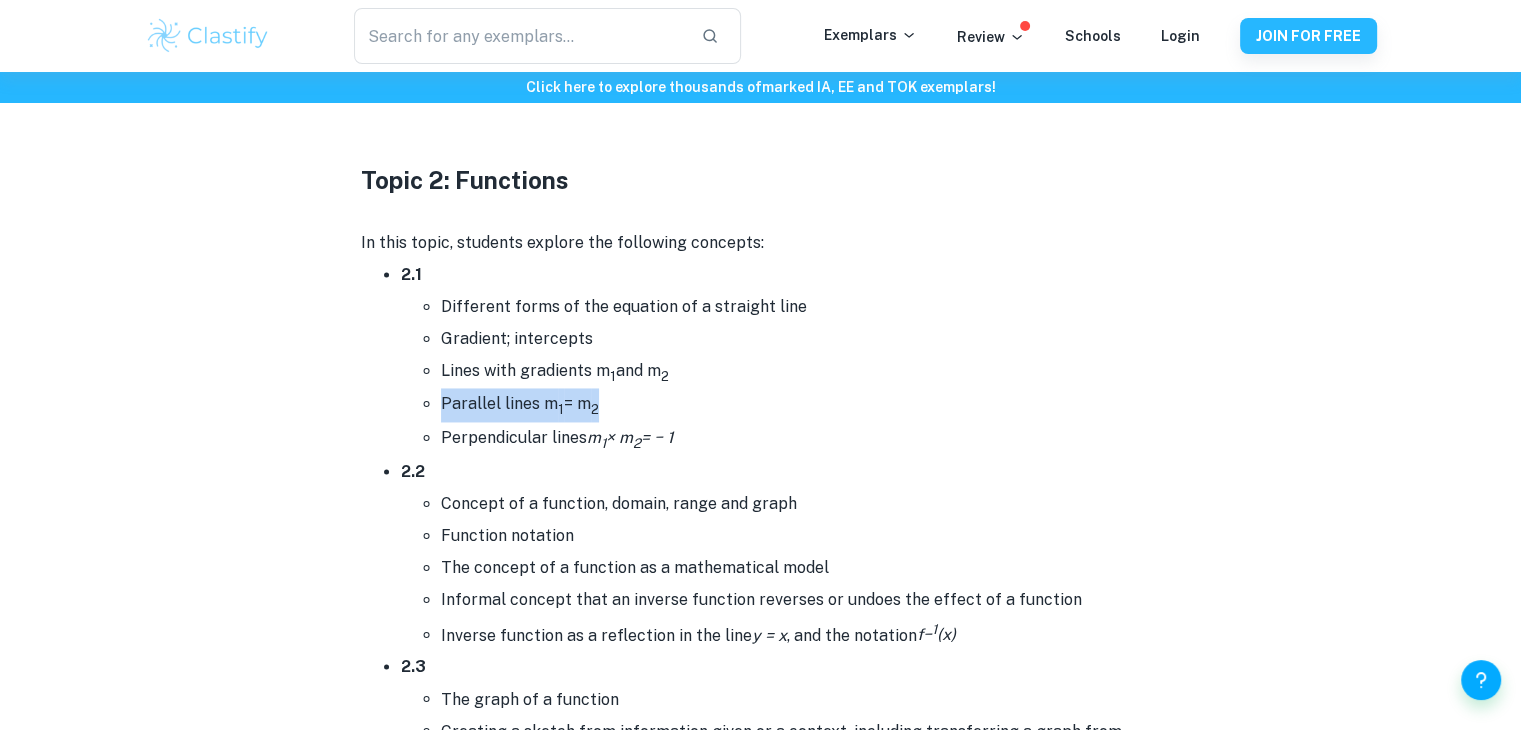 drag, startPoint x: 444, startPoint y: 402, endPoint x: 591, endPoint y: 418, distance: 147.86818 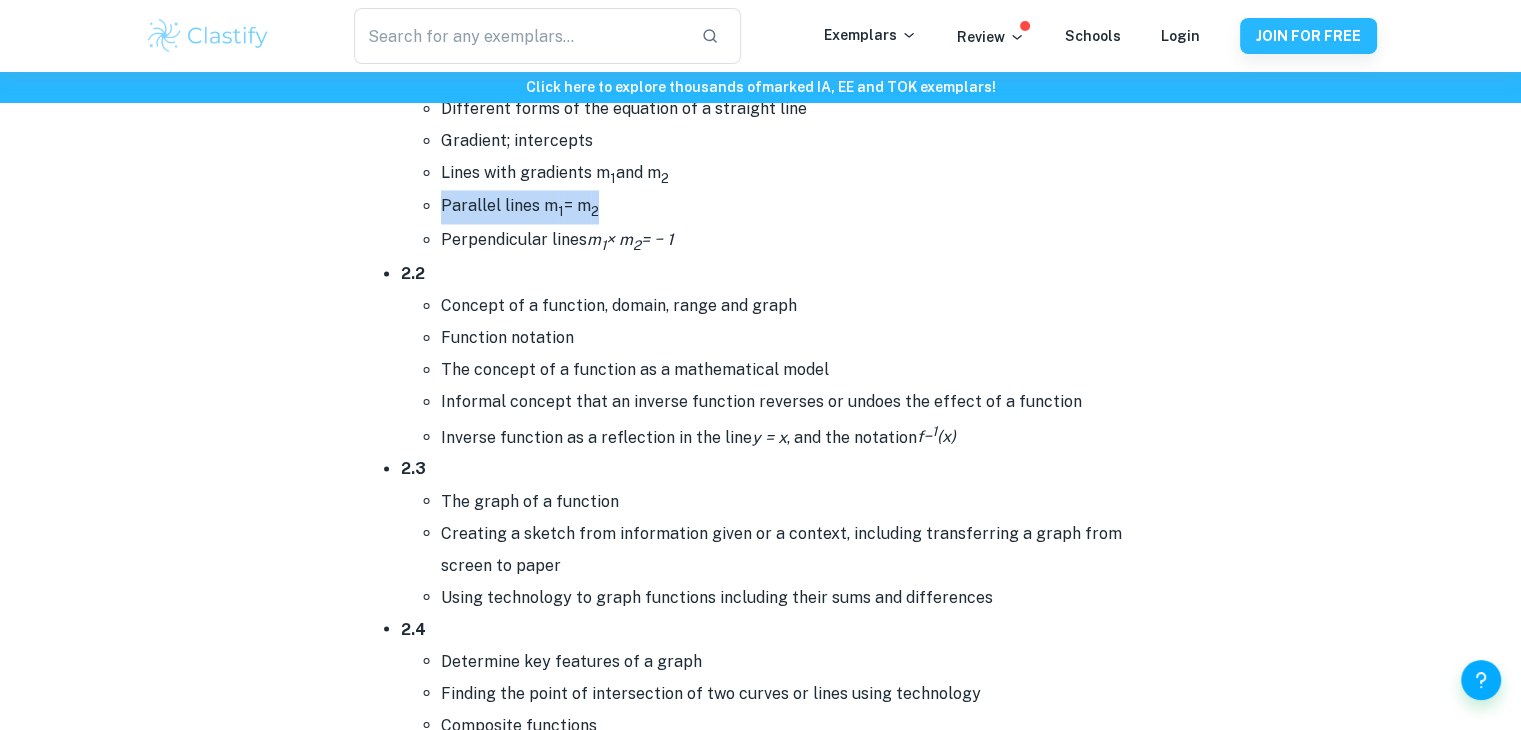 scroll, scrollTop: 3300, scrollLeft: 0, axis: vertical 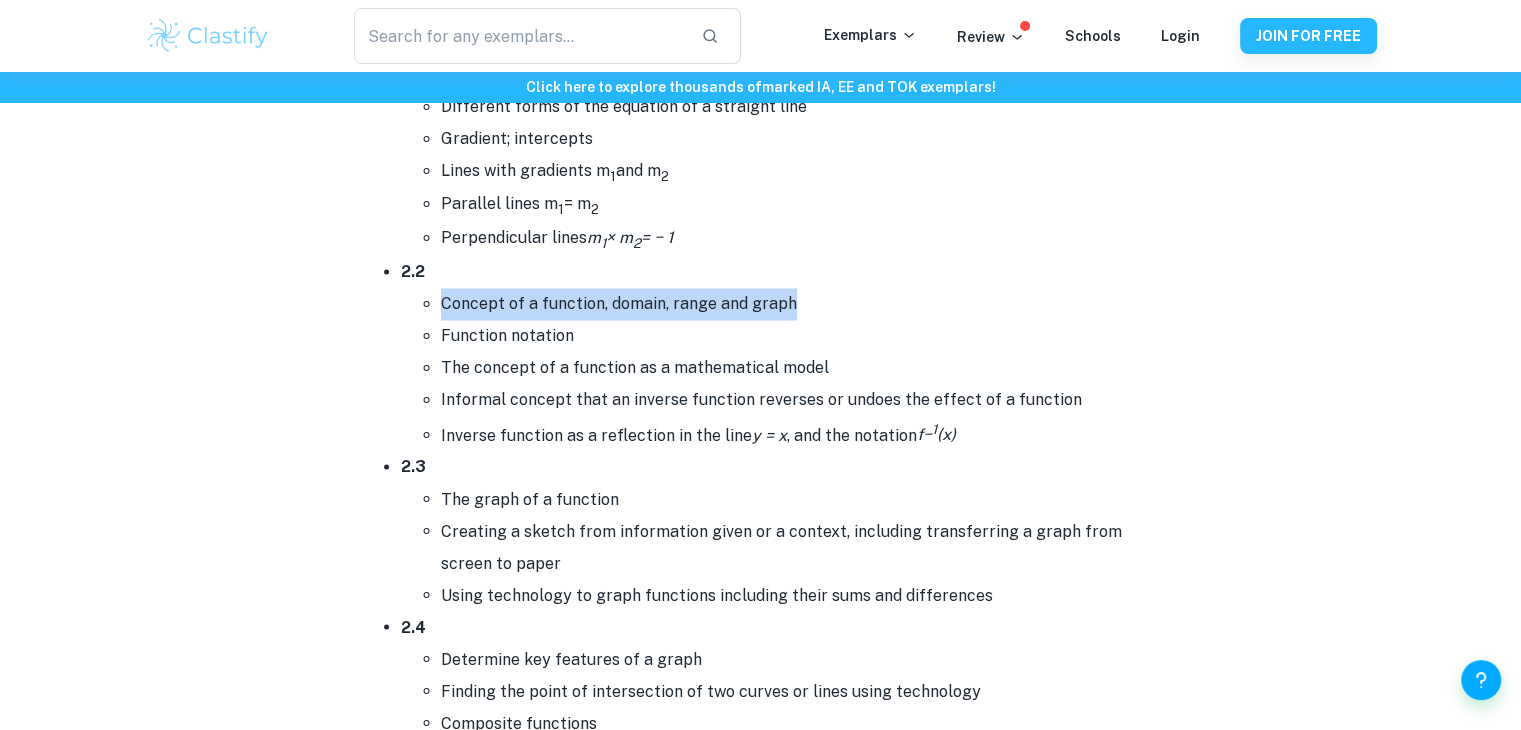 drag, startPoint x: 441, startPoint y: 302, endPoint x: 804, endPoint y: 293, distance: 363.11154 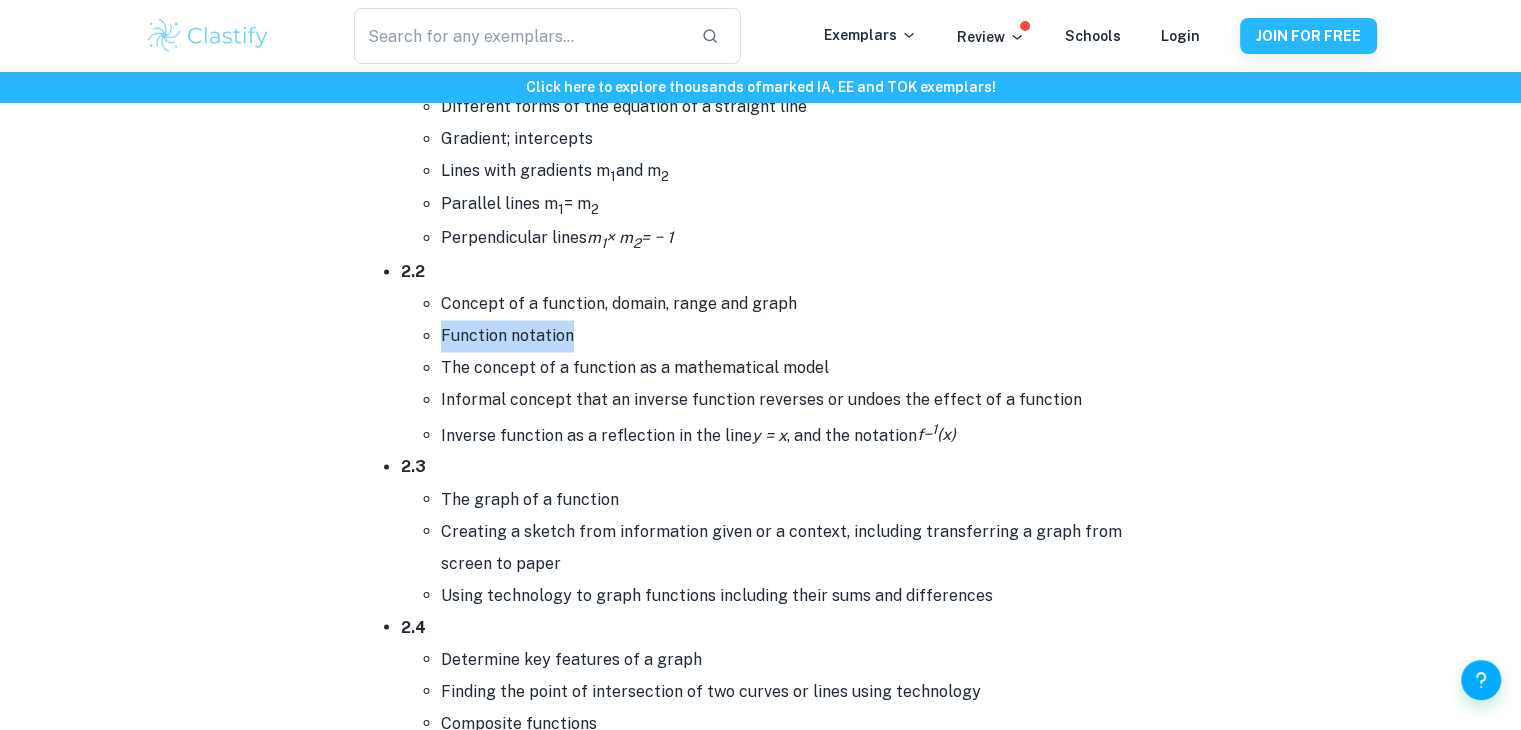 drag, startPoint x: 435, startPoint y: 329, endPoint x: 572, endPoint y: 330, distance: 137.00365 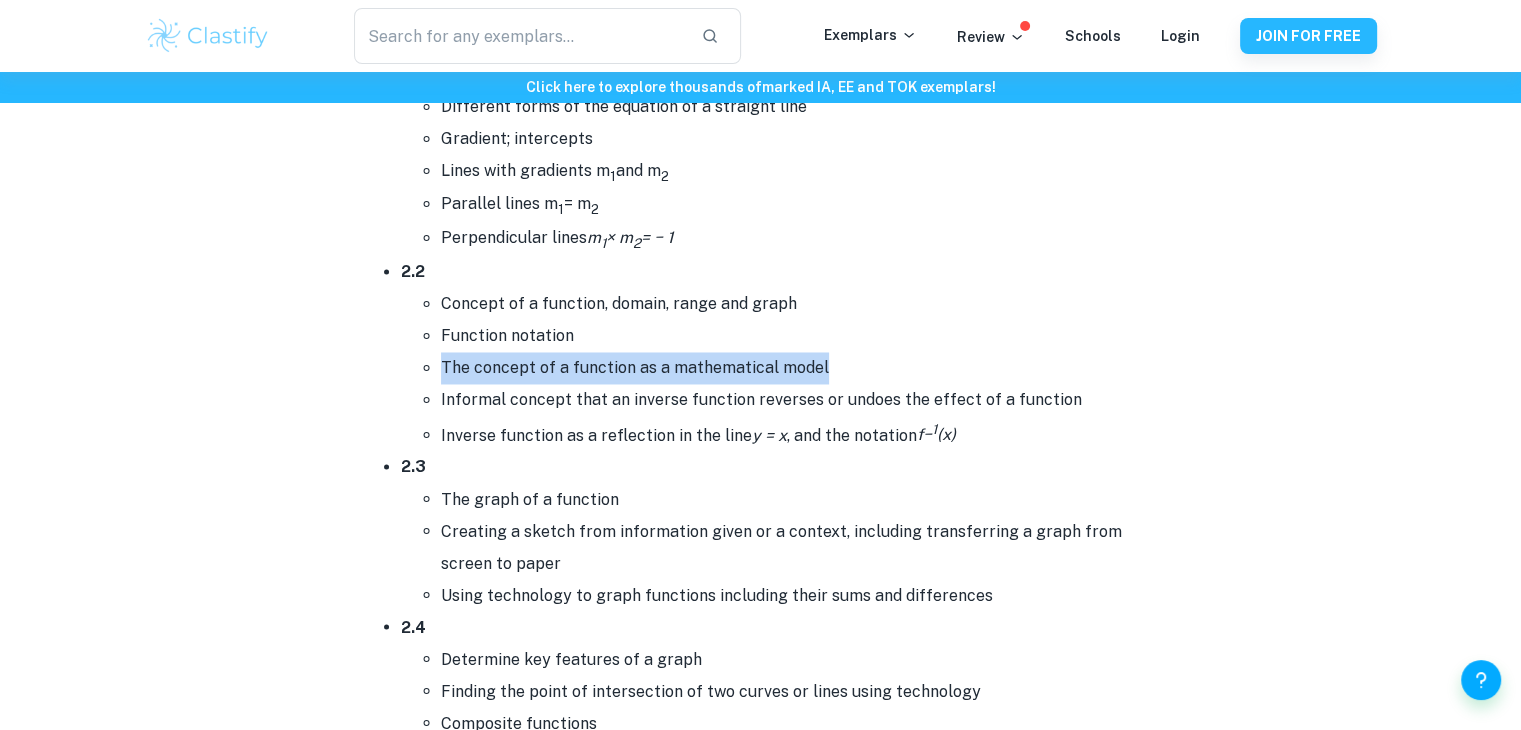 drag, startPoint x: 538, startPoint y: 352, endPoint x: 856, endPoint y: 357, distance: 318.0393 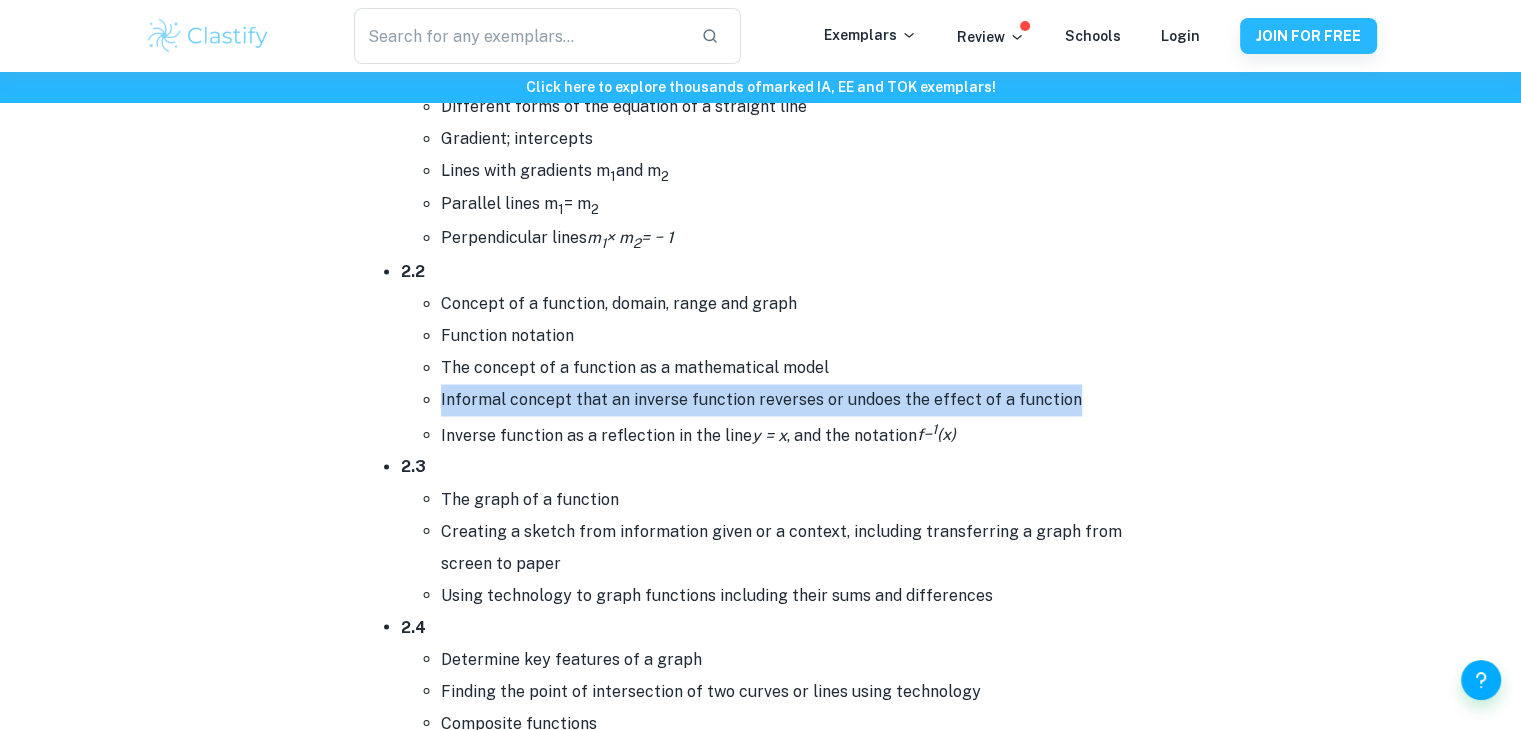 drag, startPoint x: 436, startPoint y: 397, endPoint x: 1112, endPoint y: 396, distance: 676.00073 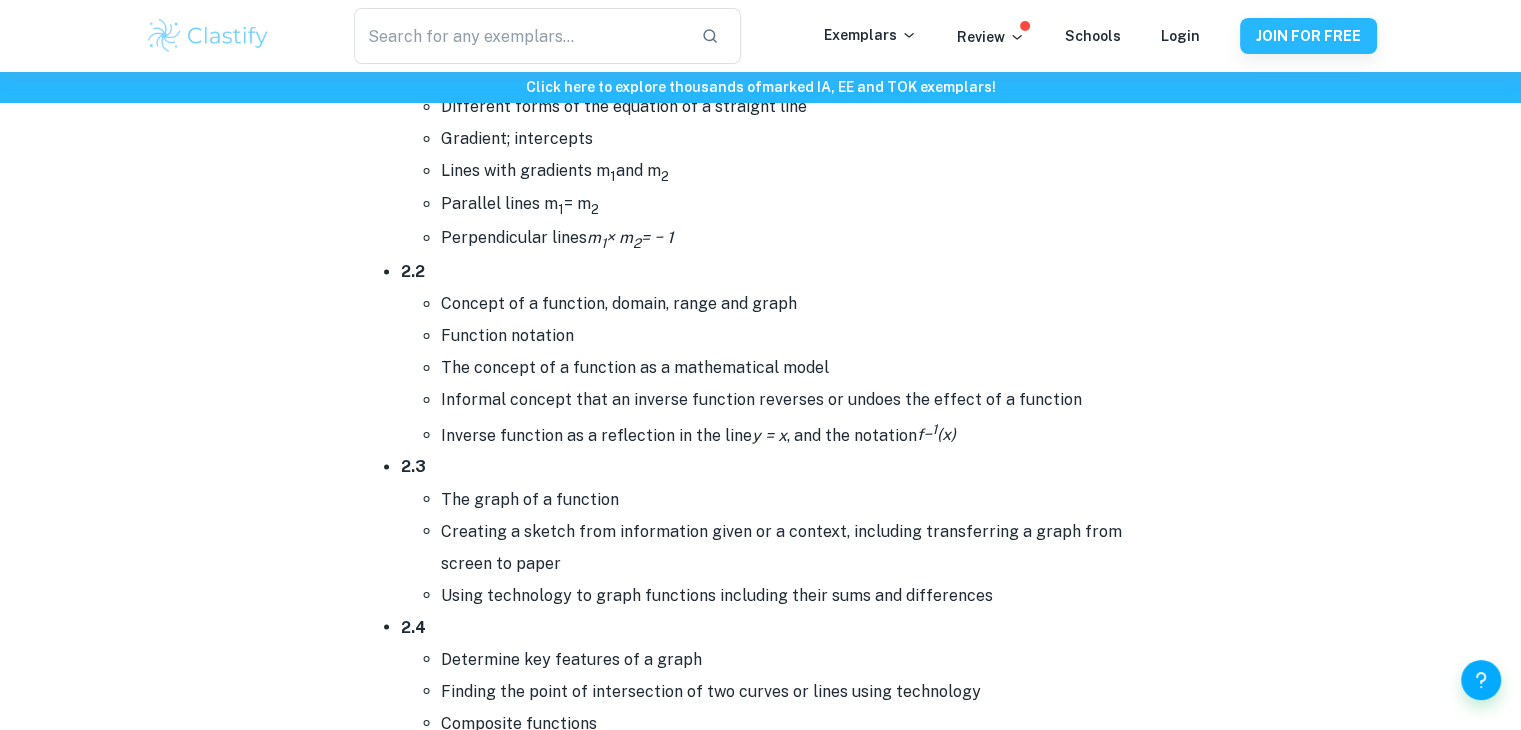 drag, startPoint x: 1094, startPoint y: 150, endPoint x: 1076, endPoint y: -20, distance: 170.95029 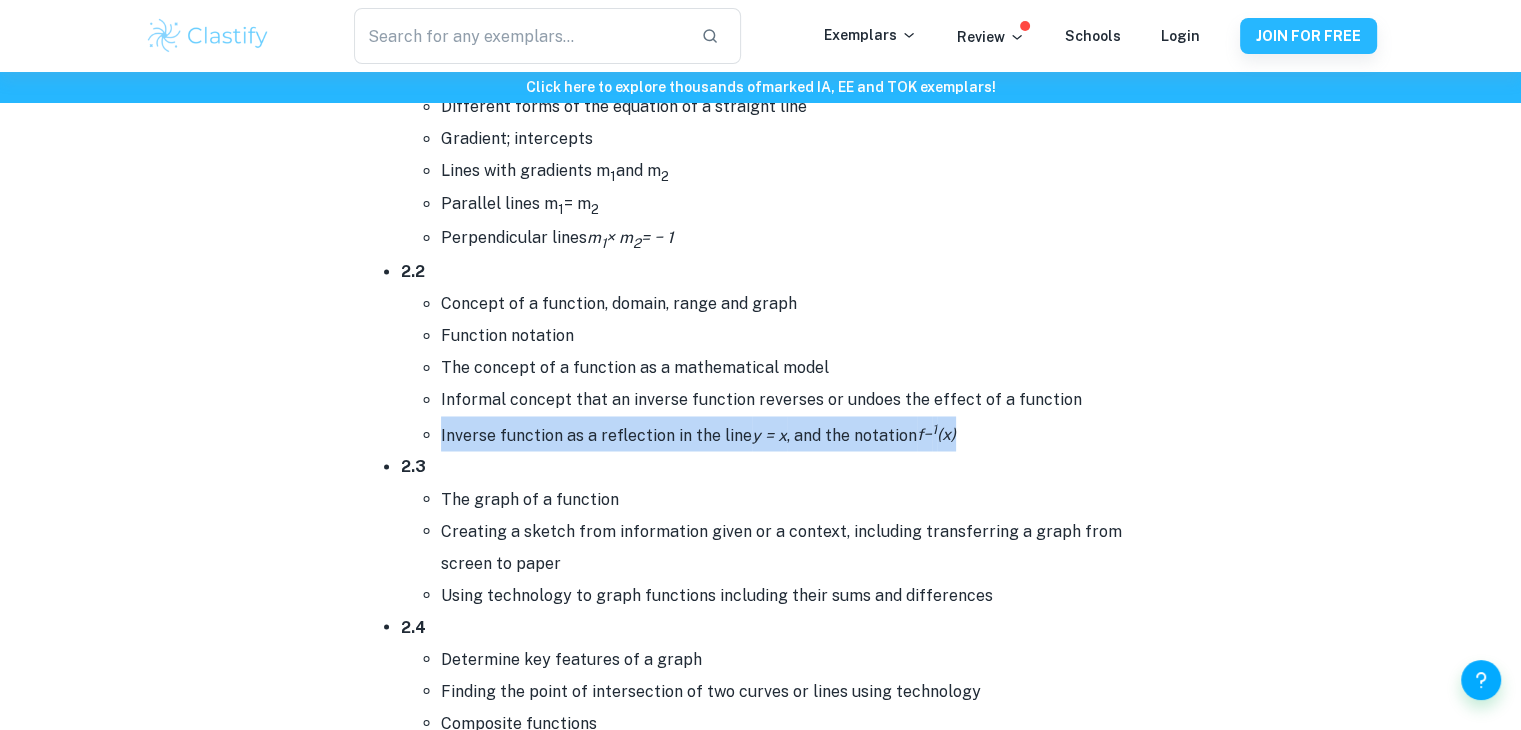 drag, startPoint x: 448, startPoint y: 428, endPoint x: 522, endPoint y: 456, distance: 79.12016 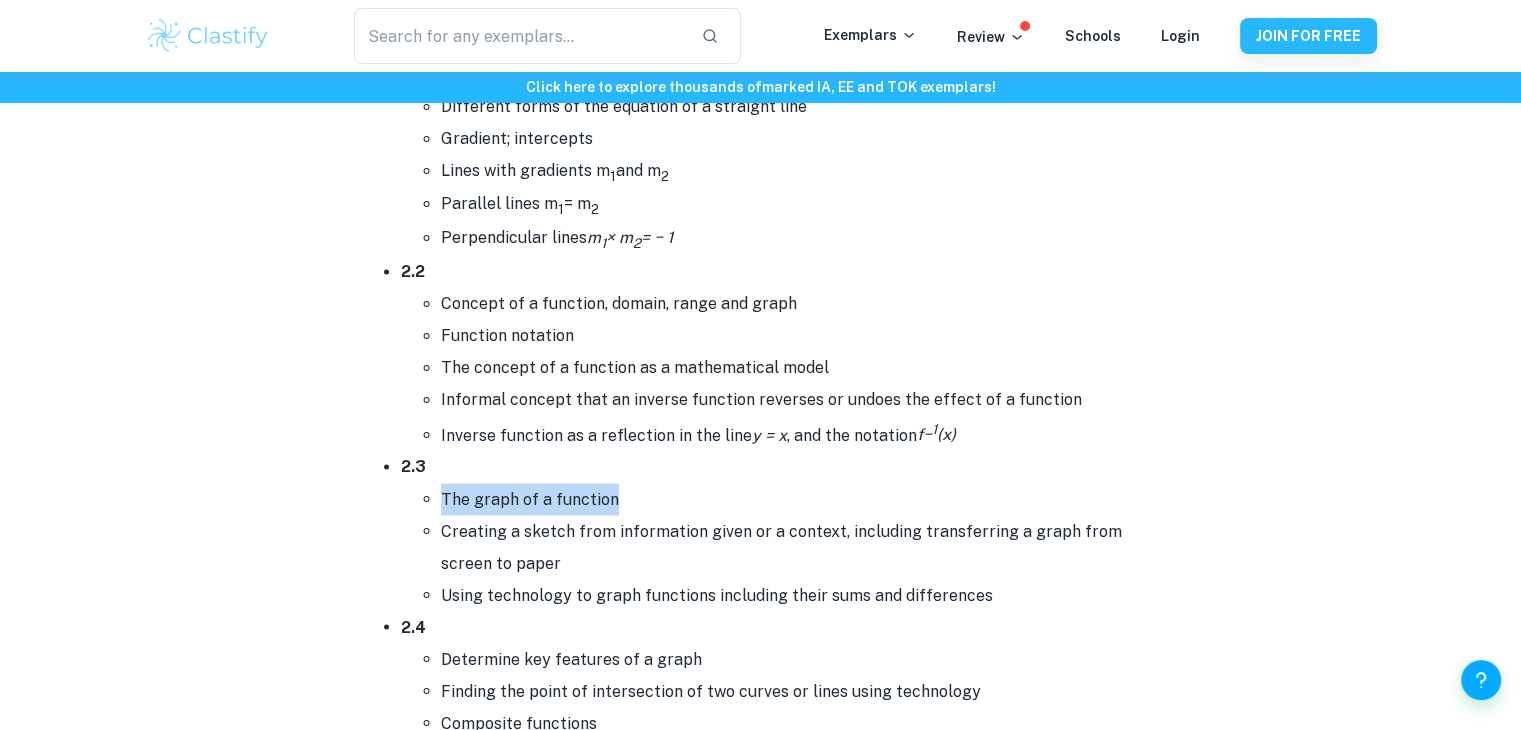drag, startPoint x: 439, startPoint y: 491, endPoint x: 641, endPoint y: 505, distance: 202.48457 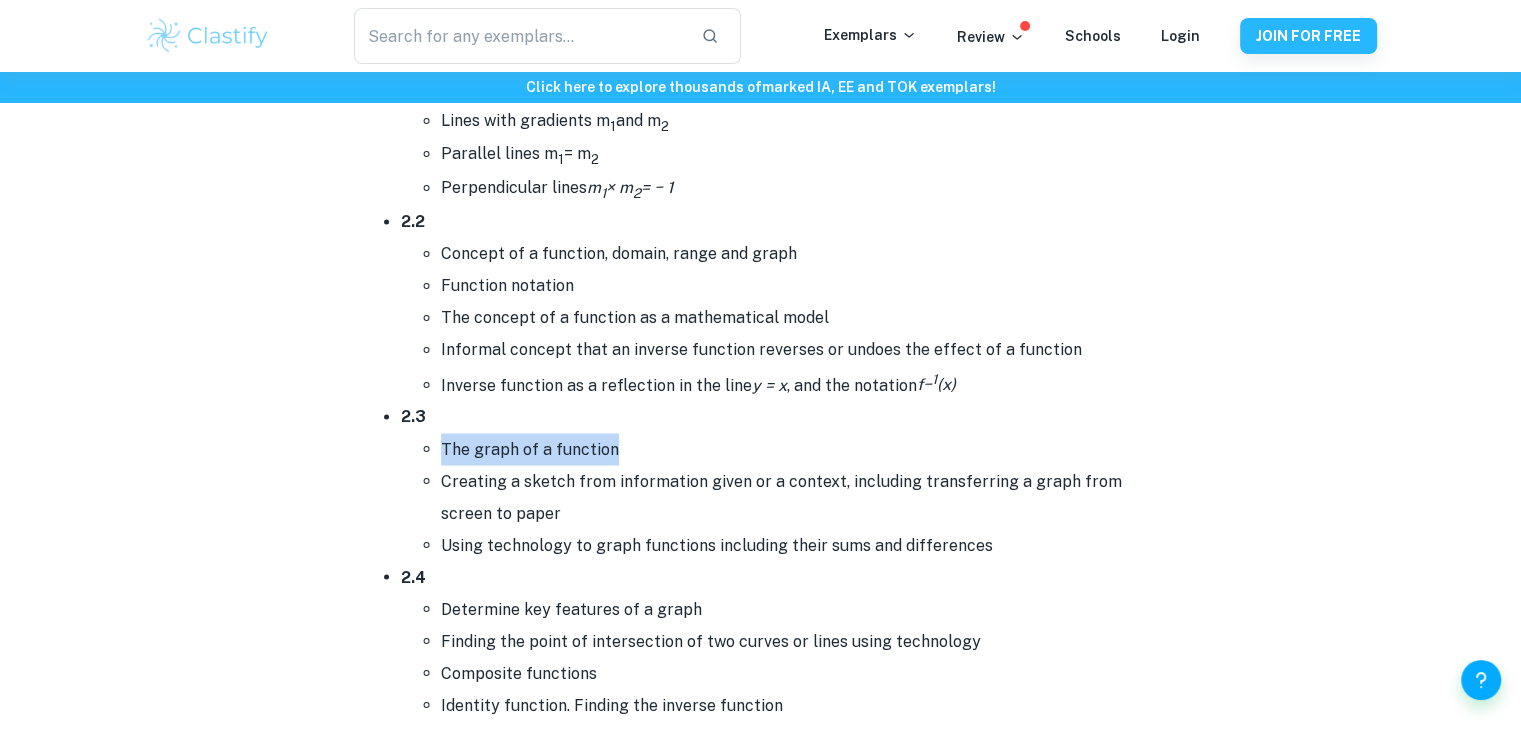 scroll, scrollTop: 3500, scrollLeft: 0, axis: vertical 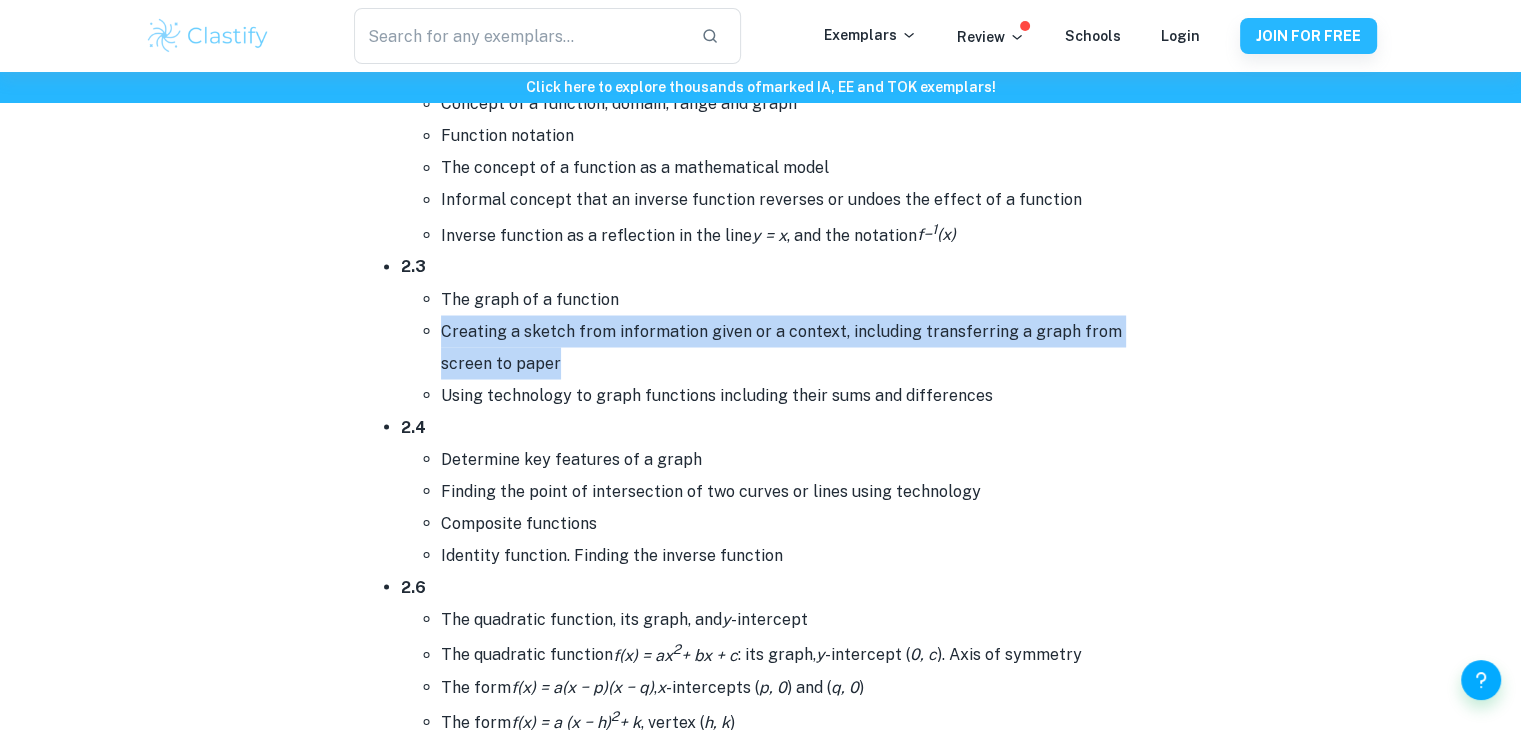 drag, startPoint x: 428, startPoint y: 332, endPoint x: 504, endPoint y: 349, distance: 77.87811 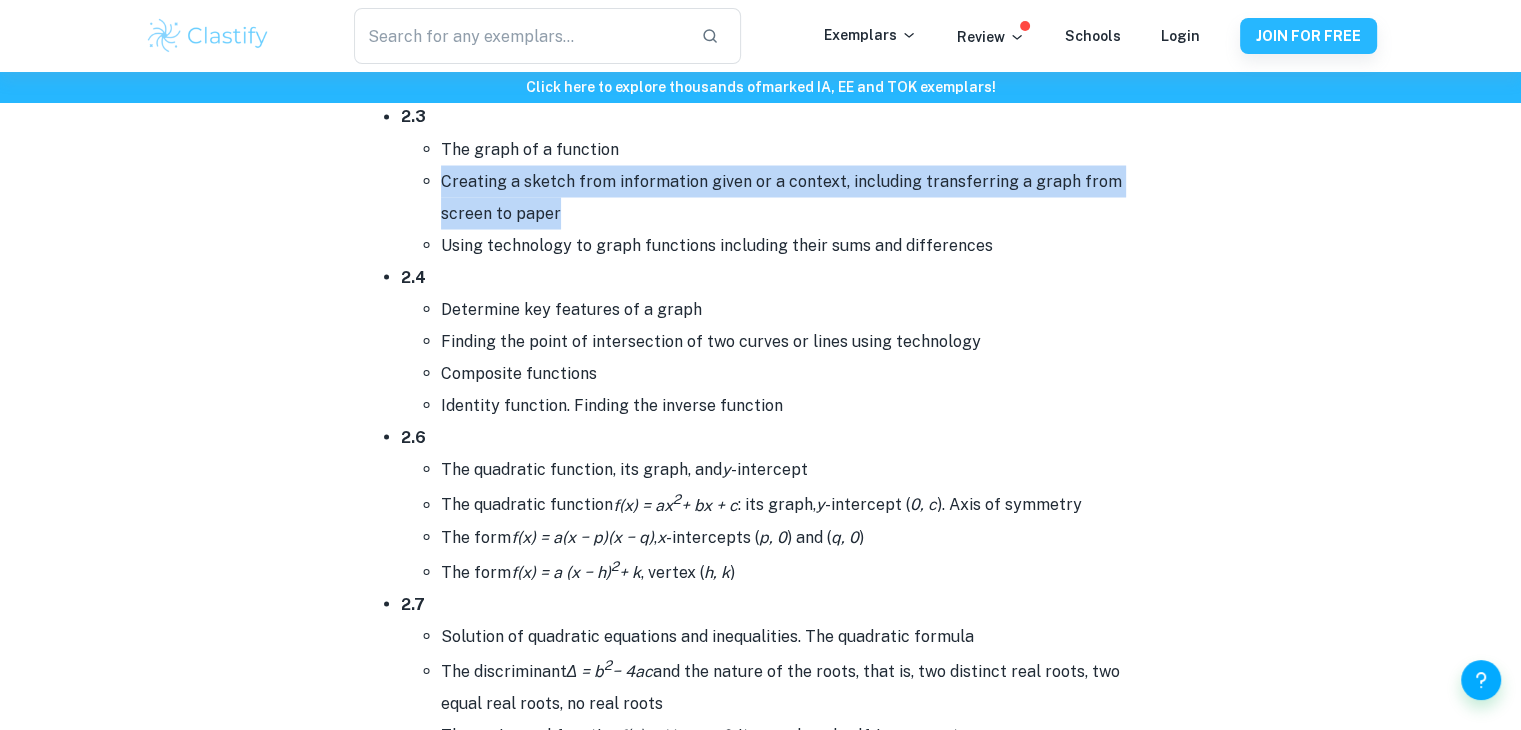 scroll, scrollTop: 3700, scrollLeft: 0, axis: vertical 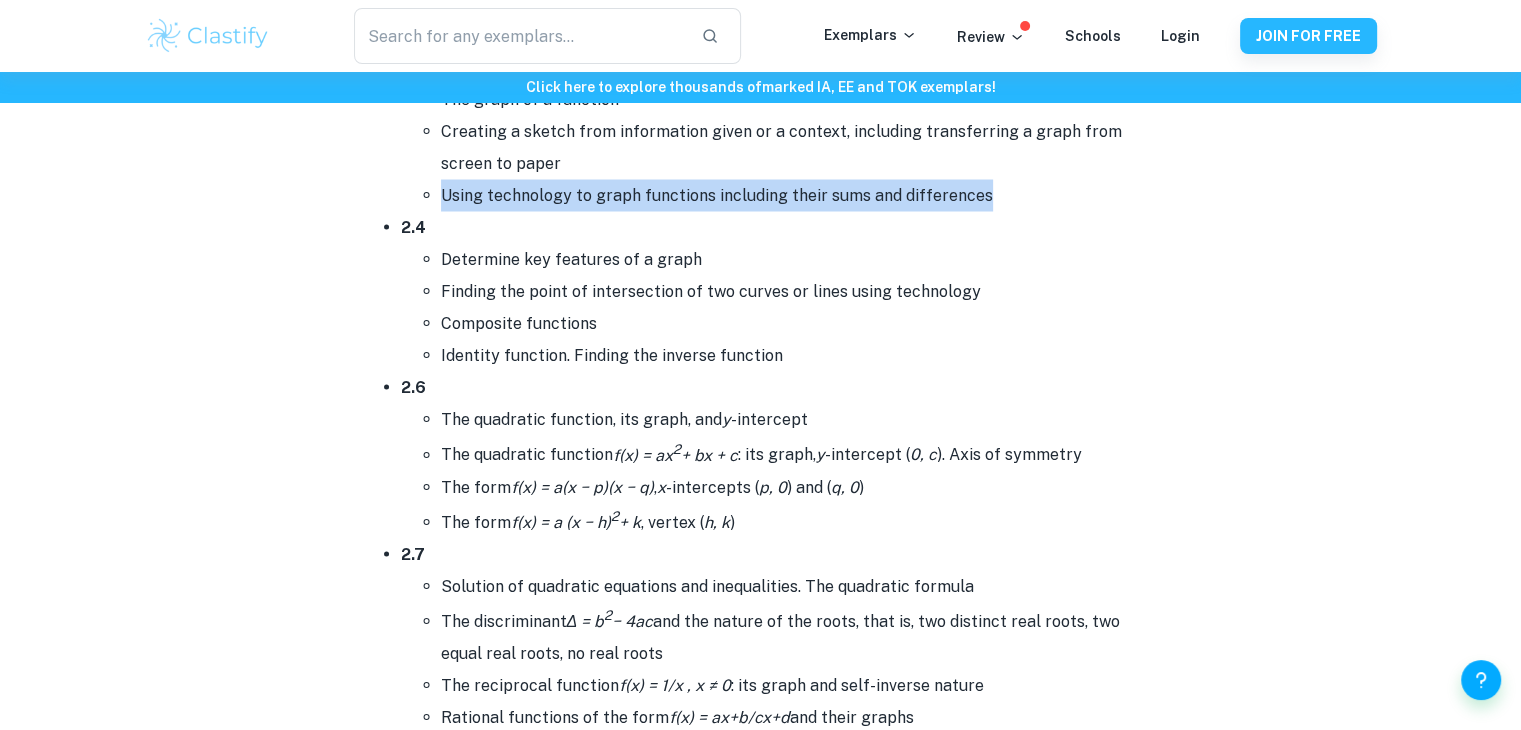 drag, startPoint x: 448, startPoint y: 194, endPoint x: 1000, endPoint y: 202, distance: 552.058 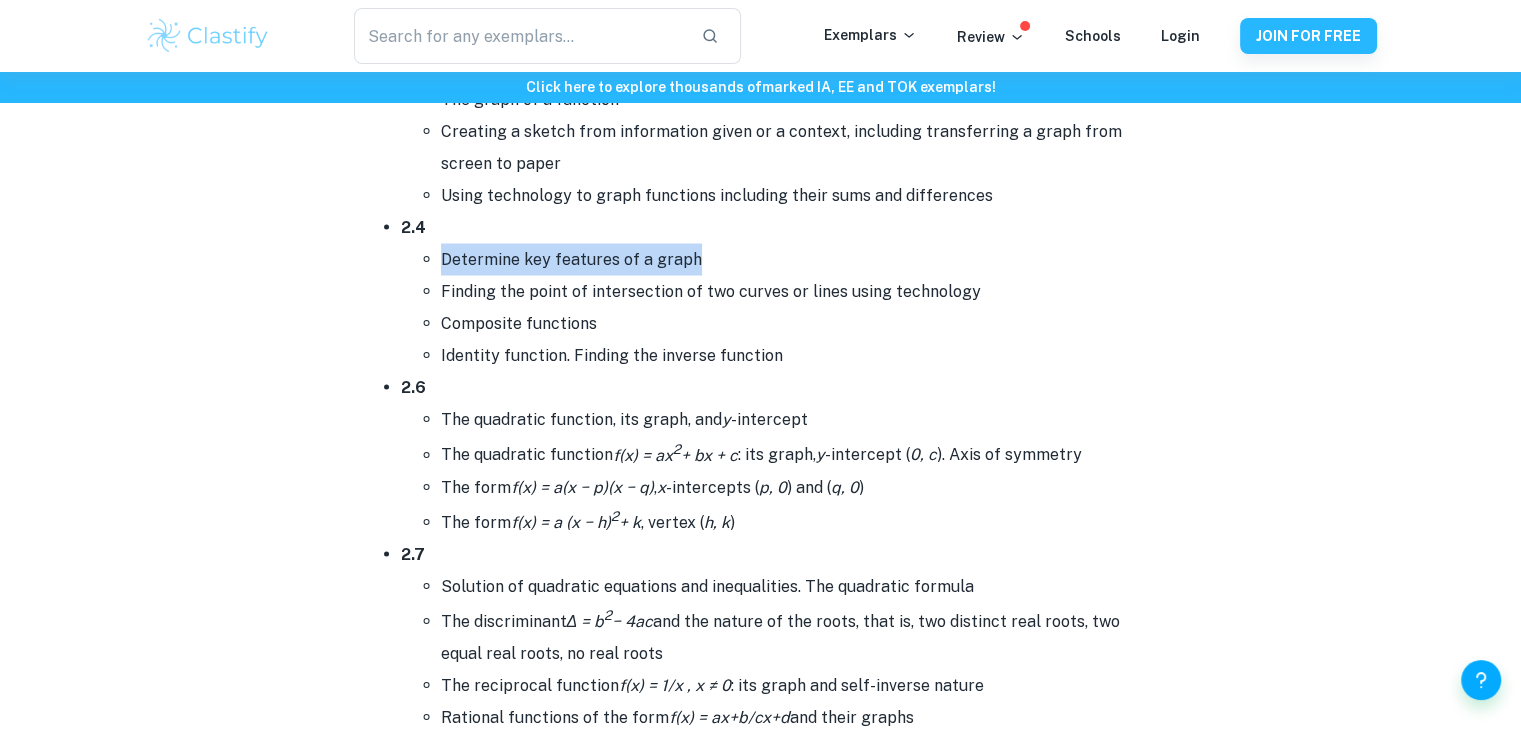 drag, startPoint x: 448, startPoint y: 255, endPoint x: 688, endPoint y: 253, distance: 240.00833 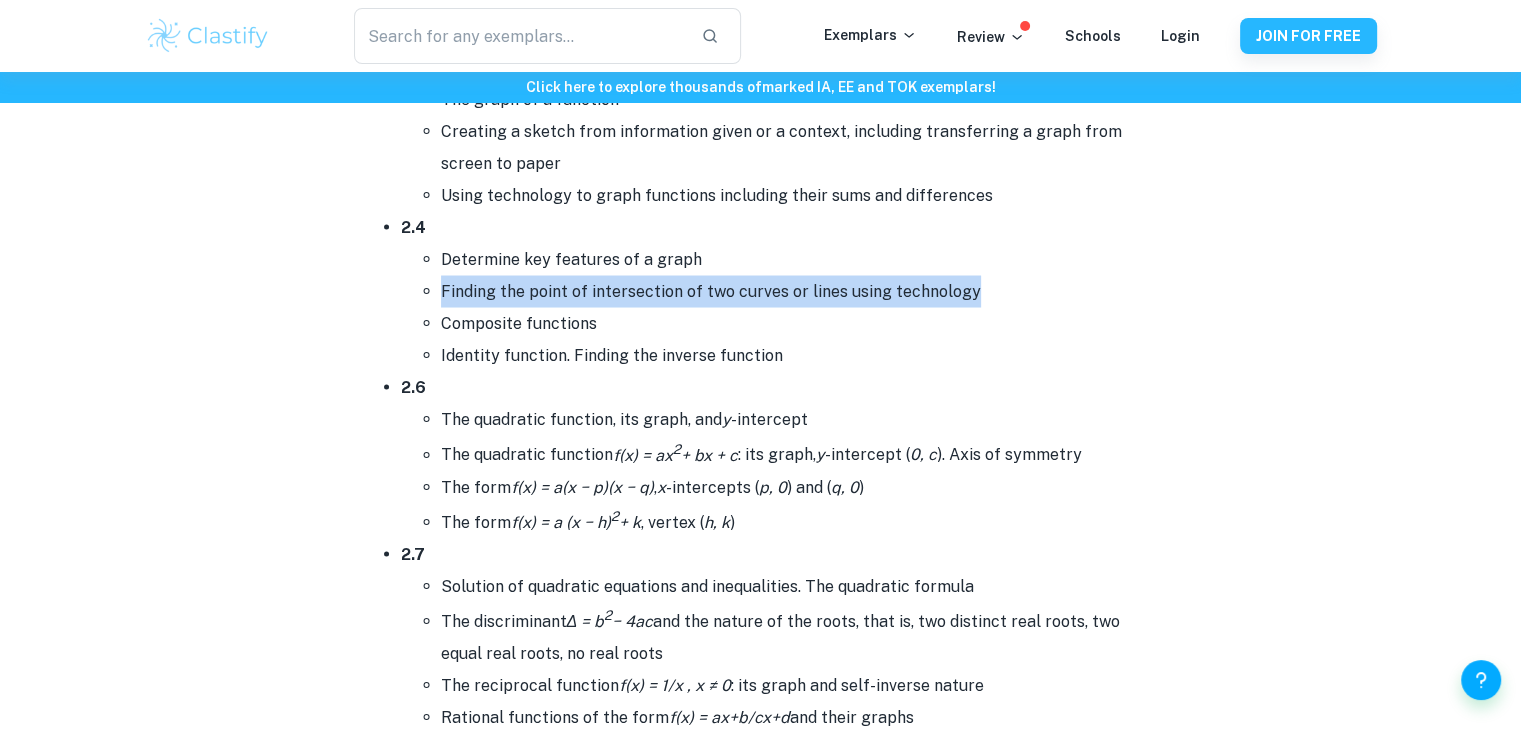 drag, startPoint x: 440, startPoint y: 284, endPoint x: 1015, endPoint y: 275, distance: 575.07043 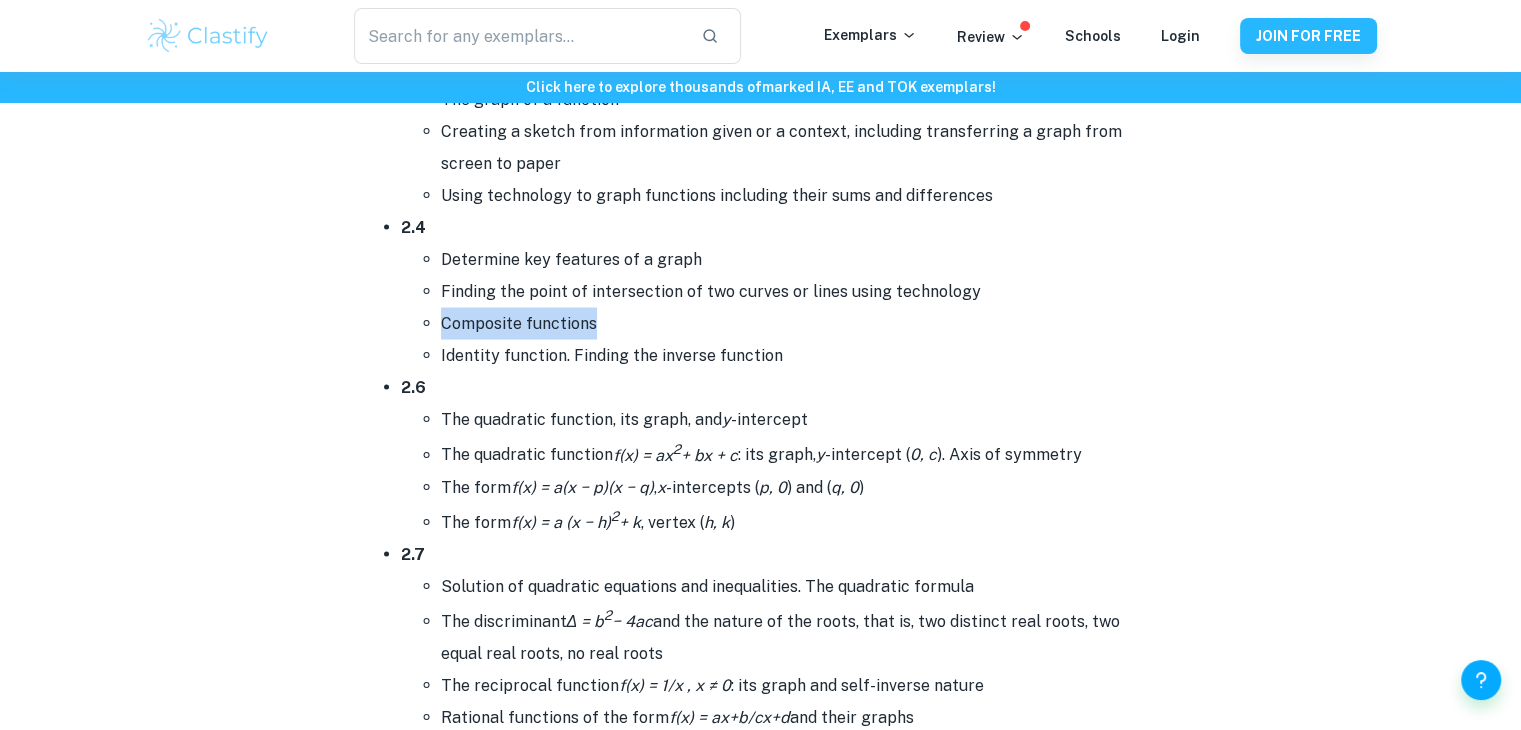 drag, startPoint x: 508, startPoint y: 322, endPoint x: 598, endPoint y: 322, distance: 90 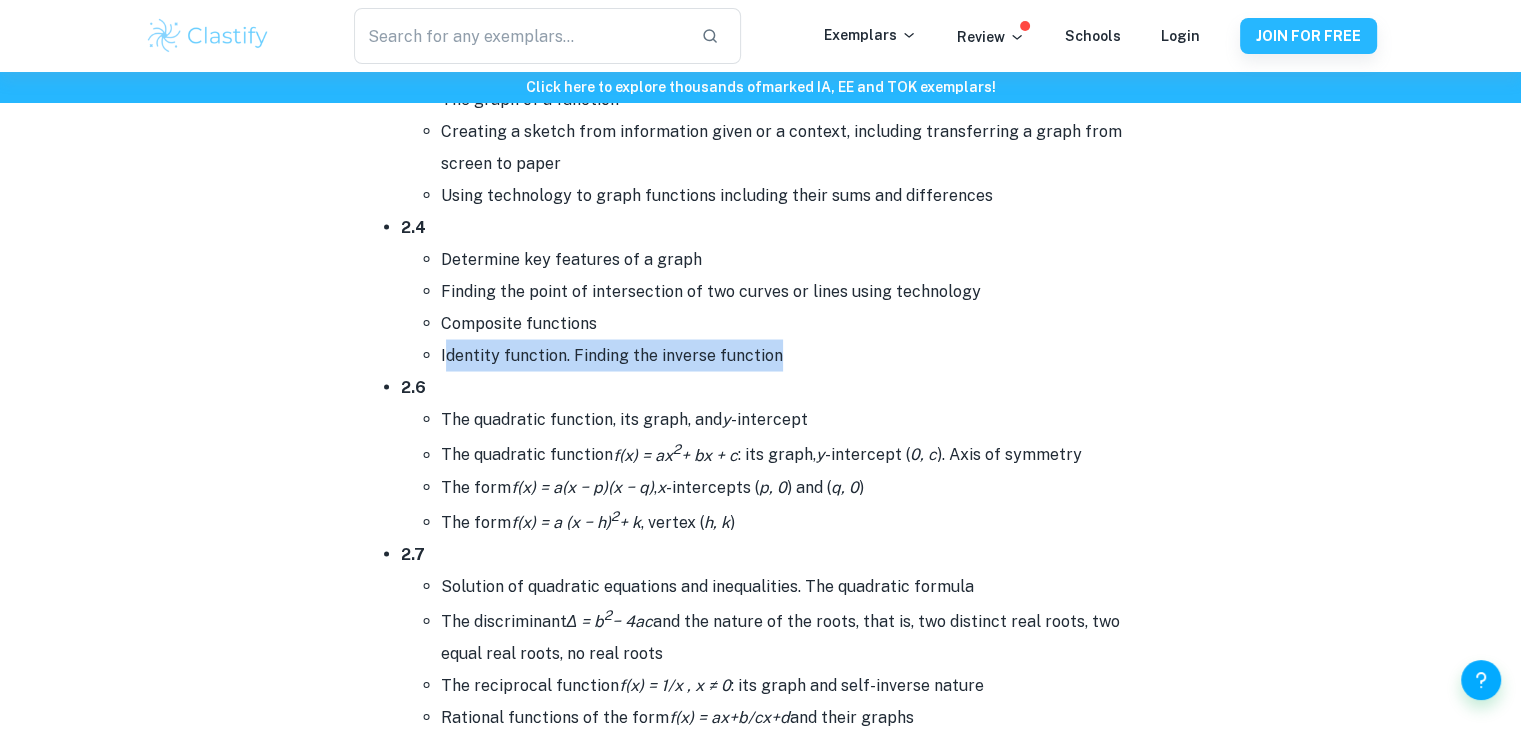 drag, startPoint x: 457, startPoint y: 355, endPoint x: 912, endPoint y: 374, distance: 455.39655 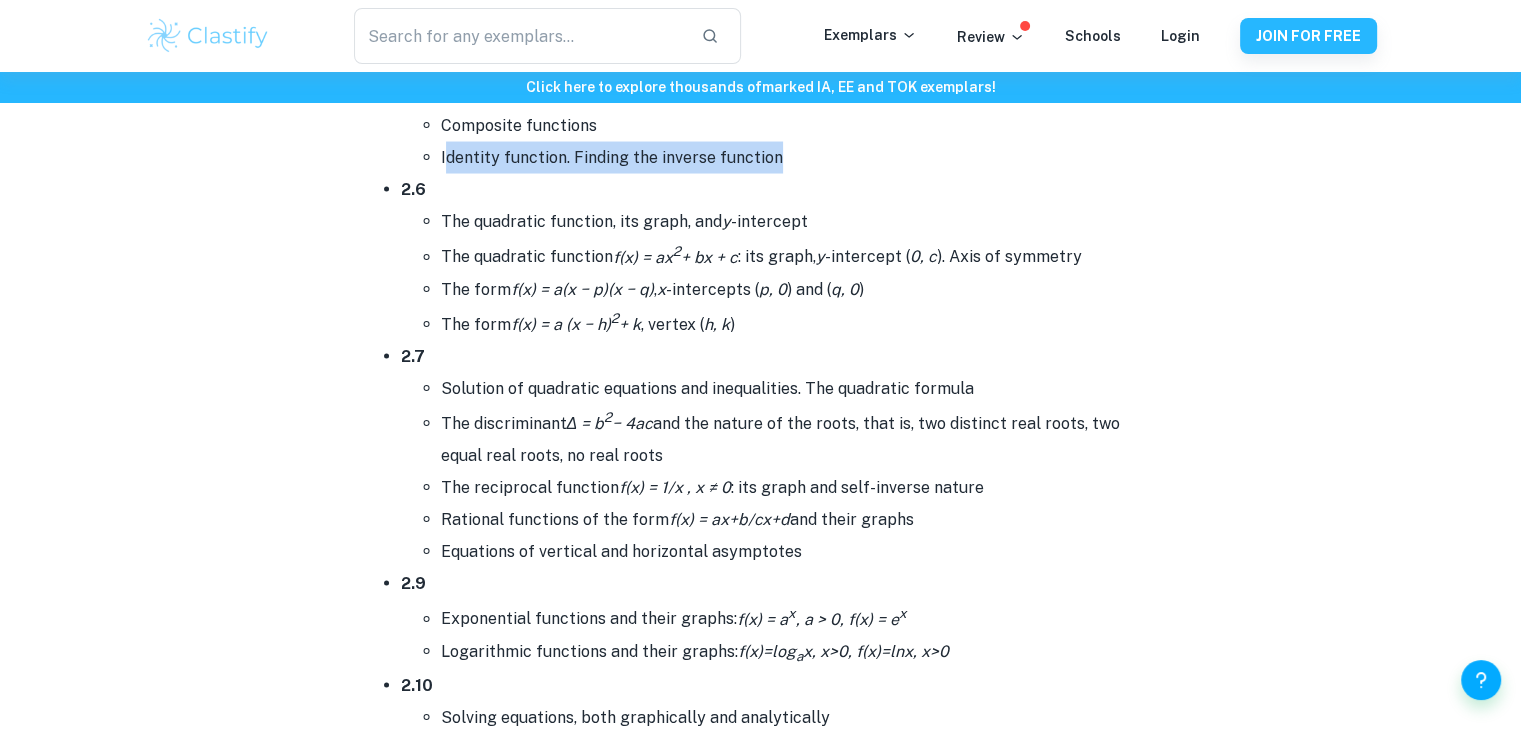 scroll, scrollTop: 3900, scrollLeft: 0, axis: vertical 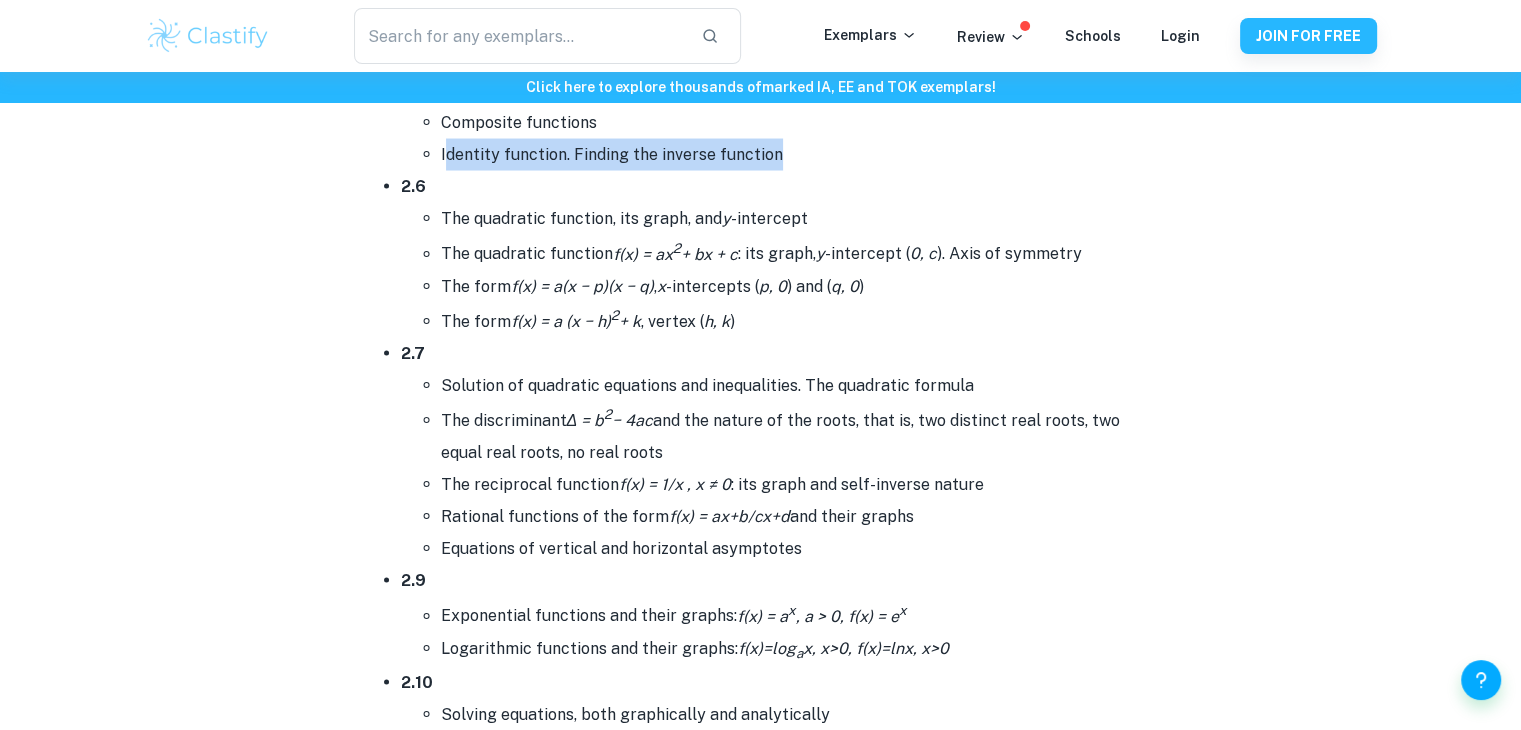 drag, startPoint x: 439, startPoint y: 213, endPoint x: 830, endPoint y: 209, distance: 391.02045 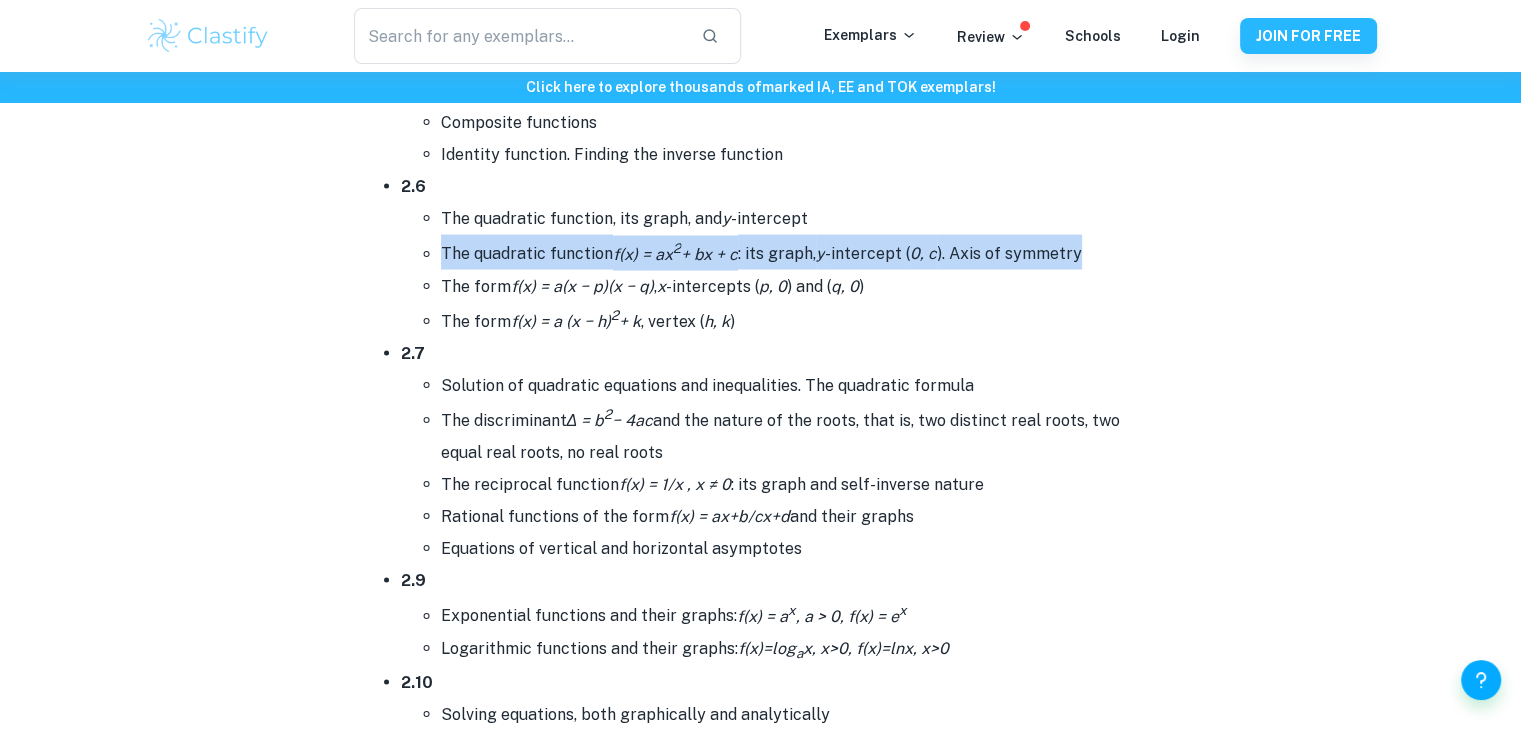 drag, startPoint x: 438, startPoint y: 245, endPoint x: 1137, endPoint y: 261, distance: 699.1831 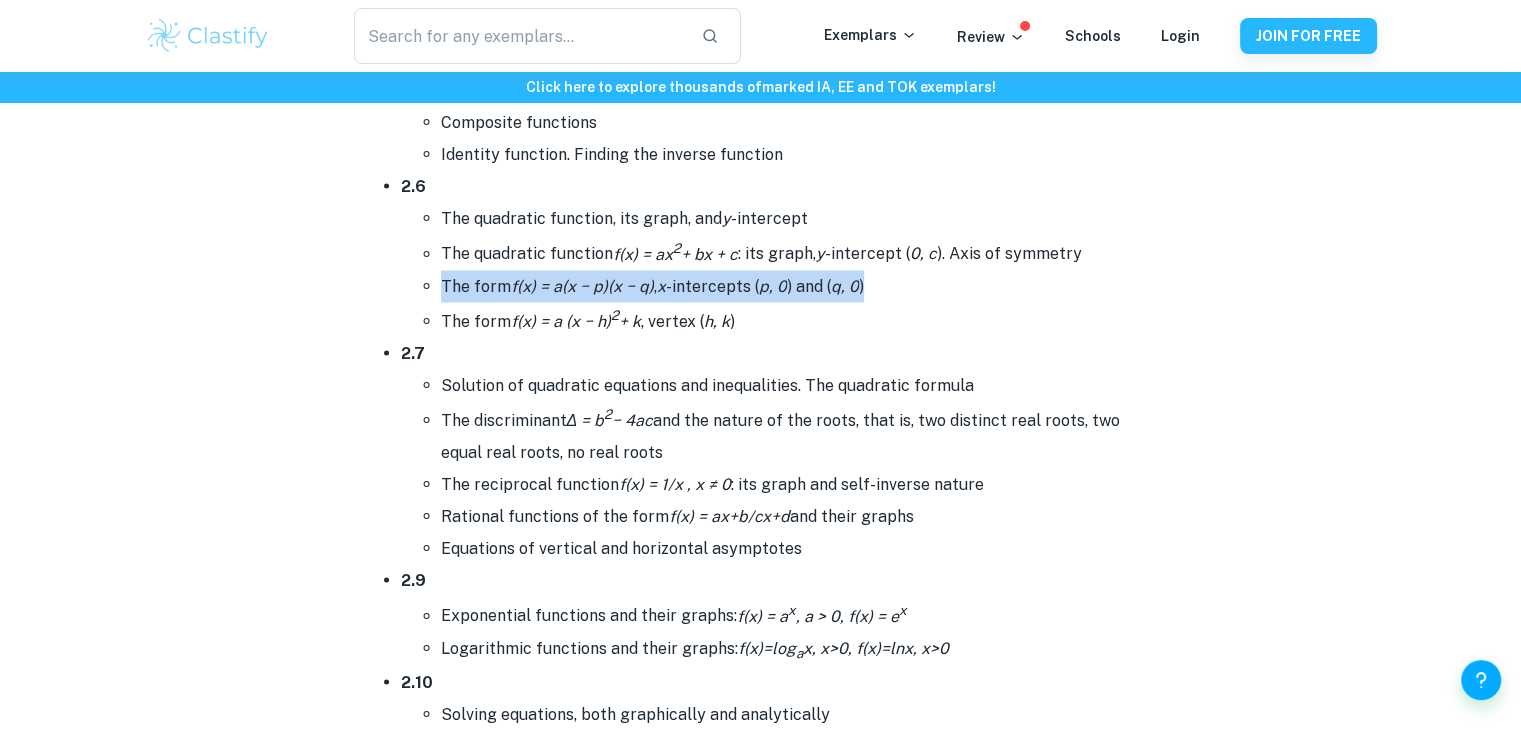 drag, startPoint x: 438, startPoint y: 285, endPoint x: 914, endPoint y: 285, distance: 476 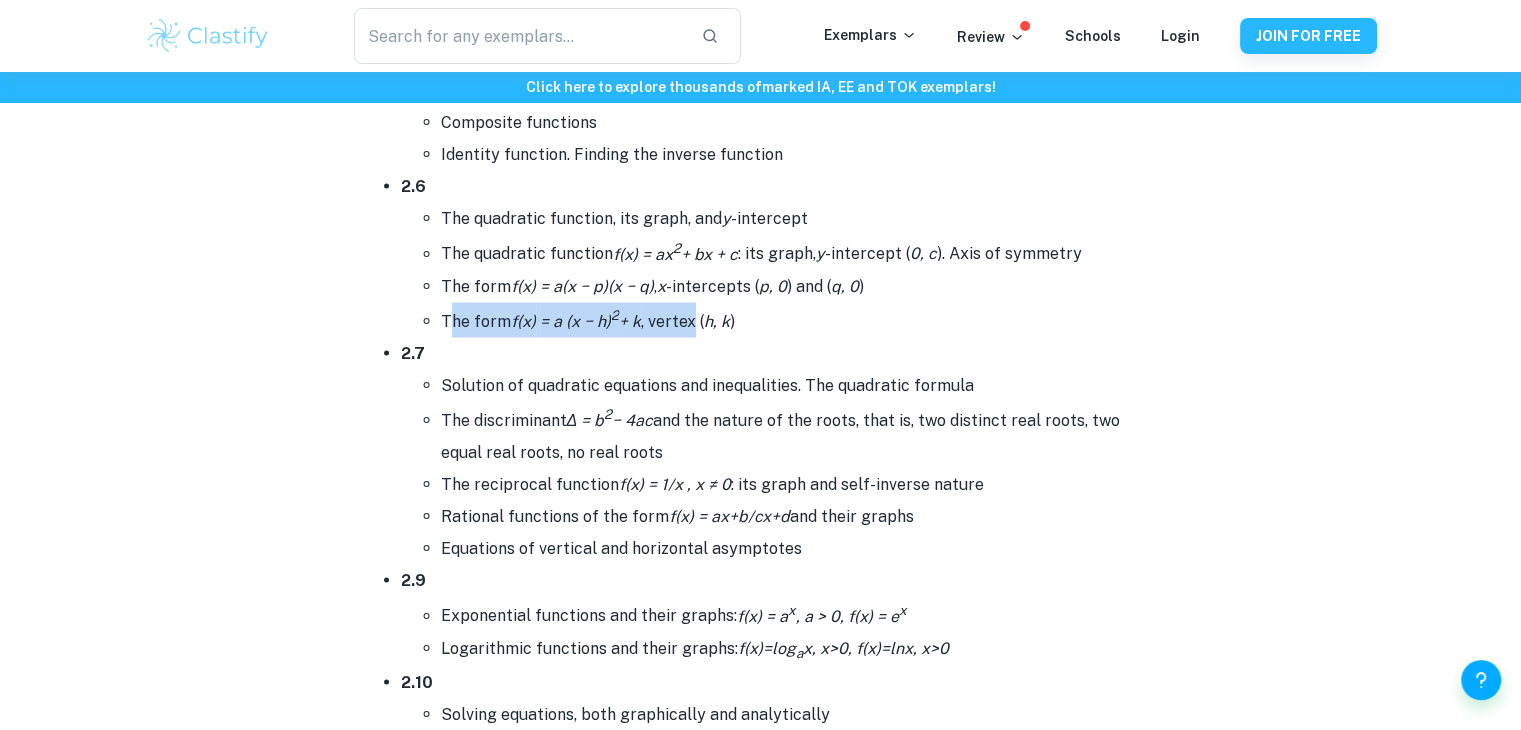 drag, startPoint x: 445, startPoint y: 314, endPoint x: 522, endPoint y: 313, distance: 77.00649 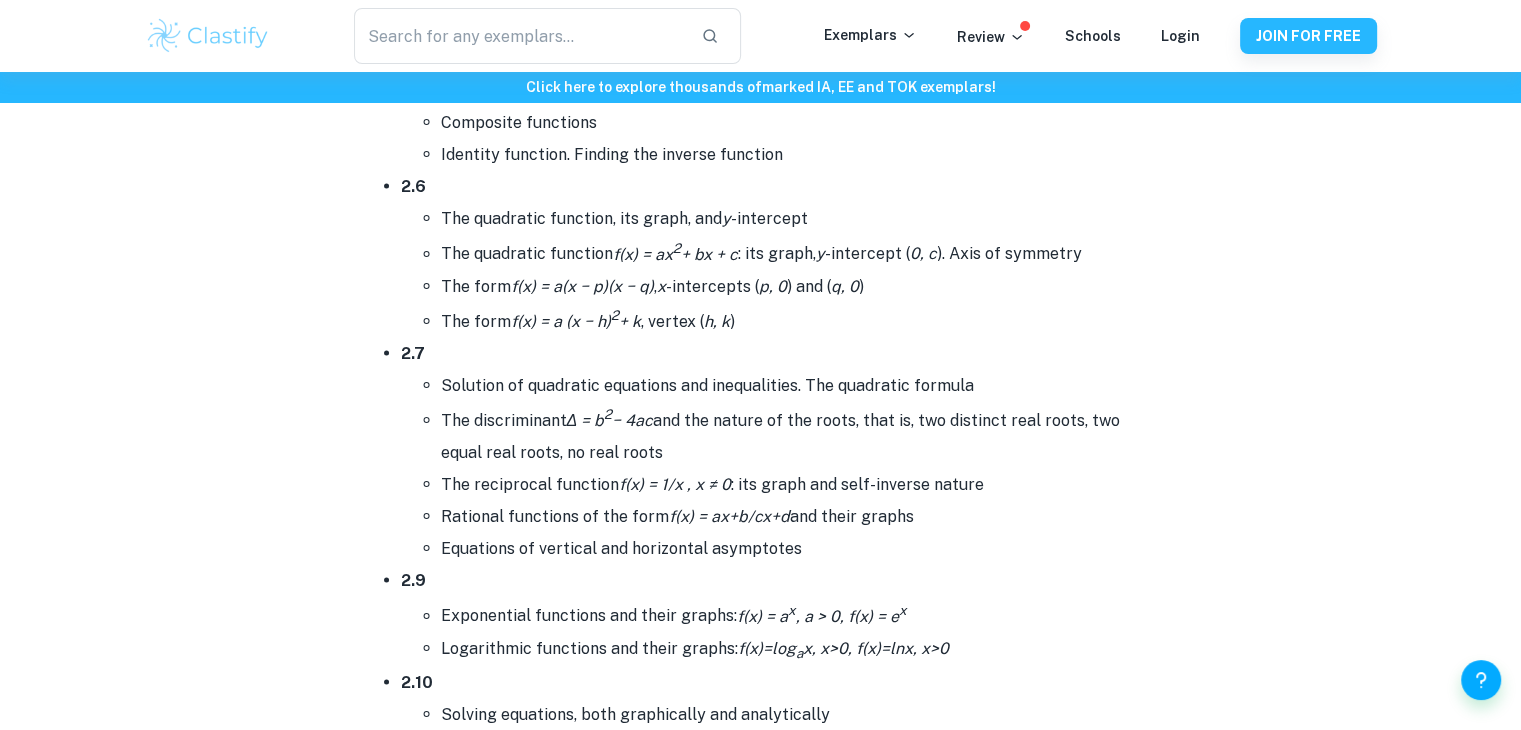 click on "The form  f(x)   = a (x − h) 2  + k , vertex ( h, k )" at bounding box center (801, 320) 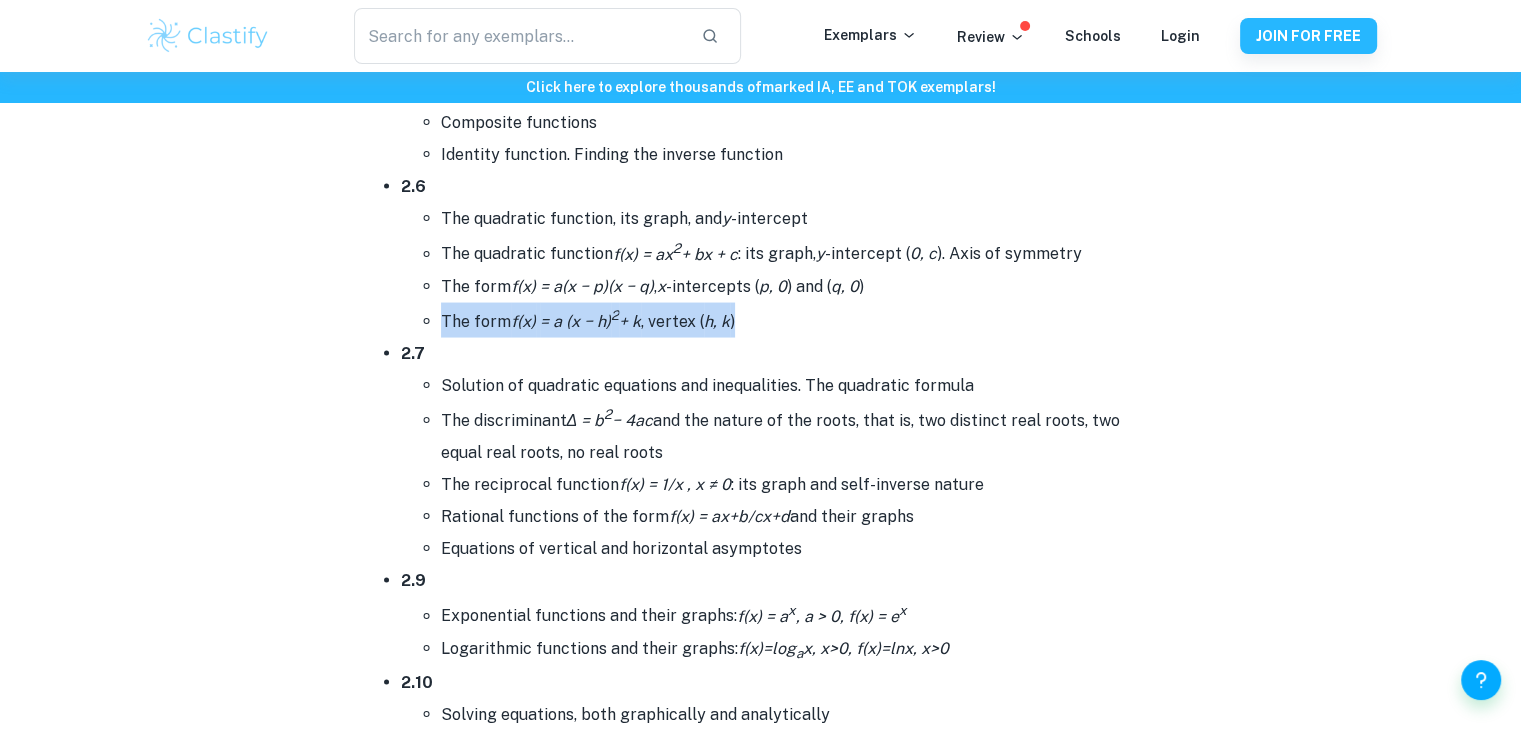 drag, startPoint x: 440, startPoint y: 314, endPoint x: 850, endPoint y: 311, distance: 410.011 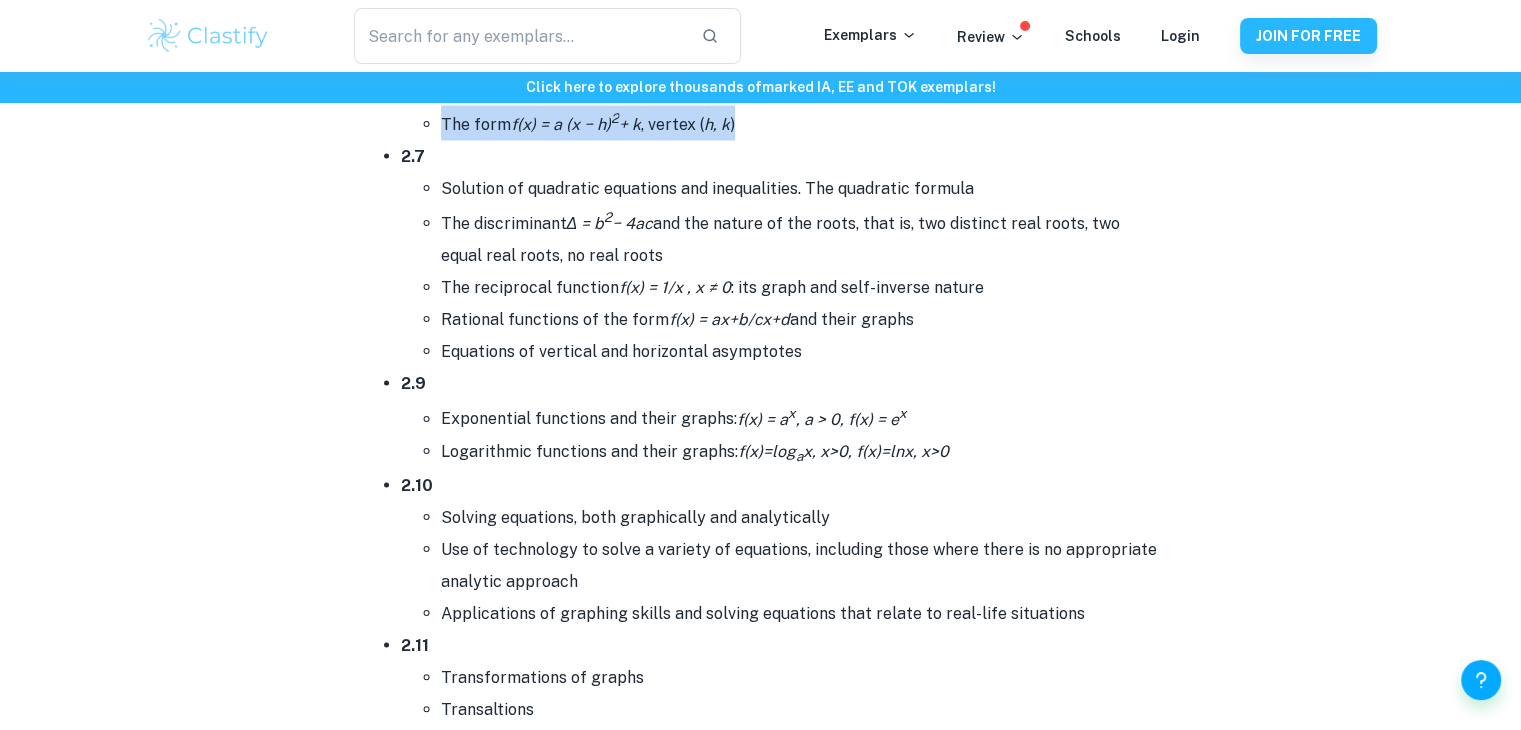 scroll, scrollTop: 4100, scrollLeft: 0, axis: vertical 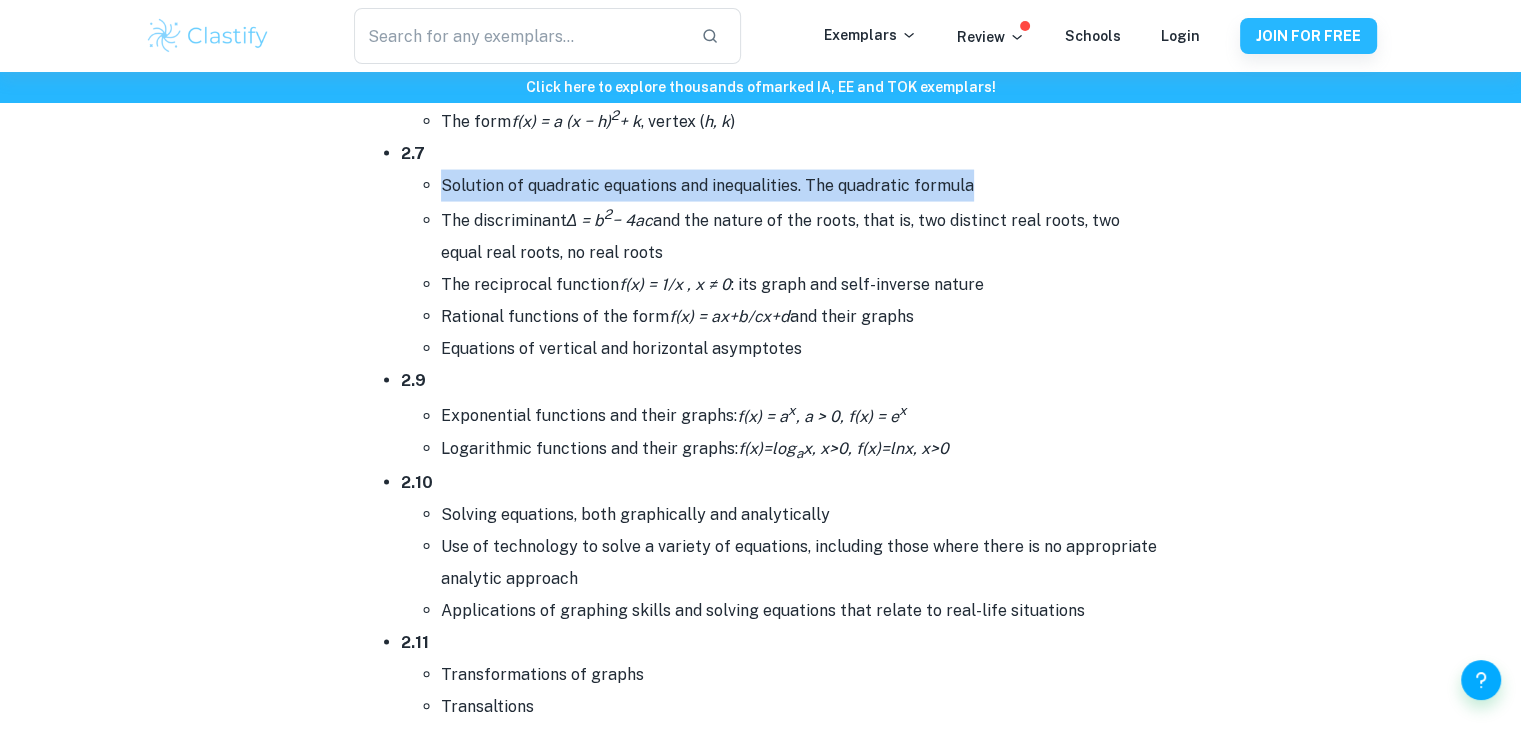 drag, startPoint x: 440, startPoint y: 181, endPoint x: 976, endPoint y: 170, distance: 536.11285 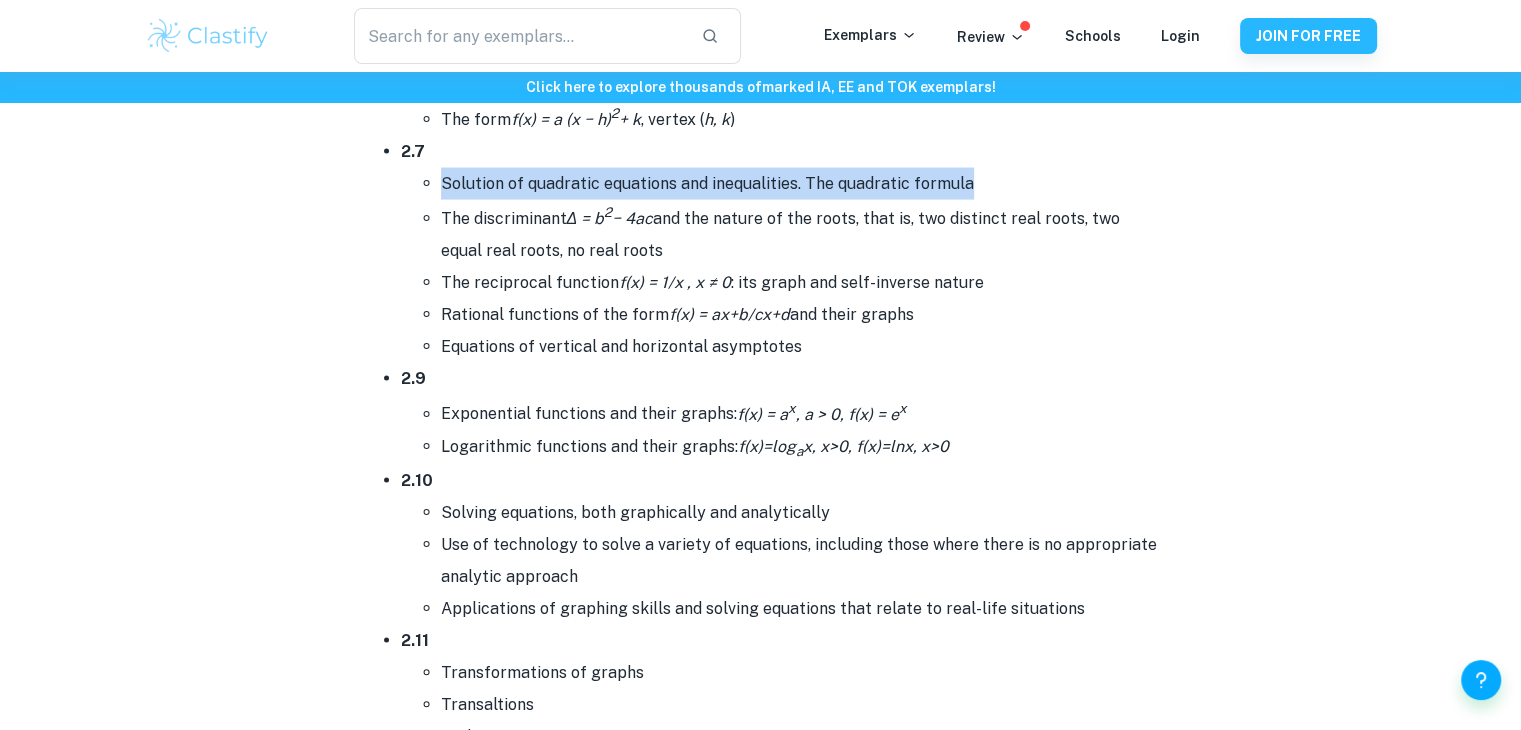 scroll, scrollTop: 4100, scrollLeft: 0, axis: vertical 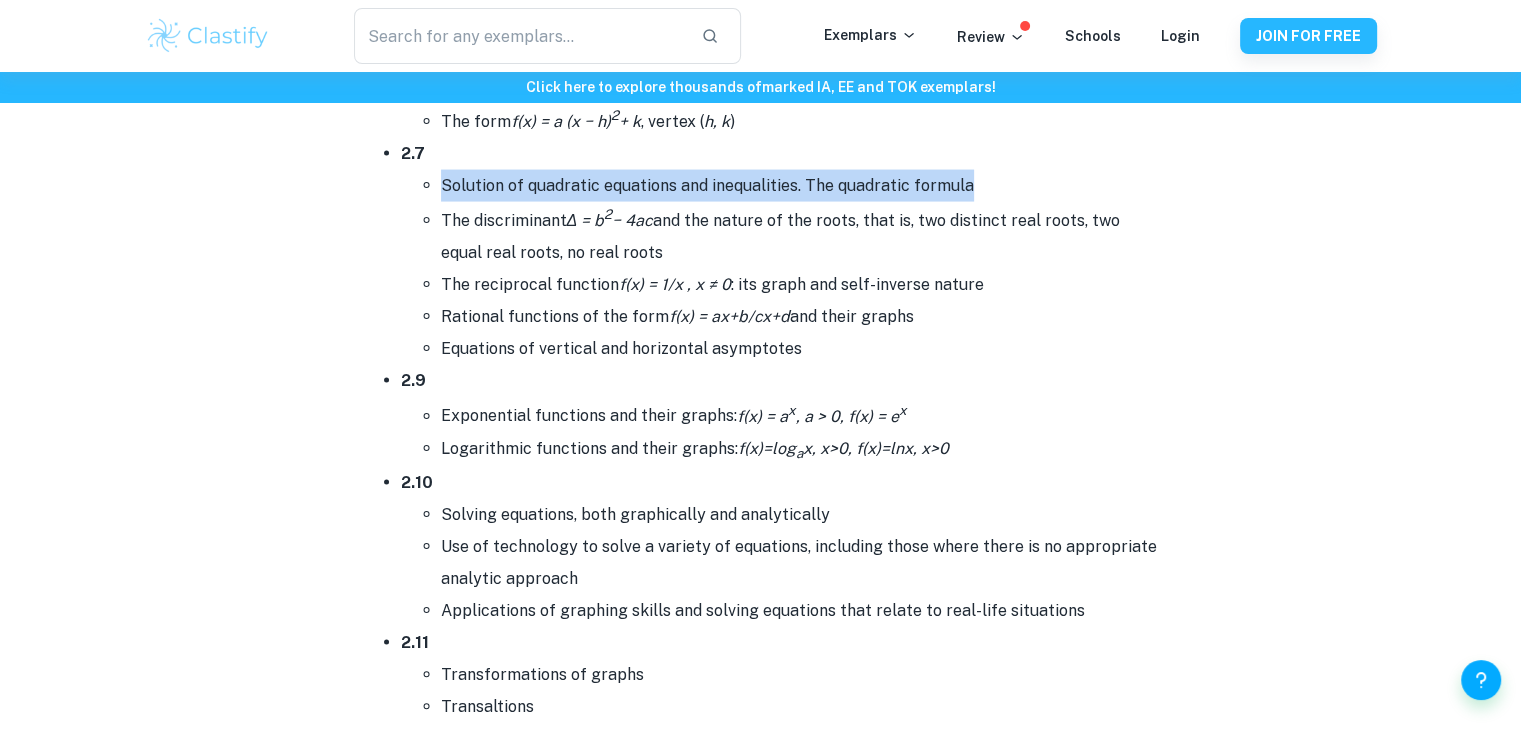 drag, startPoint x: 443, startPoint y: 215, endPoint x: 699, endPoint y: 252, distance: 258.66 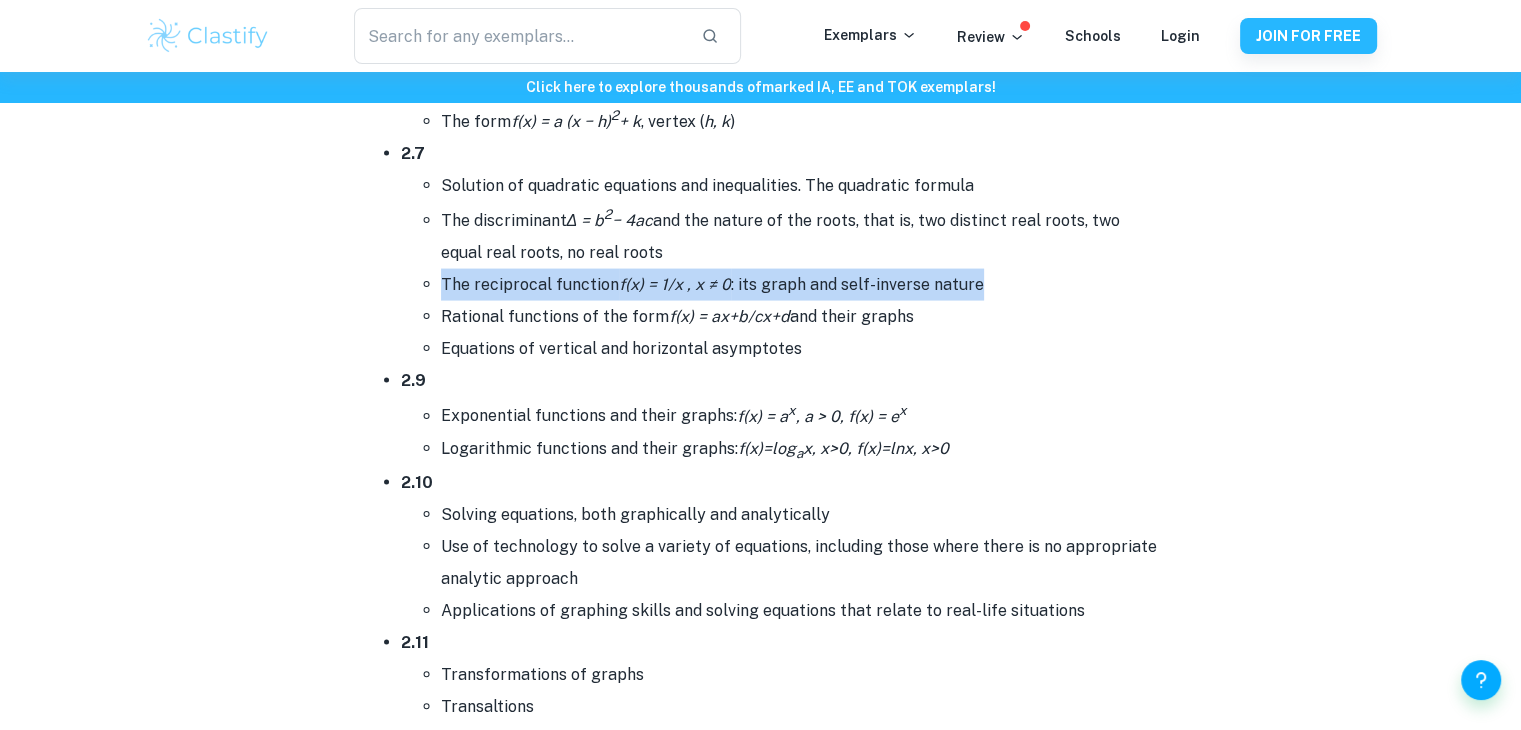 drag, startPoint x: 440, startPoint y: 273, endPoint x: 980, endPoint y: 283, distance: 540.0926 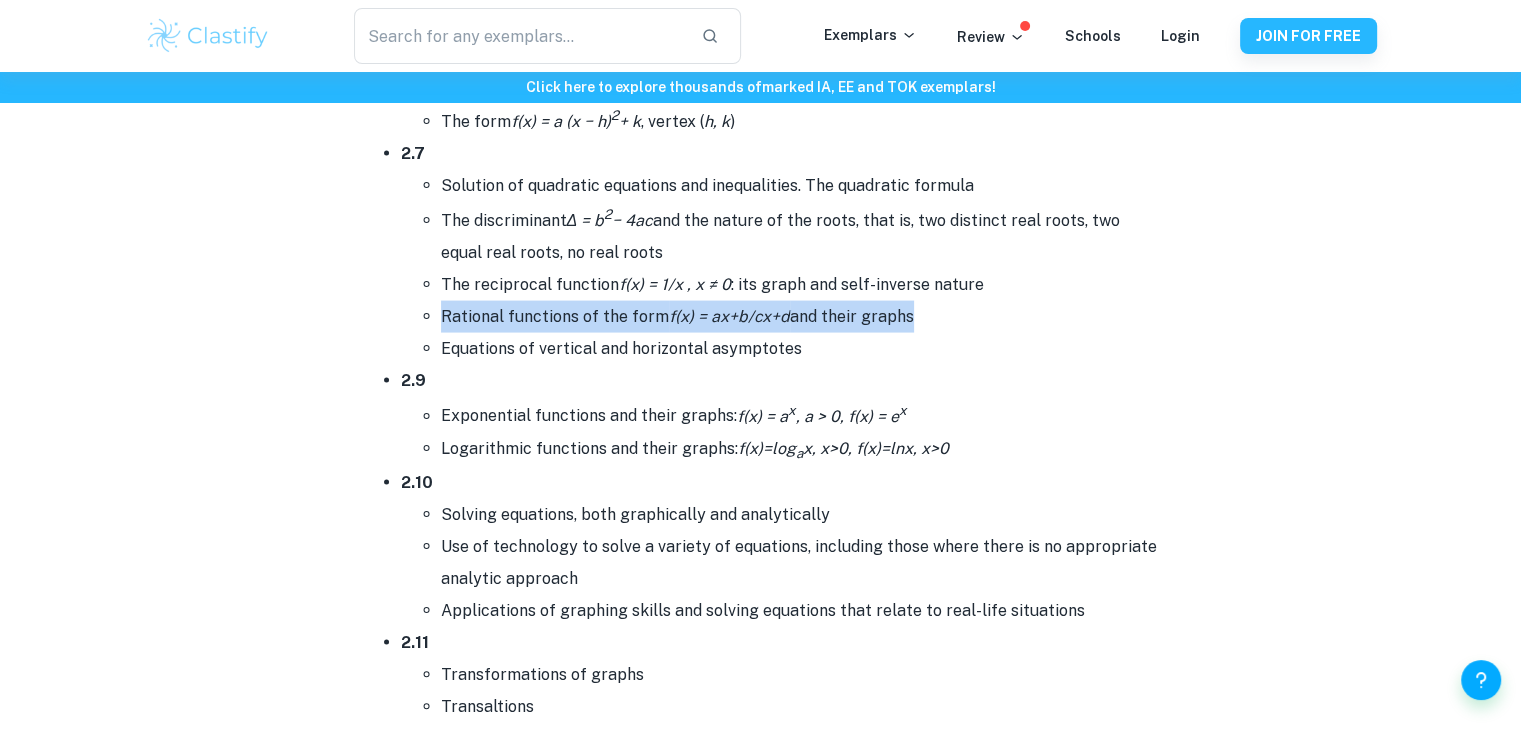 drag, startPoint x: 440, startPoint y: 308, endPoint x: 1028, endPoint y: 307, distance: 588.00085 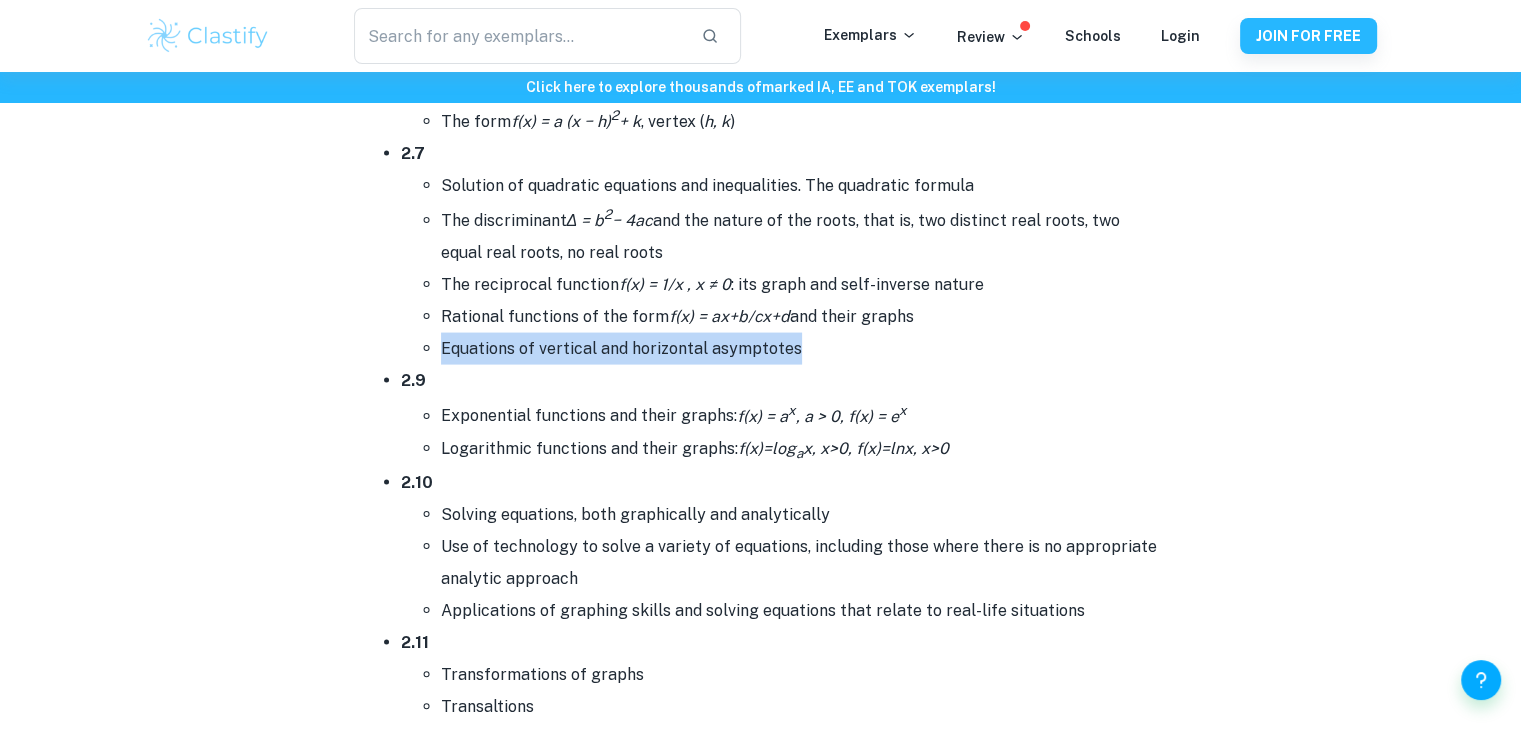 drag, startPoint x: 439, startPoint y: 347, endPoint x: 850, endPoint y: 348, distance: 411.00122 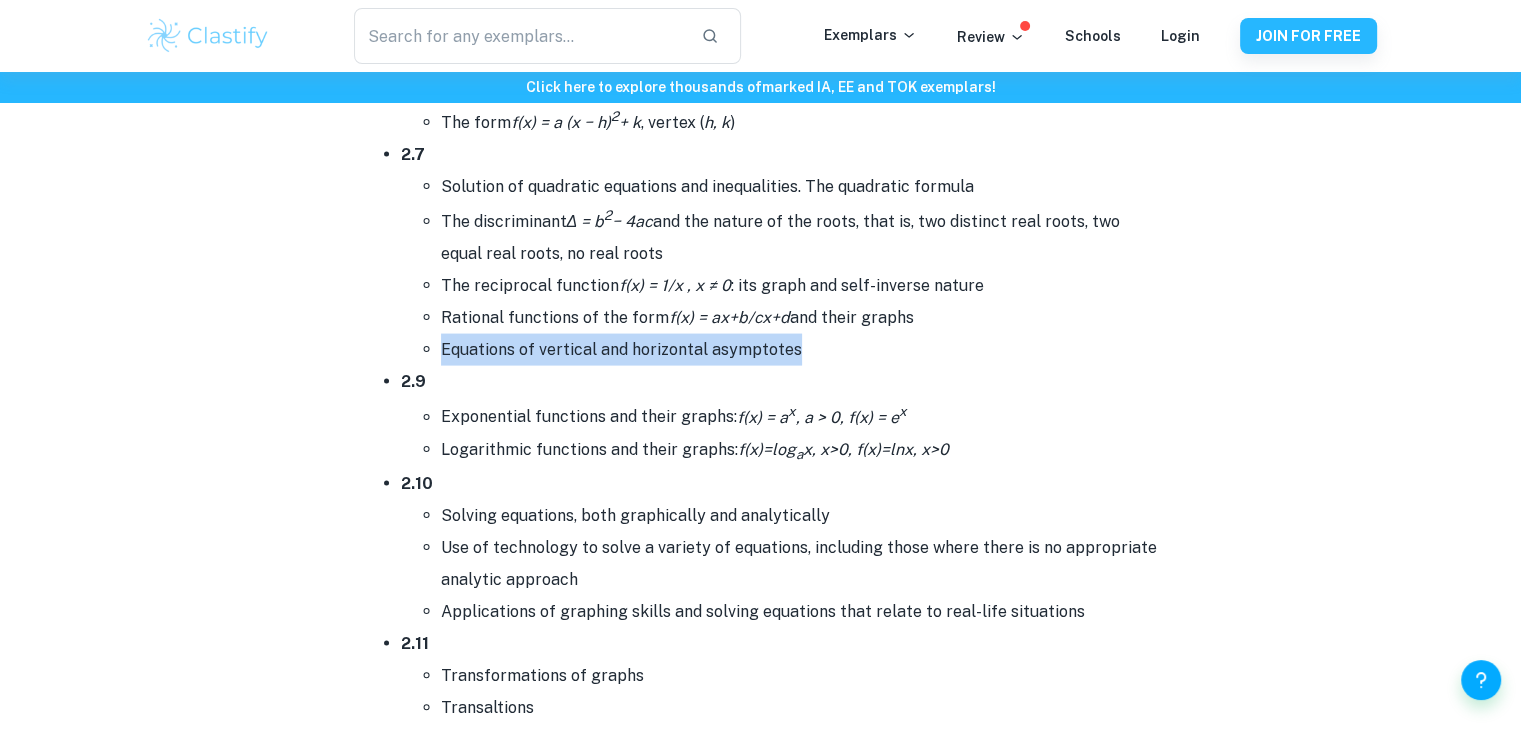 scroll, scrollTop: 4100, scrollLeft: 0, axis: vertical 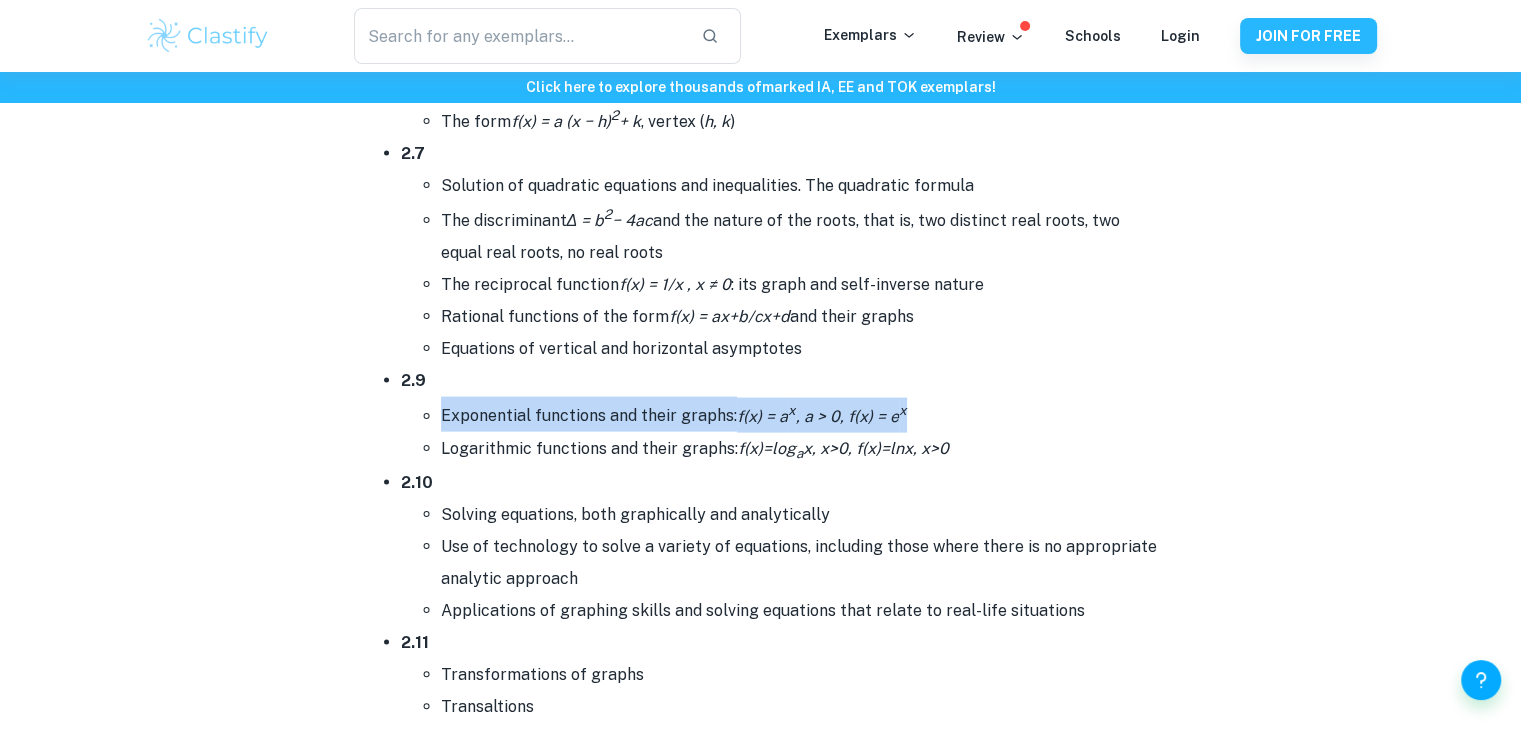 drag, startPoint x: 440, startPoint y: 411, endPoint x: 1042, endPoint y: 389, distance: 602.40186 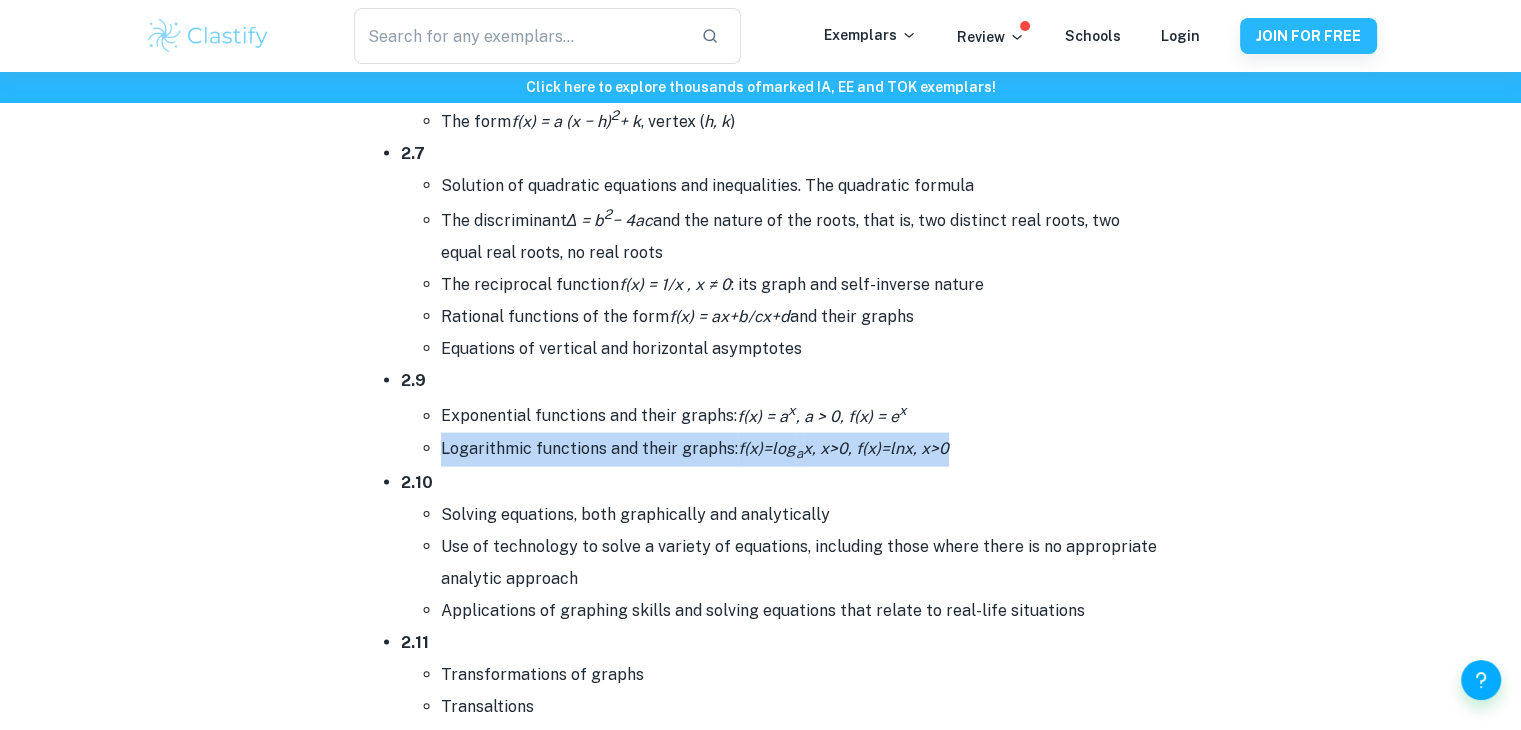 drag, startPoint x: 439, startPoint y: 445, endPoint x: 938, endPoint y: 476, distance: 499.962 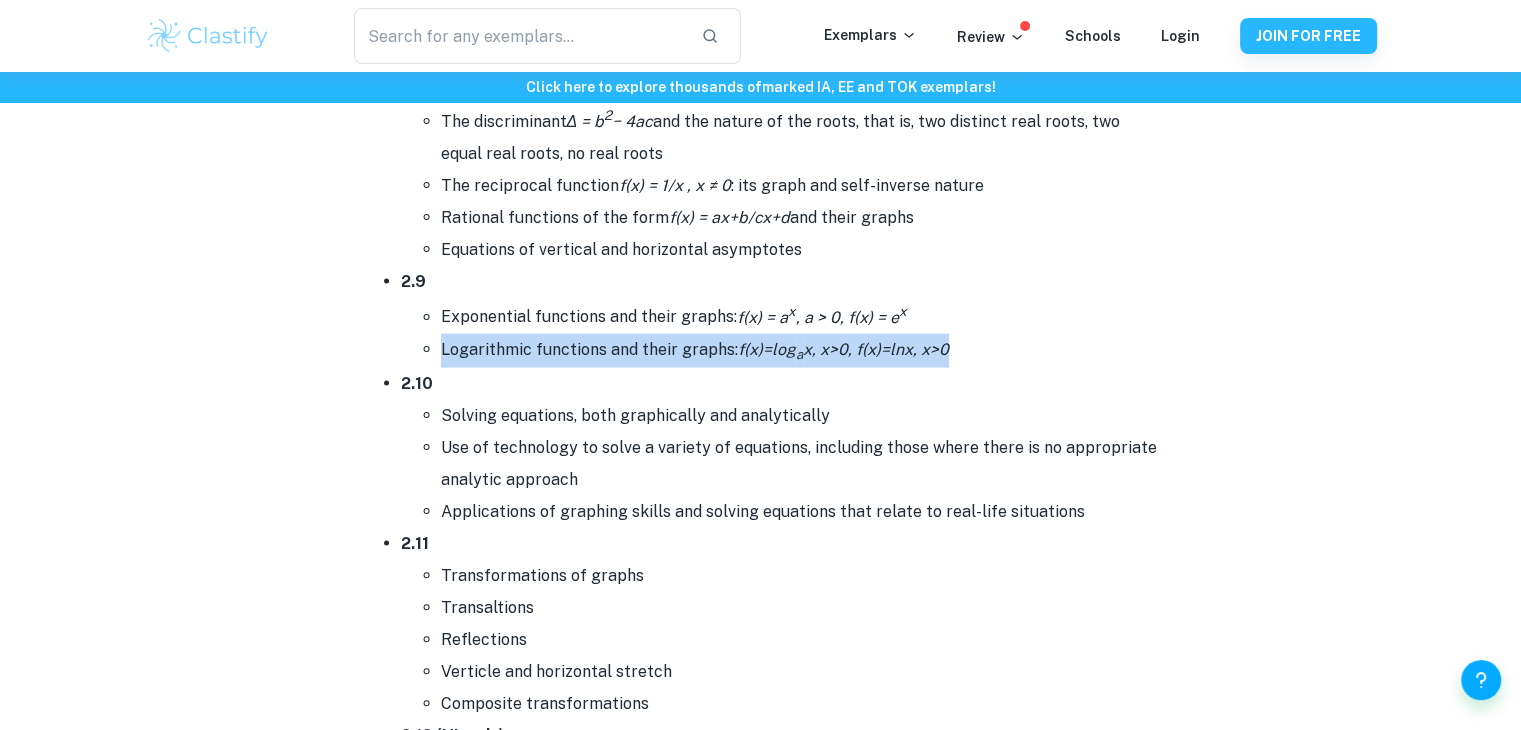 scroll, scrollTop: 4200, scrollLeft: 0, axis: vertical 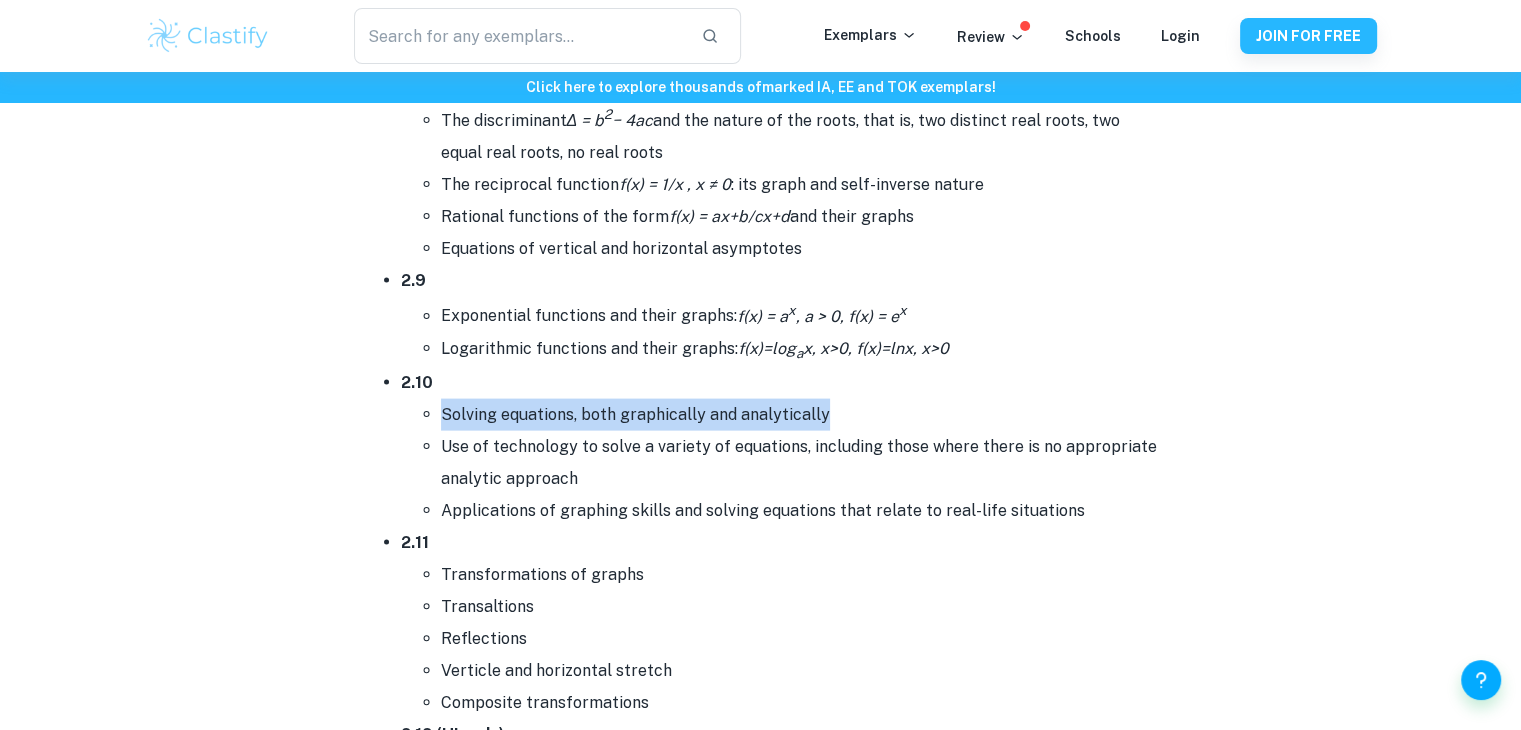 drag, startPoint x: 436, startPoint y: 409, endPoint x: 832, endPoint y: 399, distance: 396.12625 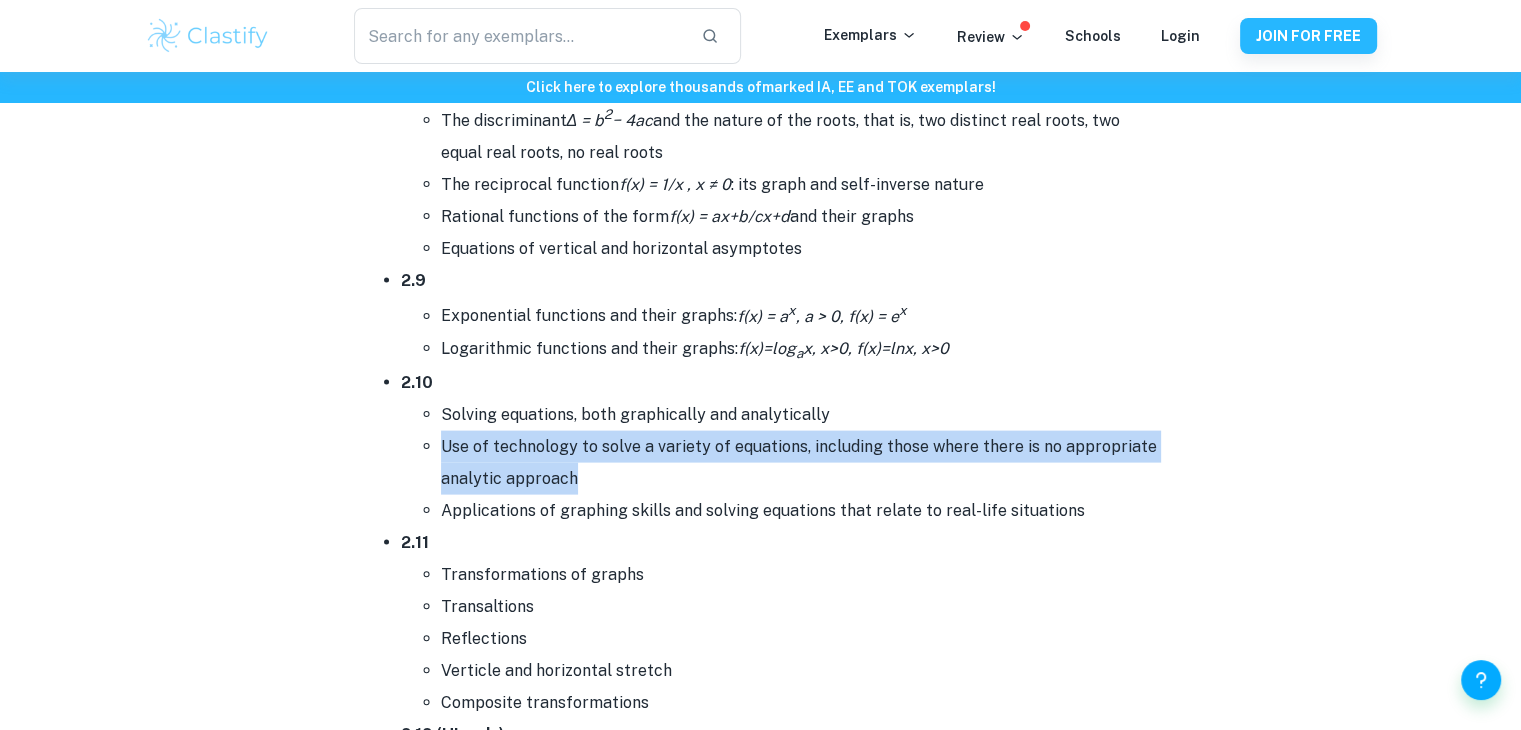 drag, startPoint x: 440, startPoint y: 442, endPoint x: 850, endPoint y: 472, distance: 411.0961 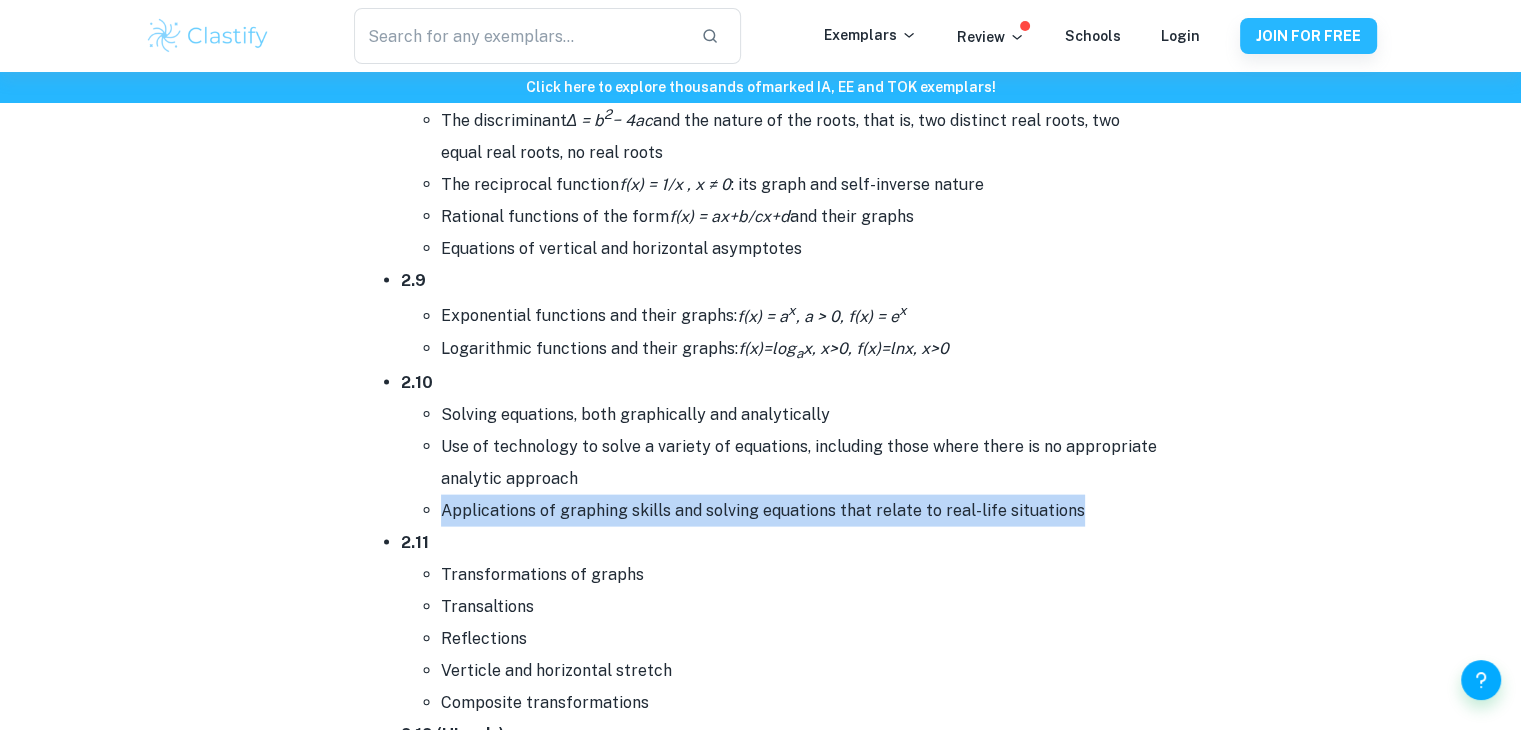 drag, startPoint x: 433, startPoint y: 506, endPoint x: 1093, endPoint y: 503, distance: 660.00684 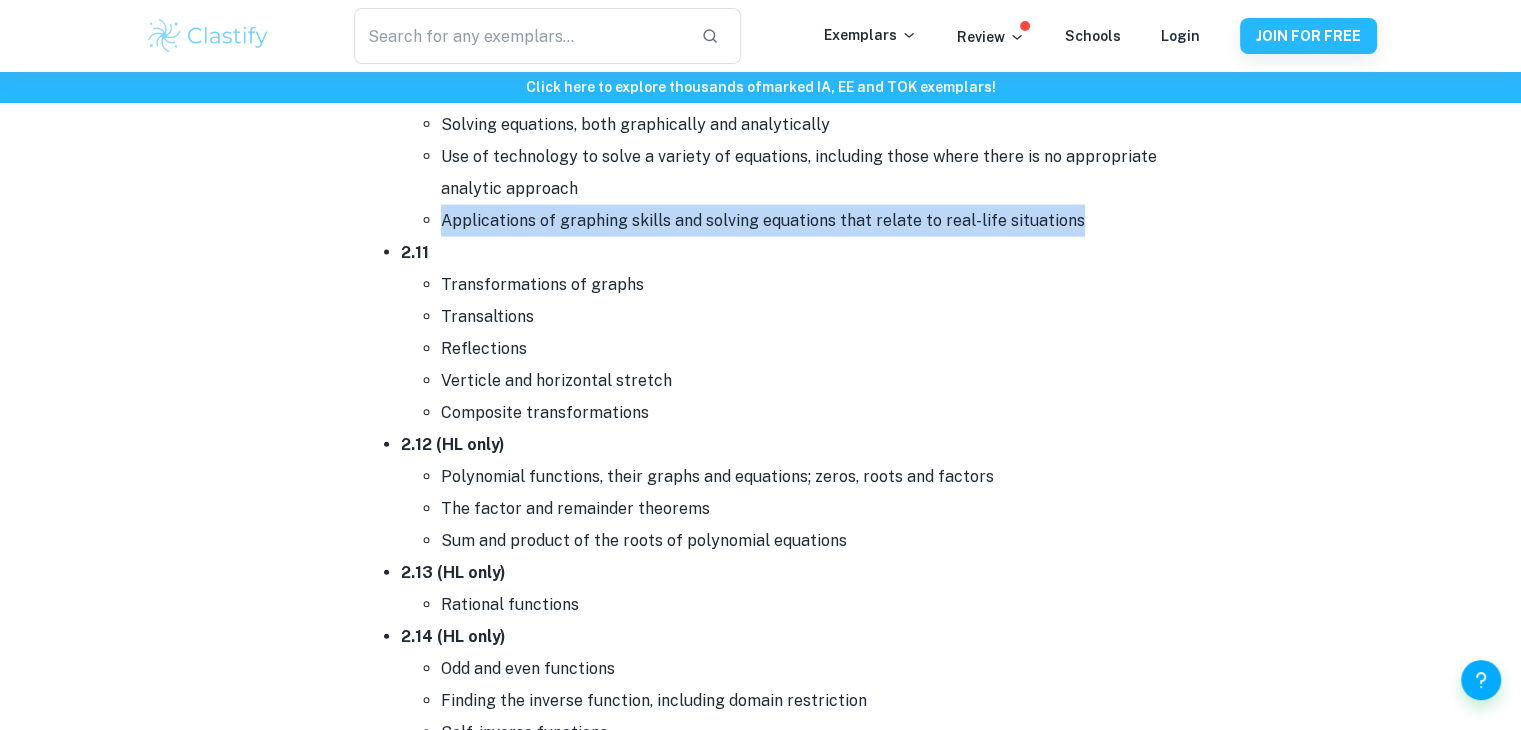 scroll, scrollTop: 4500, scrollLeft: 0, axis: vertical 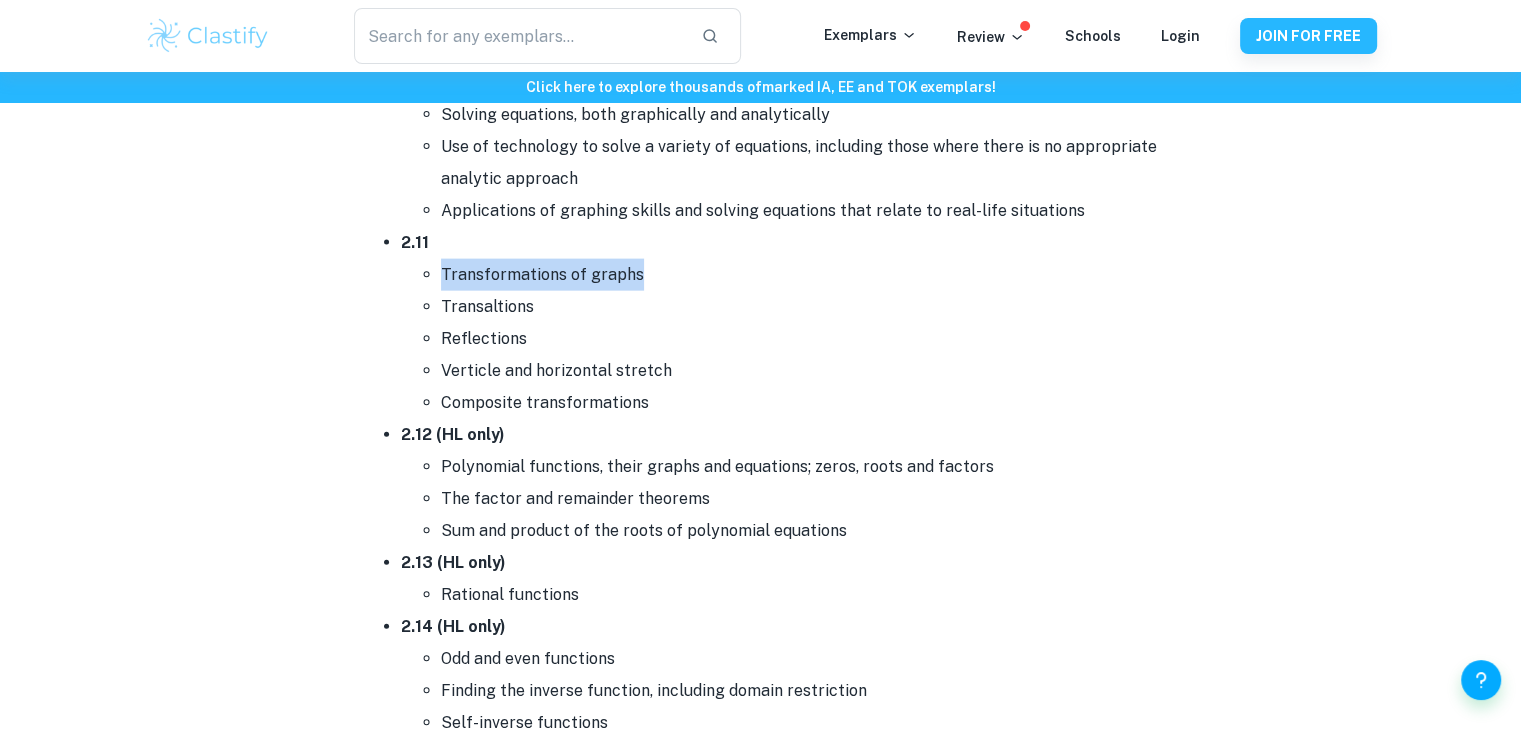 drag, startPoint x: 444, startPoint y: 265, endPoint x: 645, endPoint y: 268, distance: 201.02238 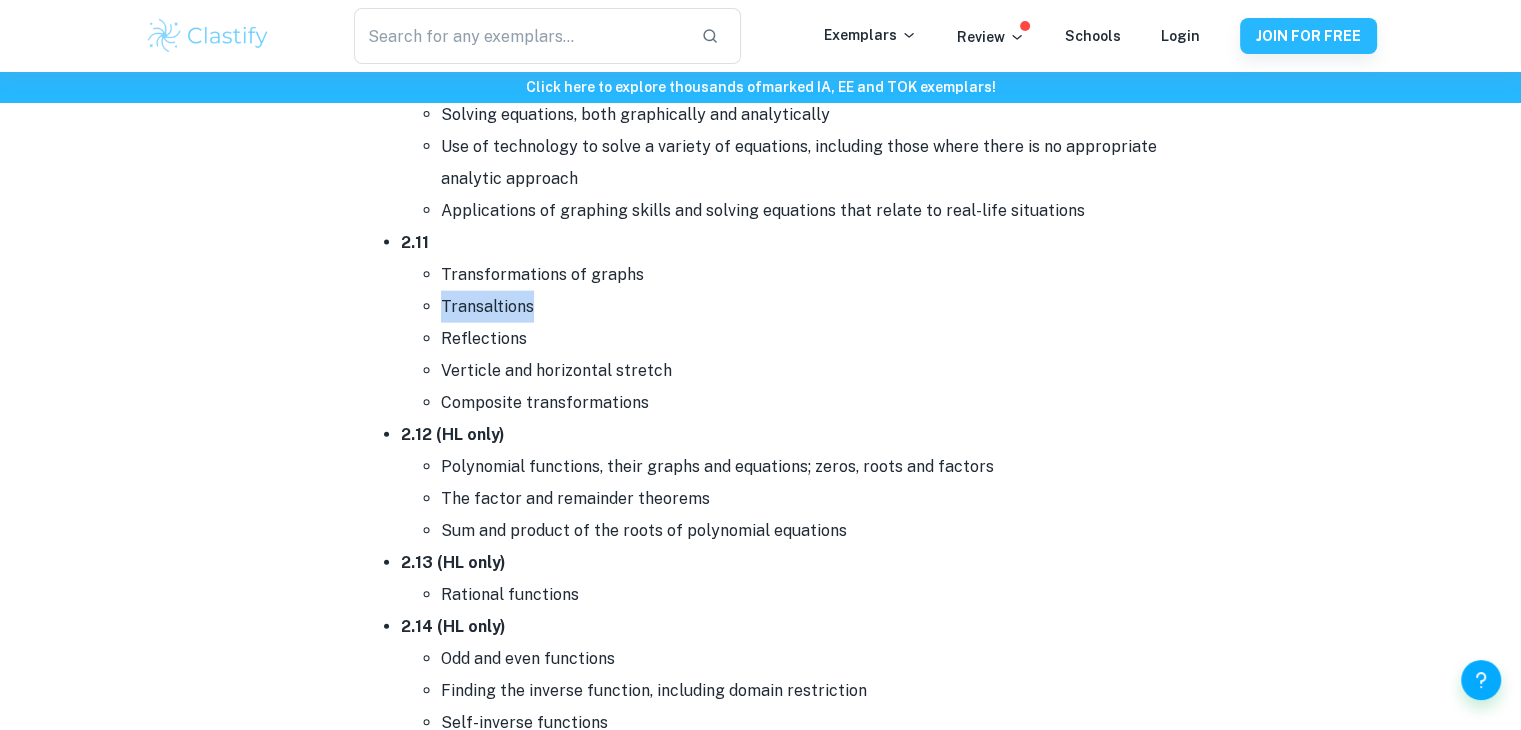 drag, startPoint x: 442, startPoint y: 297, endPoint x: 532, endPoint y: 290, distance: 90.27181 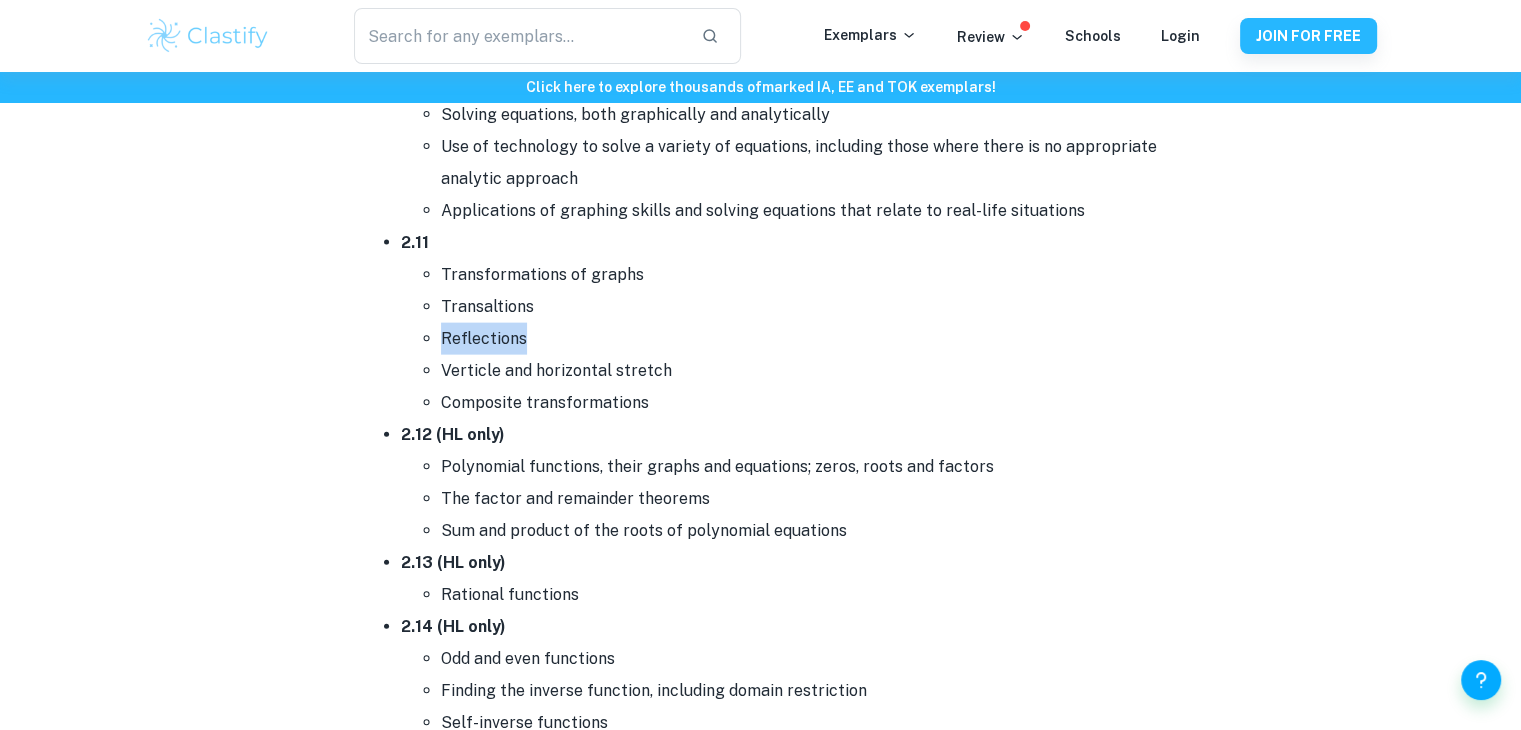 drag, startPoint x: 438, startPoint y: 328, endPoint x: 540, endPoint y: 324, distance: 102.0784 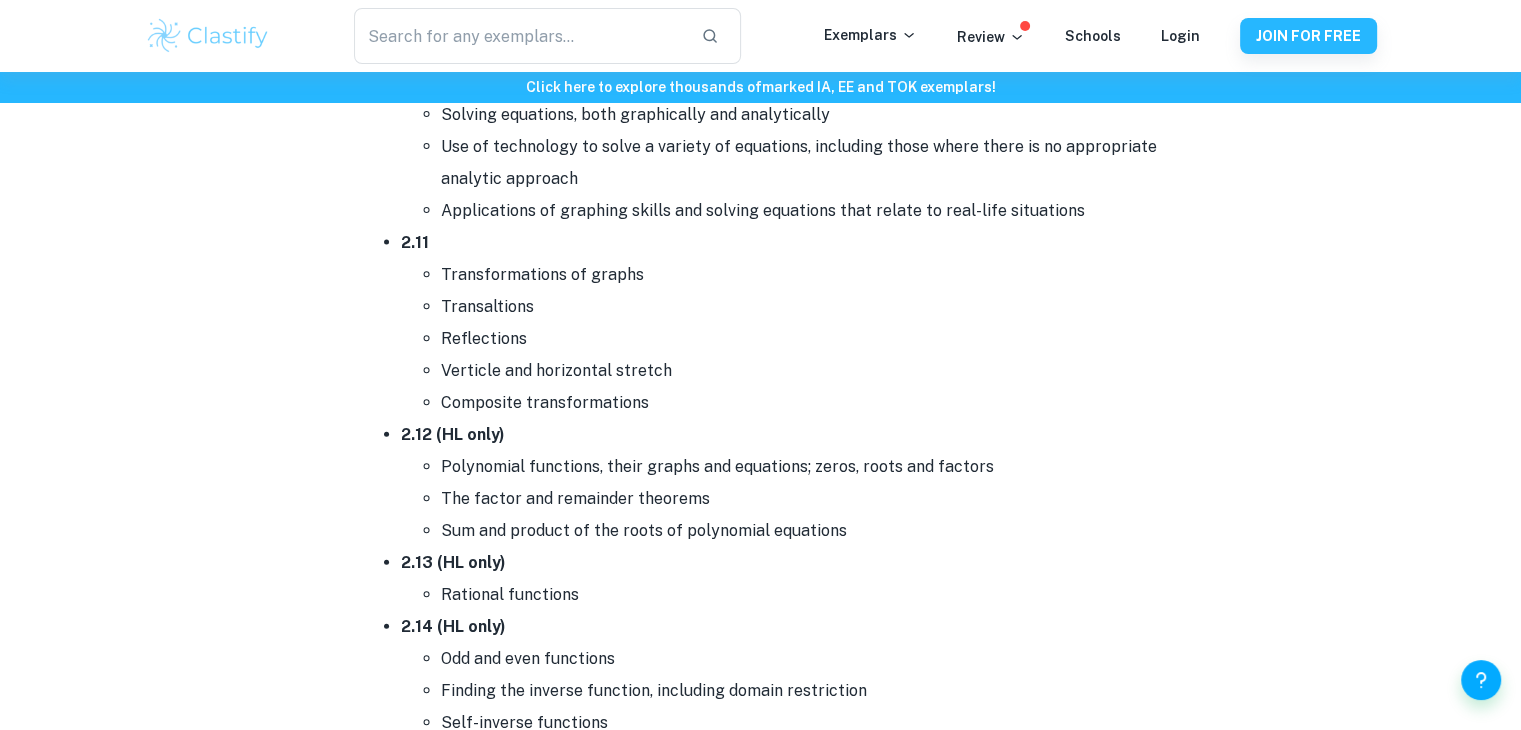 click on "Composite transformations" at bounding box center [801, 403] 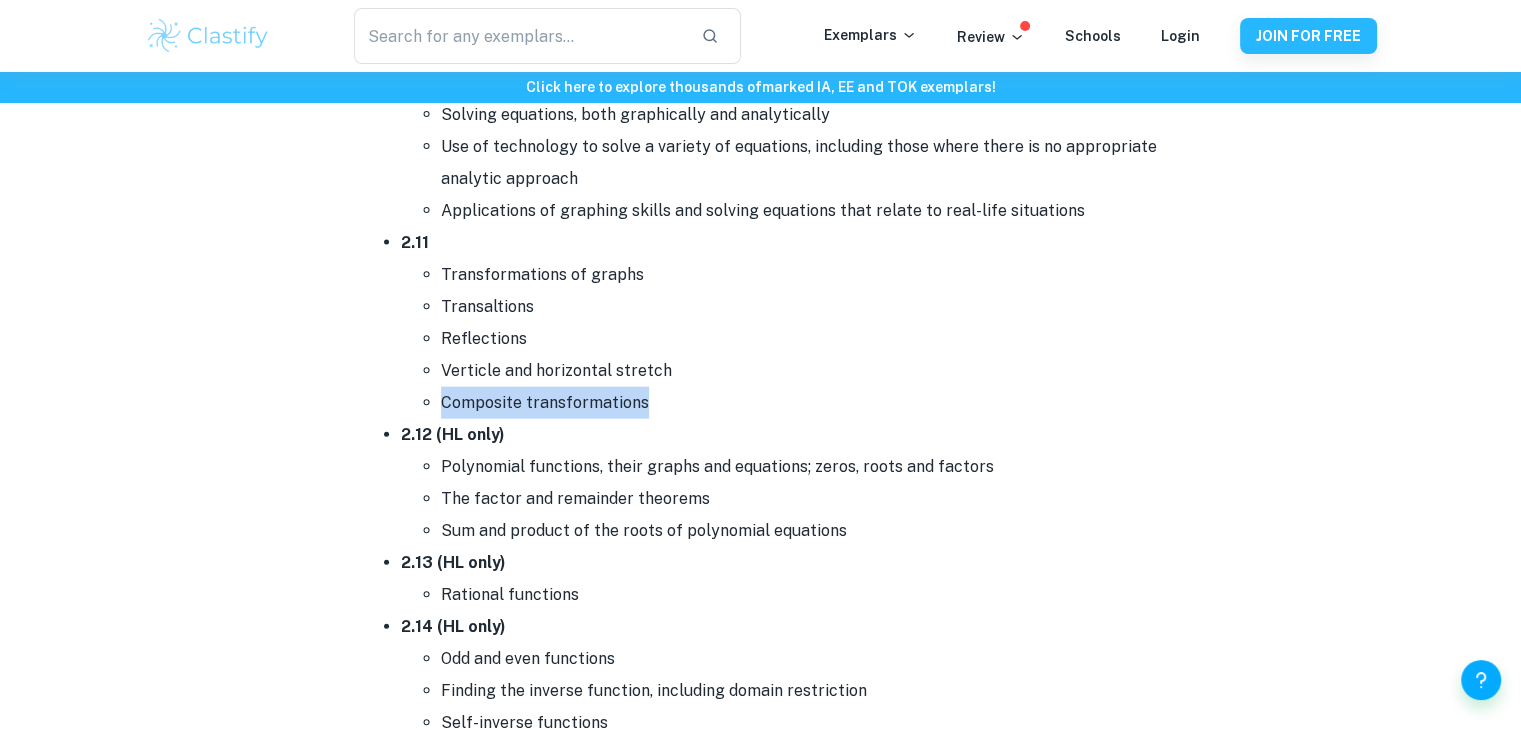 drag, startPoint x: 444, startPoint y: 394, endPoint x: 711, endPoint y: 392, distance: 267.00748 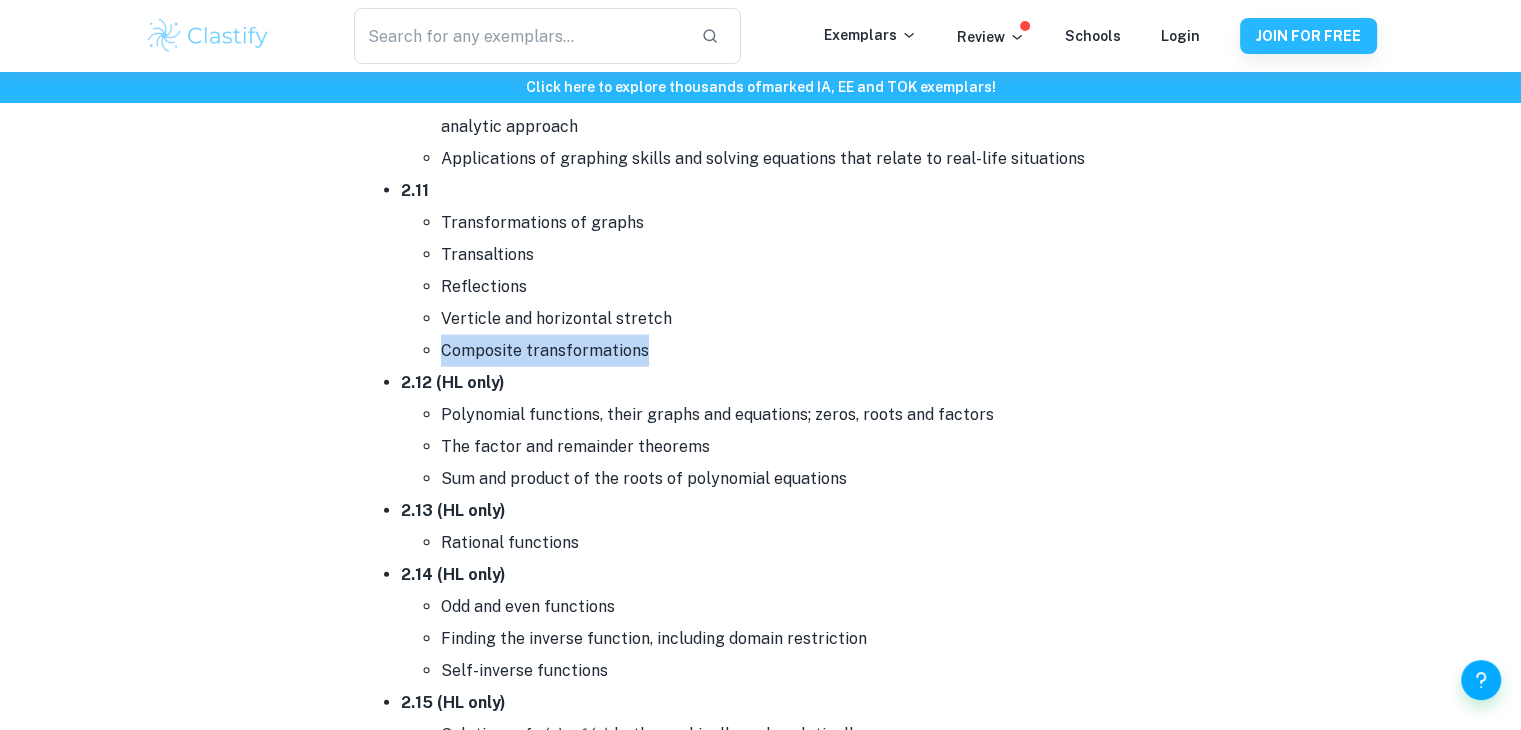 scroll, scrollTop: 4600, scrollLeft: 0, axis: vertical 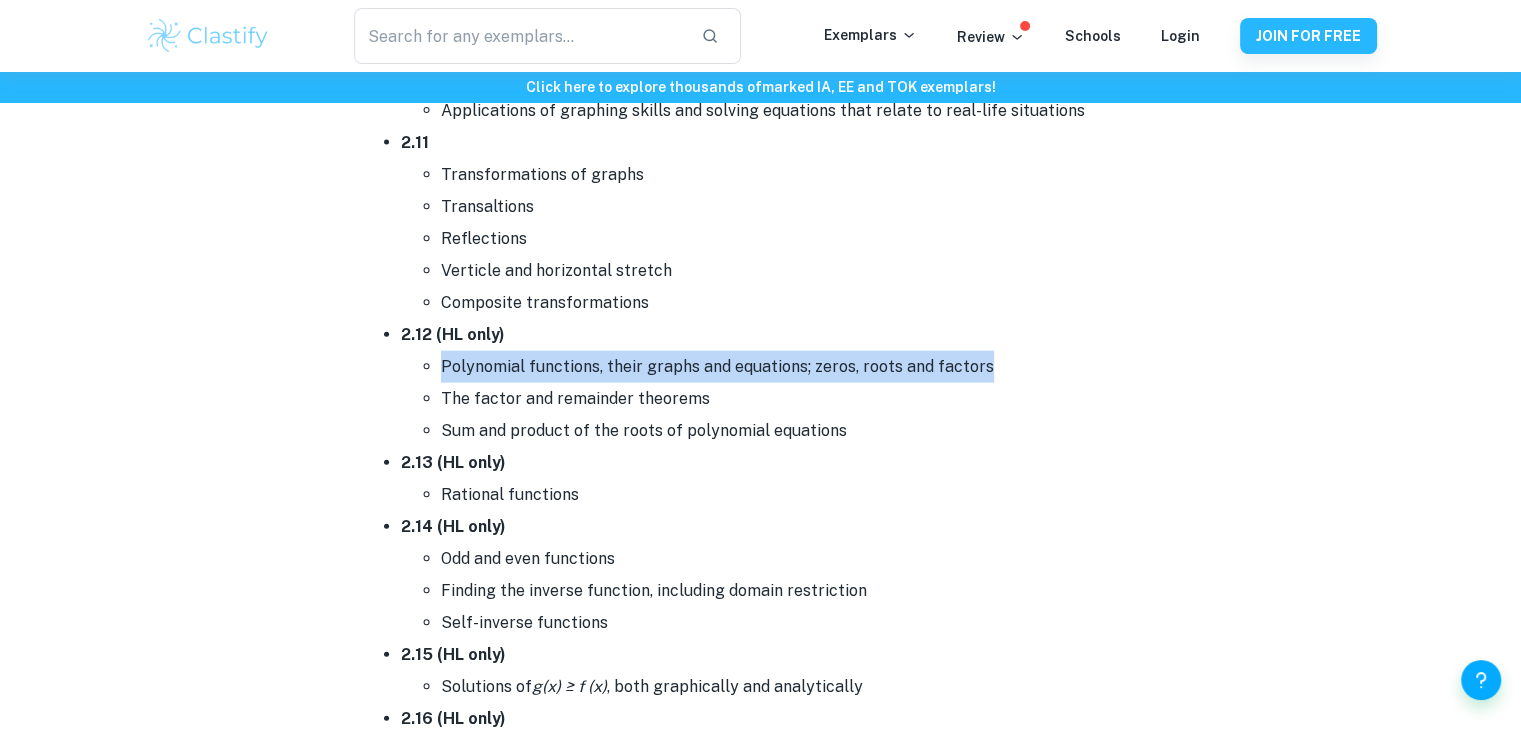 drag, startPoint x: 434, startPoint y: 353, endPoint x: 999, endPoint y: 363, distance: 565.0885 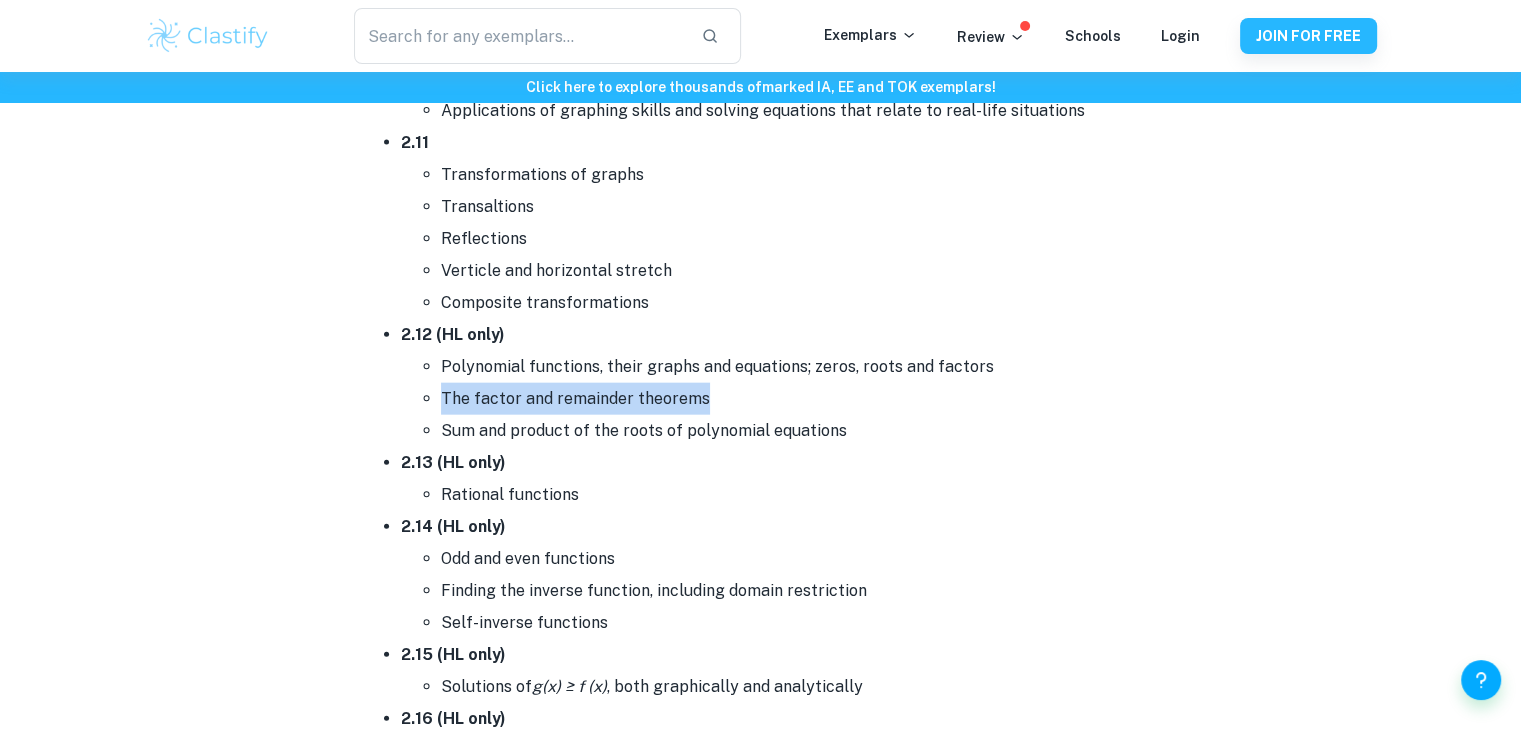 drag, startPoint x: 443, startPoint y: 390, endPoint x: 718, endPoint y: 377, distance: 275.3071 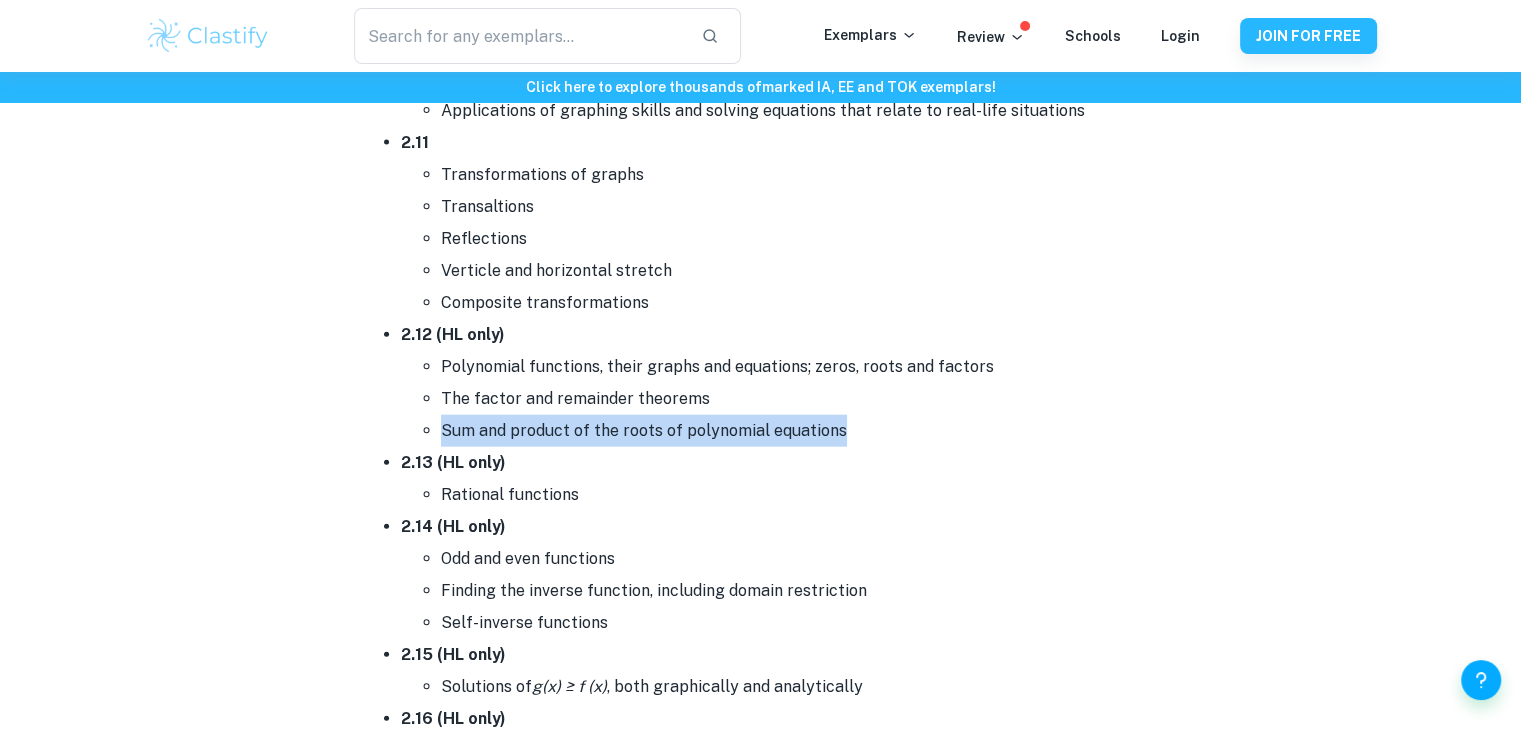 drag, startPoint x: 440, startPoint y: 426, endPoint x: 983, endPoint y: 427, distance: 543.0009 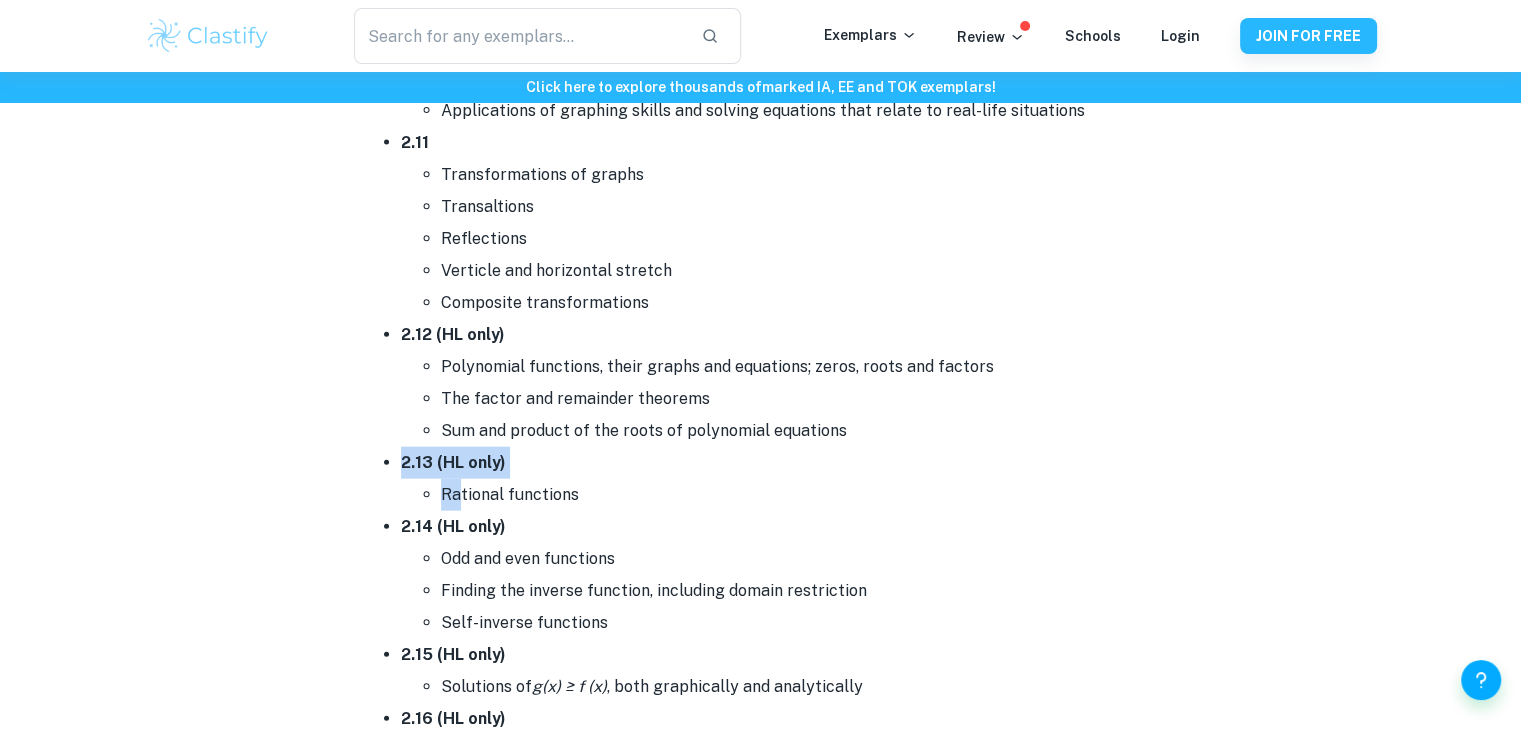 drag, startPoint x: 470, startPoint y: 475, endPoint x: 452, endPoint y: 488, distance: 22.203604 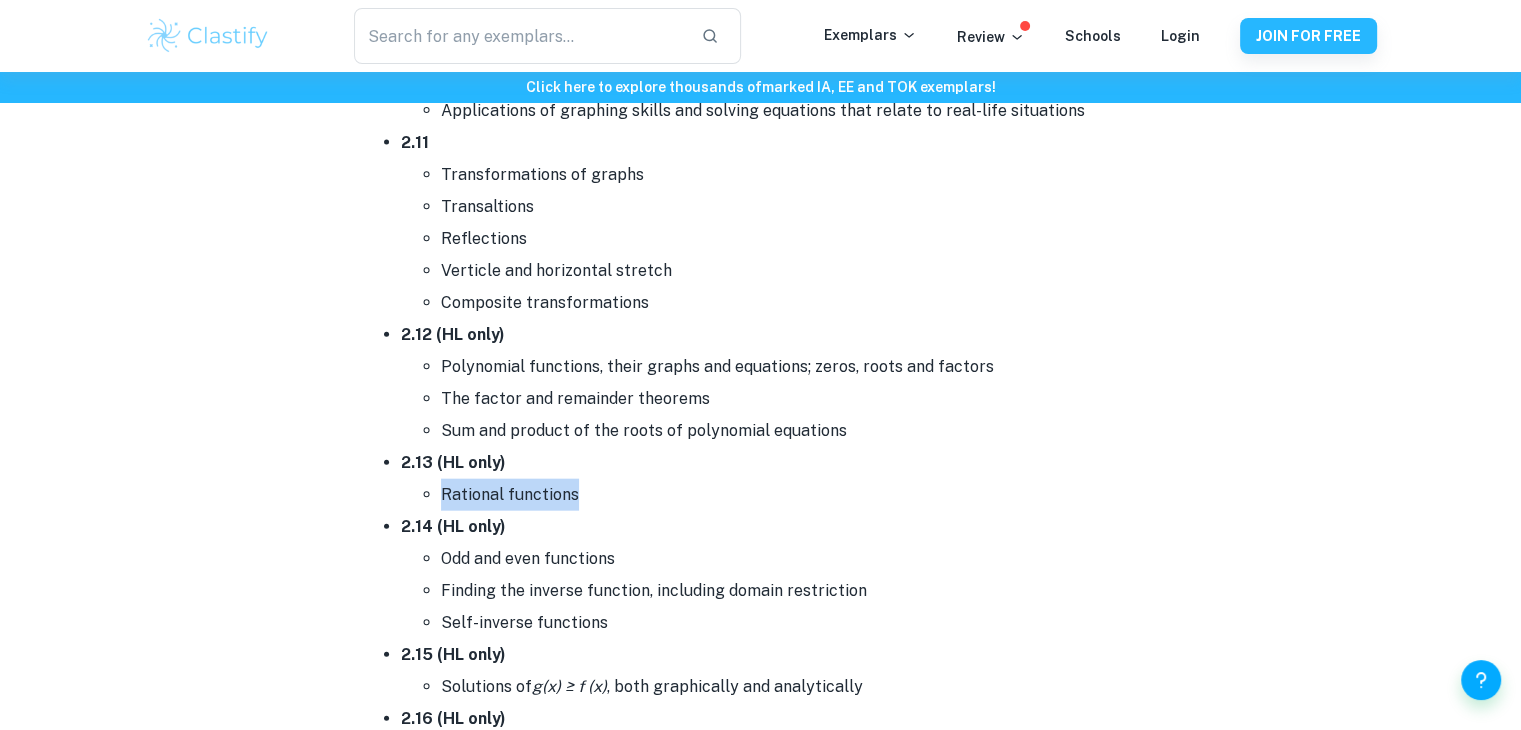 drag, startPoint x: 437, startPoint y: 485, endPoint x: 576, endPoint y: 493, distance: 139.23003 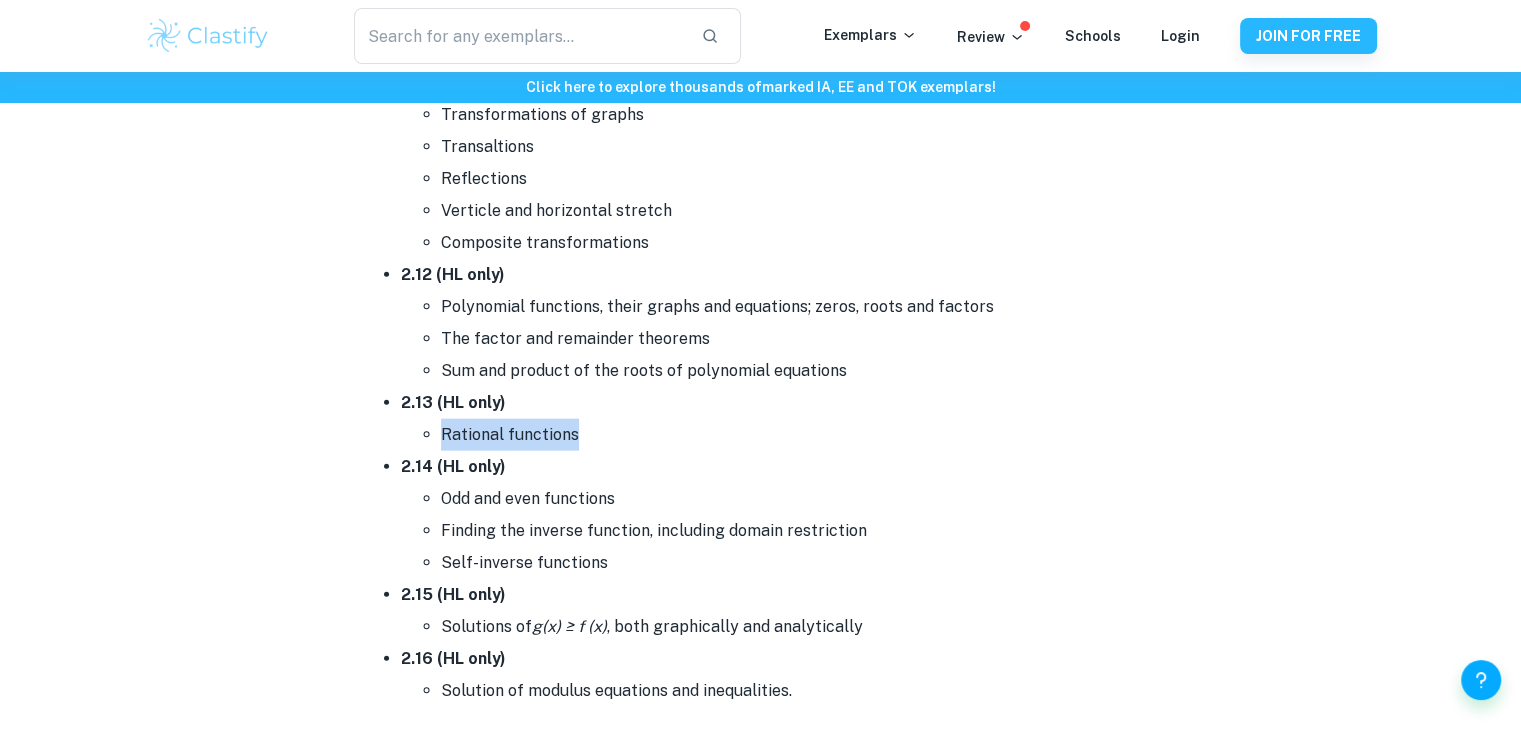 scroll, scrollTop: 4800, scrollLeft: 0, axis: vertical 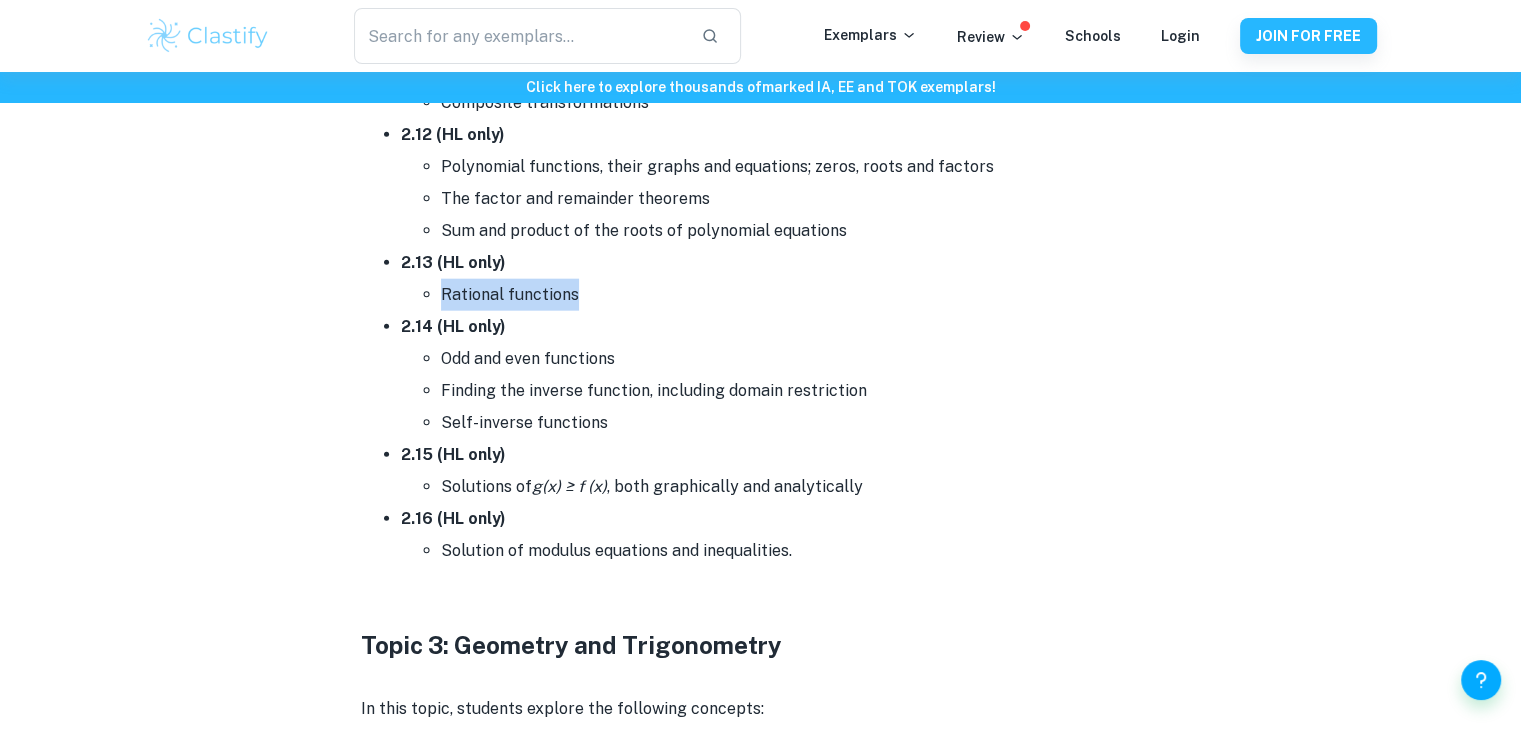 drag, startPoint x: 435, startPoint y: 347, endPoint x: 720, endPoint y: 347, distance: 285 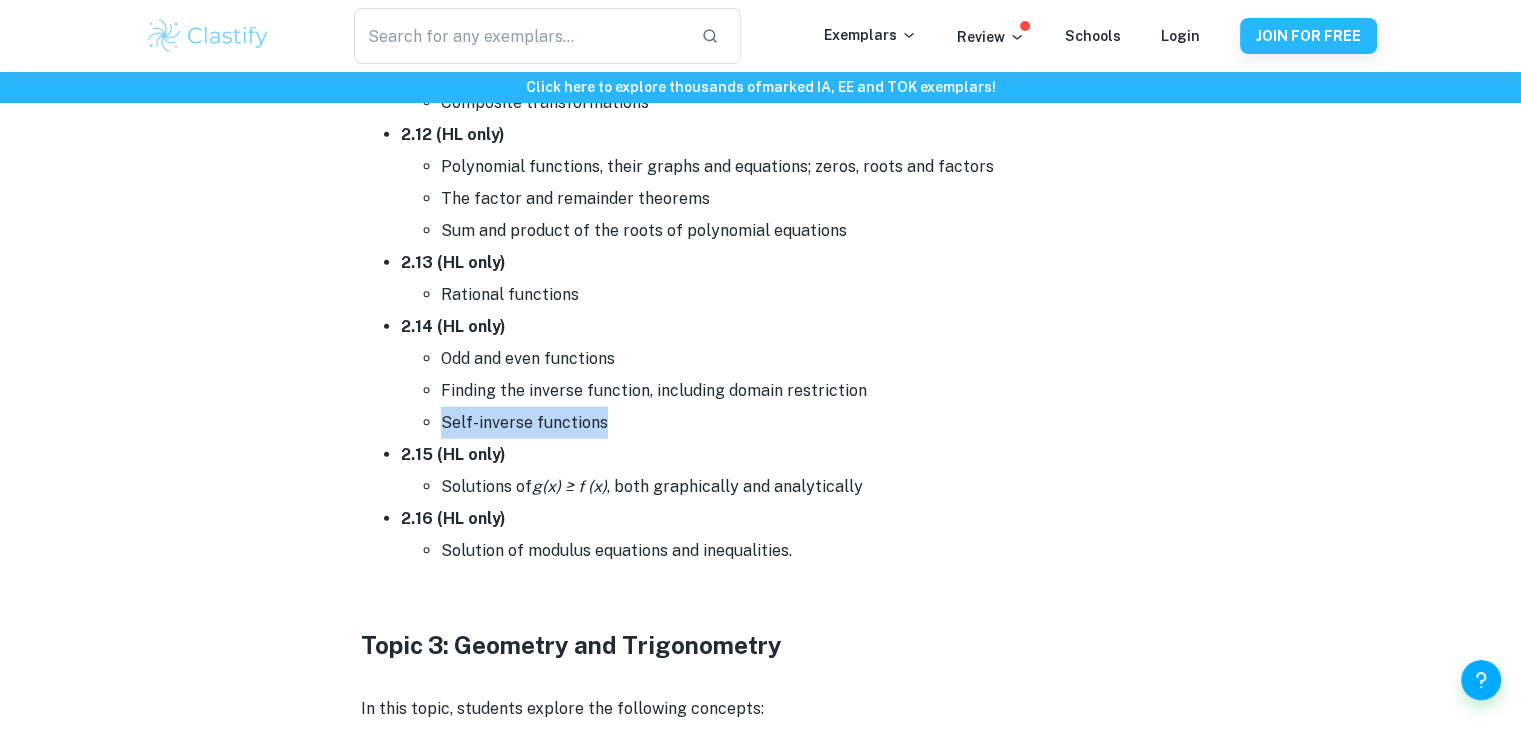 drag, startPoint x: 439, startPoint y: 414, endPoint x: 686, endPoint y: 412, distance: 247.0081 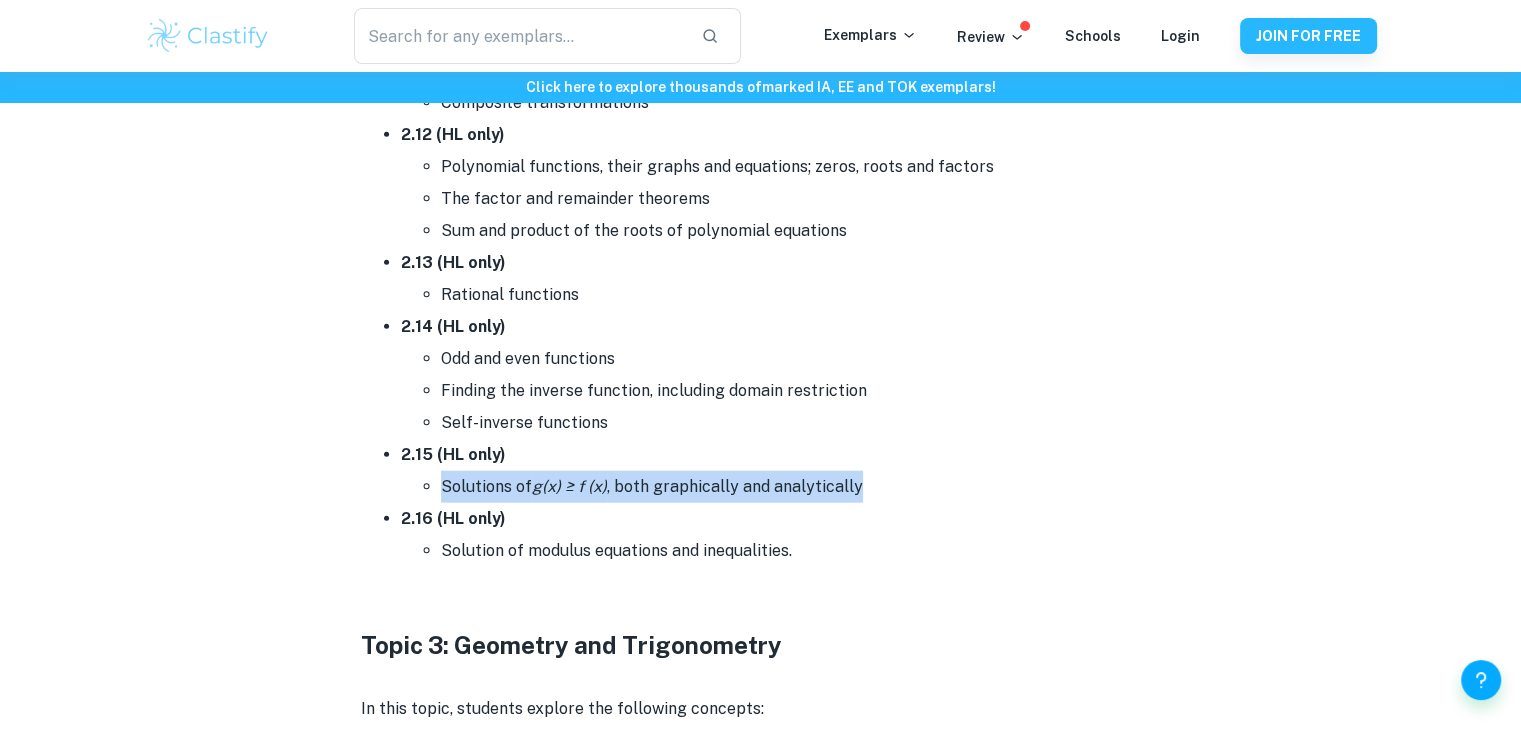 drag, startPoint x: 440, startPoint y: 481, endPoint x: 882, endPoint y: 455, distance: 442.76404 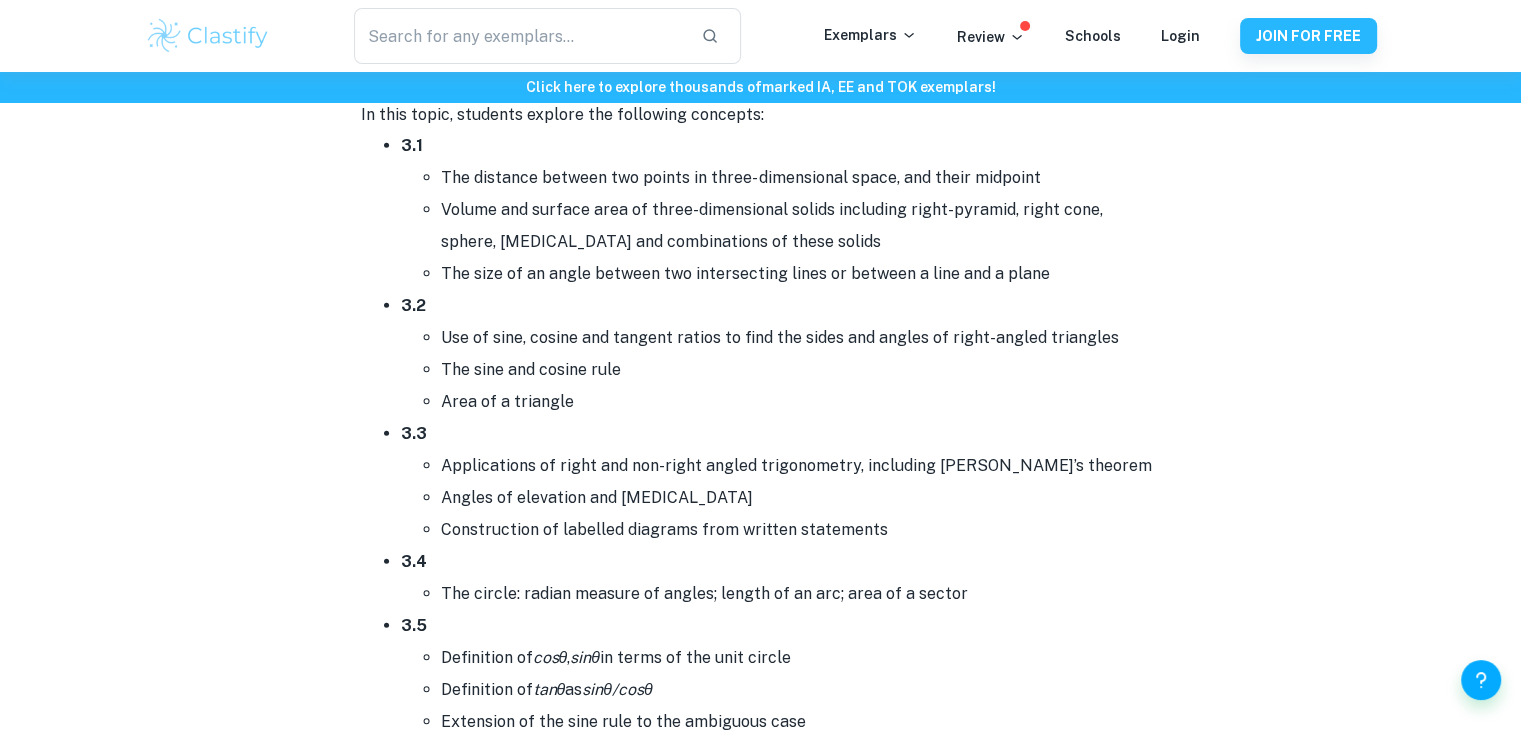 scroll, scrollTop: 5400, scrollLeft: 0, axis: vertical 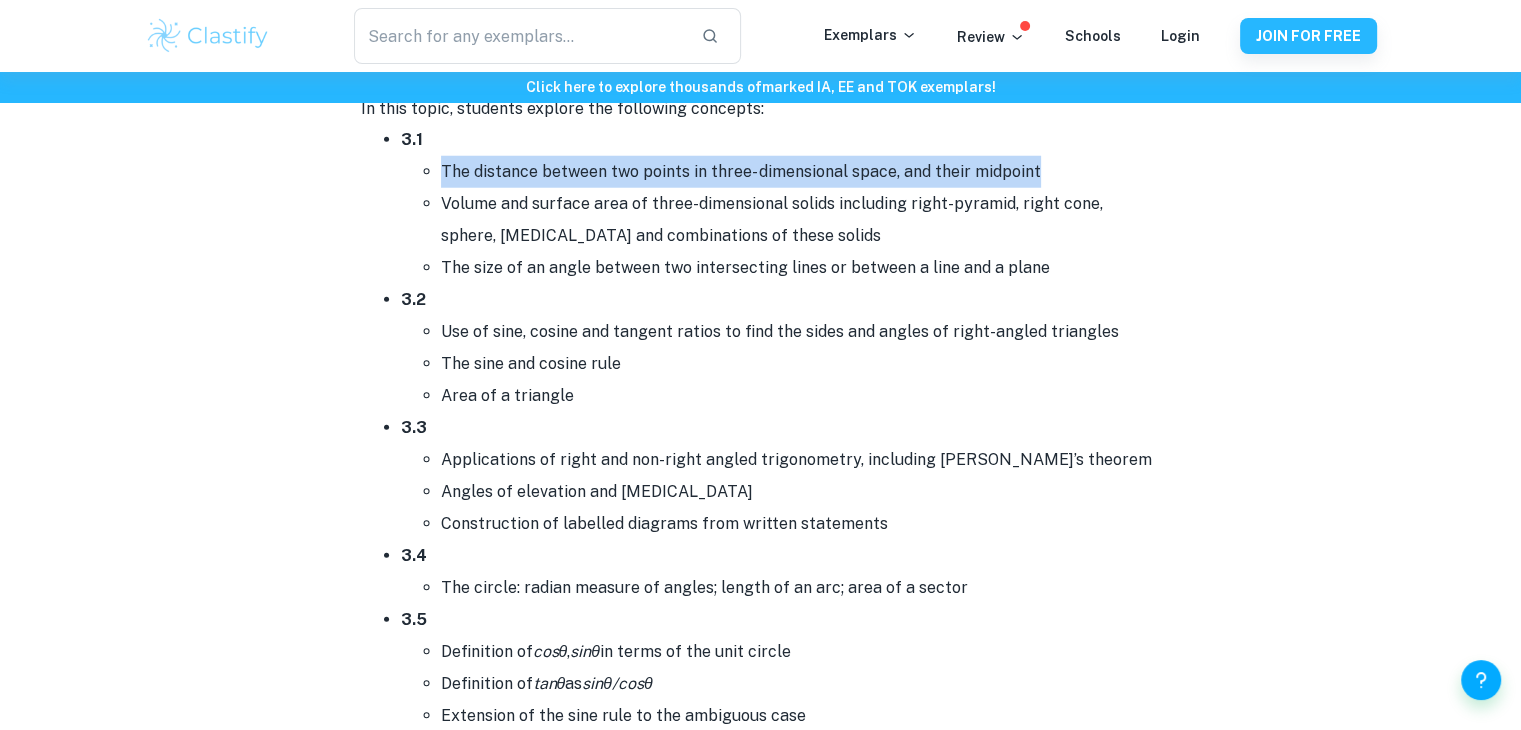 drag, startPoint x: 444, startPoint y: 161, endPoint x: 1088, endPoint y: 156, distance: 644.0194 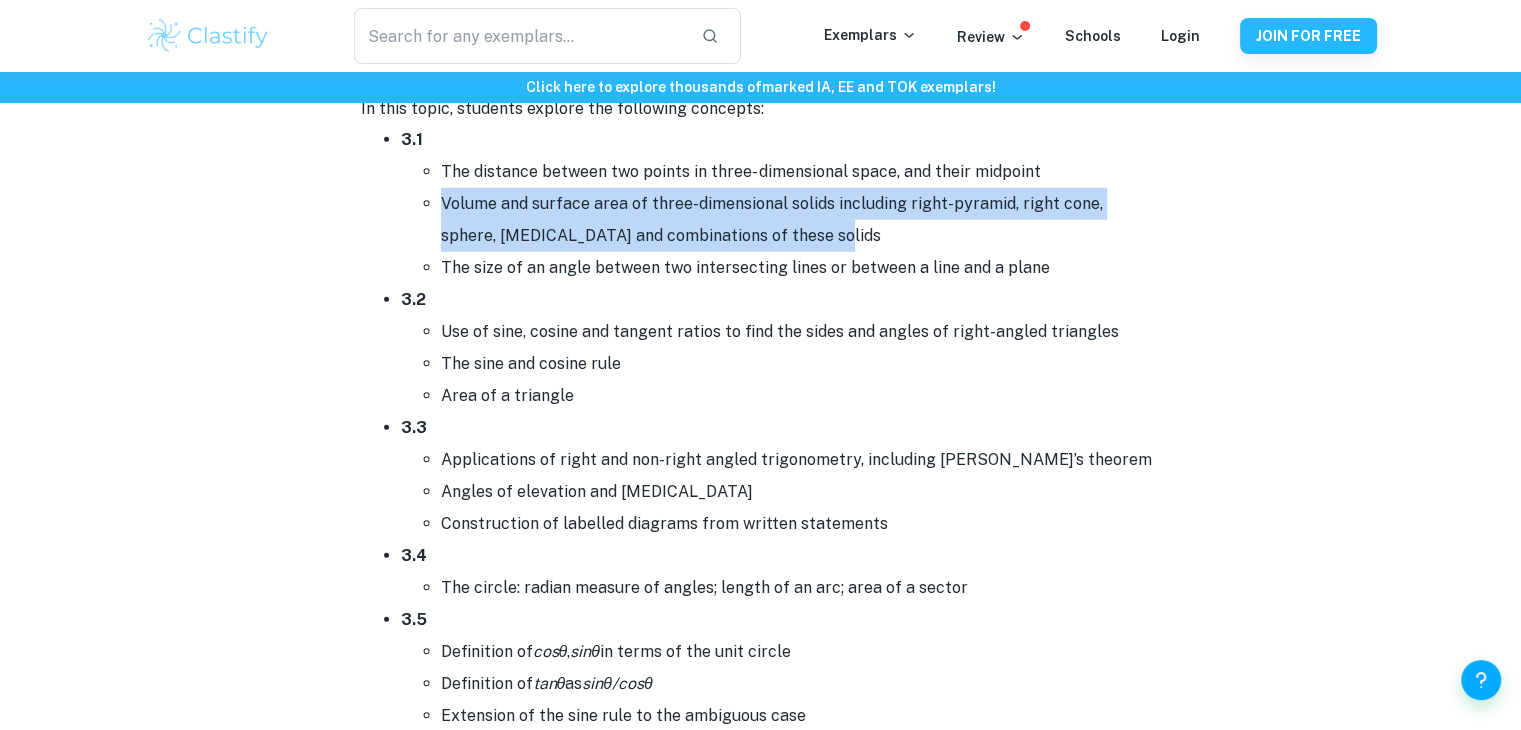 drag, startPoint x: 441, startPoint y: 197, endPoint x: 777, endPoint y: 225, distance: 337.16464 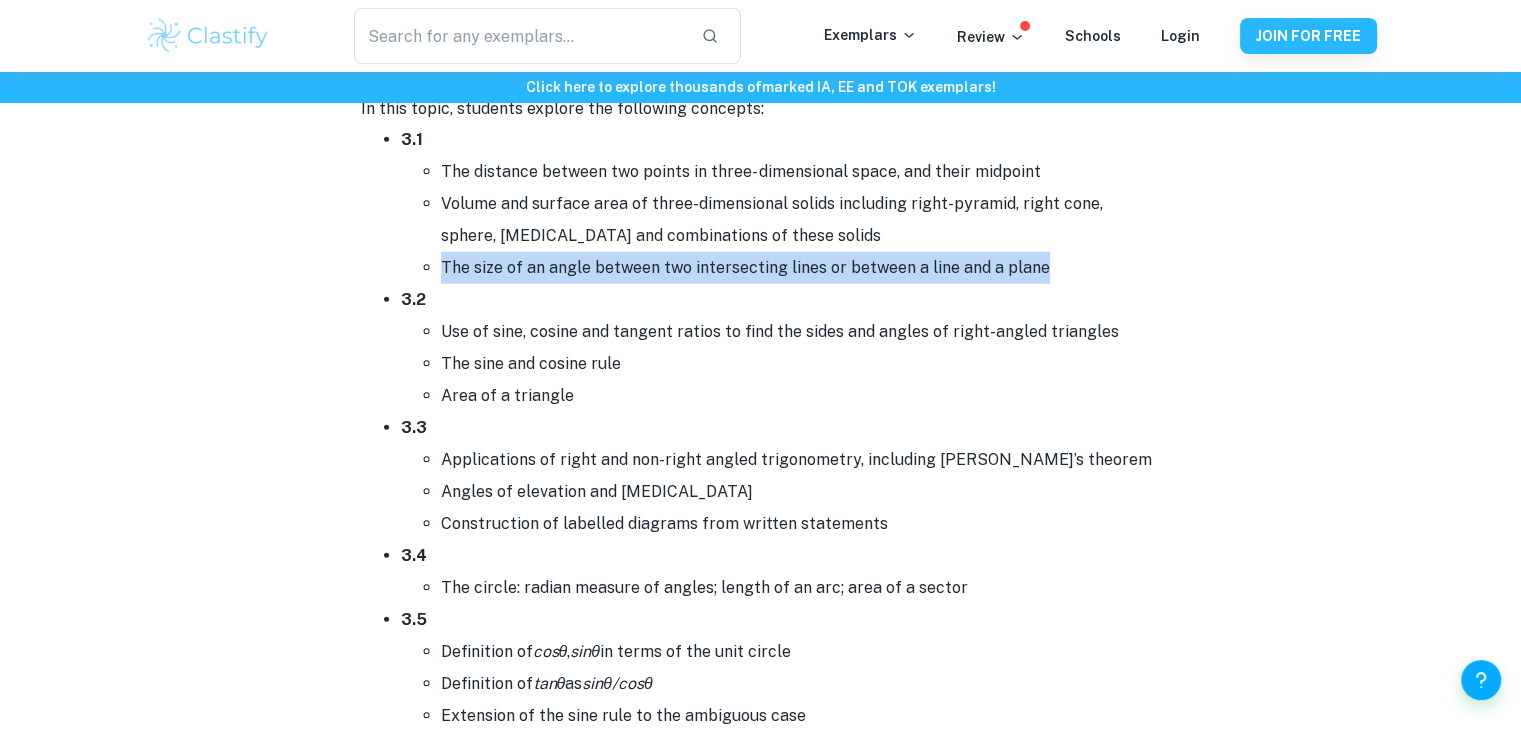 drag, startPoint x: 440, startPoint y: 257, endPoint x: 1030, endPoint y: 261, distance: 590.01355 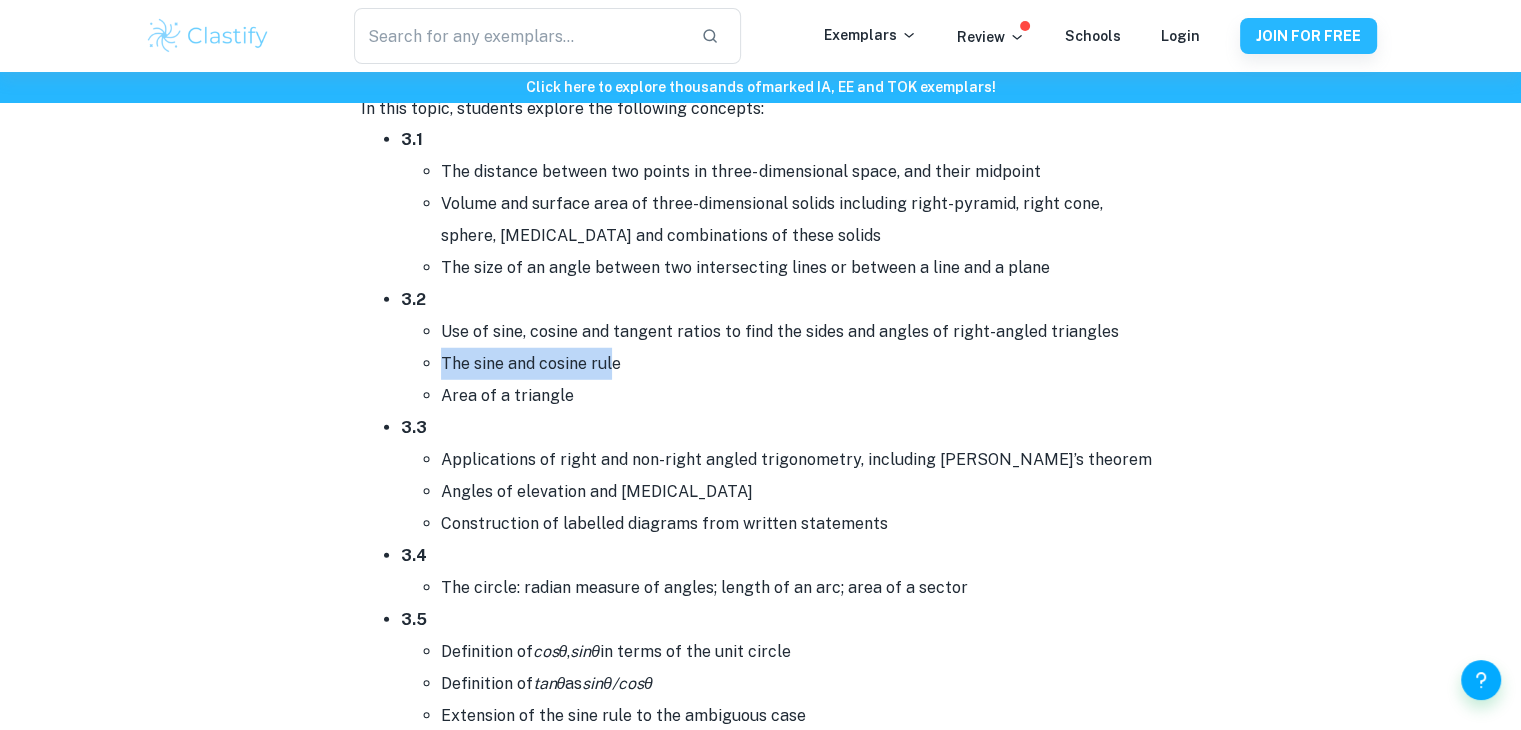 drag, startPoint x: 440, startPoint y: 349, endPoint x: 613, endPoint y: 361, distance: 173.41568 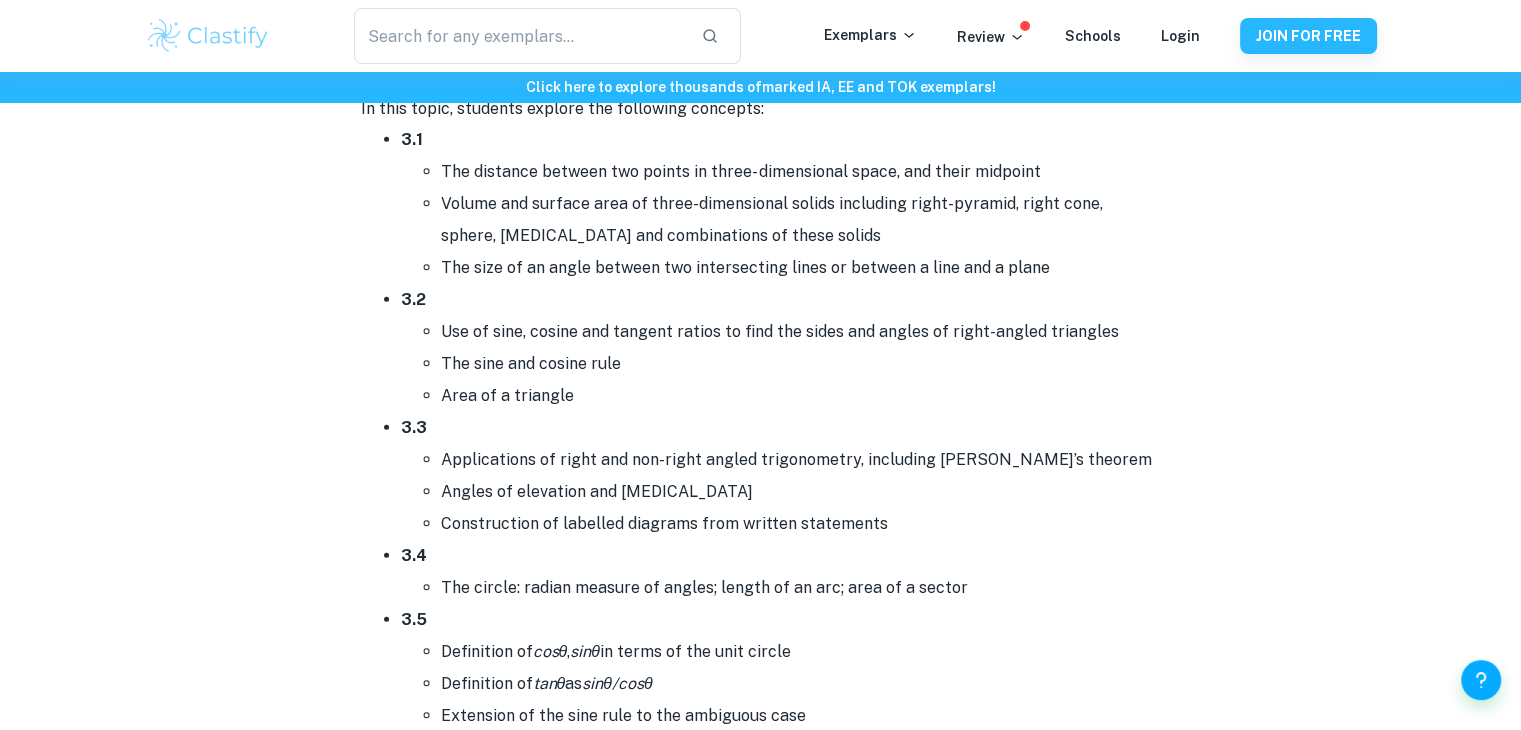 click on "The sine and cosine rule" at bounding box center [801, 364] 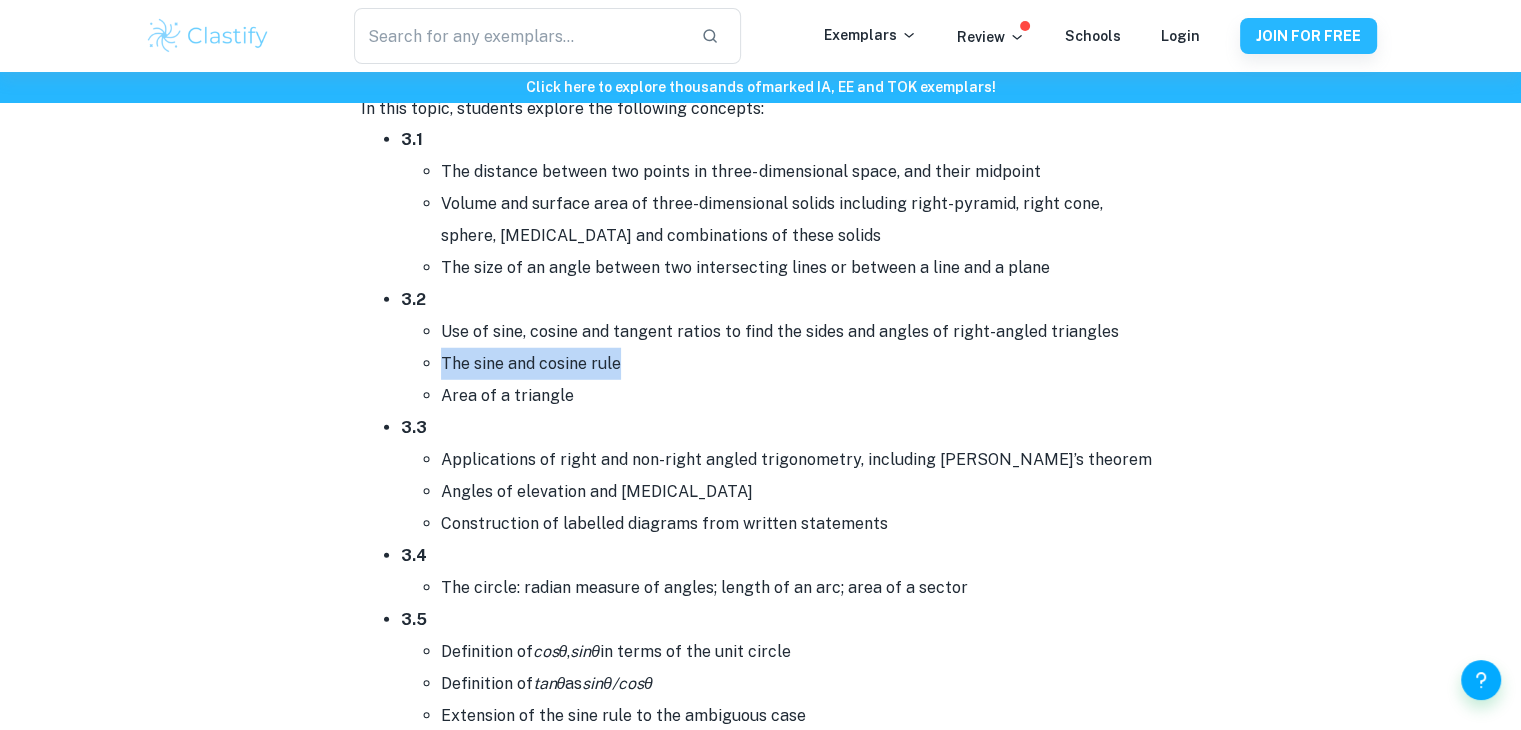 drag, startPoint x: 626, startPoint y: 359, endPoint x: 435, endPoint y: 360, distance: 191.00262 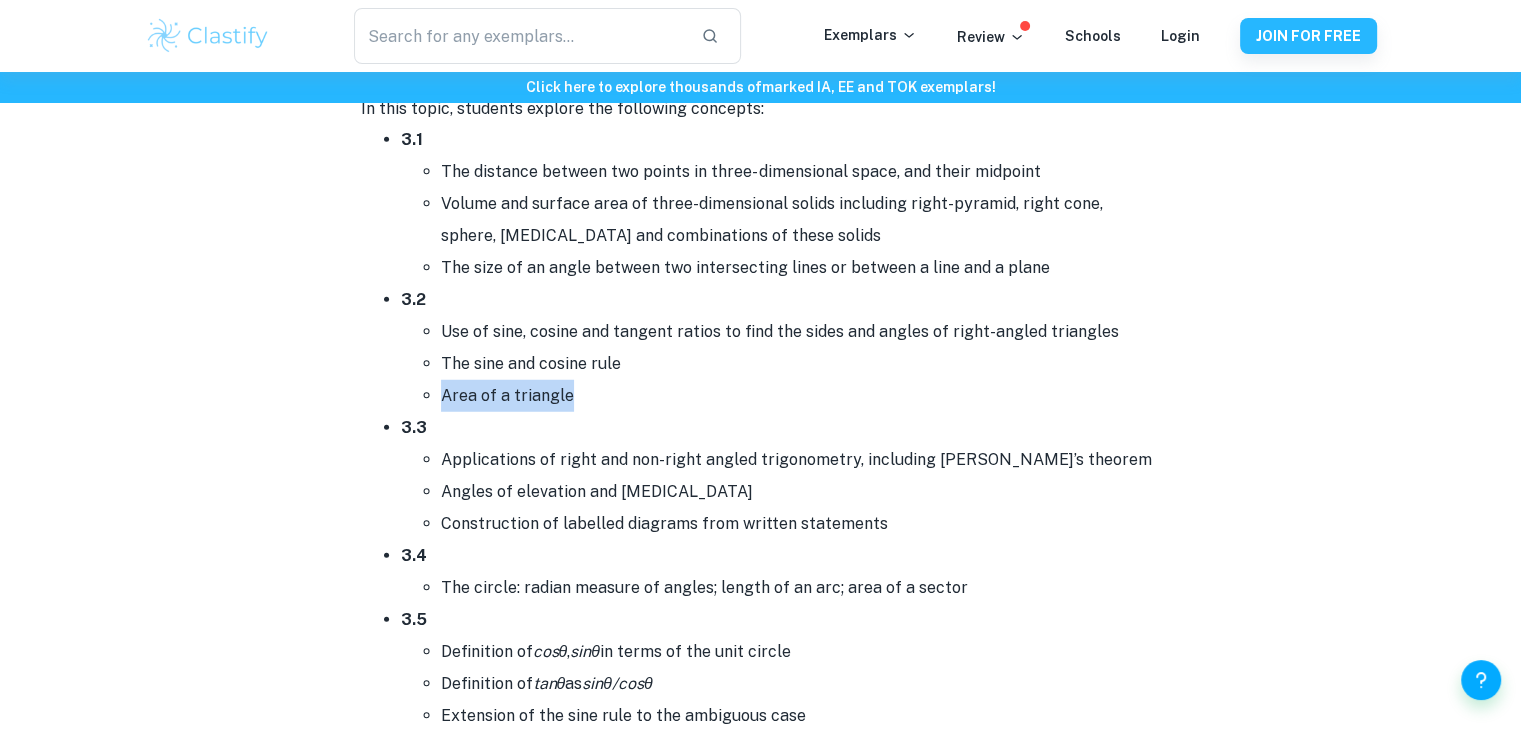 drag, startPoint x: 440, startPoint y: 387, endPoint x: 580, endPoint y: 381, distance: 140.12851 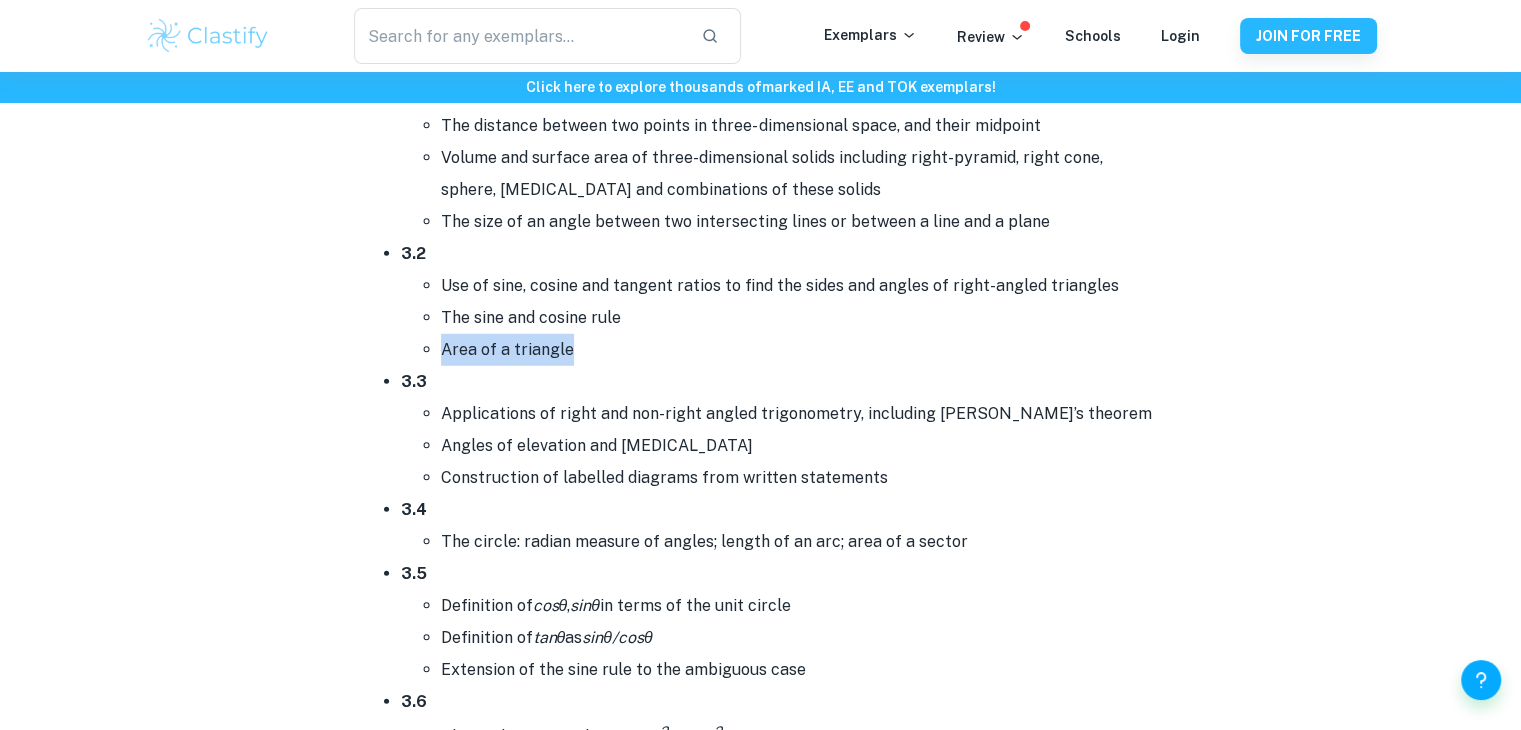 scroll, scrollTop: 5500, scrollLeft: 0, axis: vertical 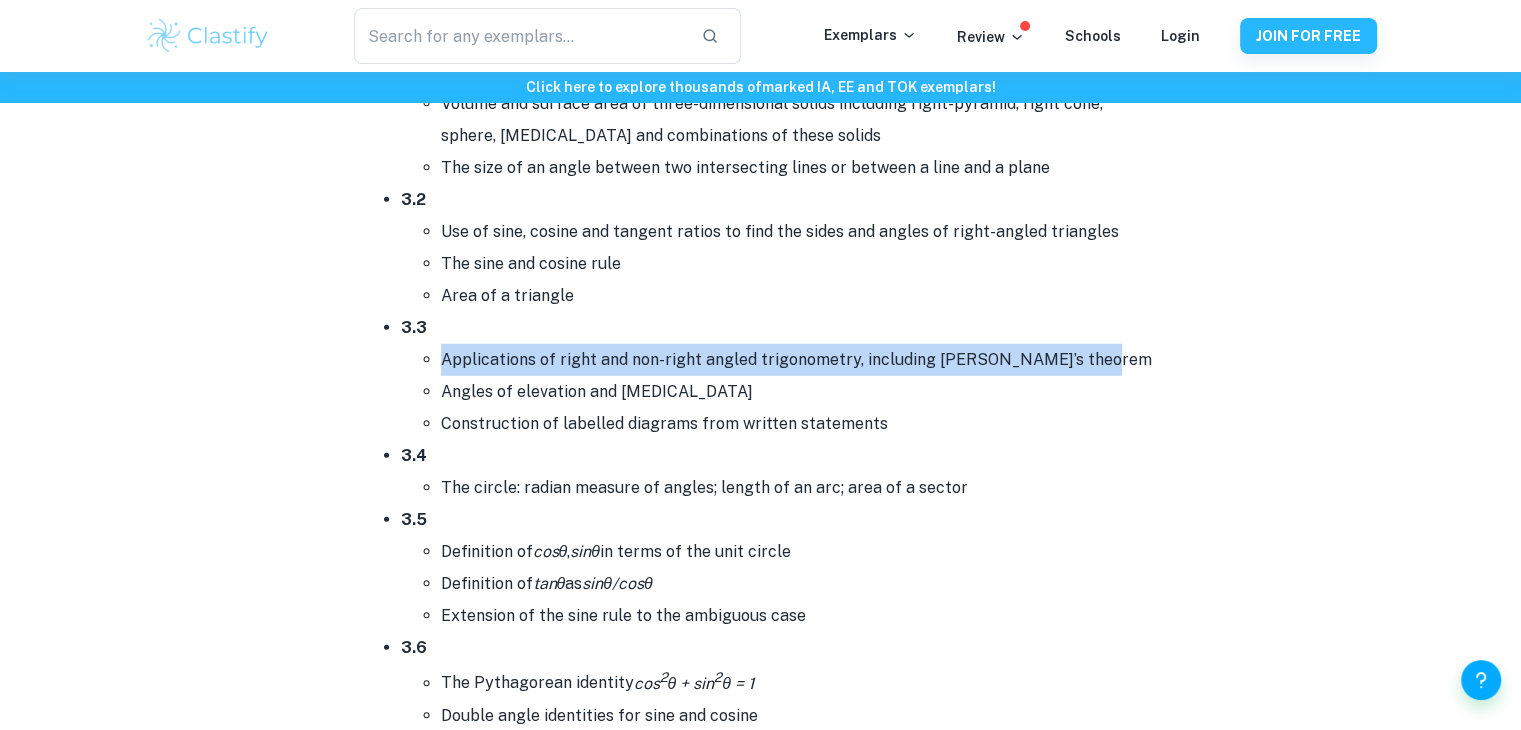 drag, startPoint x: 442, startPoint y: 358, endPoint x: 1115, endPoint y: 355, distance: 673.0067 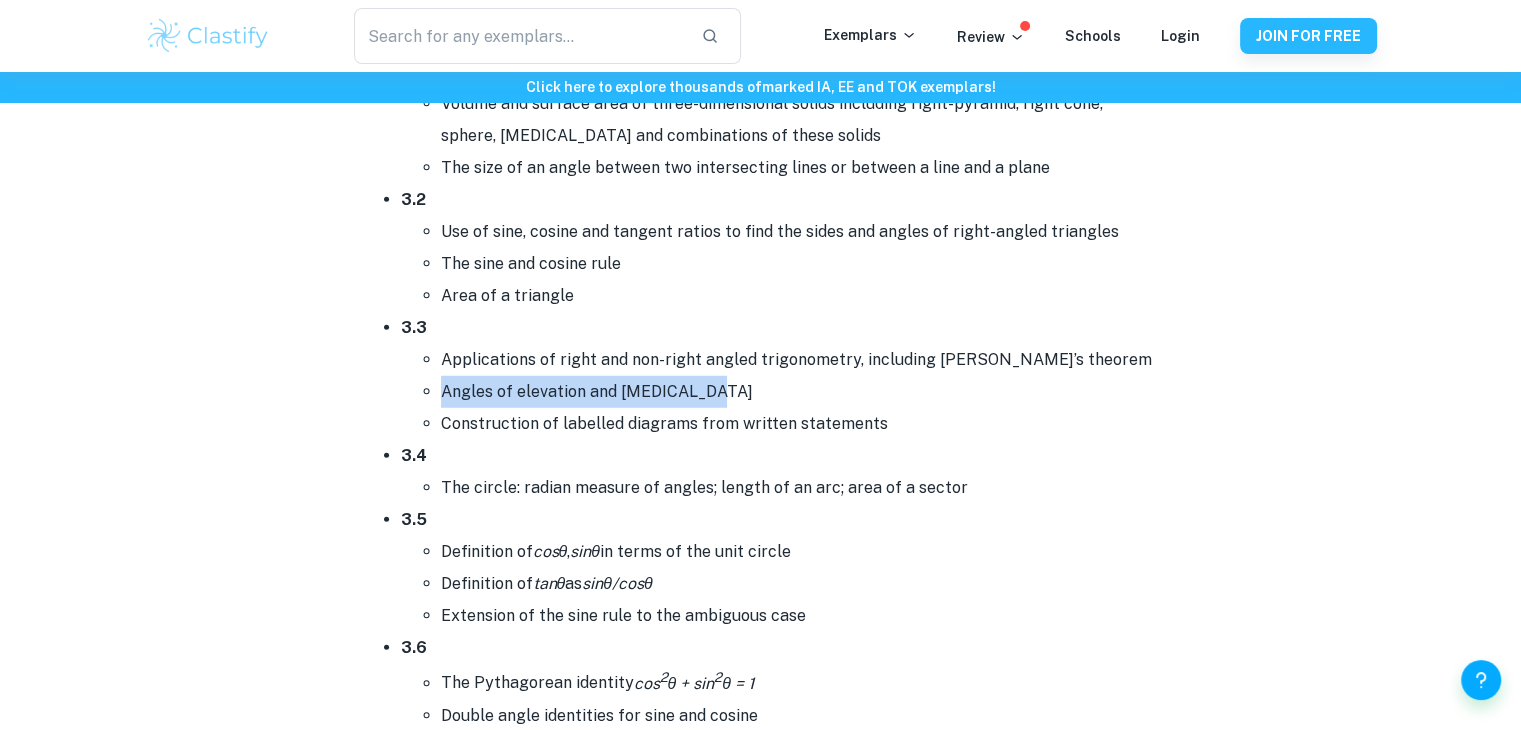 drag, startPoint x: 436, startPoint y: 379, endPoint x: 721, endPoint y: 393, distance: 285.34366 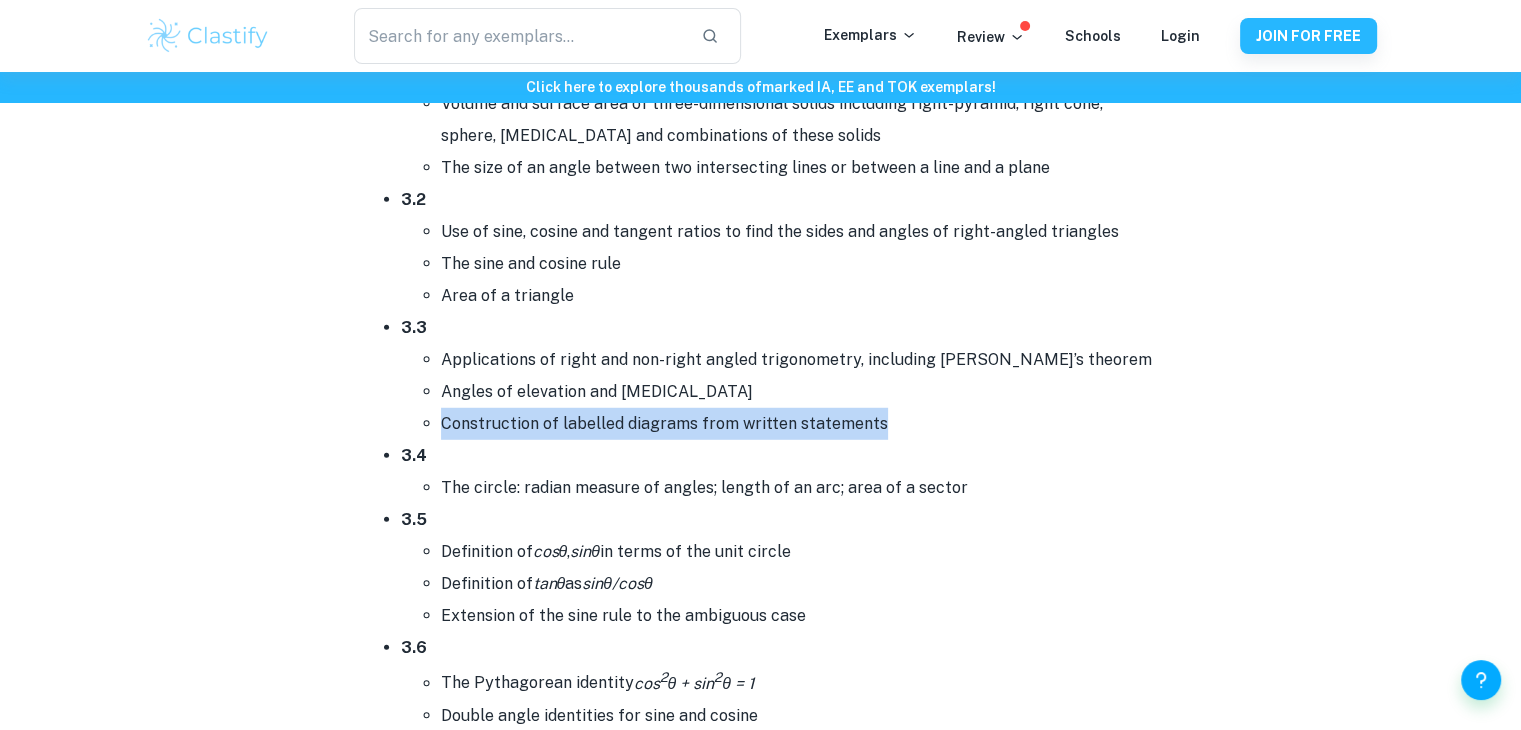 drag, startPoint x: 439, startPoint y: 414, endPoint x: 912, endPoint y: 411, distance: 473.00952 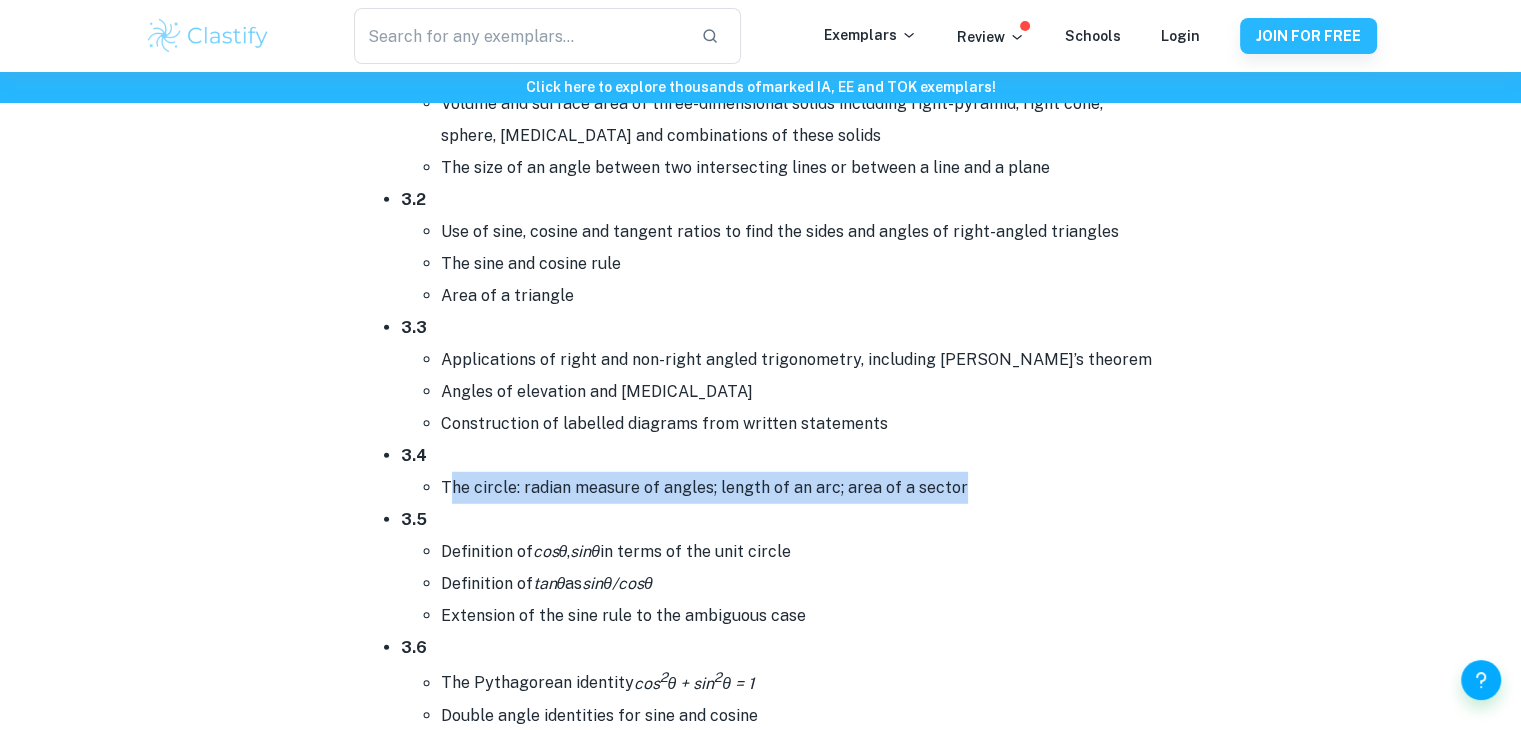 drag, startPoint x: 447, startPoint y: 485, endPoint x: 919, endPoint y: 522, distance: 473.448 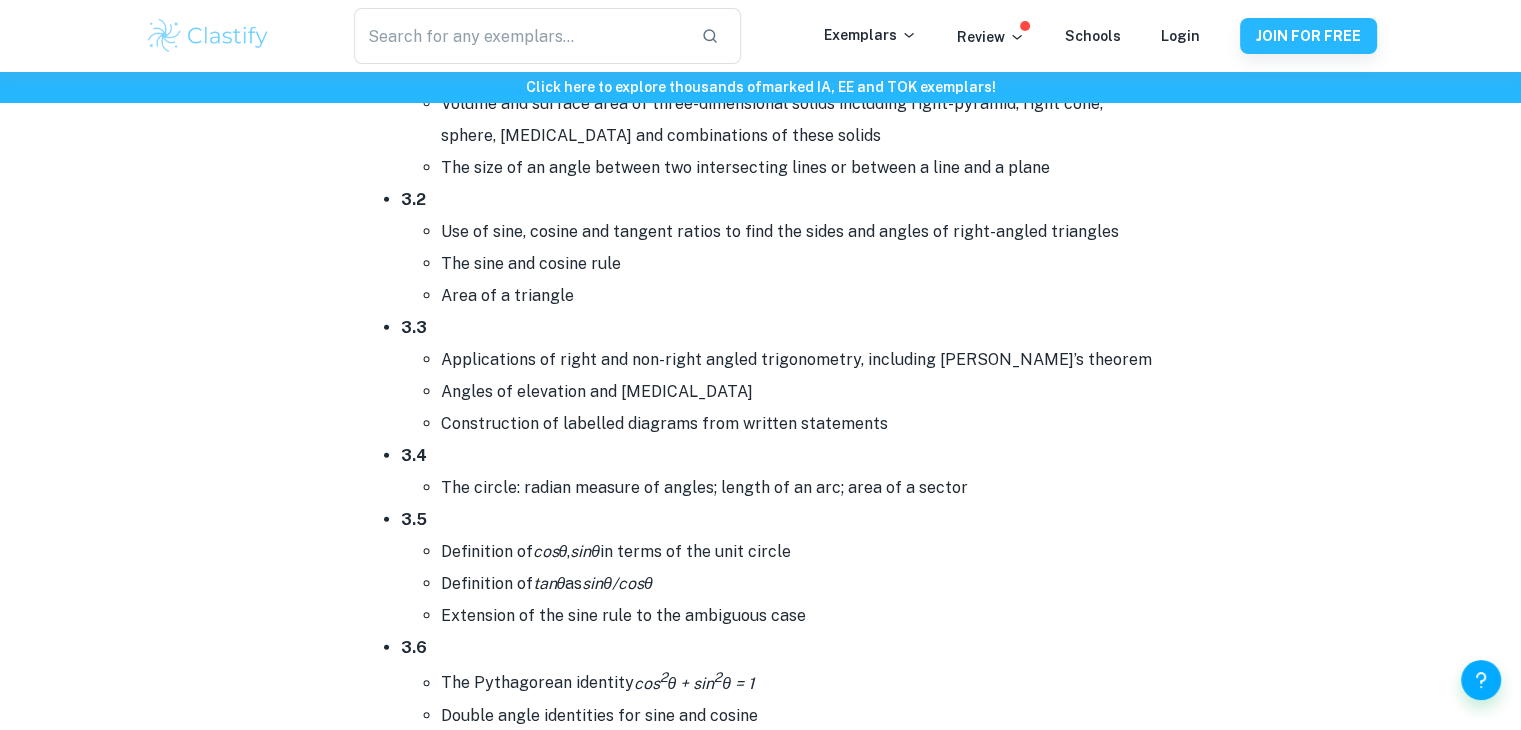 drag, startPoint x: 647, startPoint y: 420, endPoint x: 635, endPoint y: 422, distance: 12.165525 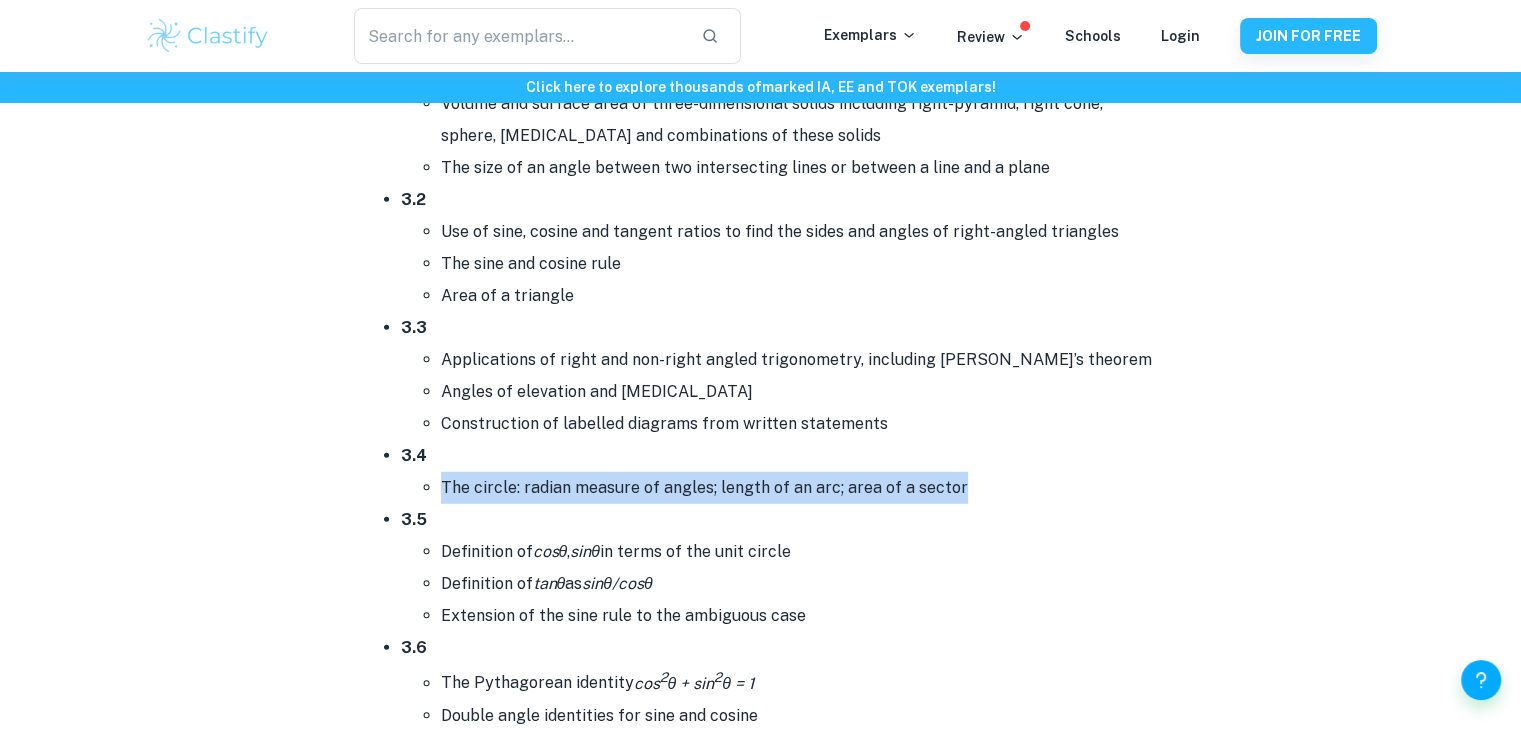 drag, startPoint x: 480, startPoint y: 485, endPoint x: 1006, endPoint y: 508, distance: 526.5026 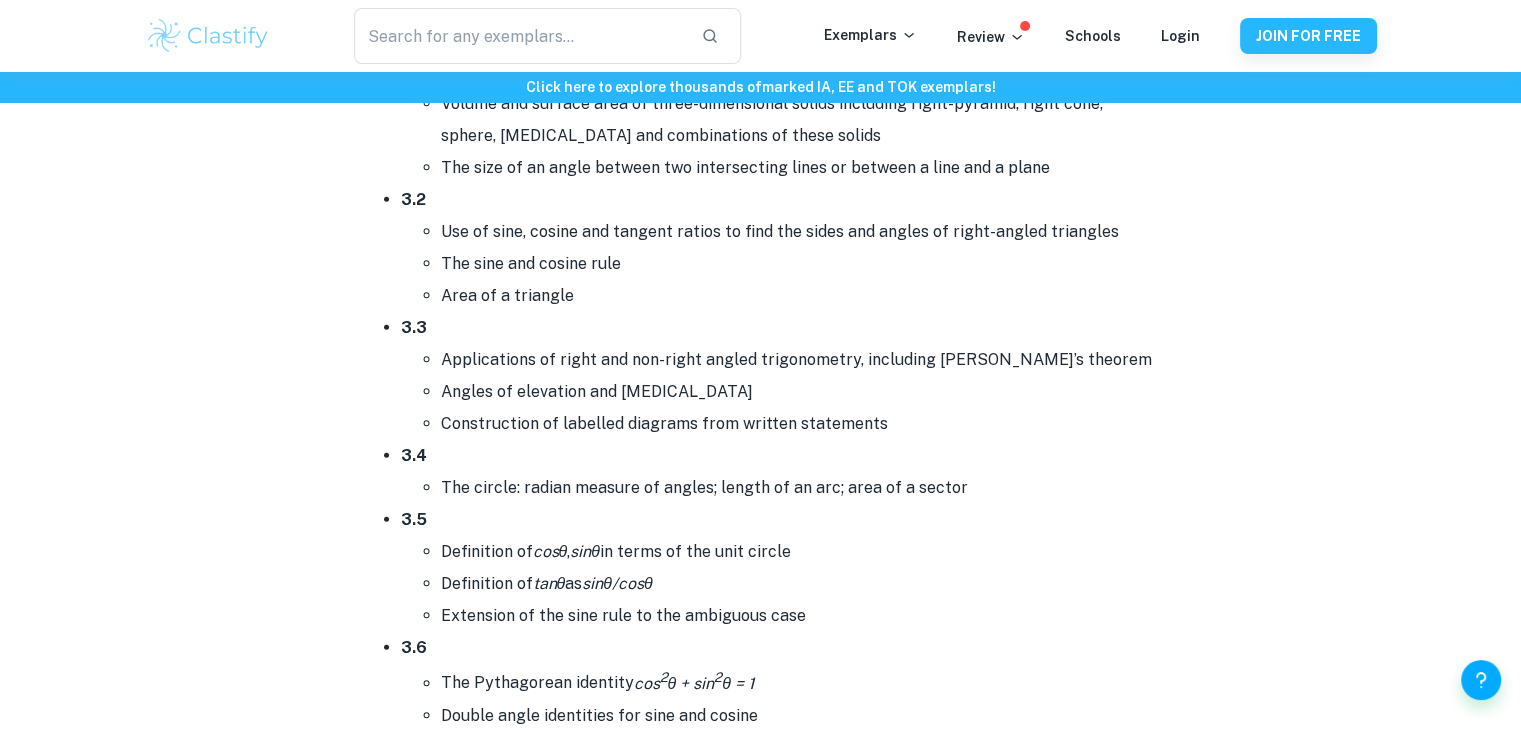 click on "Definition of  cosθ ,  sinθ  in terms of the unit circle Definition of  tanθ  as  sinθ/cosθ  Extension of the sine rule to the ambiguous case" at bounding box center [781, 584] 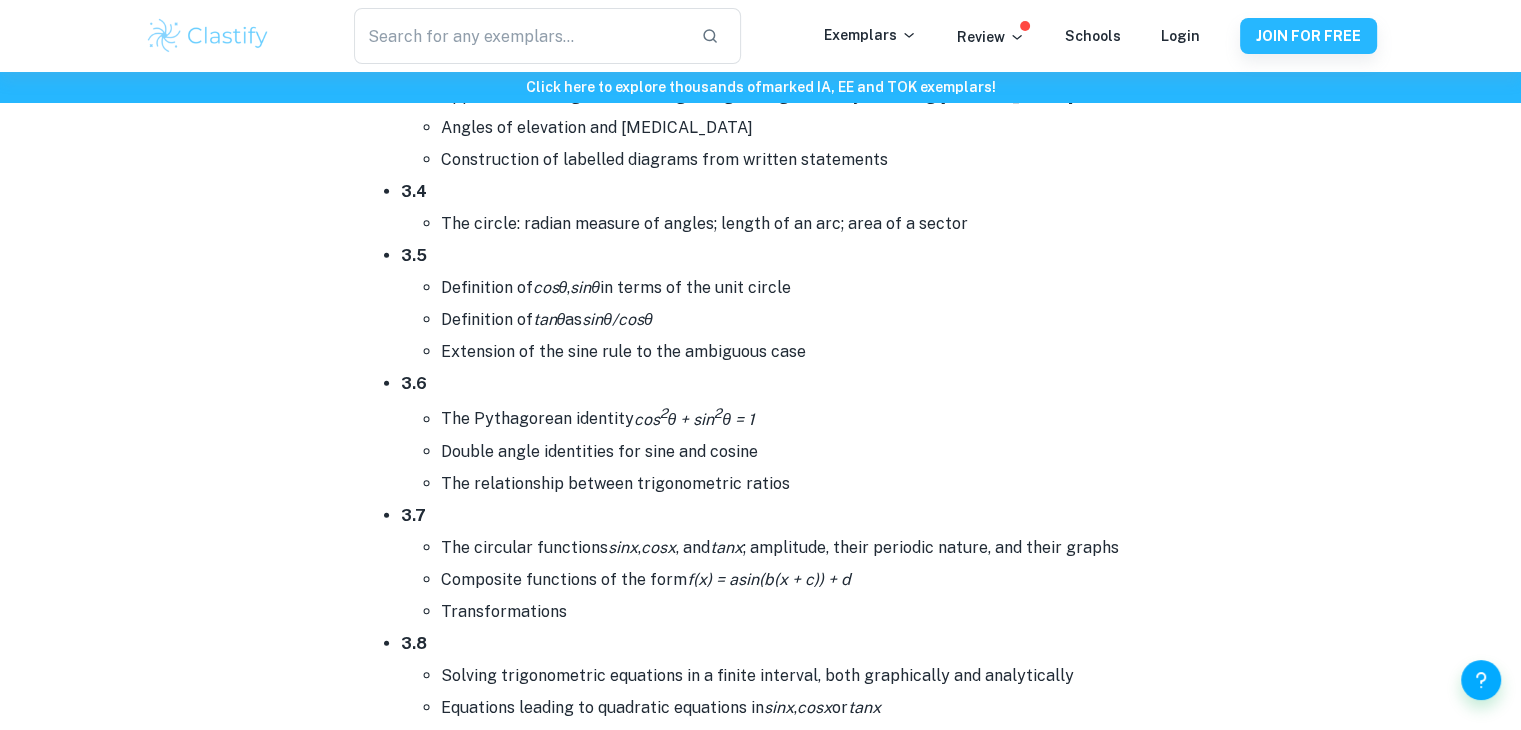 scroll, scrollTop: 5900, scrollLeft: 0, axis: vertical 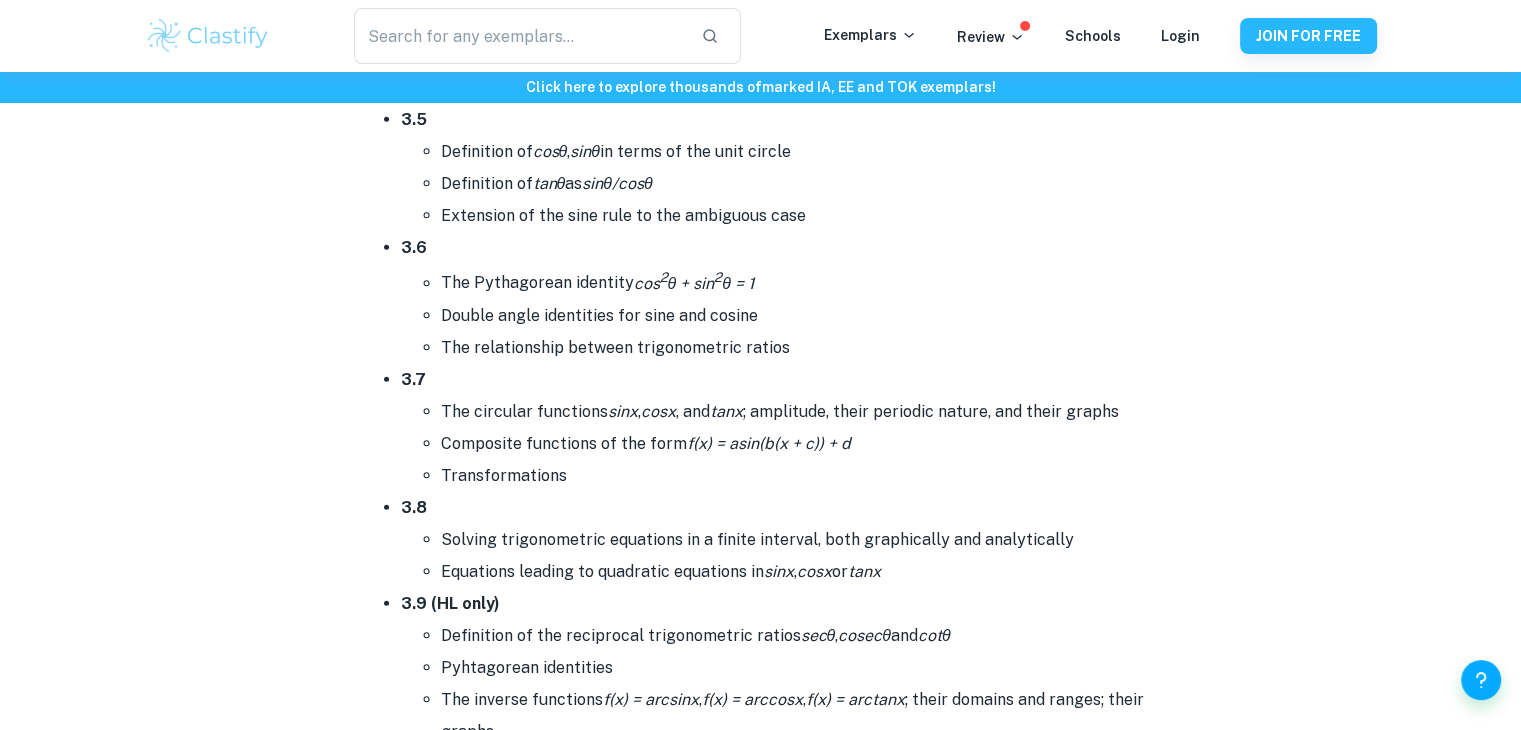 drag, startPoint x: 448, startPoint y: 145, endPoint x: 872, endPoint y: 145, distance: 424 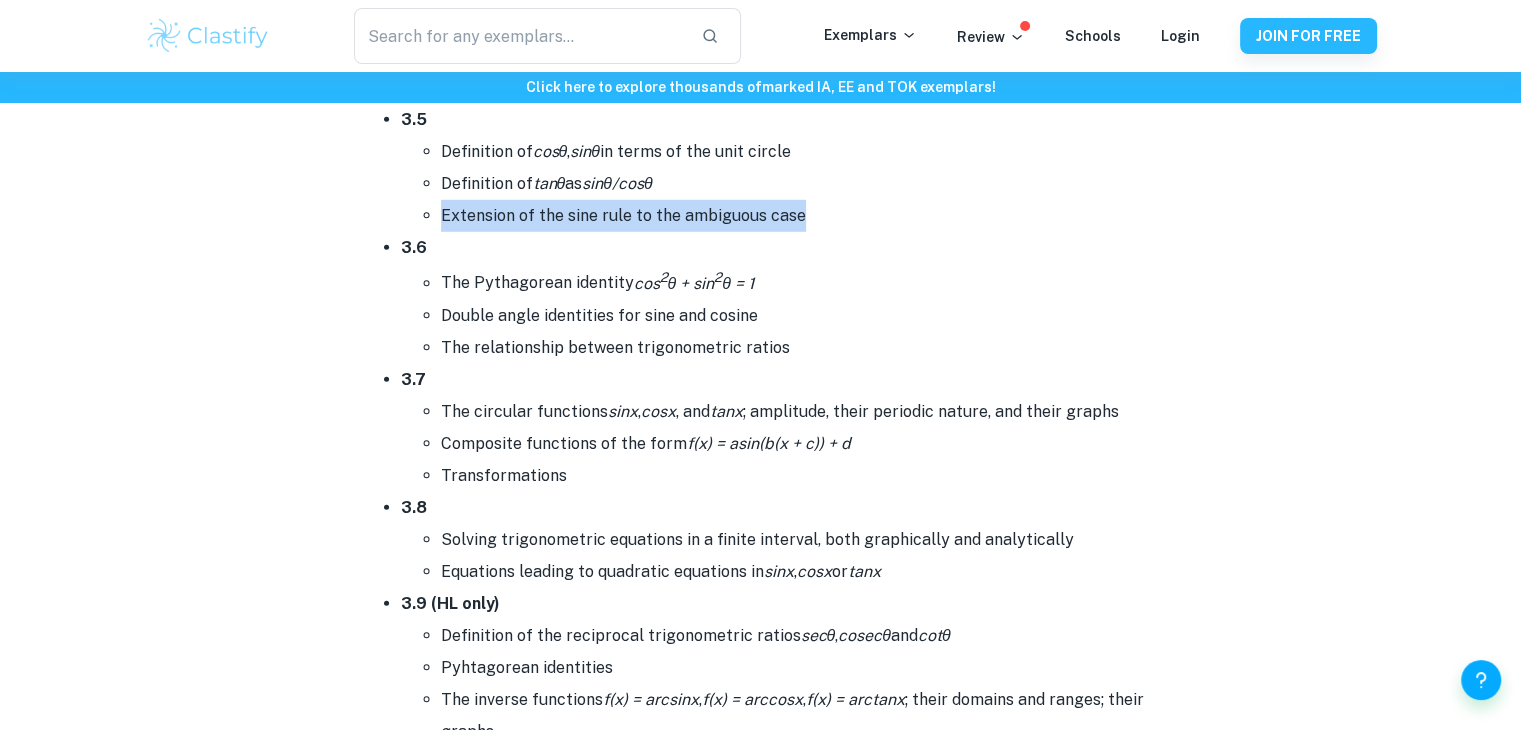 drag, startPoint x: 438, startPoint y: 209, endPoint x: 892, endPoint y: 209, distance: 454 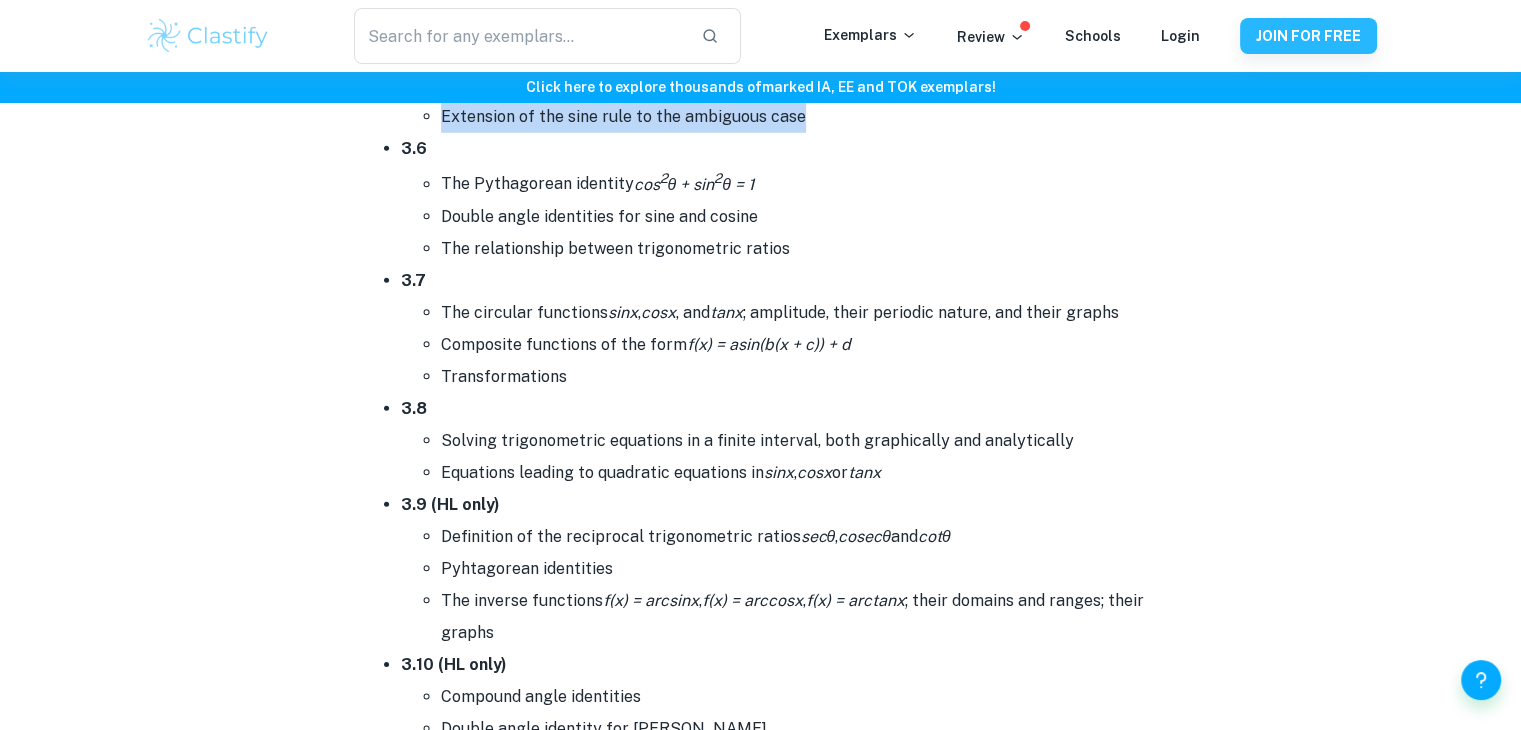 scroll, scrollTop: 6000, scrollLeft: 0, axis: vertical 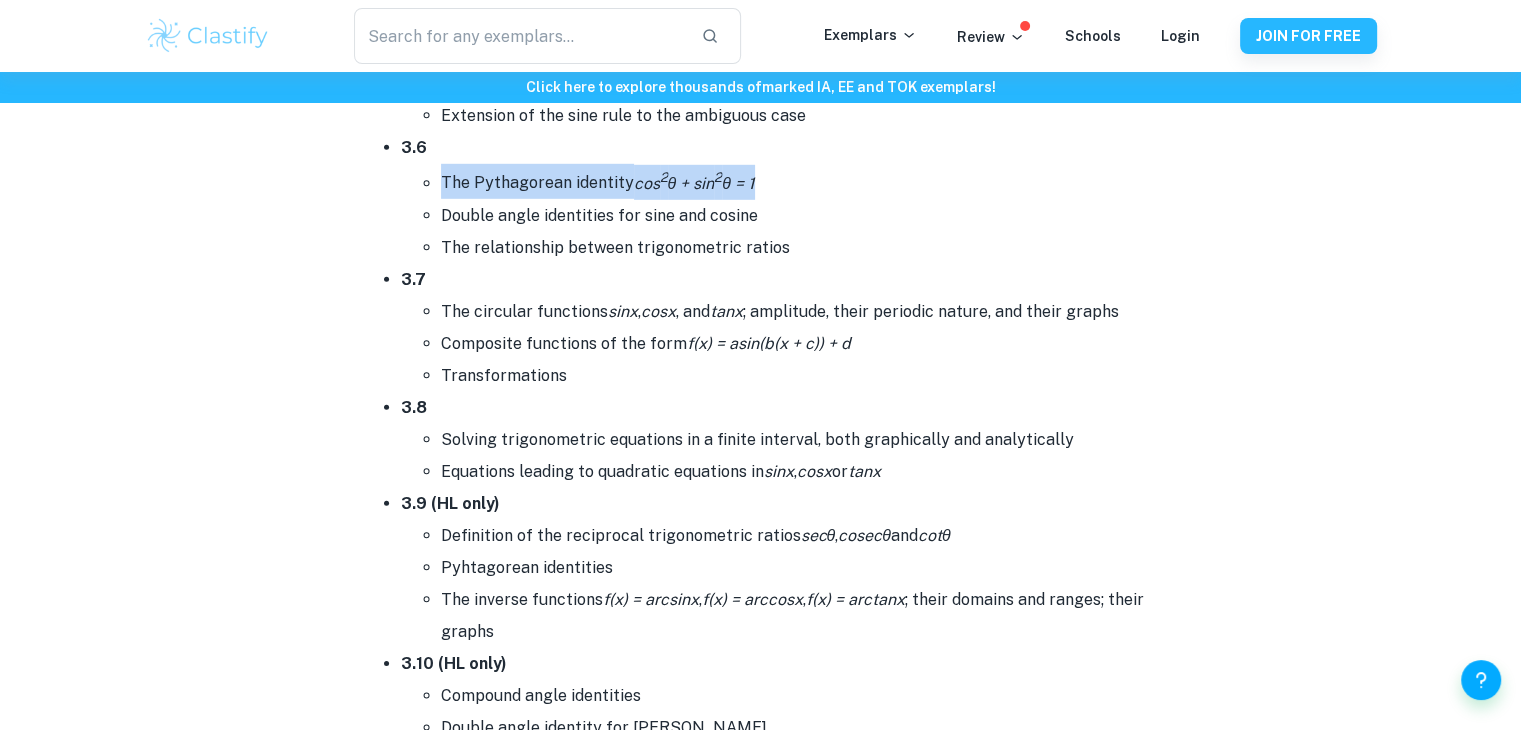 drag, startPoint x: 443, startPoint y: 172, endPoint x: 811, endPoint y: 159, distance: 368.22955 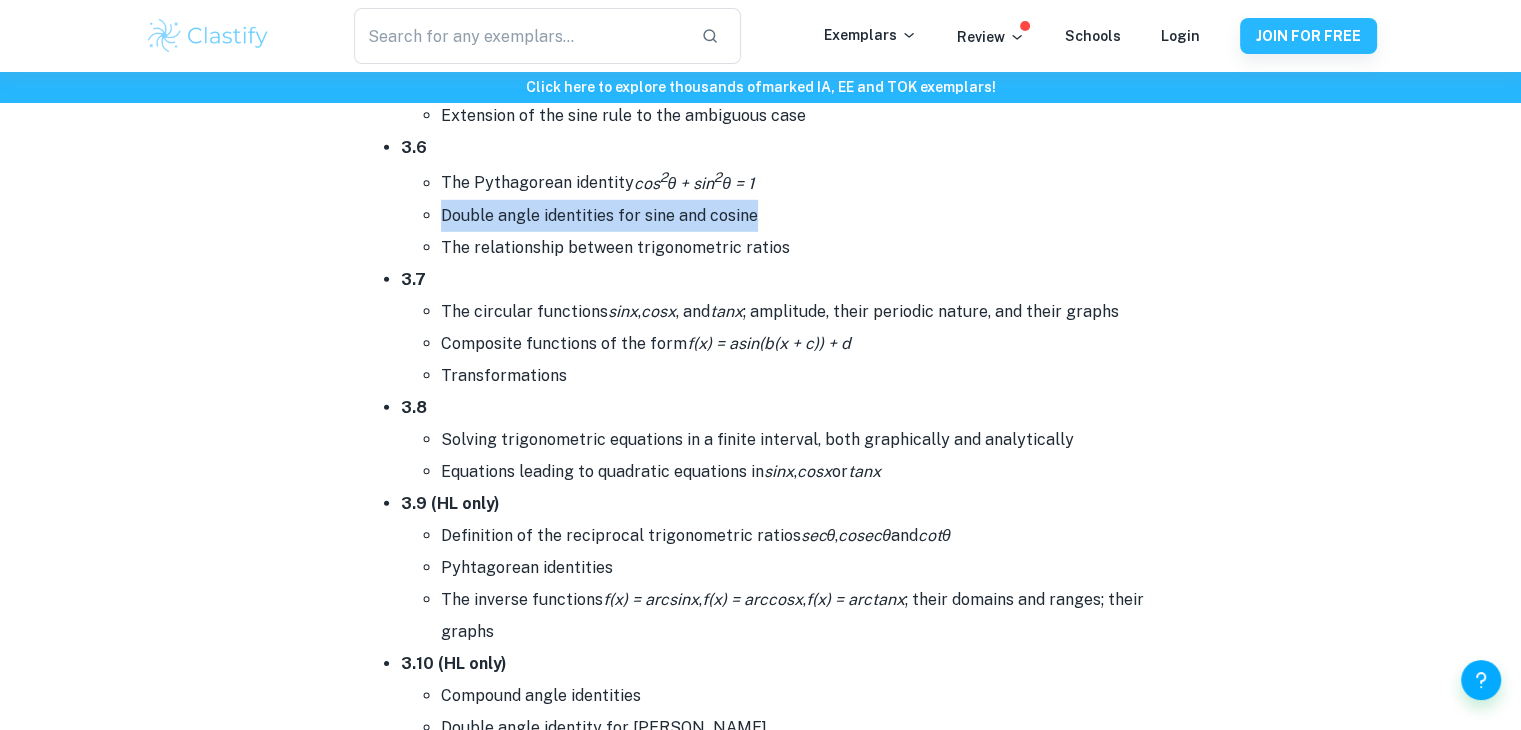 drag, startPoint x: 432, startPoint y: 206, endPoint x: 780, endPoint y: 218, distance: 348.20685 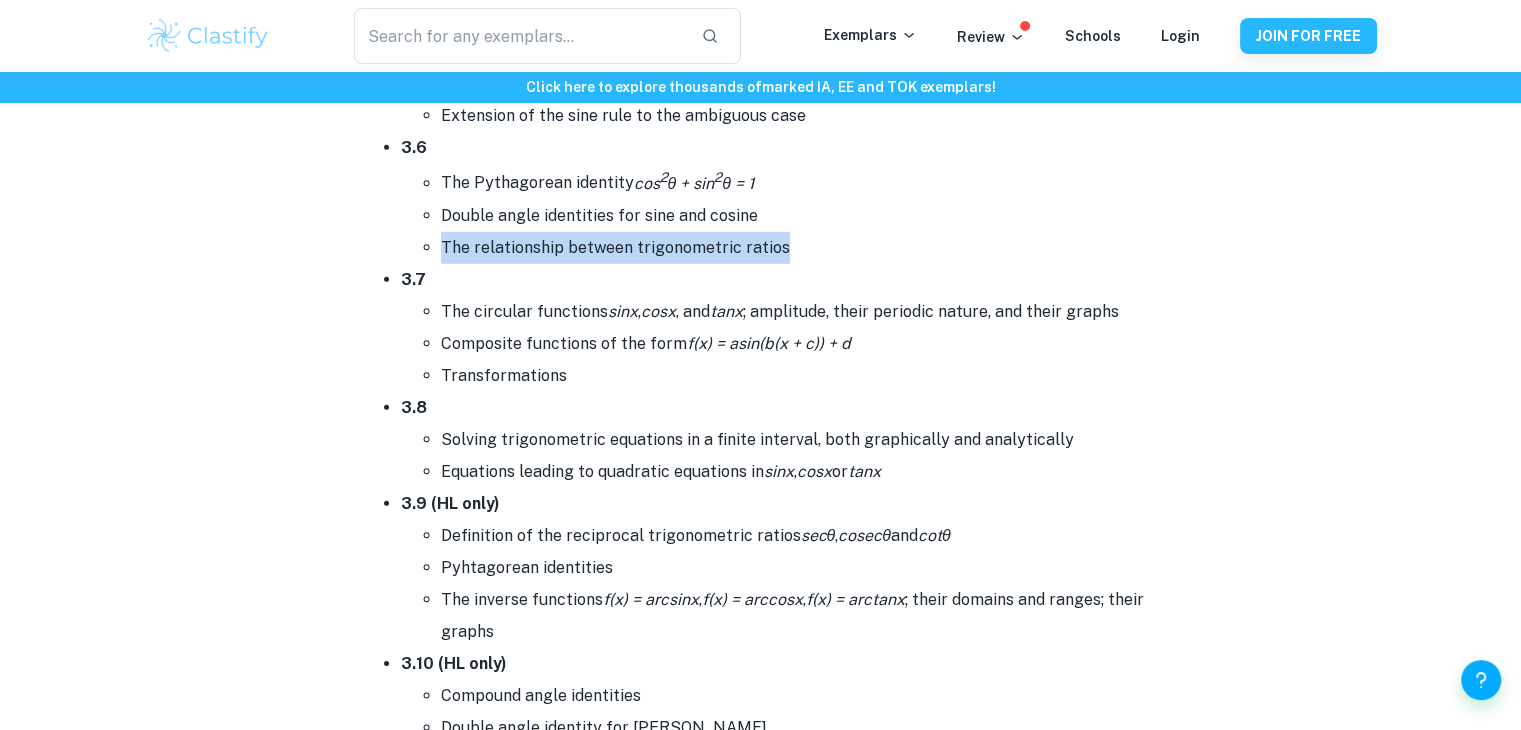 drag, startPoint x: 440, startPoint y: 239, endPoint x: 805, endPoint y: 233, distance: 365.04932 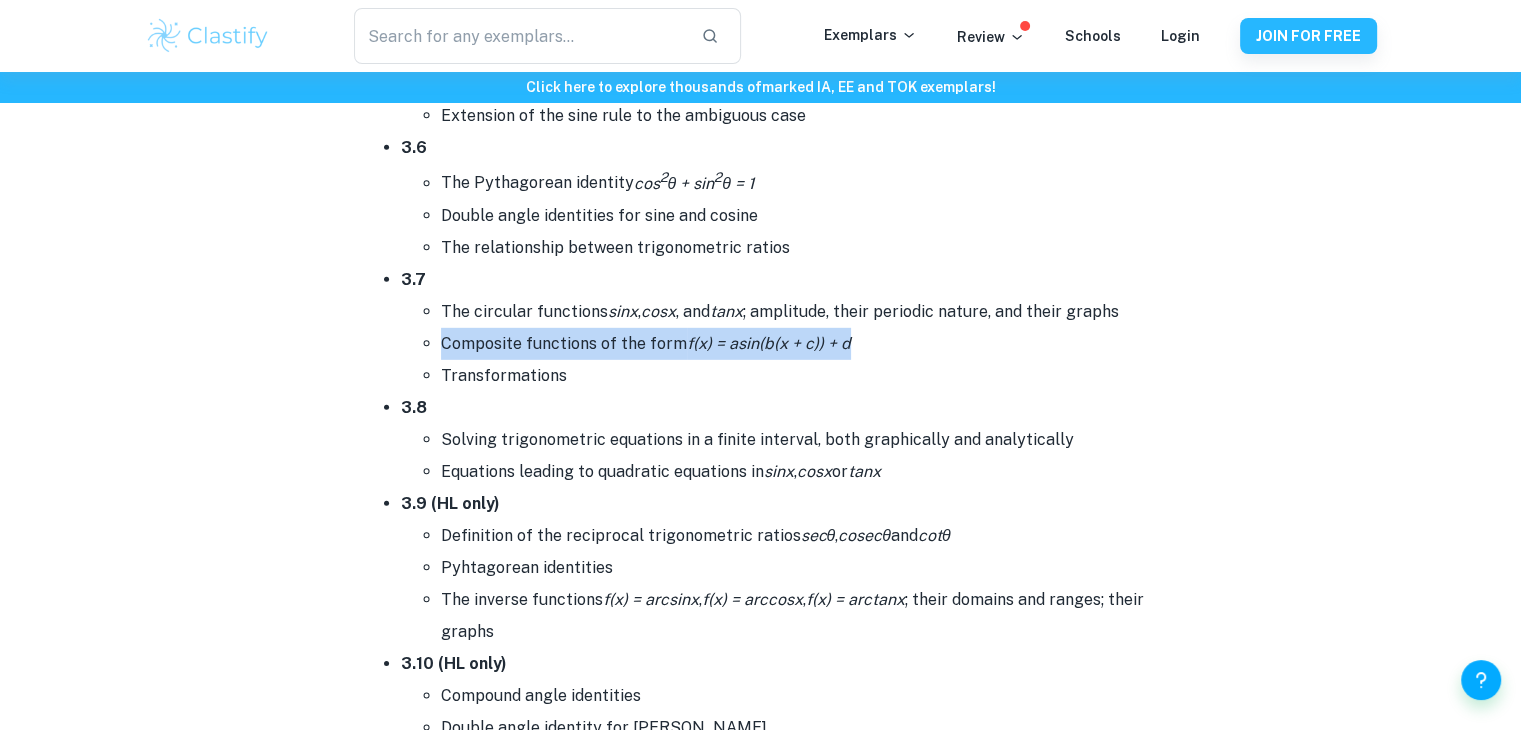 drag, startPoint x: 439, startPoint y: 336, endPoint x: 868, endPoint y: 337, distance: 429.00116 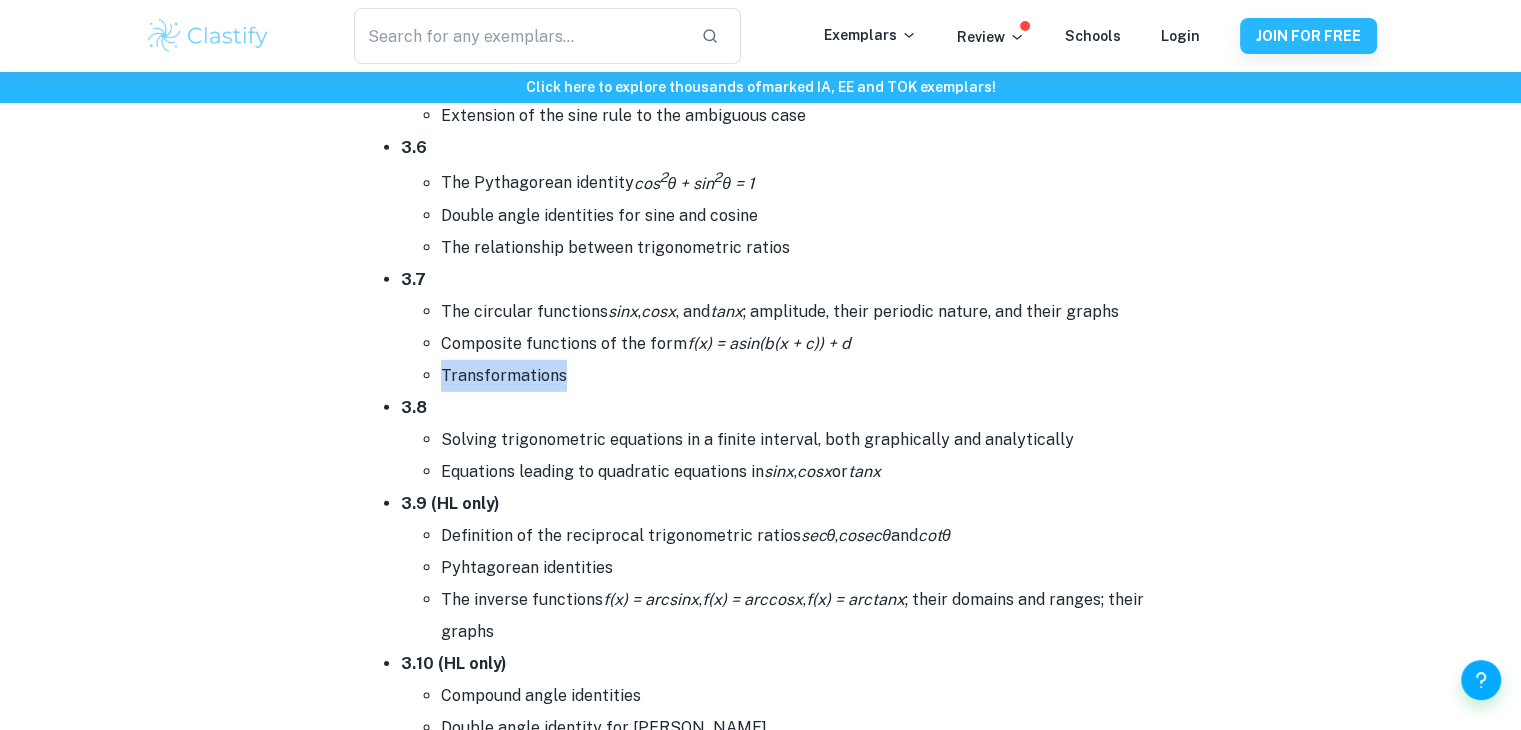drag, startPoint x: 444, startPoint y: 371, endPoint x: 565, endPoint y: 373, distance: 121.016525 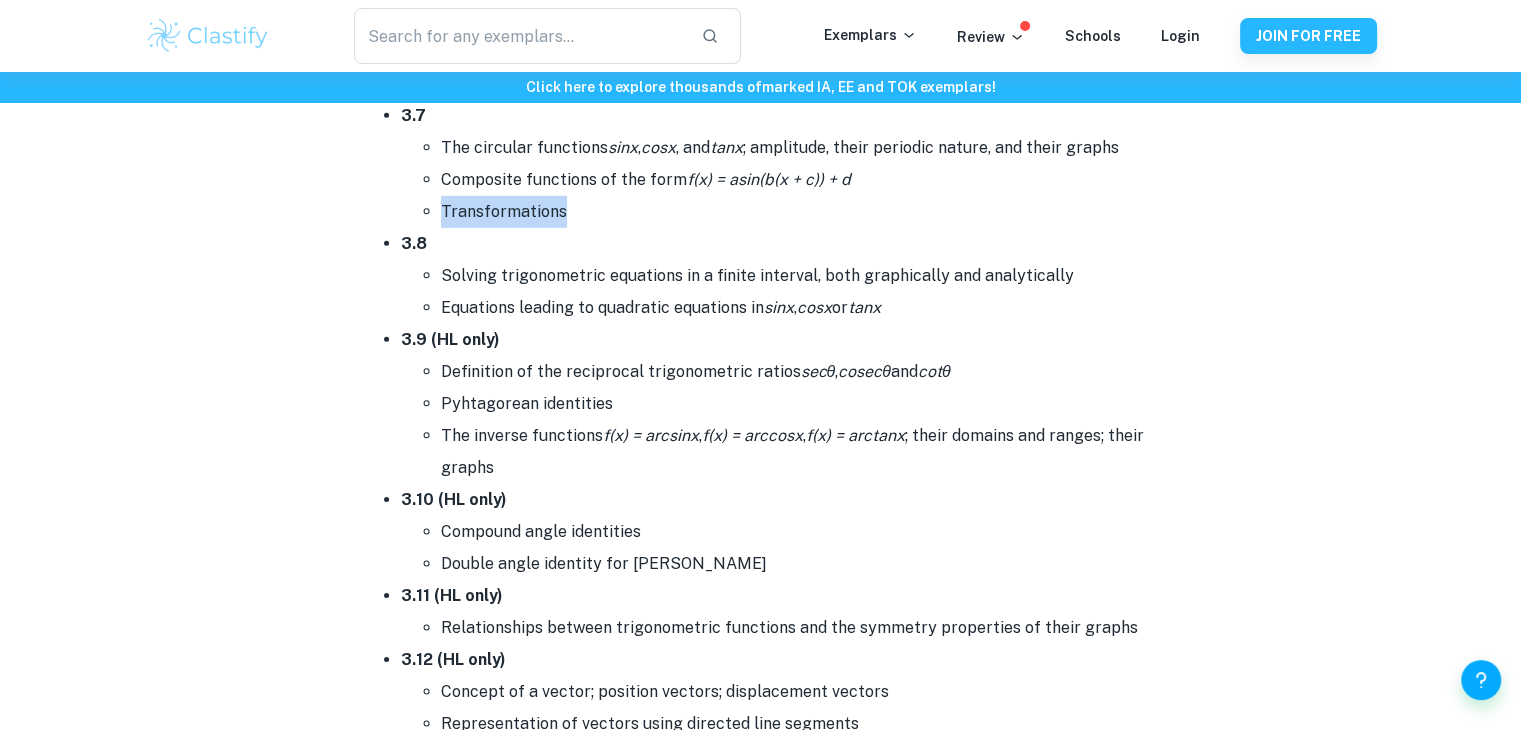 scroll, scrollTop: 6200, scrollLeft: 0, axis: vertical 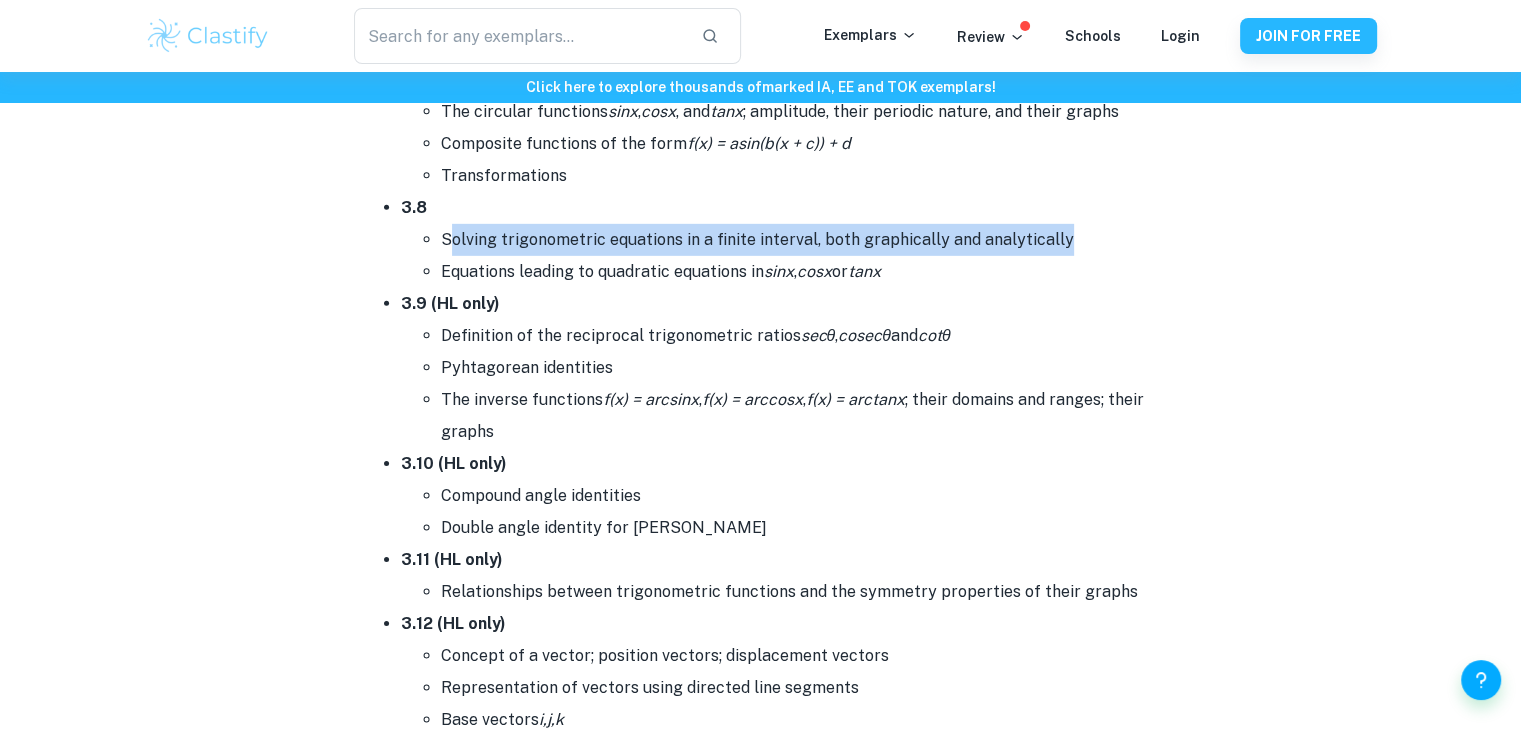 drag, startPoint x: 448, startPoint y: 235, endPoint x: 1088, endPoint y: 236, distance: 640.0008 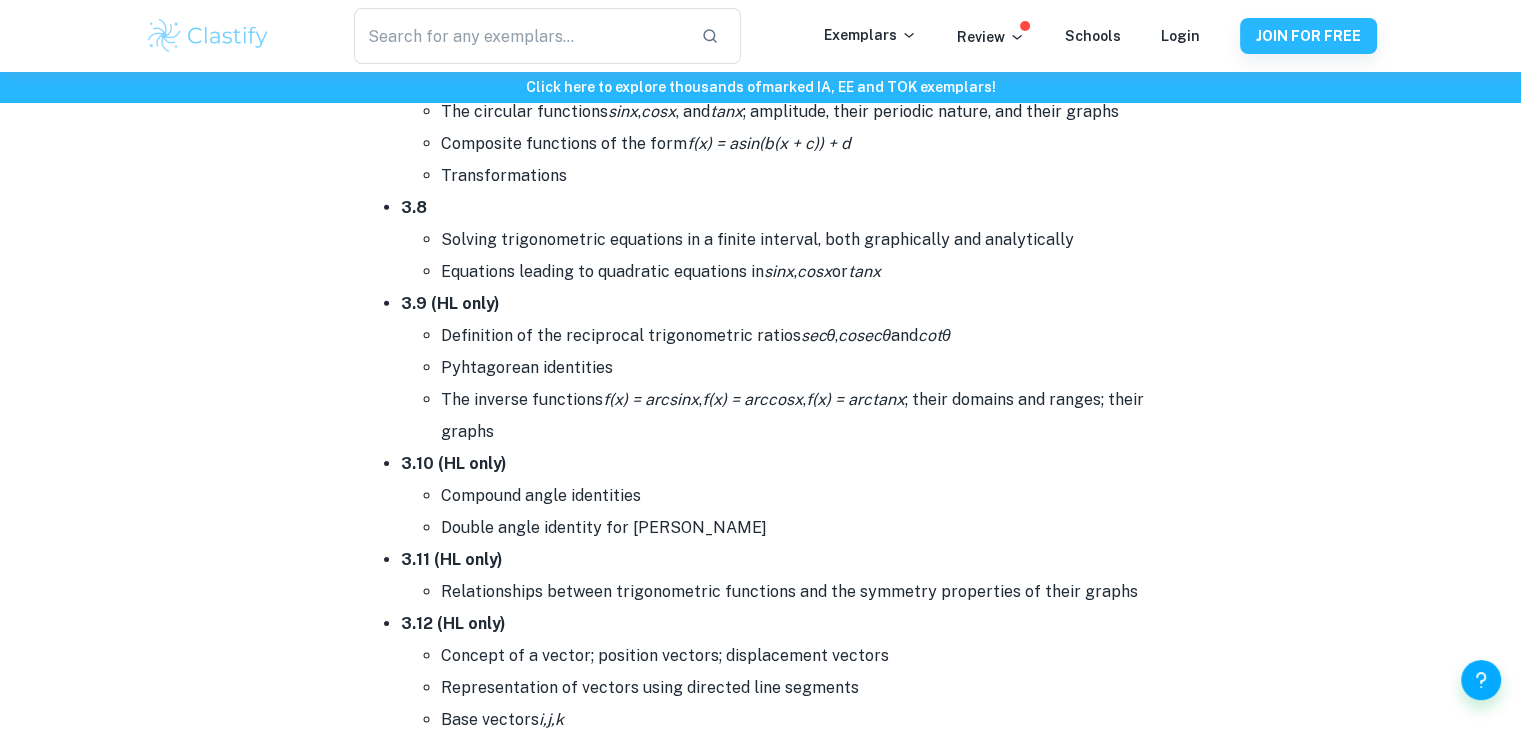 drag, startPoint x: 521, startPoint y: 305, endPoint x: 497, endPoint y: 290, distance: 28.301943 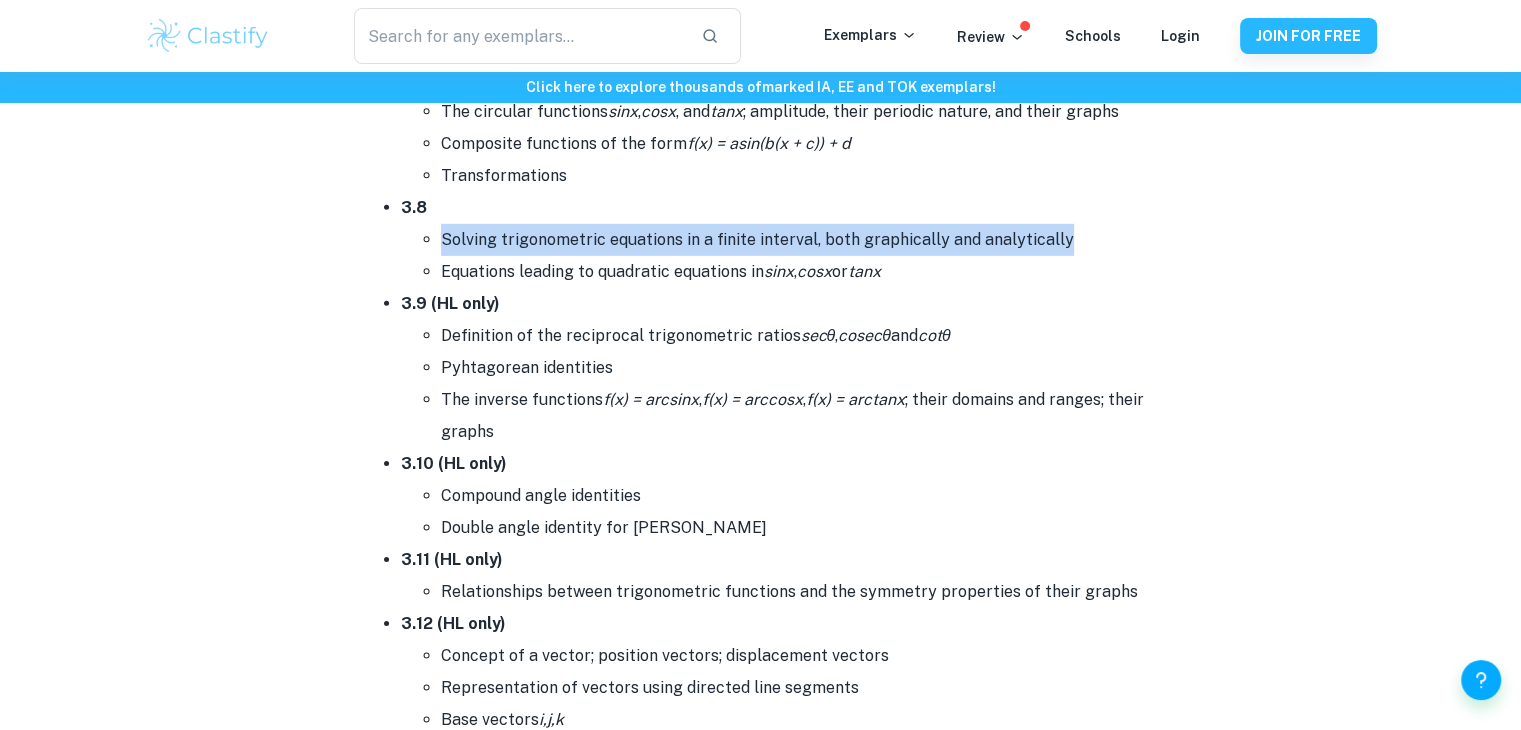 drag, startPoint x: 443, startPoint y: 233, endPoint x: 1055, endPoint y: 224, distance: 612.06616 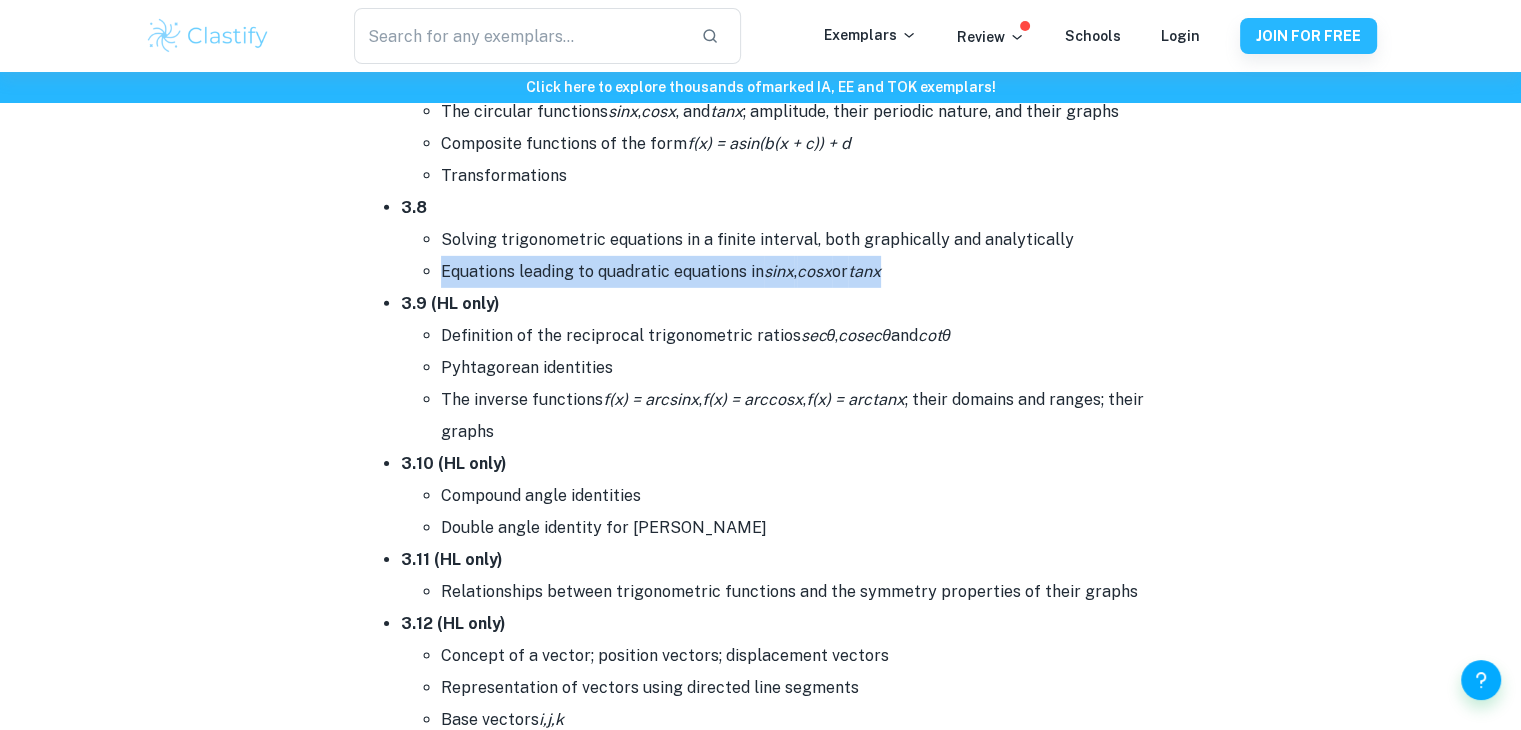 drag, startPoint x: 444, startPoint y: 263, endPoint x: 873, endPoint y: 289, distance: 429.78717 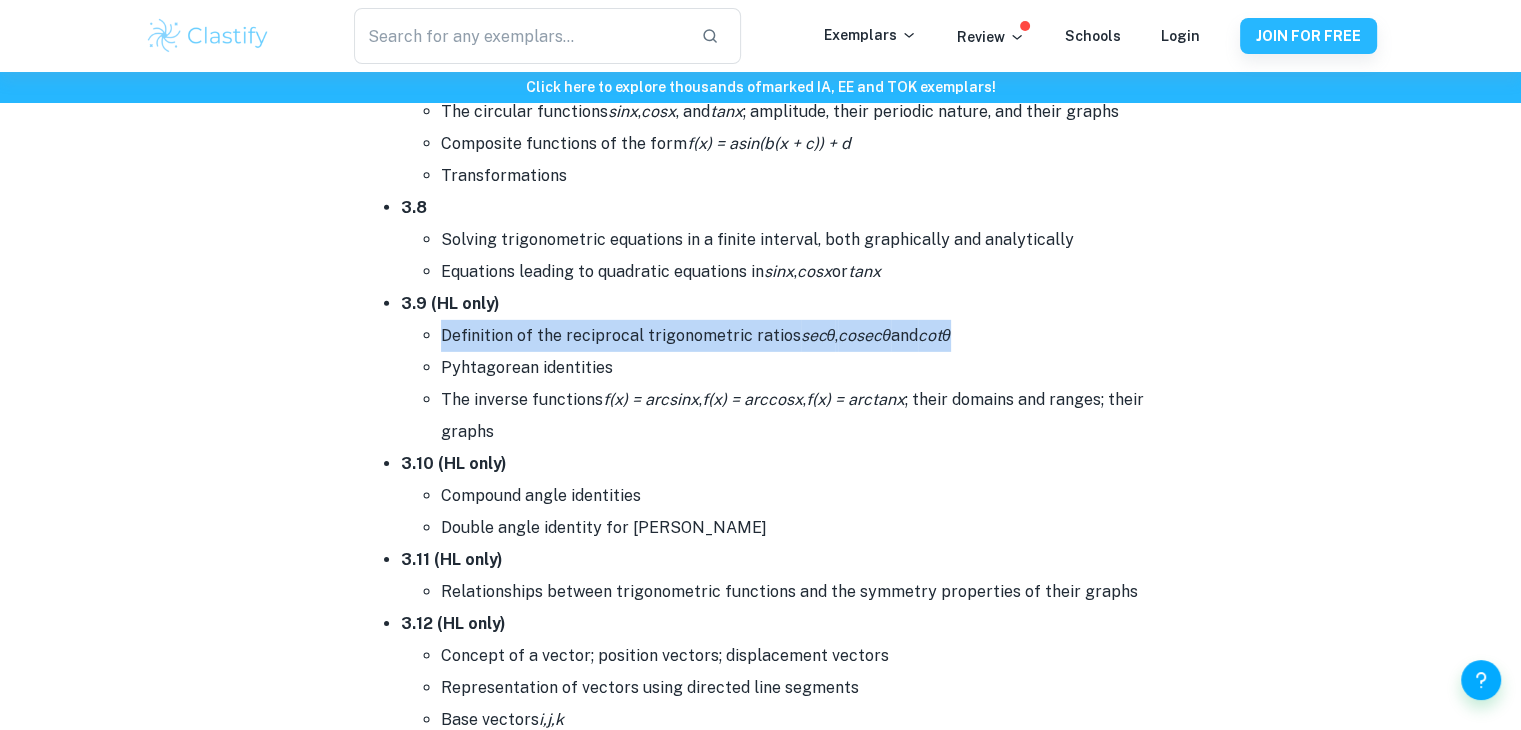 drag, startPoint x: 436, startPoint y: 326, endPoint x: 1092, endPoint y: 320, distance: 656.02747 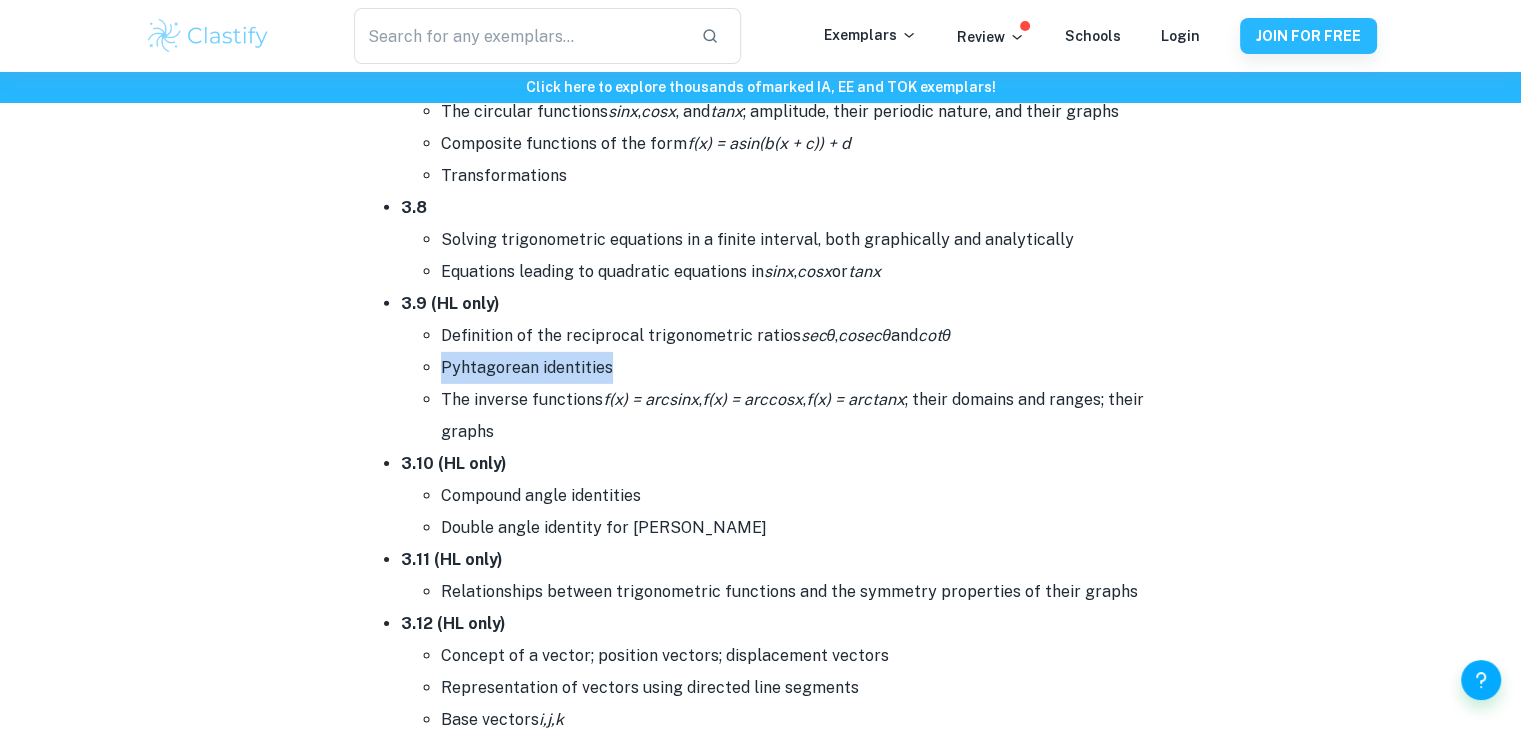 drag, startPoint x: 443, startPoint y: 359, endPoint x: 643, endPoint y: 349, distance: 200.24985 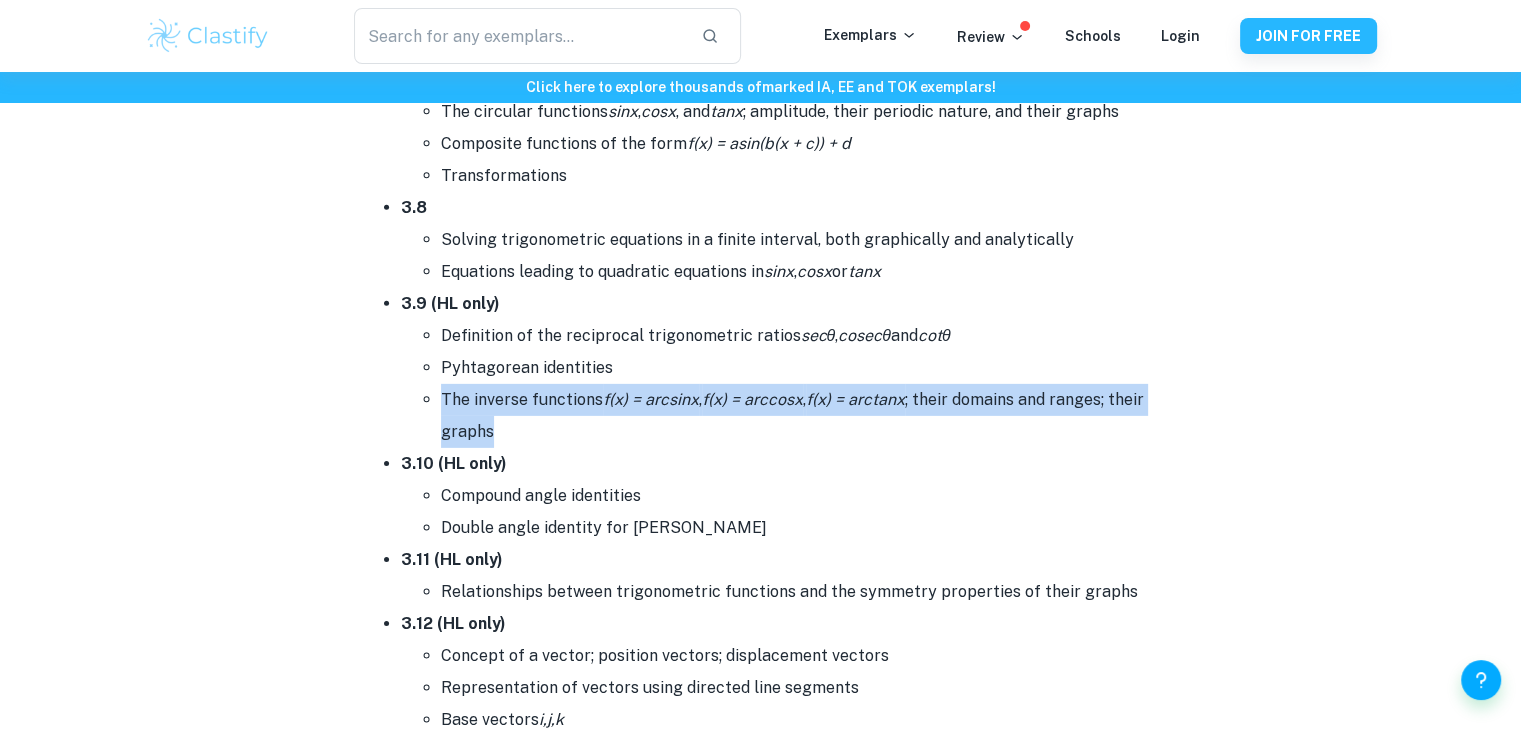 drag, startPoint x: 443, startPoint y: 393, endPoint x: 622, endPoint y: 414, distance: 180.22763 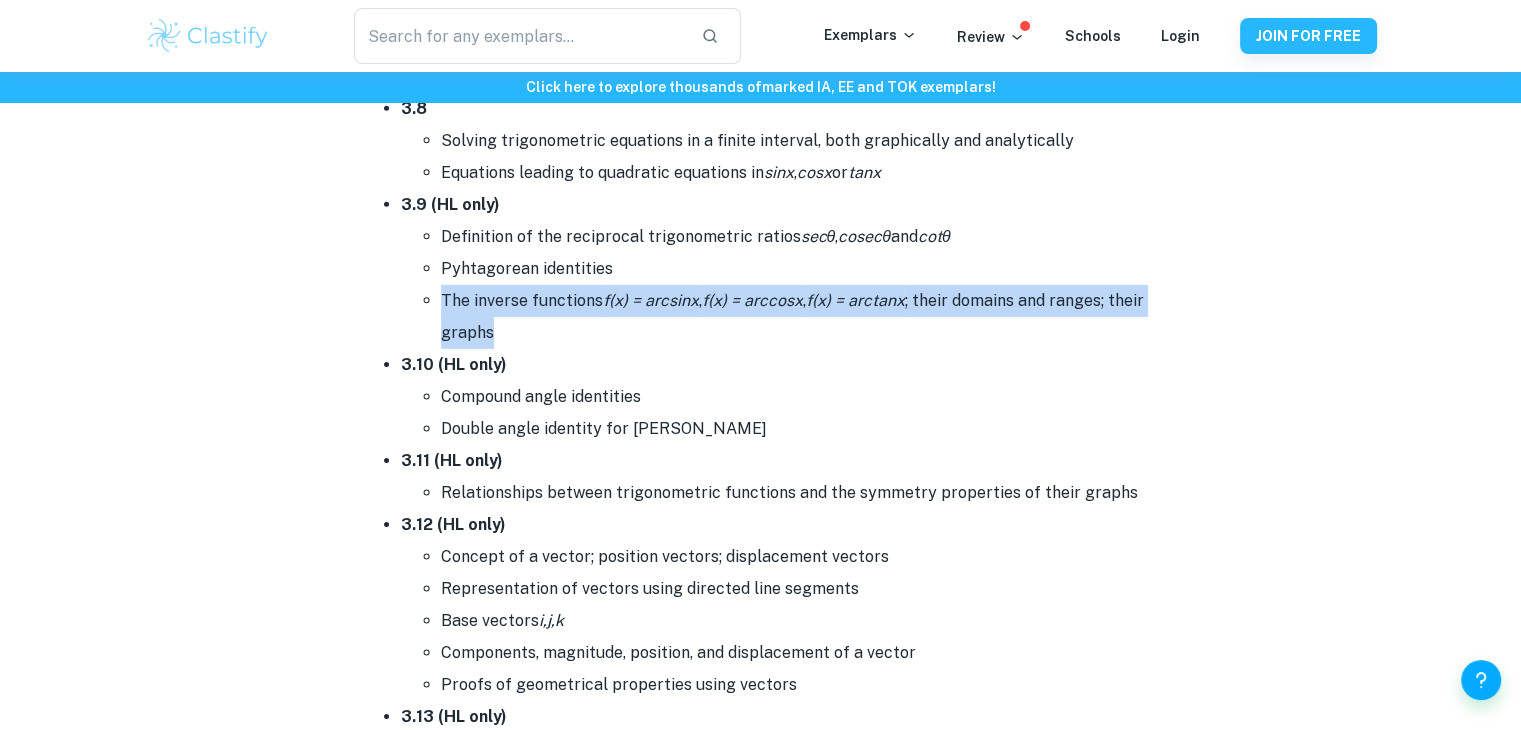 scroll, scrollTop: 6300, scrollLeft: 0, axis: vertical 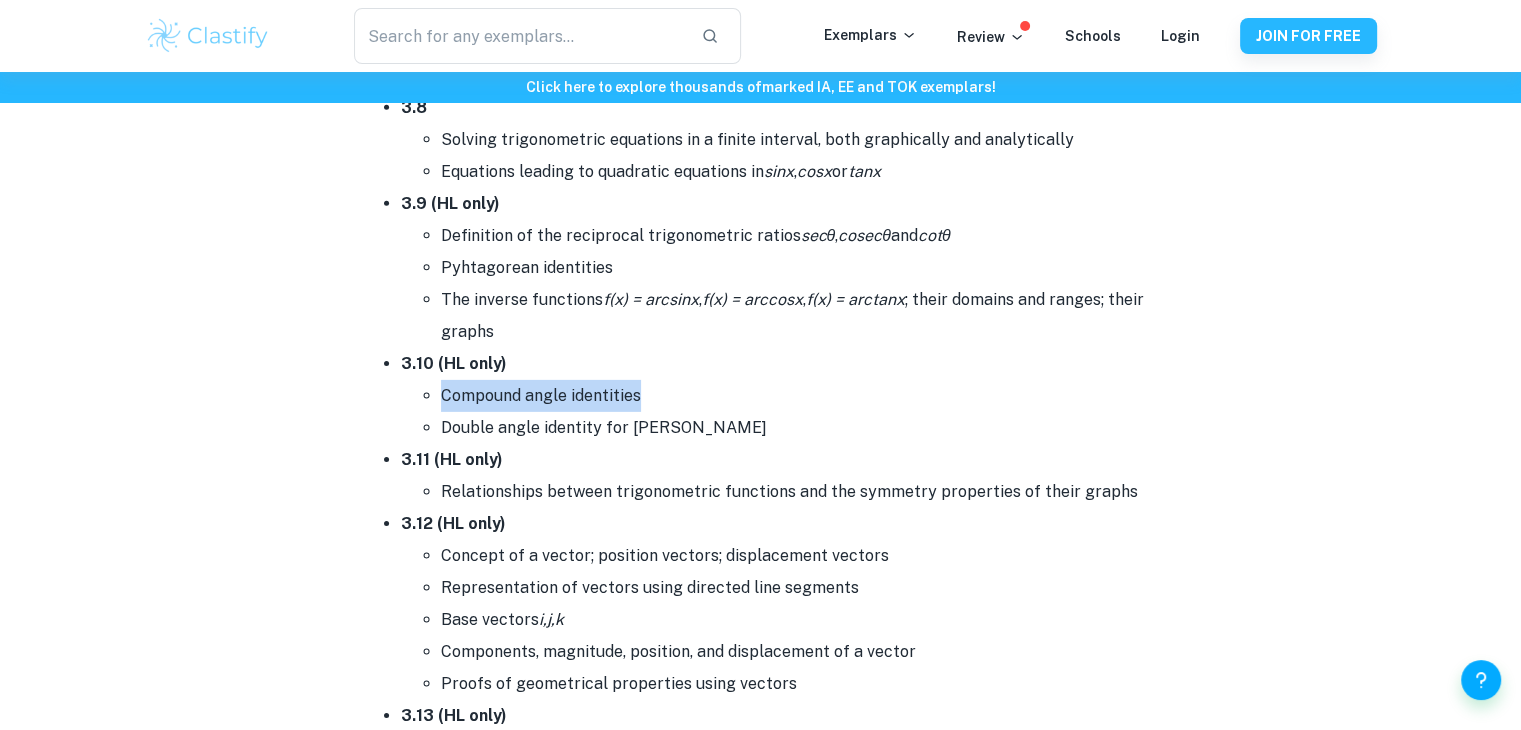 drag, startPoint x: 439, startPoint y: 386, endPoint x: 676, endPoint y: 381, distance: 237.05273 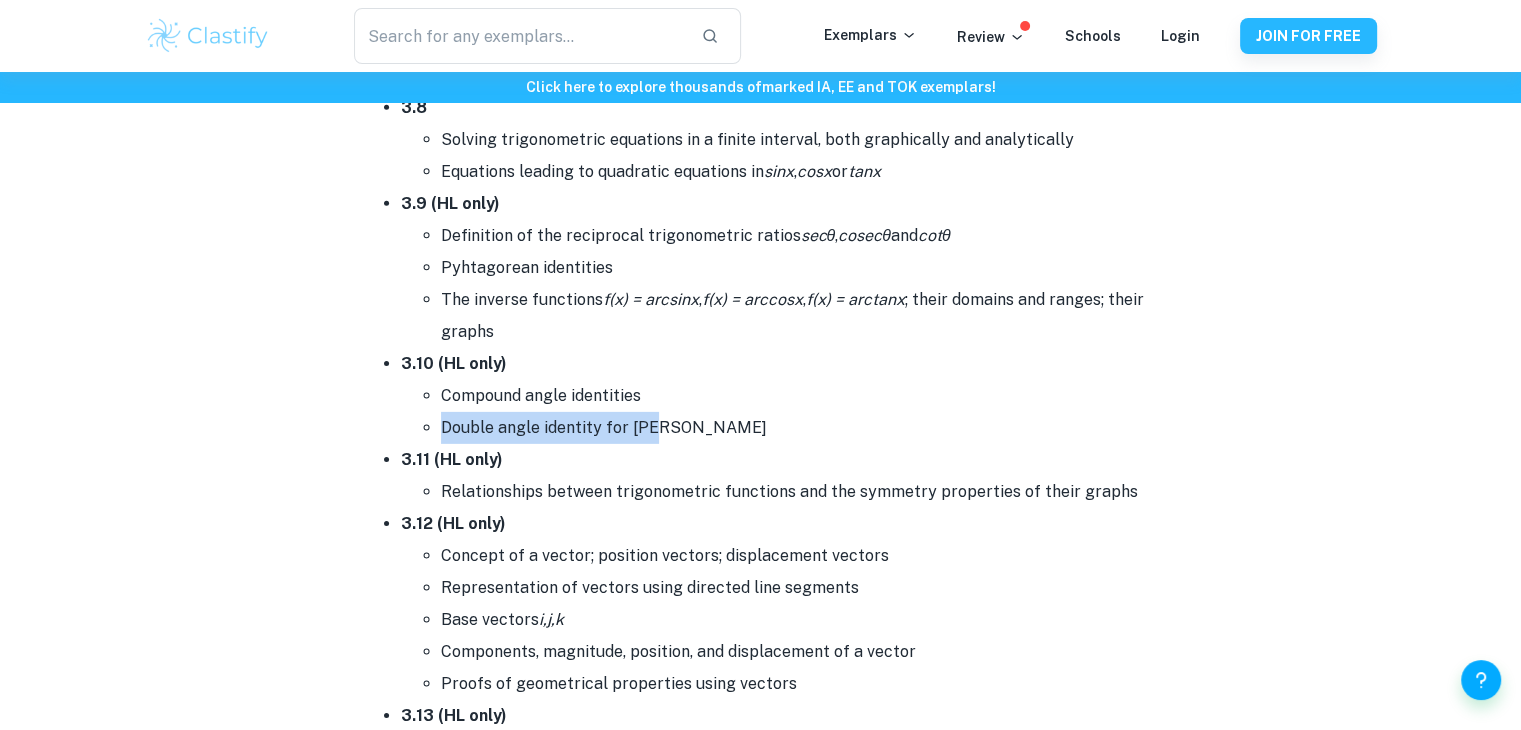 drag, startPoint x: 442, startPoint y: 419, endPoint x: 673, endPoint y: 422, distance: 231.01949 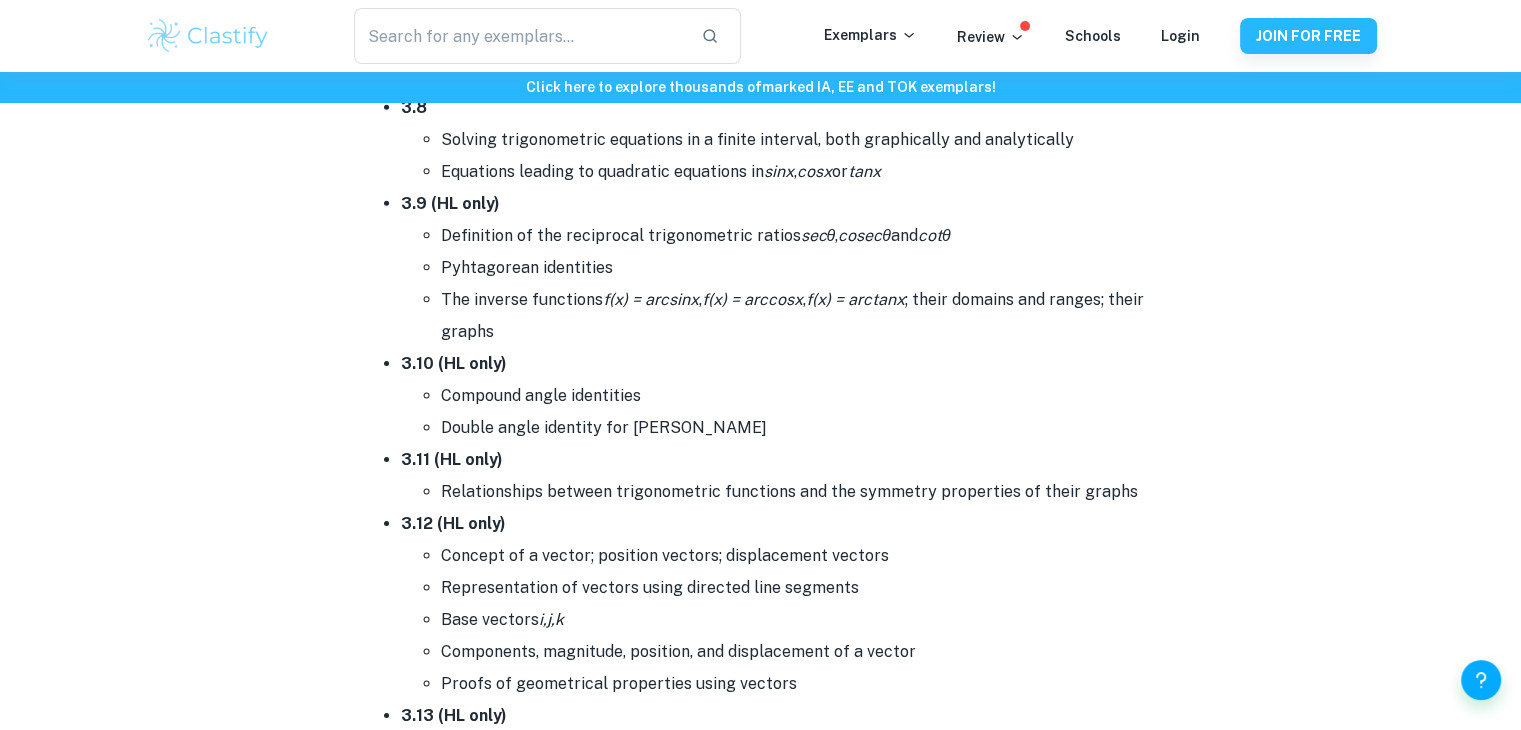 click on "Relationships between trigonometric functions and the symmetry properties of their graphs" at bounding box center [781, 492] 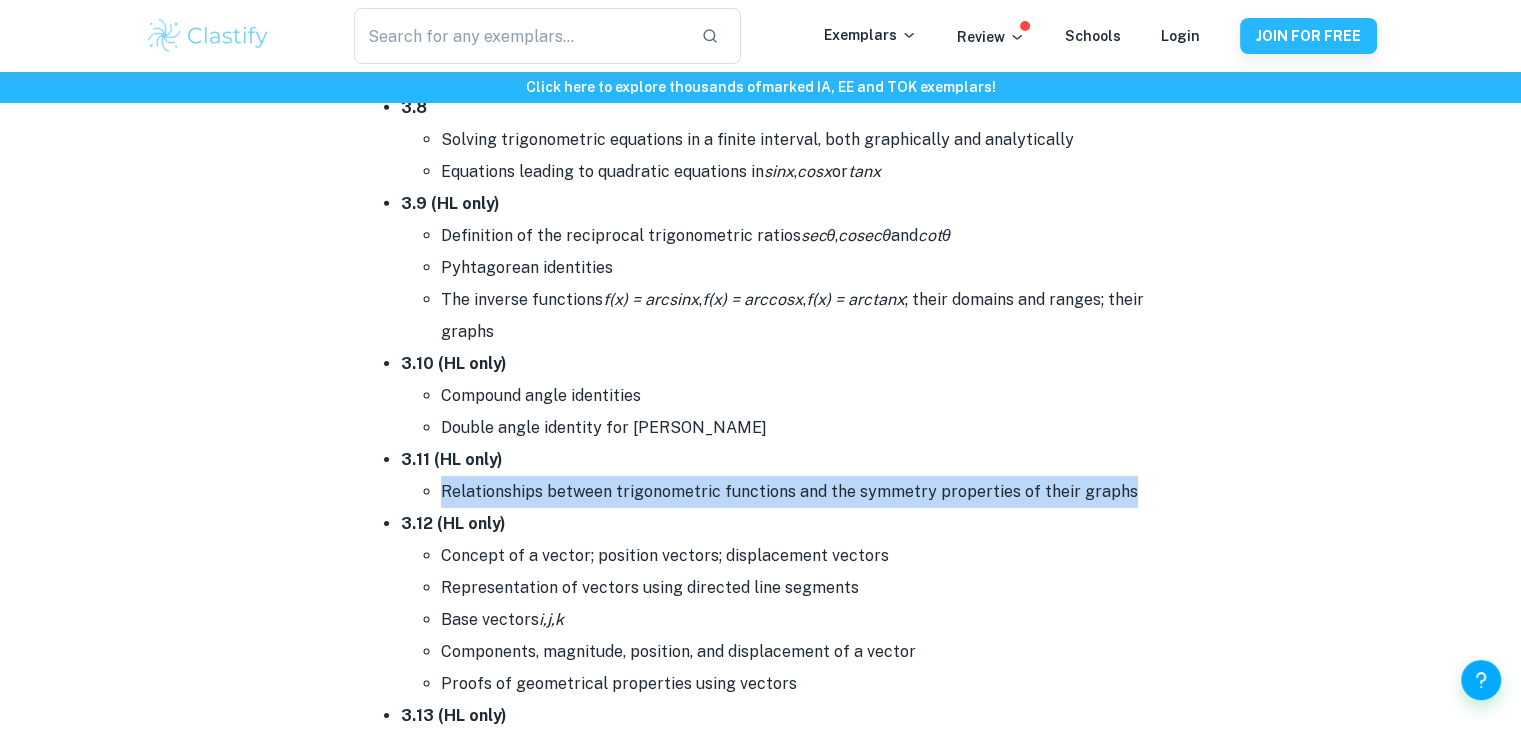 drag, startPoint x: 440, startPoint y: 485, endPoint x: 1154, endPoint y: 482, distance: 714.0063 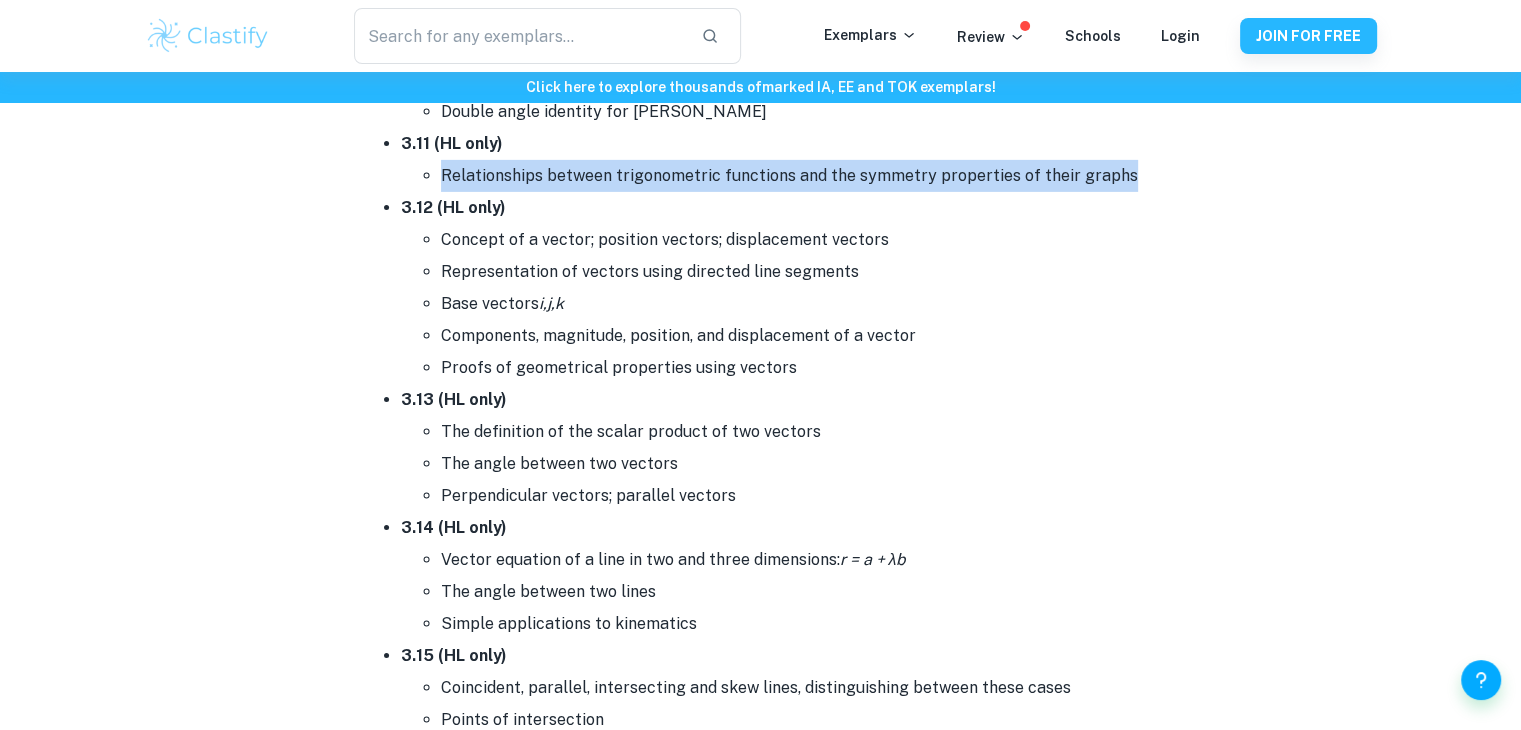 scroll, scrollTop: 6600, scrollLeft: 0, axis: vertical 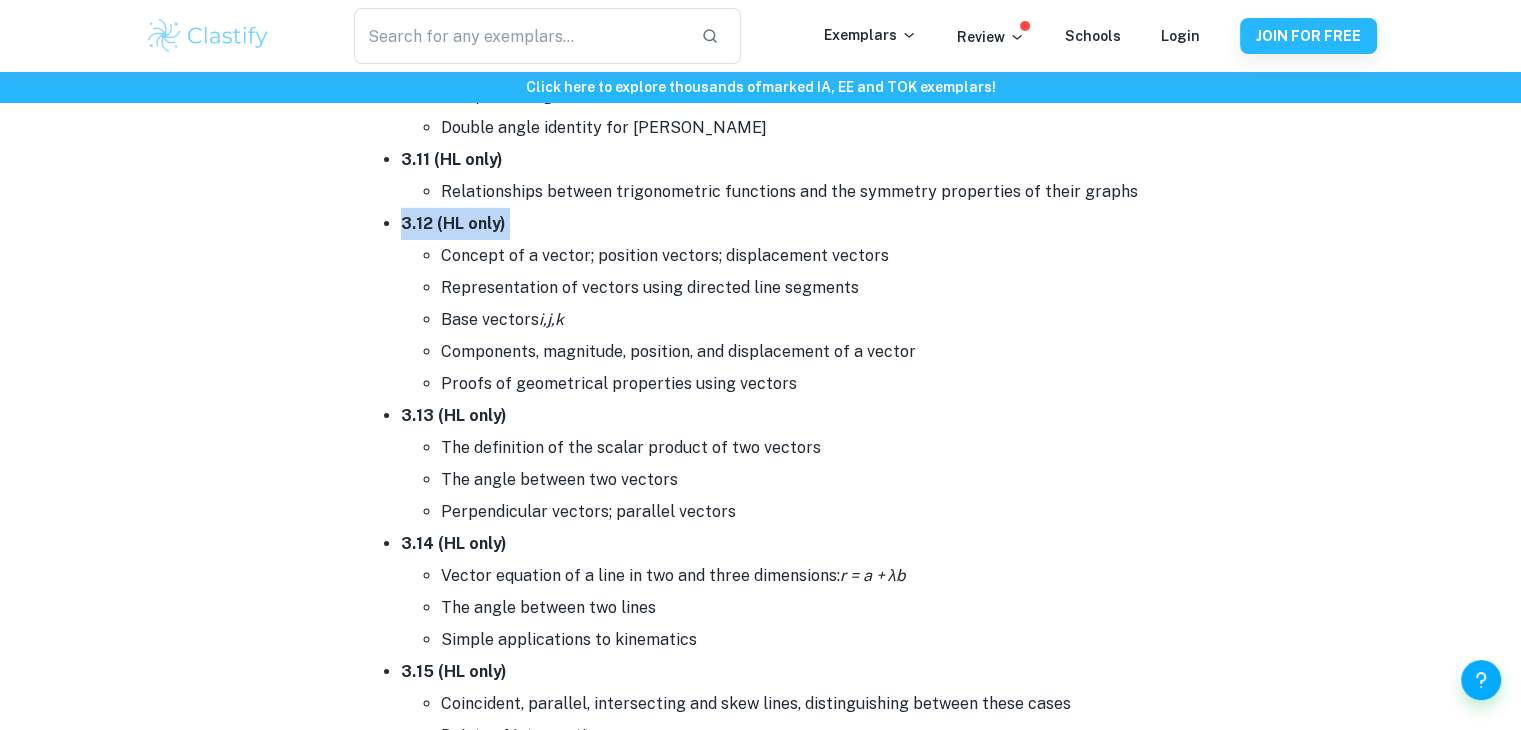 drag, startPoint x: 440, startPoint y: 250, endPoint x: 975, endPoint y: 228, distance: 535.45215 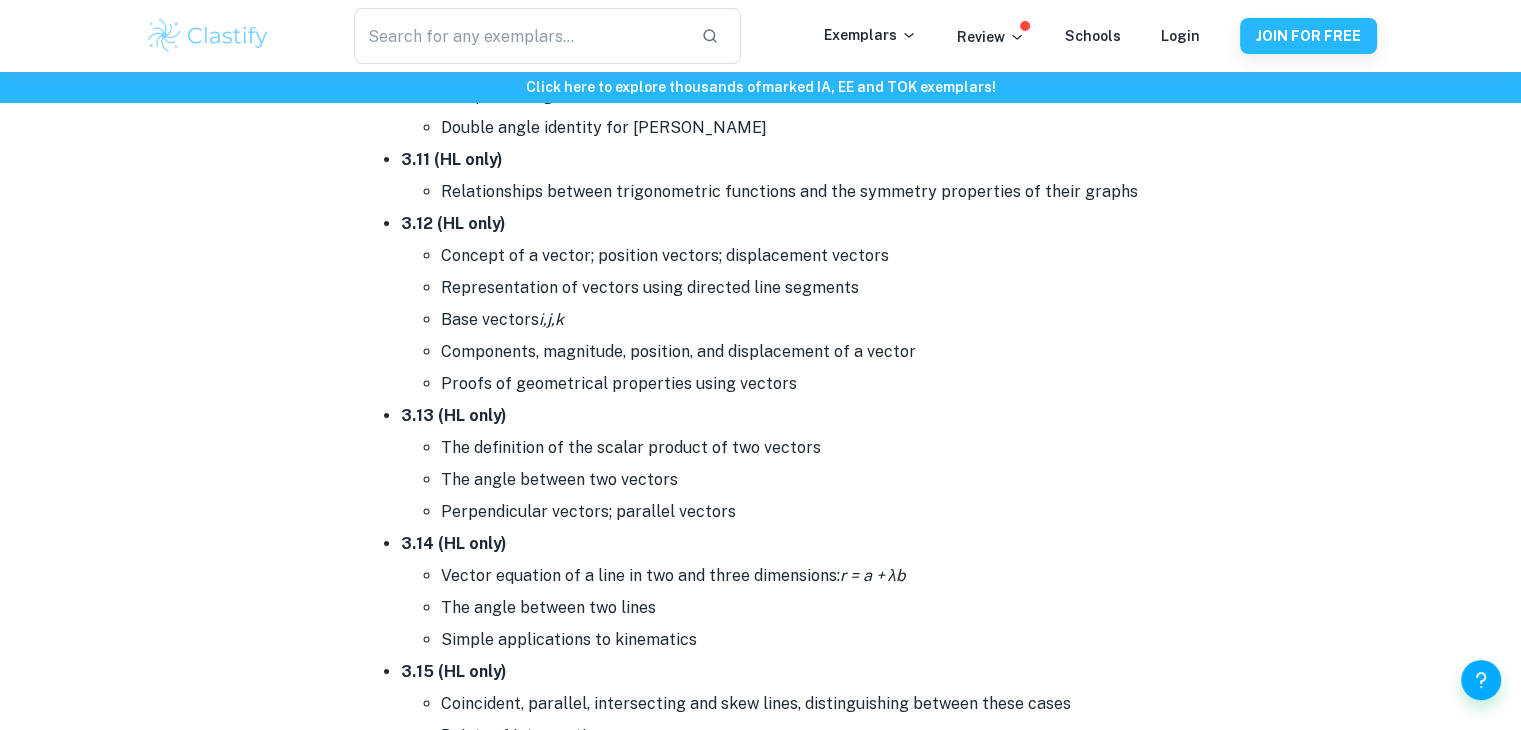 click on "Base vectors  i,j,k" at bounding box center [801, 320] 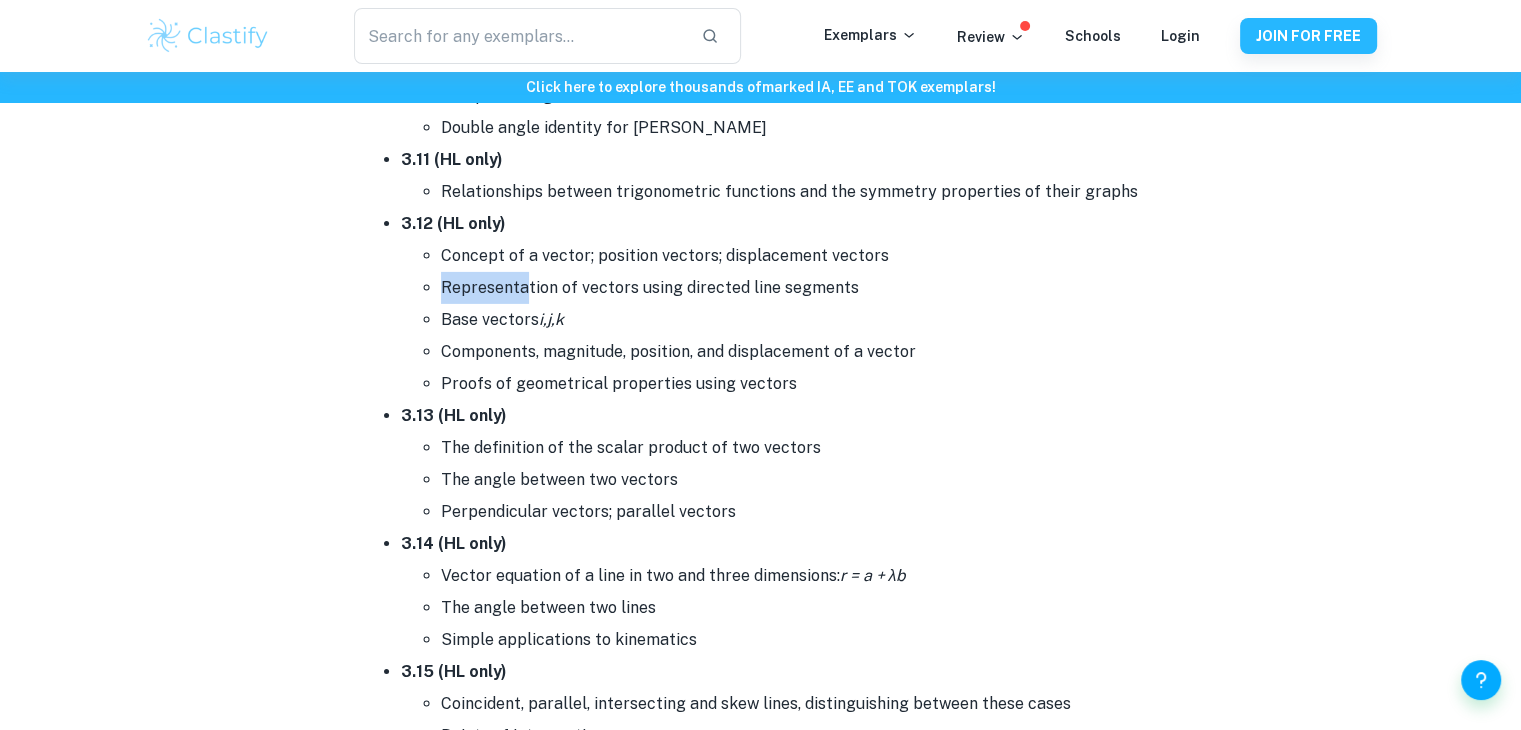 drag, startPoint x: 445, startPoint y: 277, endPoint x: 528, endPoint y: 280, distance: 83.0542 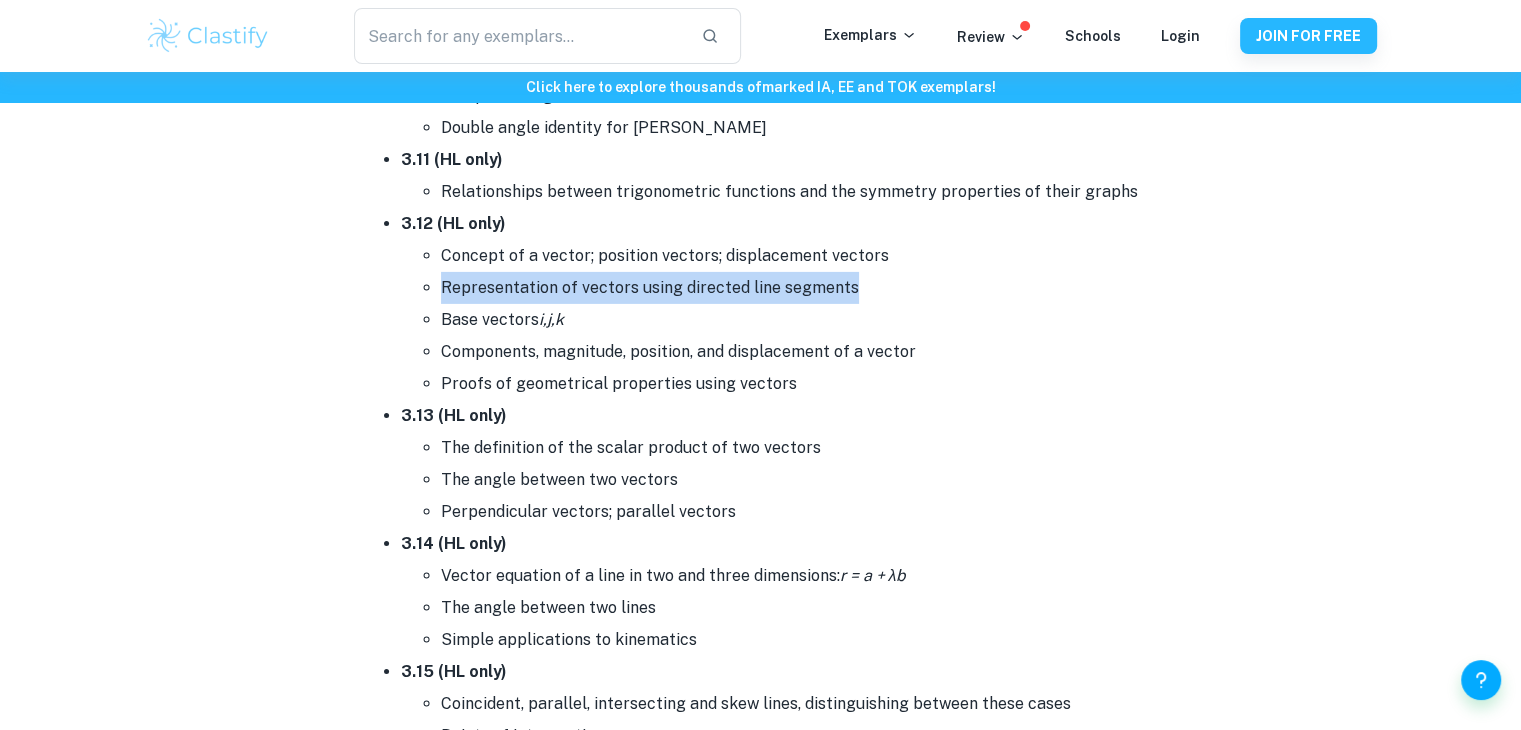 drag, startPoint x: 439, startPoint y: 281, endPoint x: 856, endPoint y: 291, distance: 417.11987 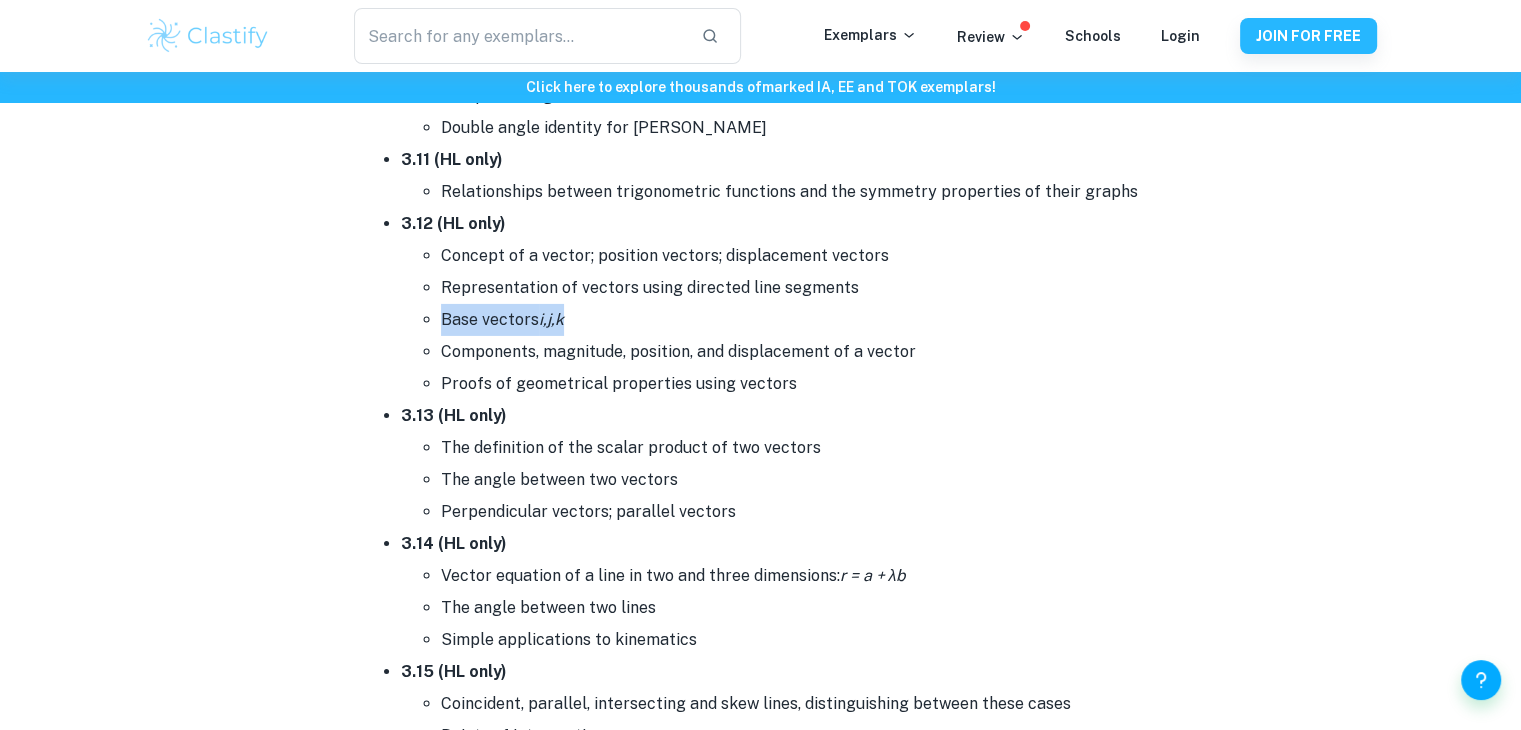 drag, startPoint x: 442, startPoint y: 307, endPoint x: 588, endPoint y: 303, distance: 146.05478 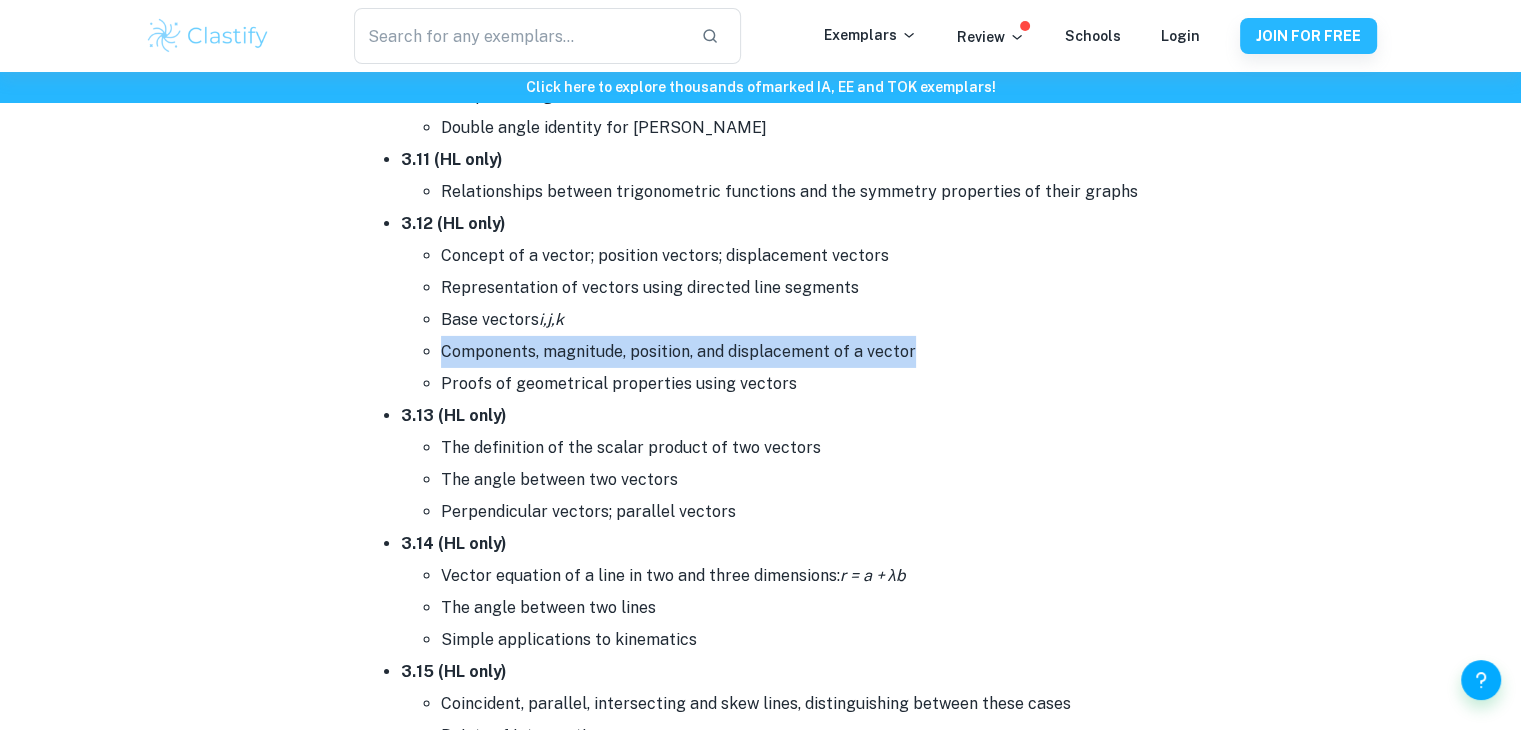 drag, startPoint x: 520, startPoint y: 345, endPoint x: 1047, endPoint y: 336, distance: 527.07684 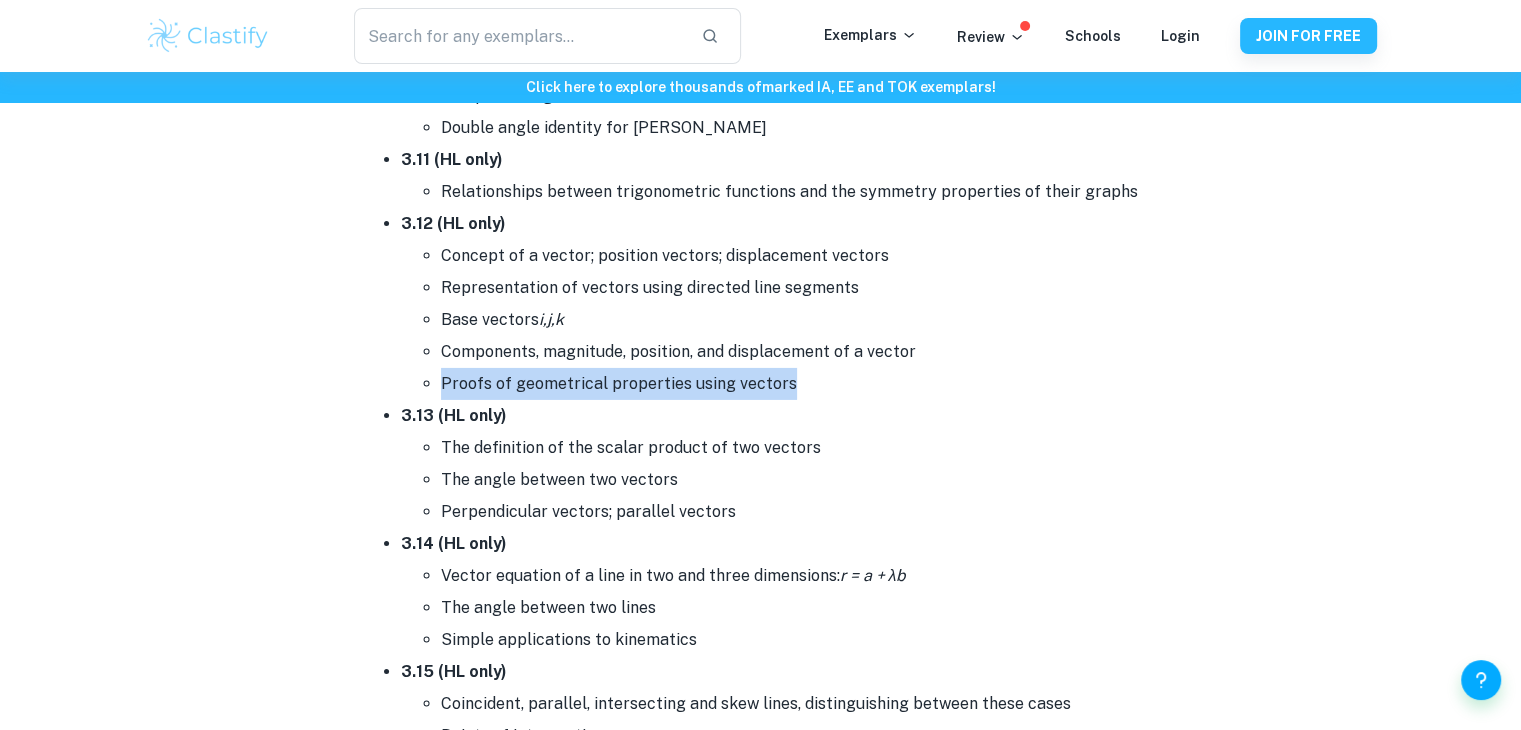 drag, startPoint x: 444, startPoint y: 373, endPoint x: 890, endPoint y: 362, distance: 446.13562 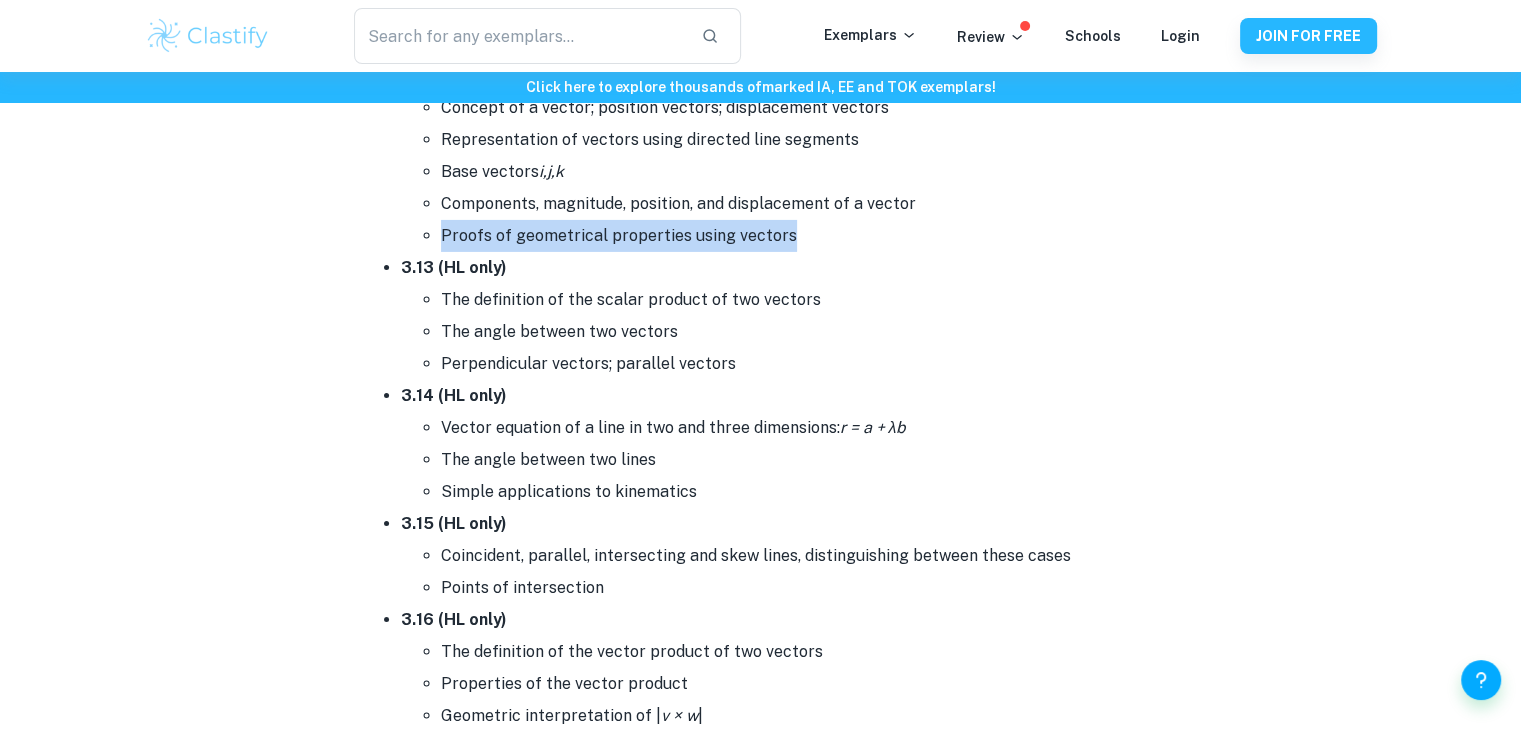 scroll, scrollTop: 6900, scrollLeft: 0, axis: vertical 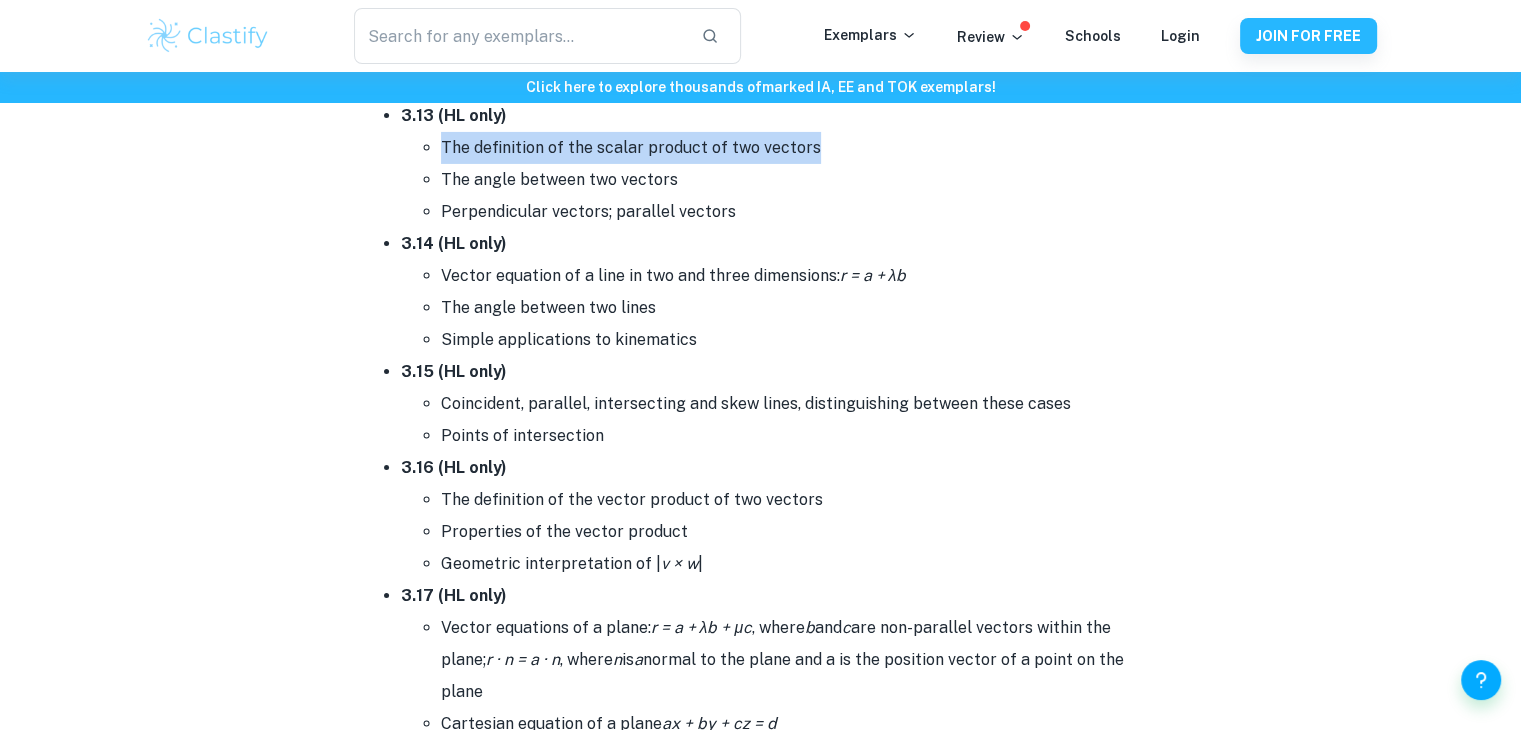 drag, startPoint x: 441, startPoint y: 133, endPoint x: 847, endPoint y: 142, distance: 406.09973 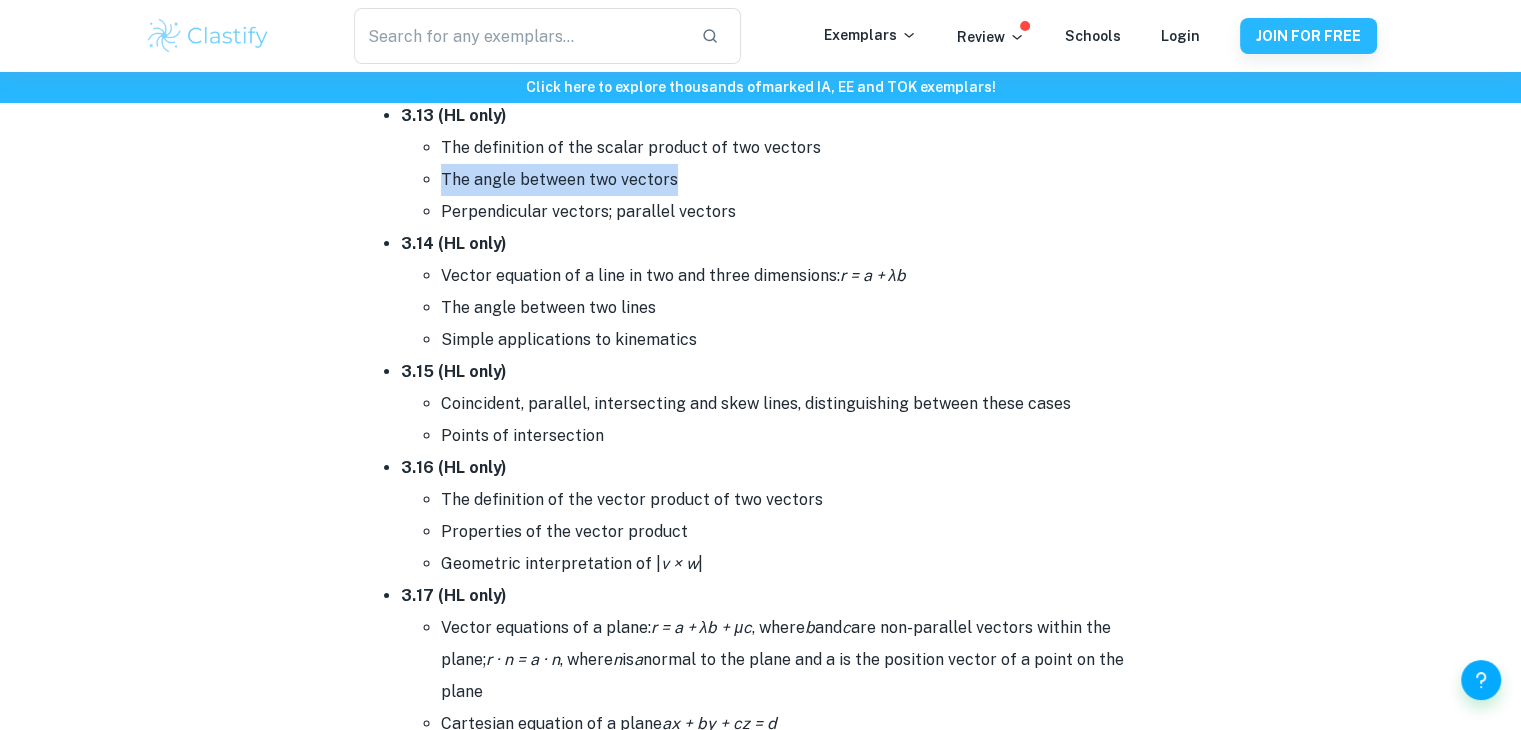 drag, startPoint x: 439, startPoint y: 173, endPoint x: 708, endPoint y: 160, distance: 269.31393 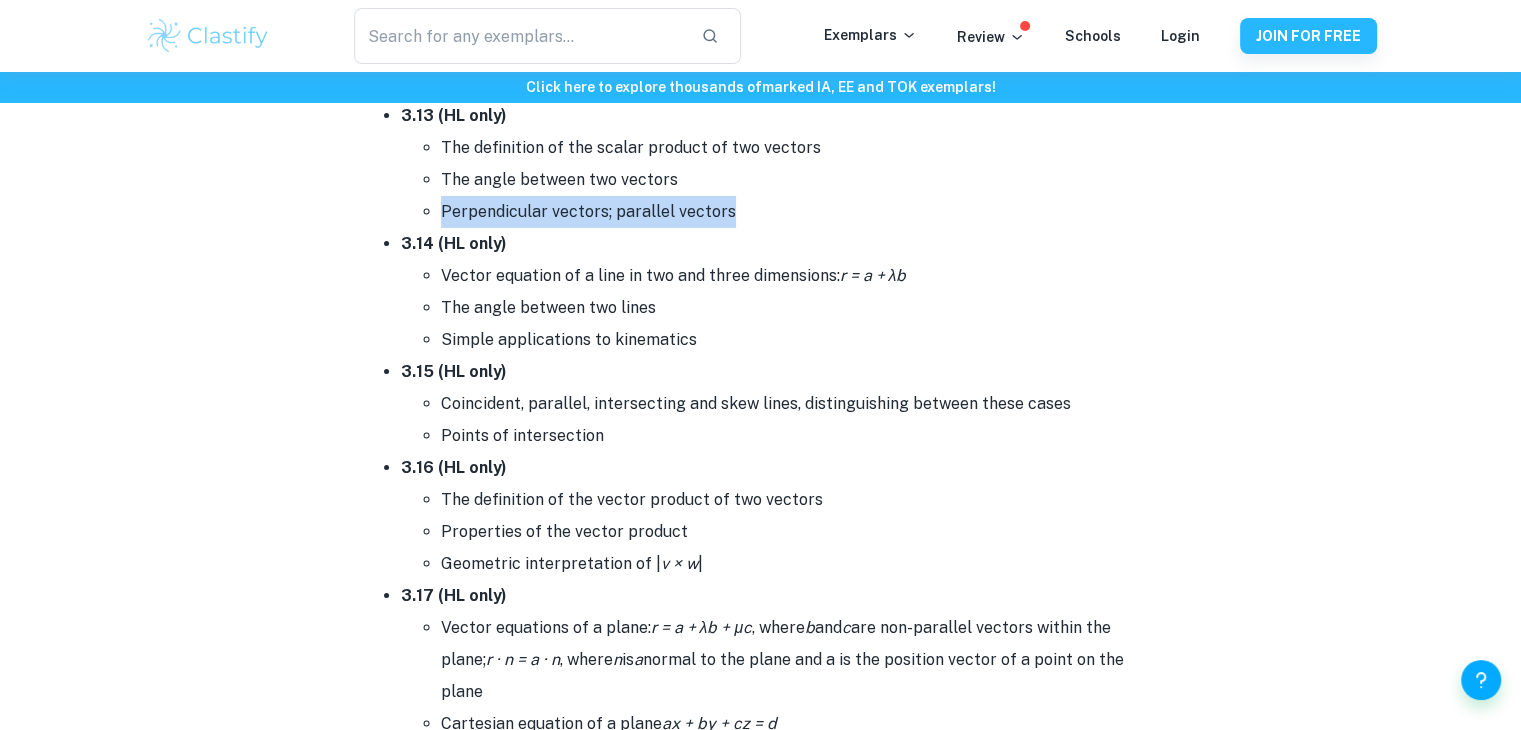 drag, startPoint x: 444, startPoint y: 203, endPoint x: 738, endPoint y: 205, distance: 294.0068 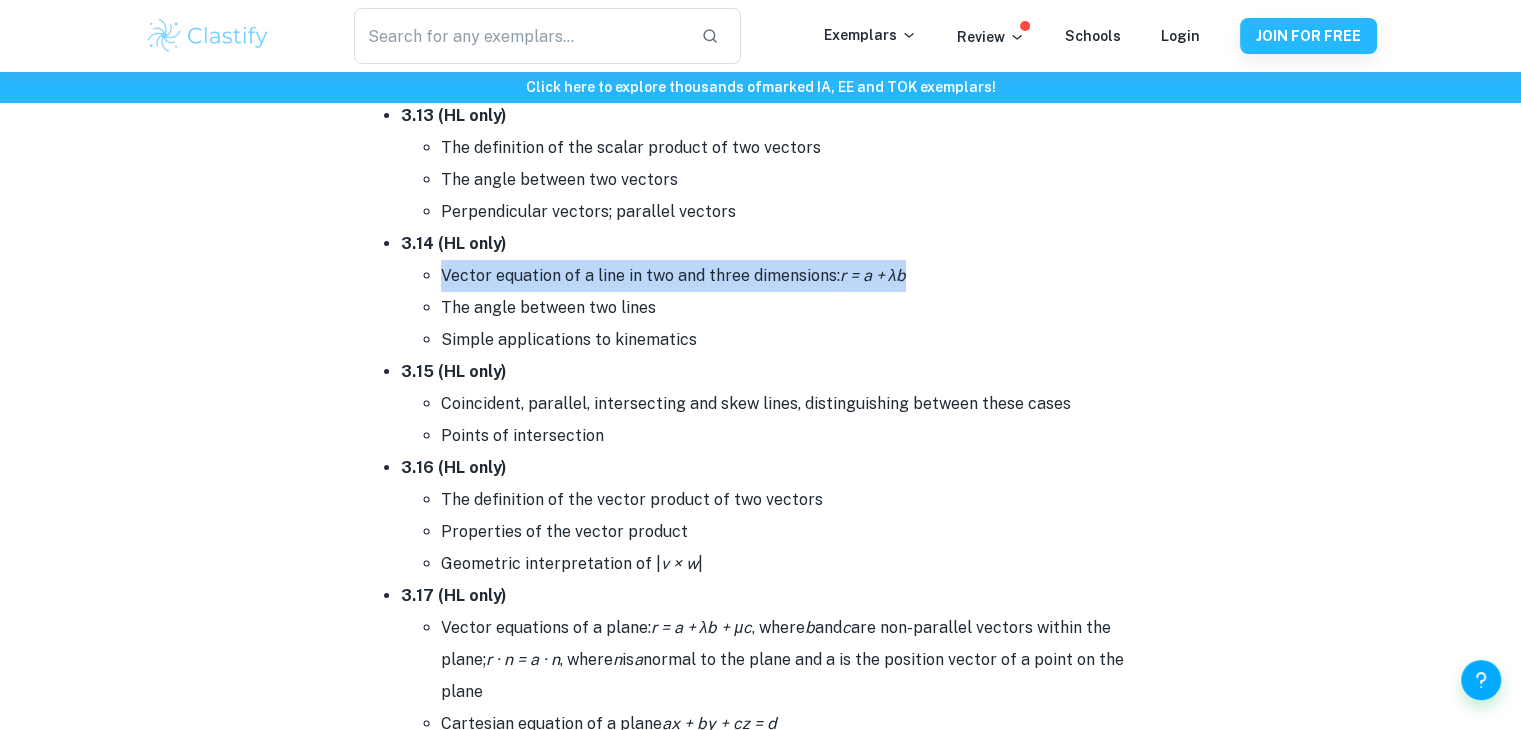 drag, startPoint x: 440, startPoint y: 266, endPoint x: 927, endPoint y: 273, distance: 487.0503 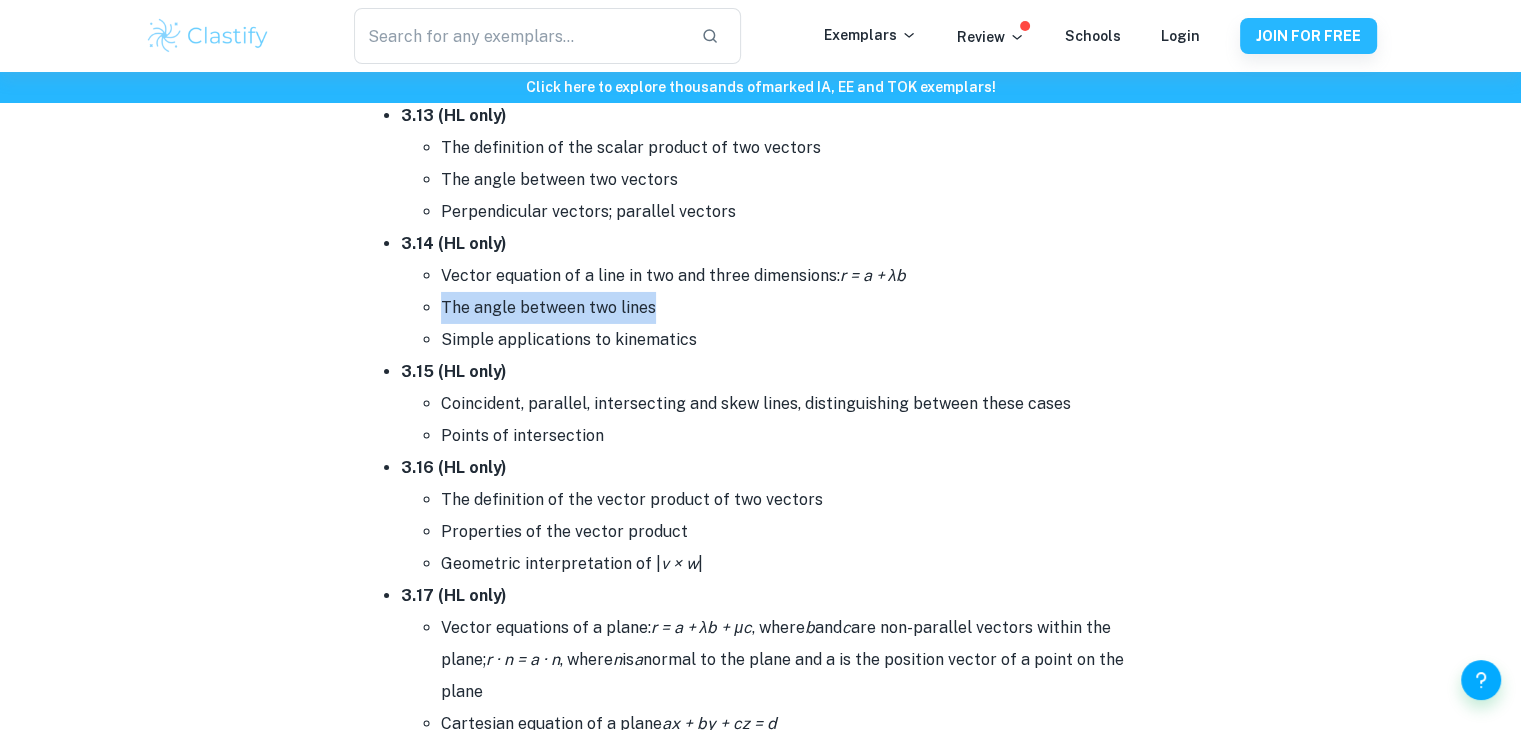 drag, startPoint x: 437, startPoint y: 297, endPoint x: 664, endPoint y: 306, distance: 227.17834 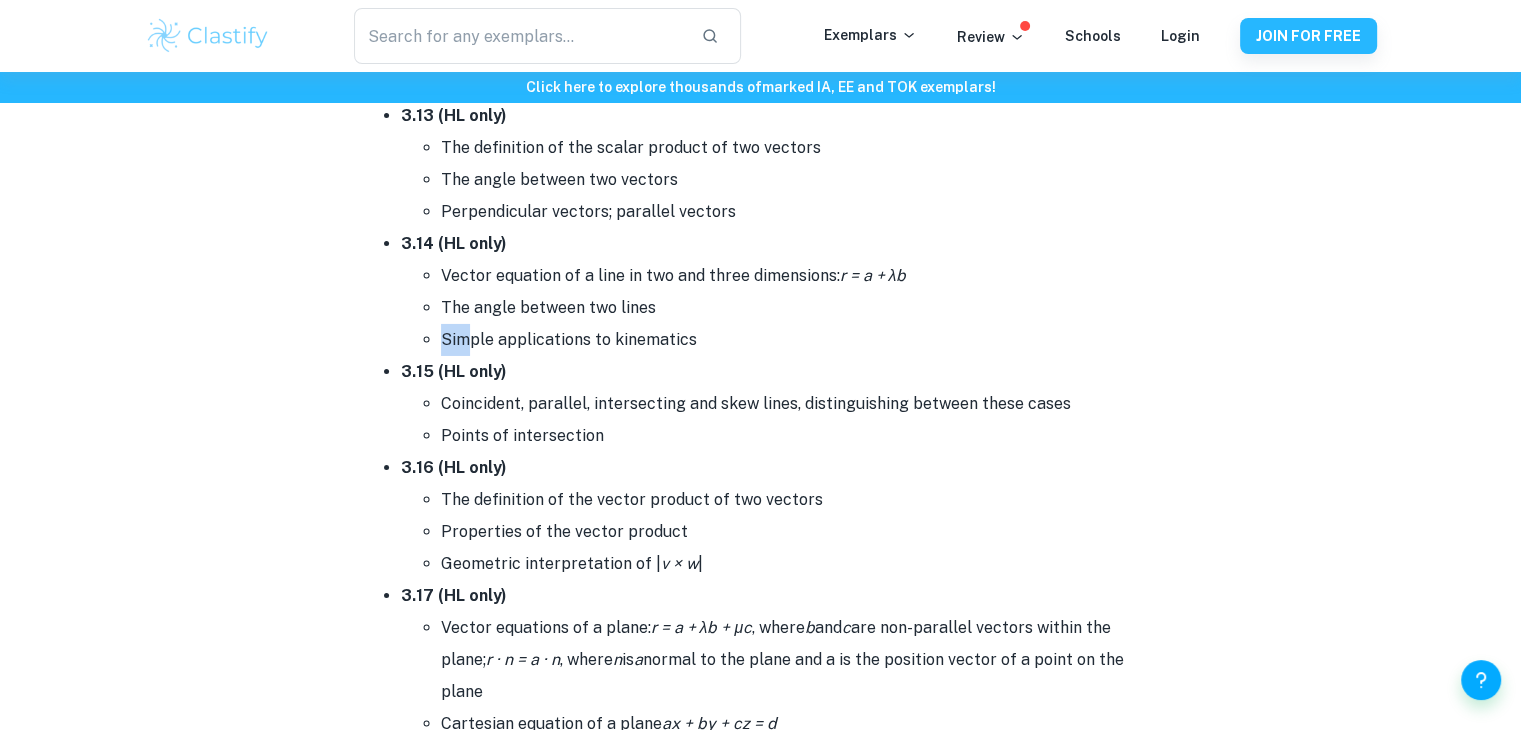 drag, startPoint x: 432, startPoint y: 340, endPoint x: 468, endPoint y: 322, distance: 40.24922 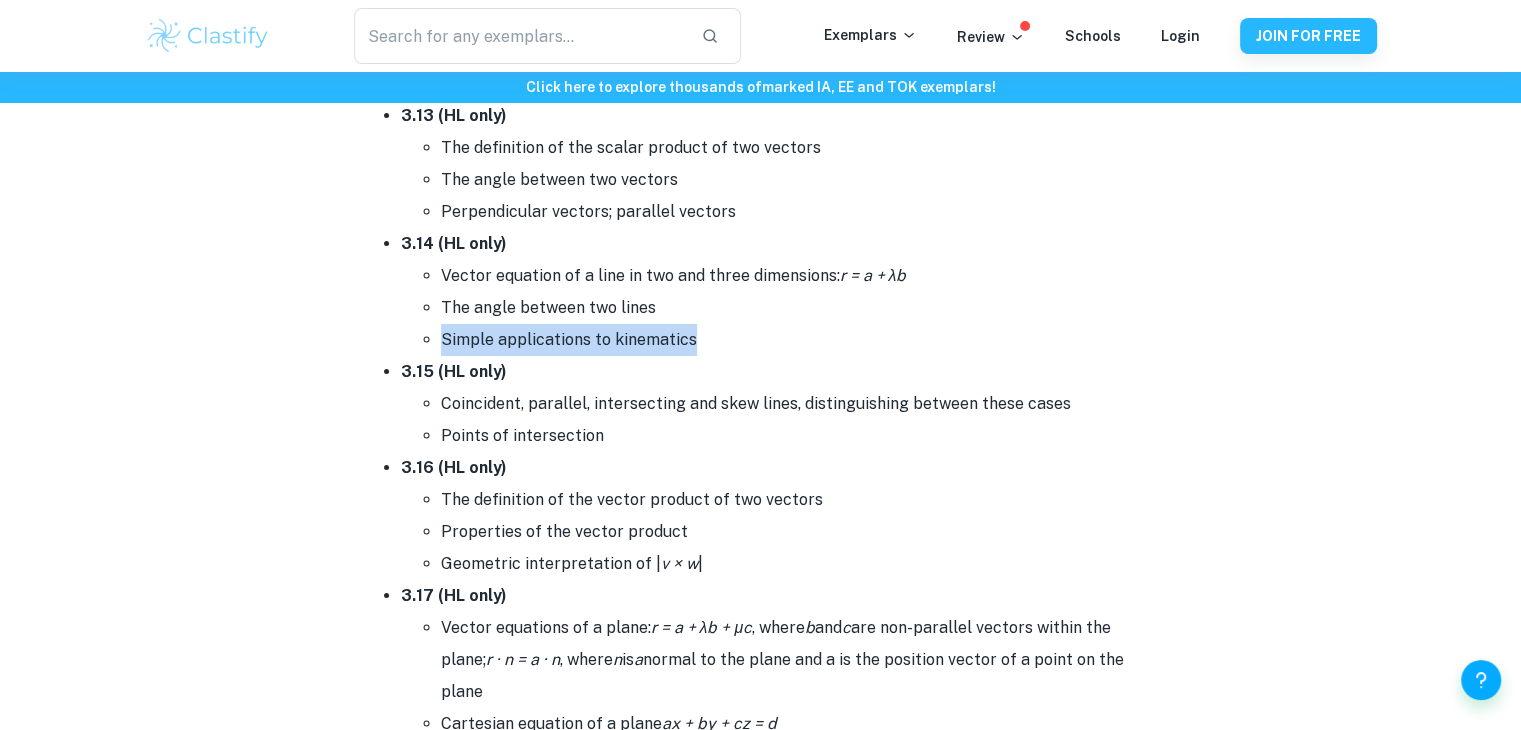 drag, startPoint x: 736, startPoint y: 318, endPoint x: 445, endPoint y: 329, distance: 291.20782 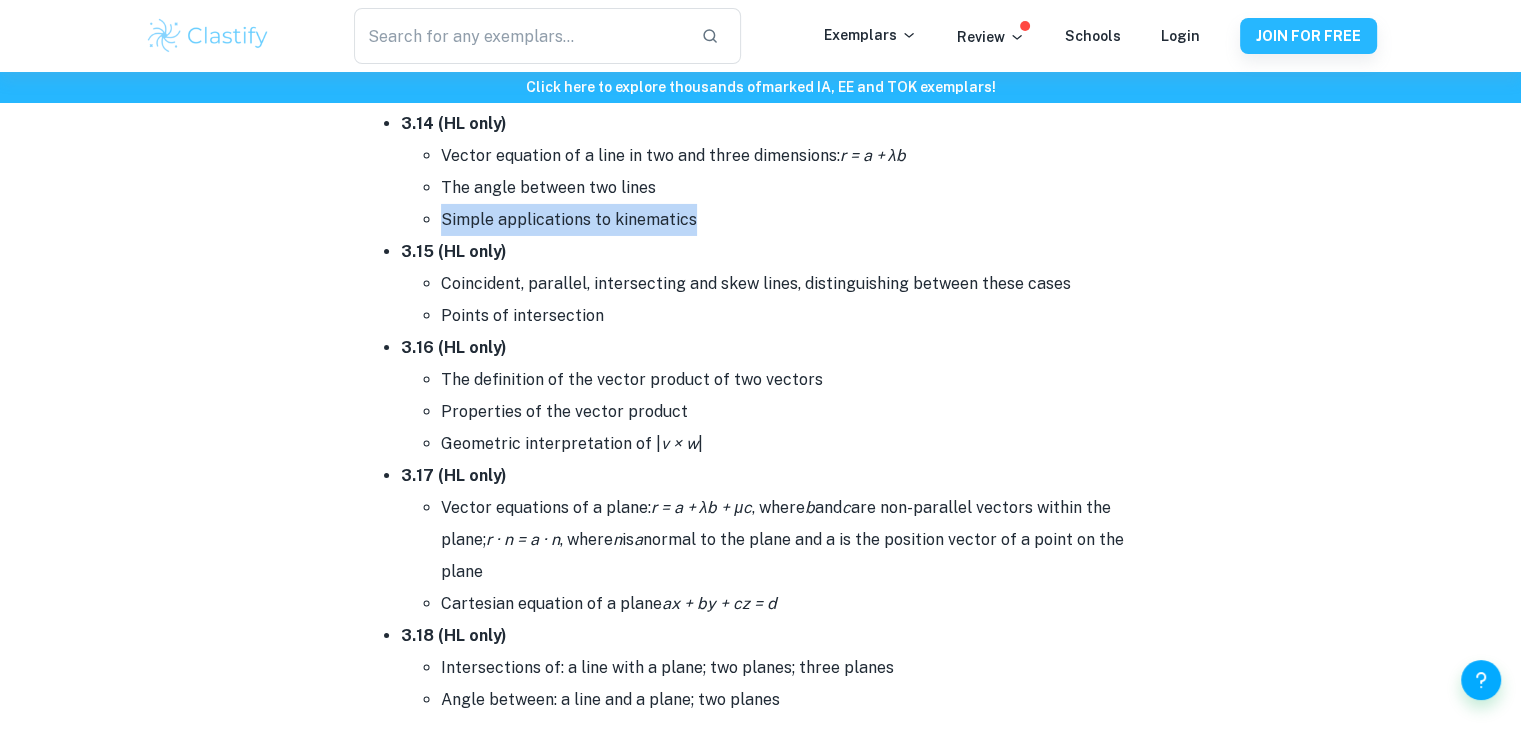 scroll, scrollTop: 7000, scrollLeft: 0, axis: vertical 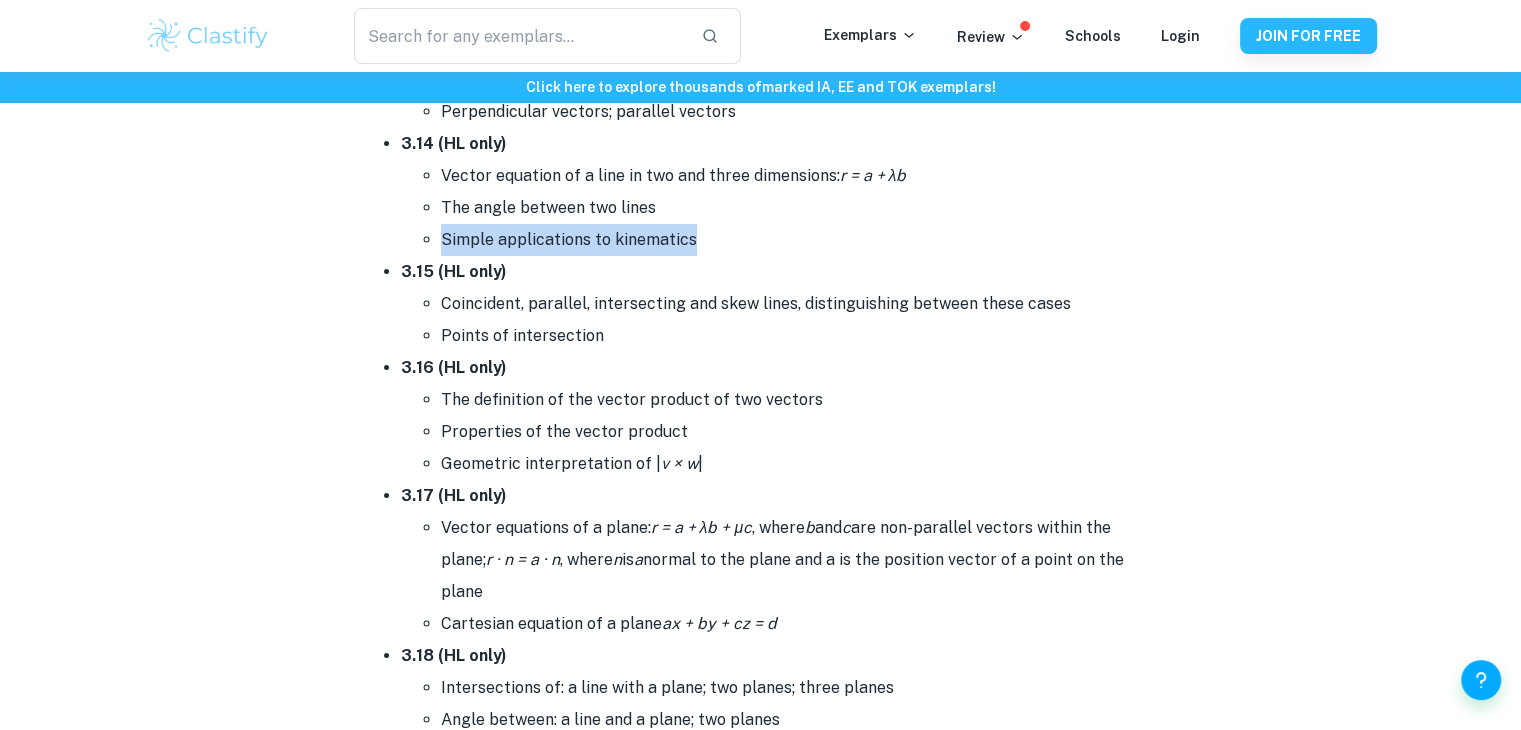 drag, startPoint x: 440, startPoint y: 295, endPoint x: 1135, endPoint y: 287, distance: 695.046 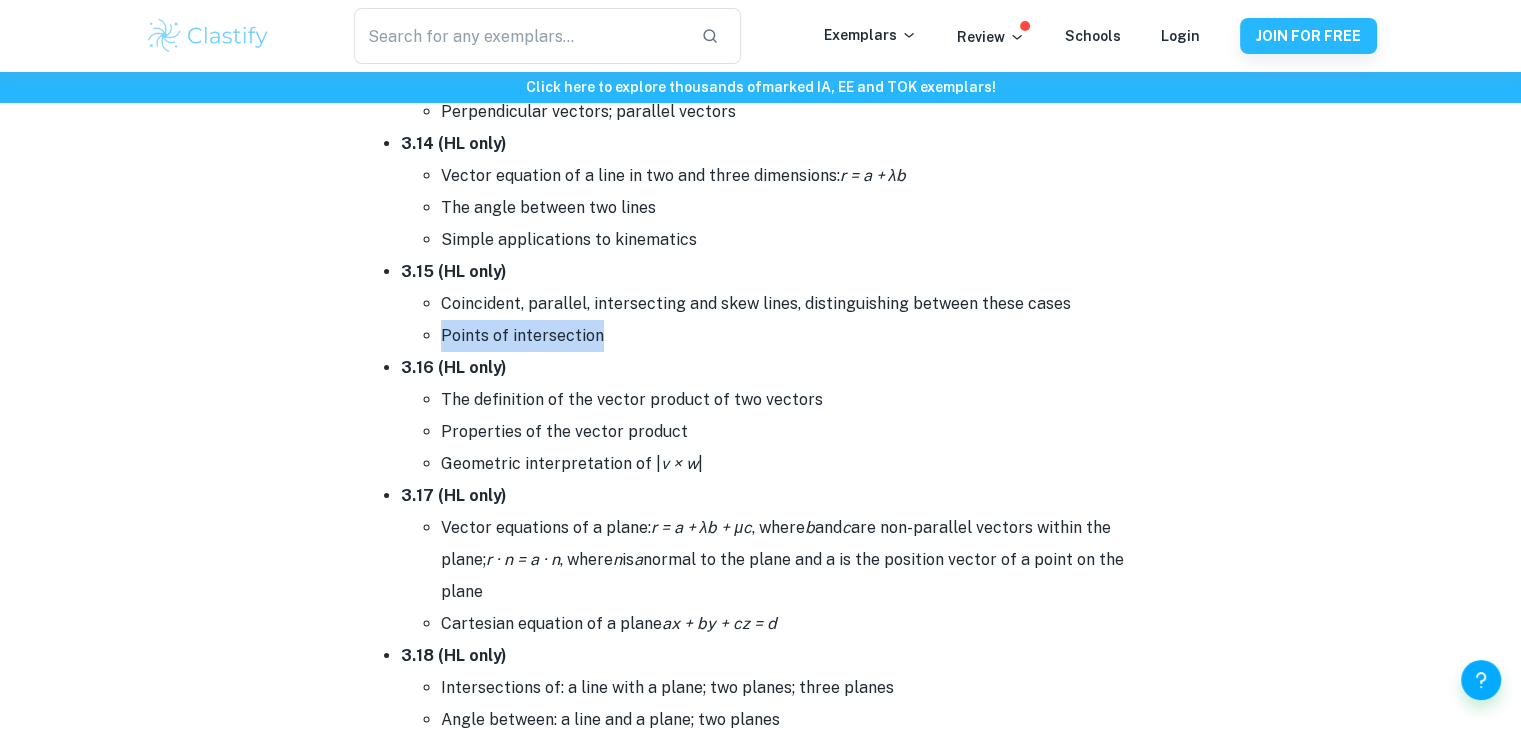 drag, startPoint x: 439, startPoint y: 333, endPoint x: 664, endPoint y: 327, distance: 225.07999 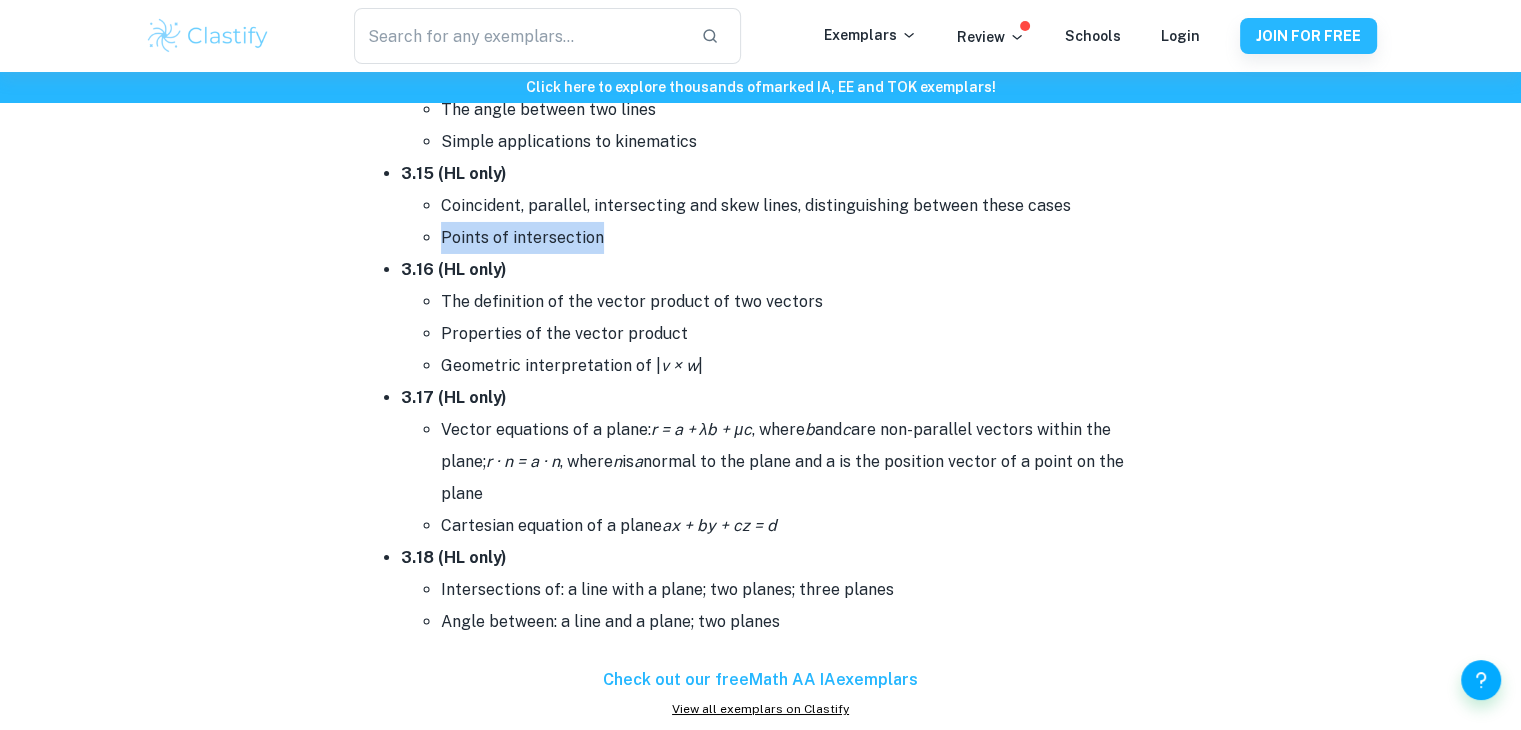 scroll, scrollTop: 7100, scrollLeft: 0, axis: vertical 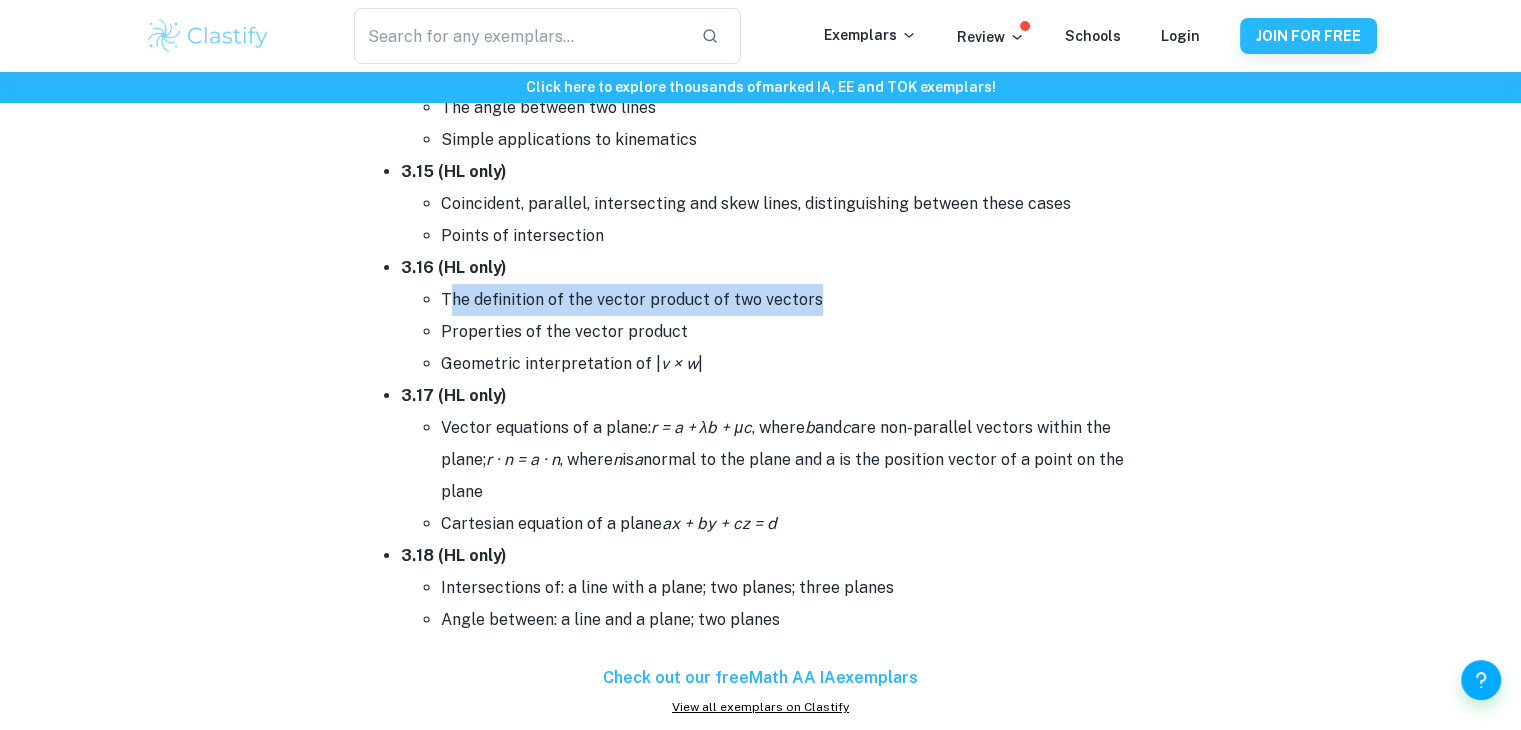 drag, startPoint x: 446, startPoint y: 289, endPoint x: 906, endPoint y: 289, distance: 460 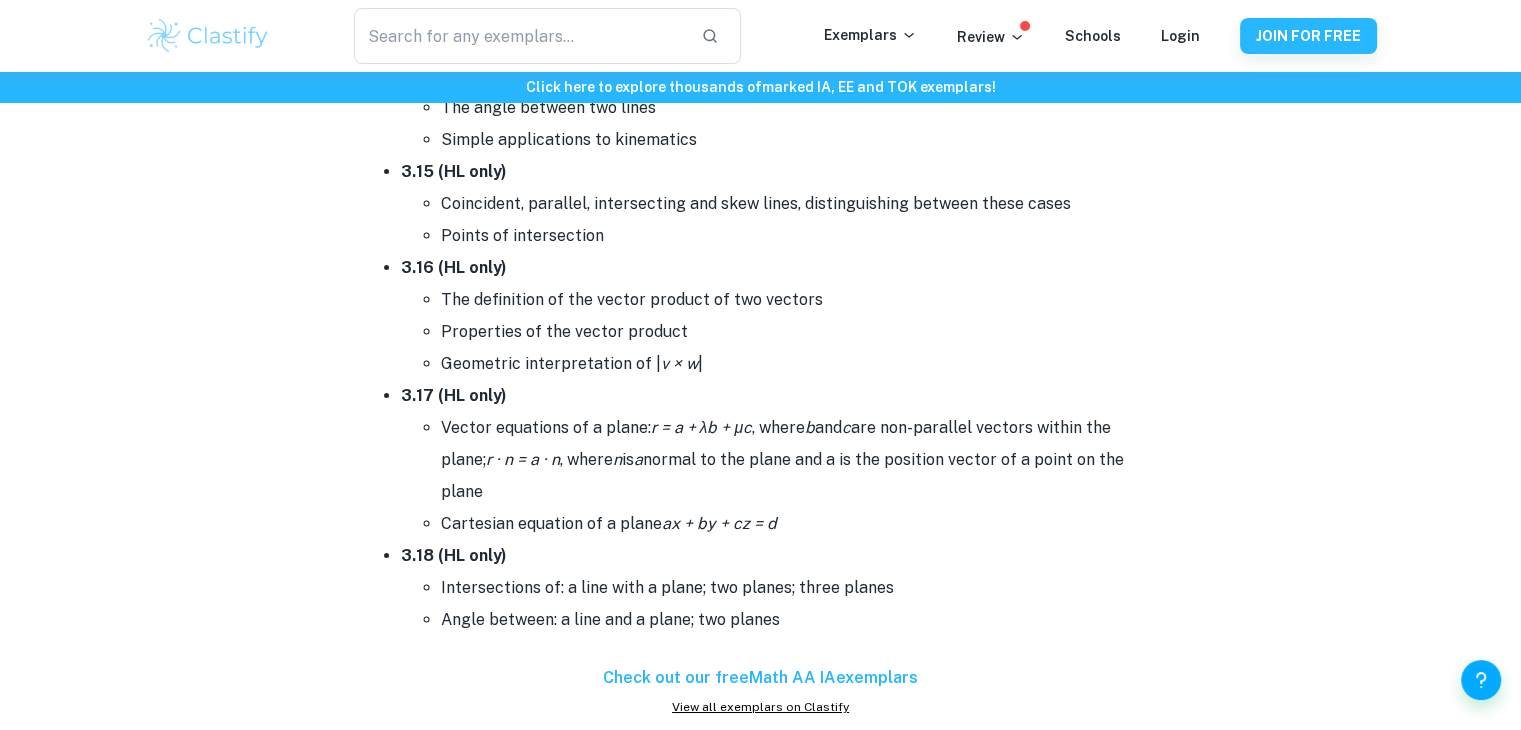 click on "3.16 (HL only) The definition of the vector product of two vectors Properties of the vector product Geometric interpretation of |  v × w  |" at bounding box center (781, 316) 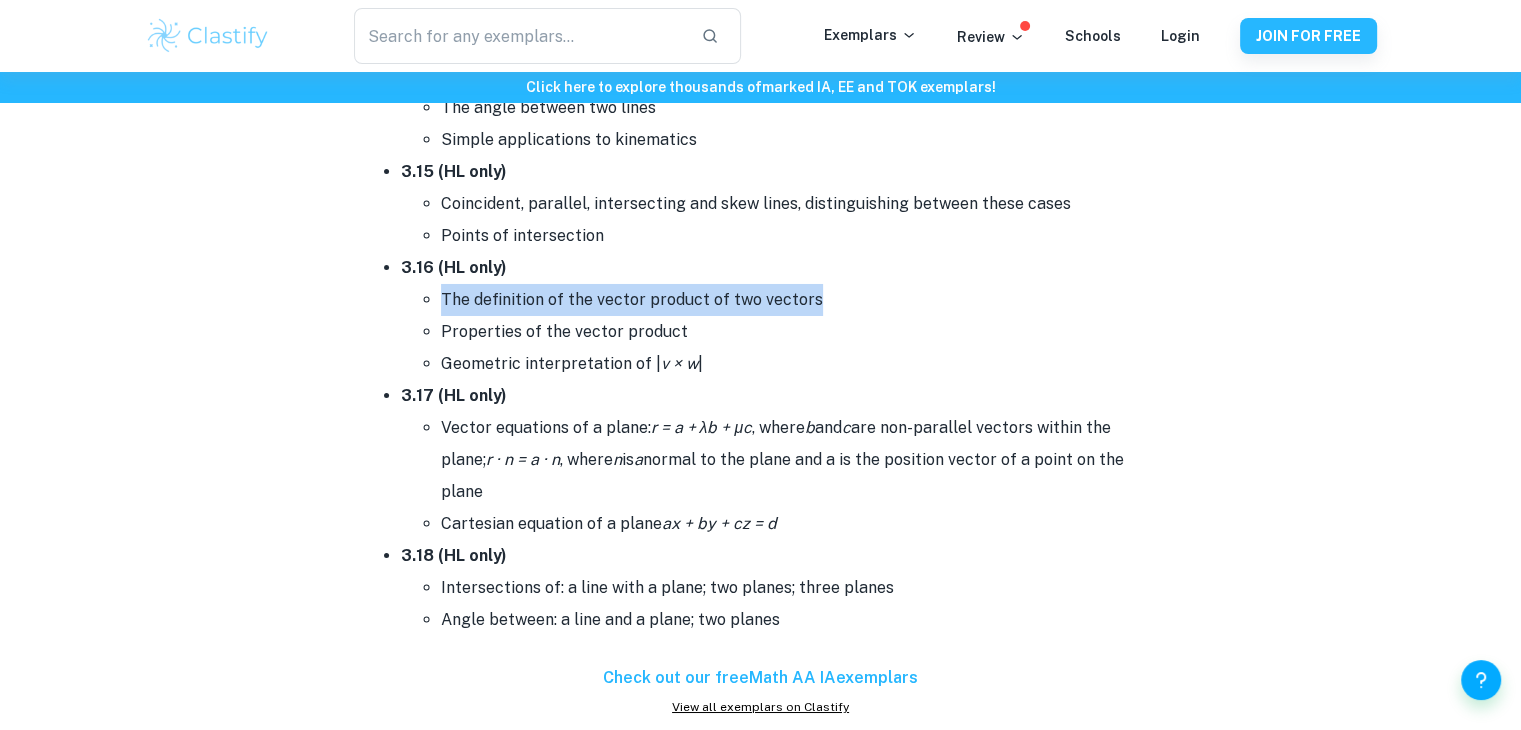 drag, startPoint x: 443, startPoint y: 289, endPoint x: 814, endPoint y: 281, distance: 371.08624 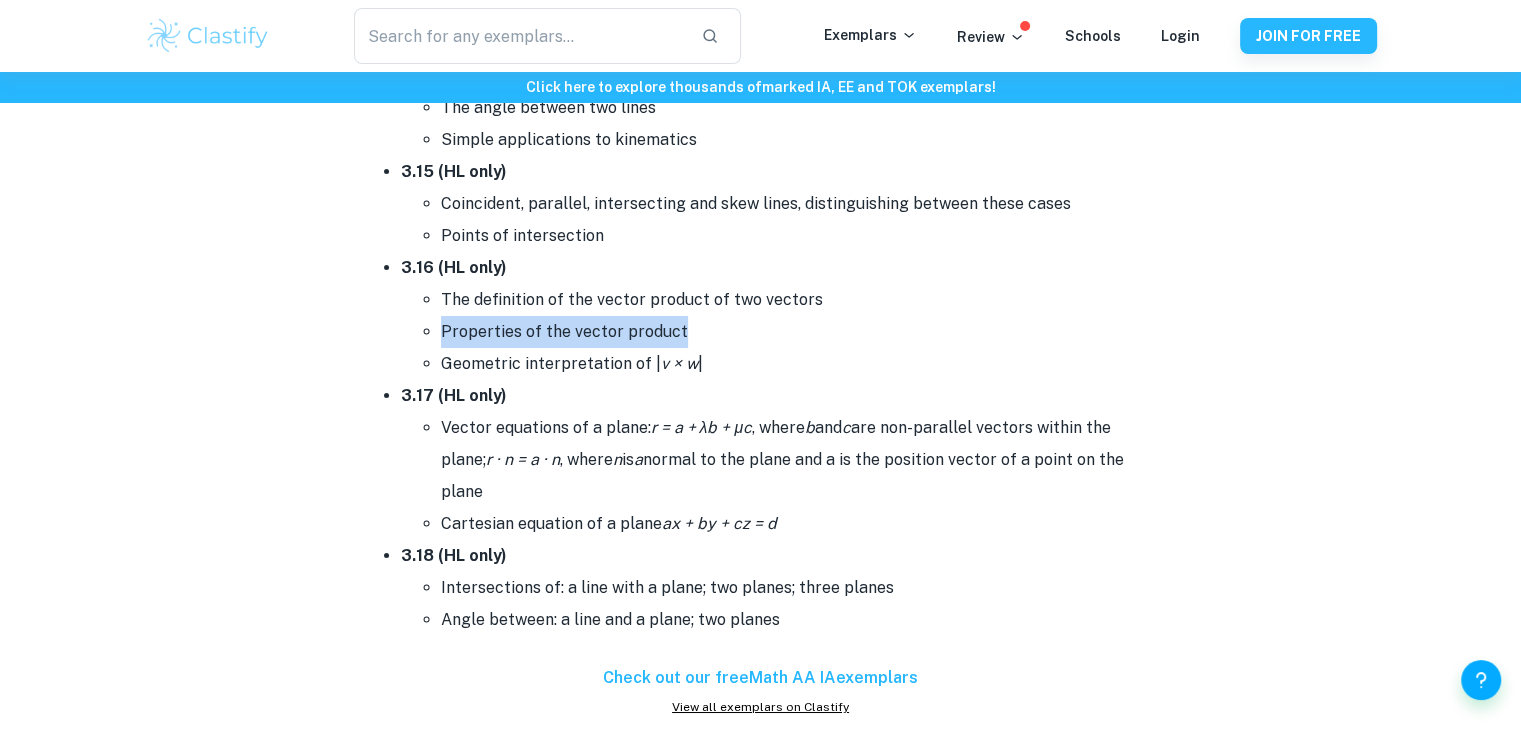 drag, startPoint x: 434, startPoint y: 321, endPoint x: 719, endPoint y: 329, distance: 285.11224 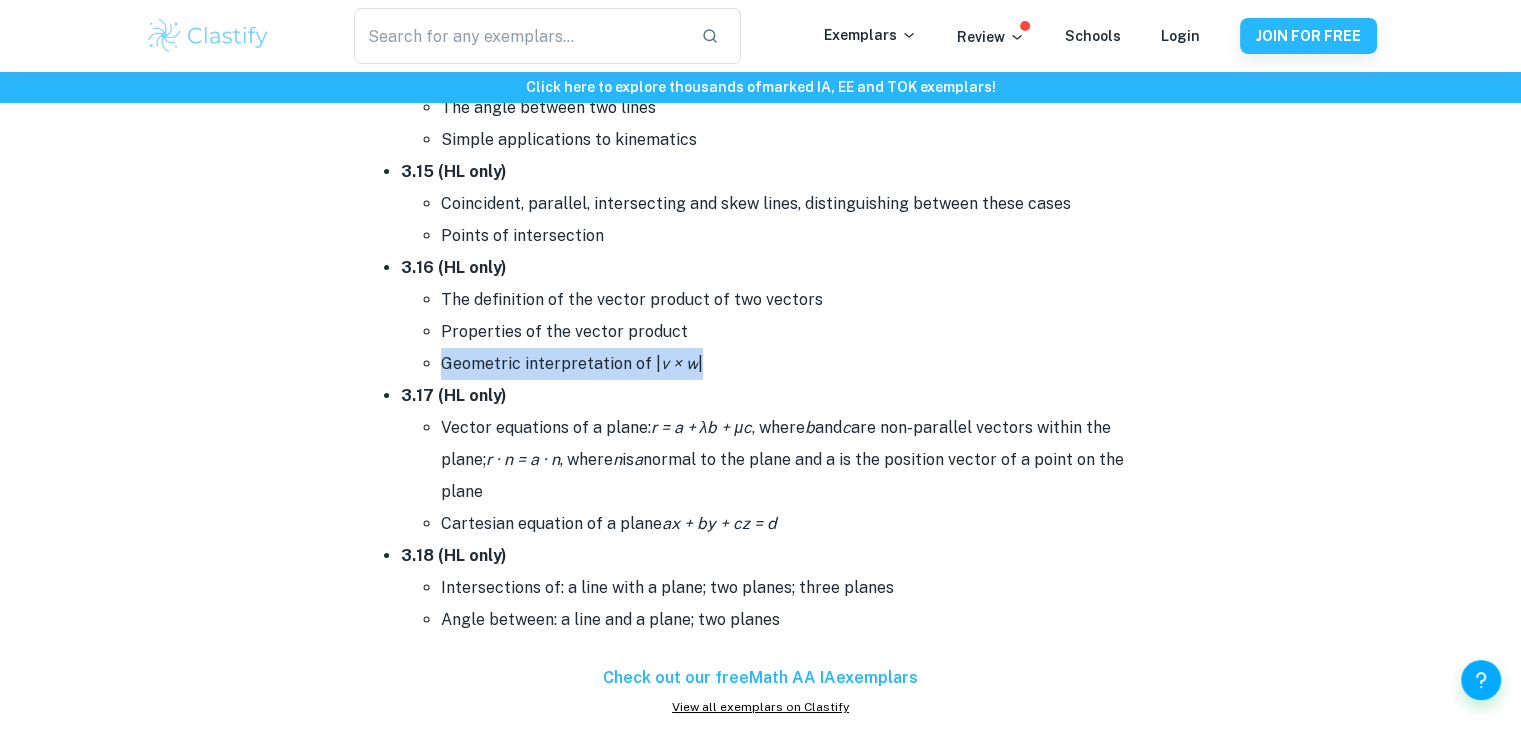 drag, startPoint x: 439, startPoint y: 352, endPoint x: 722, endPoint y: 377, distance: 284.10208 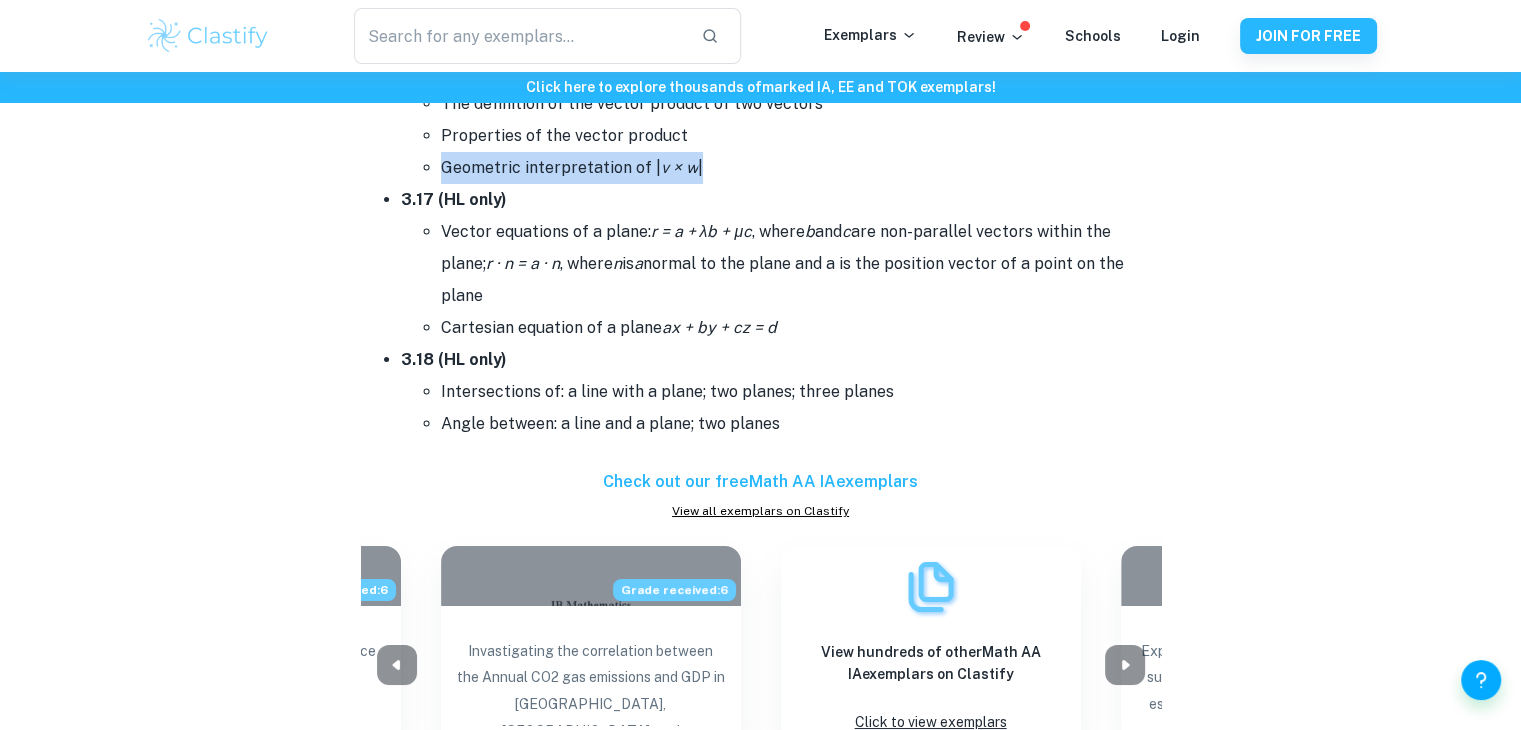 scroll, scrollTop: 7300, scrollLeft: 0, axis: vertical 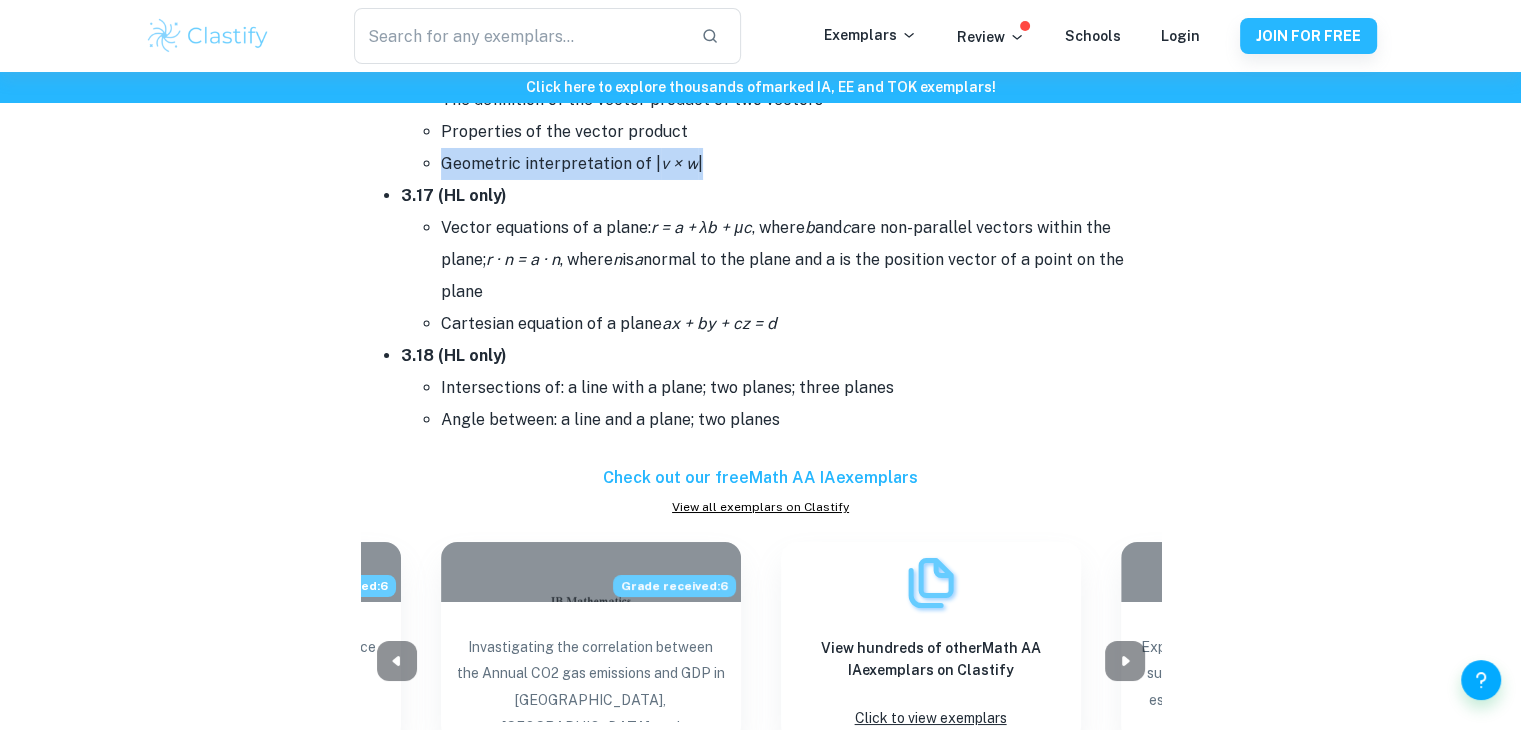 drag, startPoint x: 438, startPoint y: 212, endPoint x: 501, endPoint y: 278, distance: 91.24144 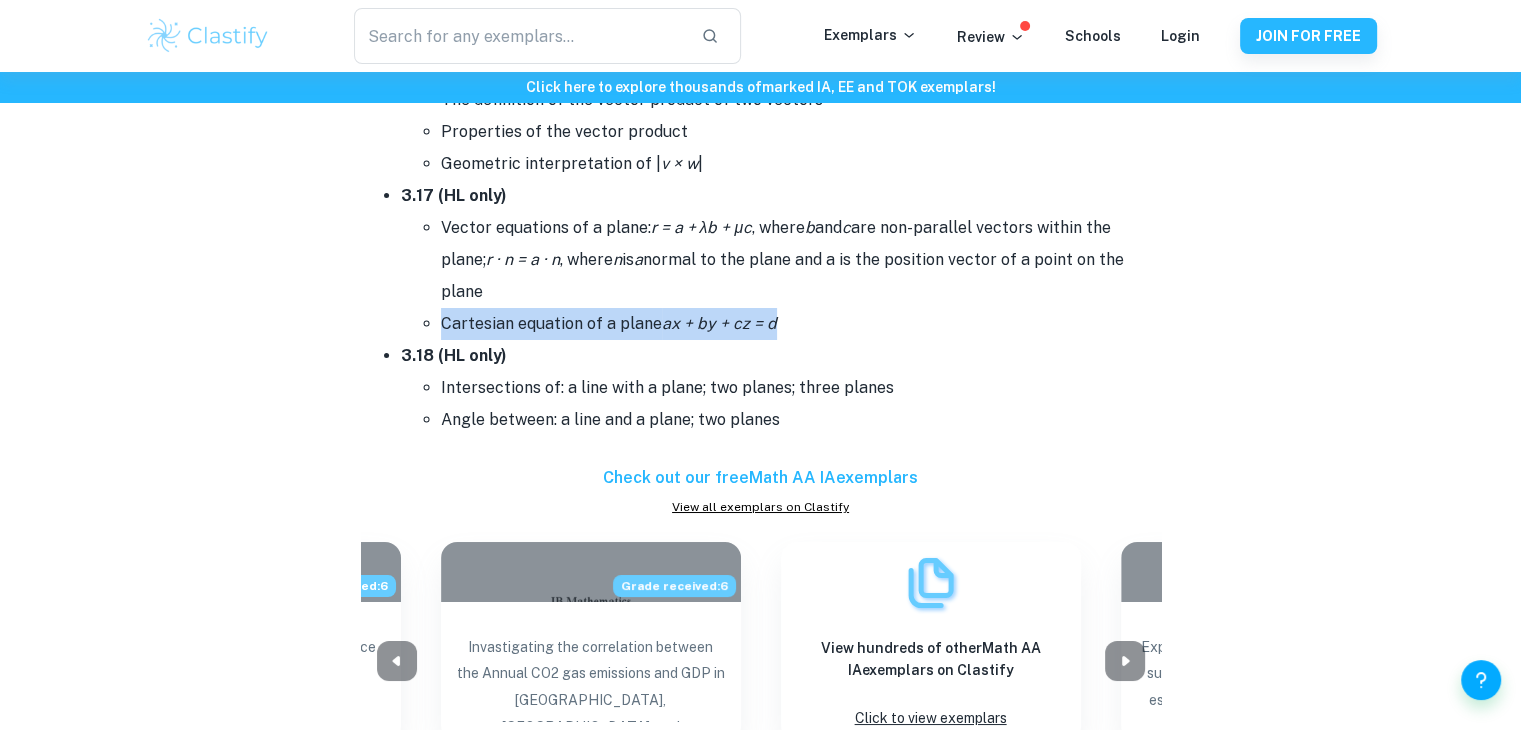 drag, startPoint x: 445, startPoint y: 312, endPoint x: 840, endPoint y: 306, distance: 395.04556 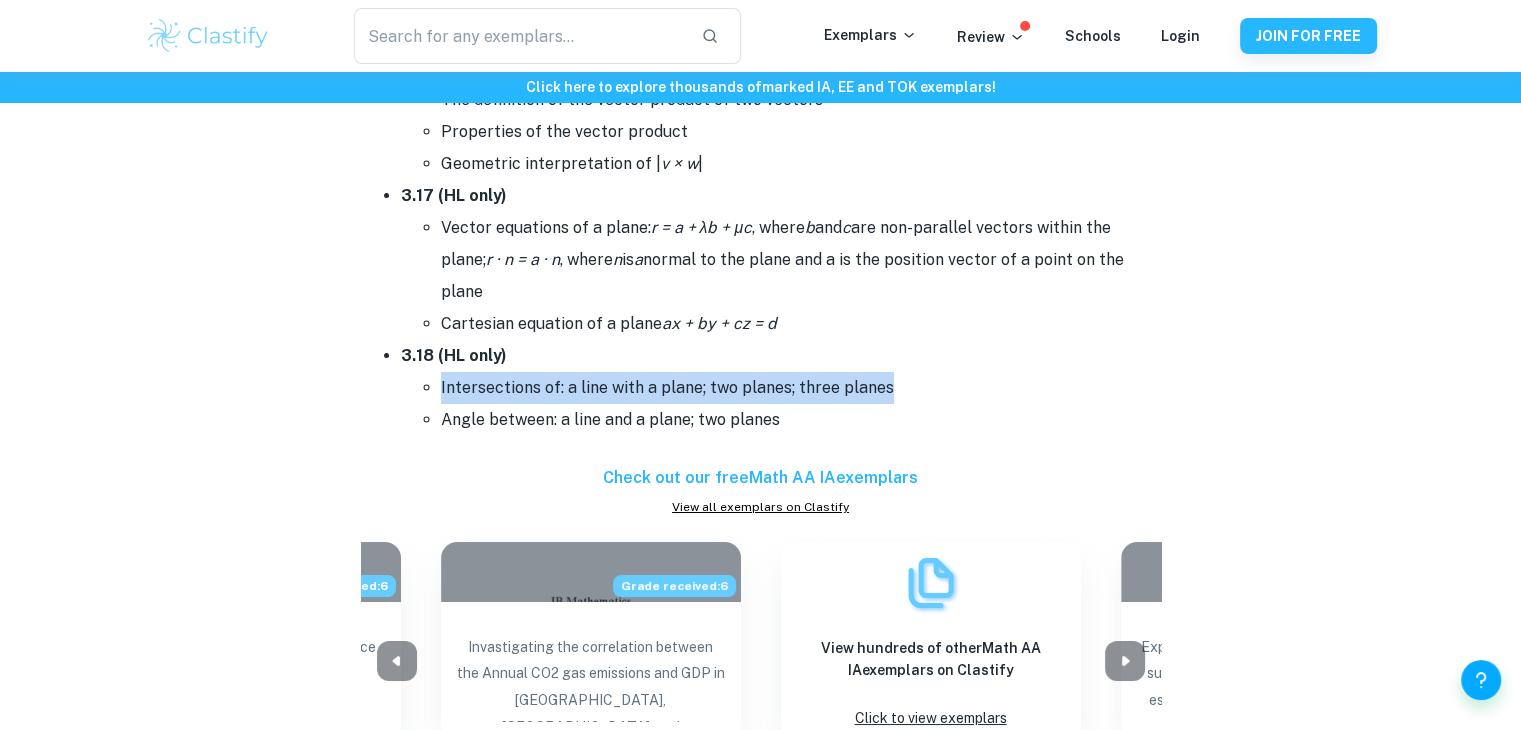 drag, startPoint x: 440, startPoint y: 376, endPoint x: 951, endPoint y: 380, distance: 511.01566 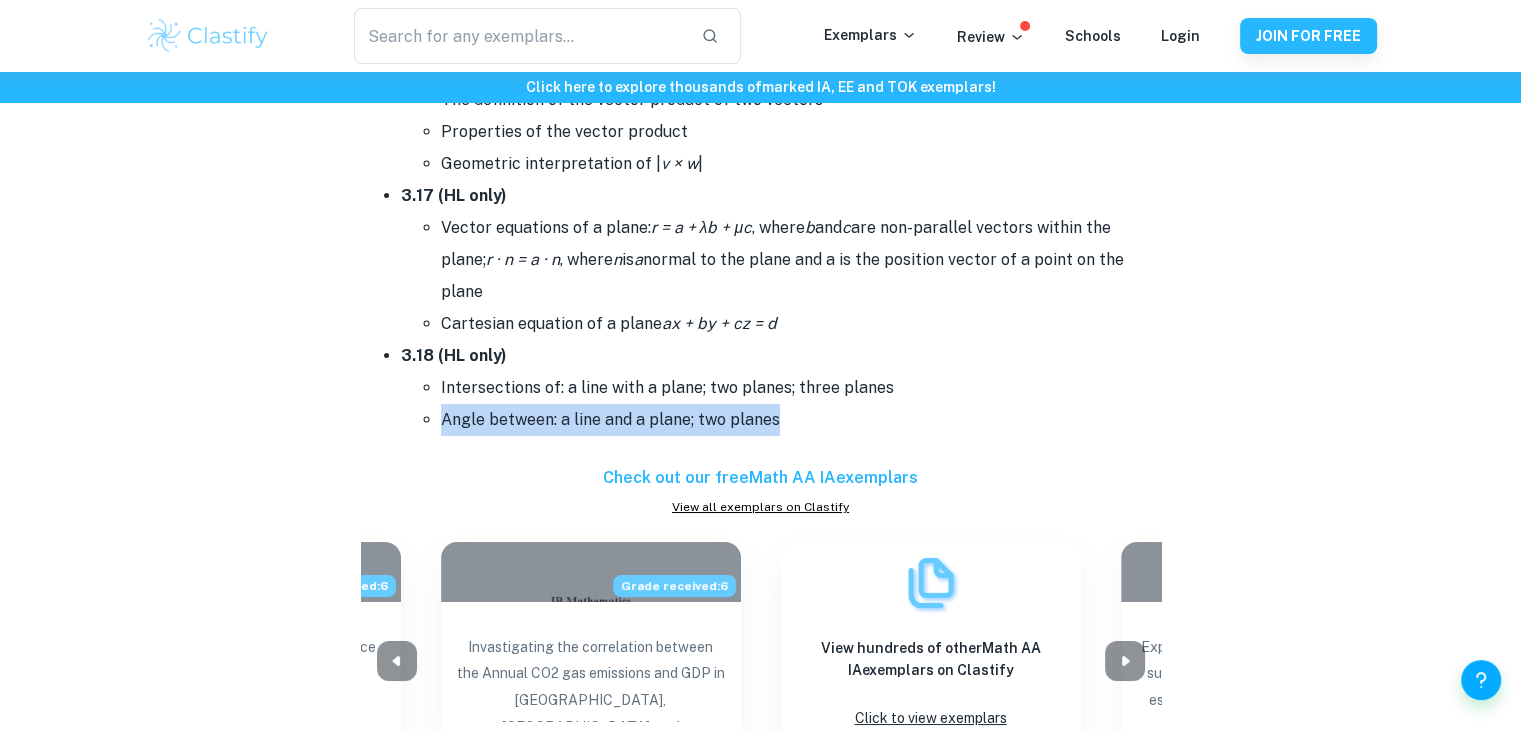 drag, startPoint x: 440, startPoint y: 409, endPoint x: 882, endPoint y: 394, distance: 442.25446 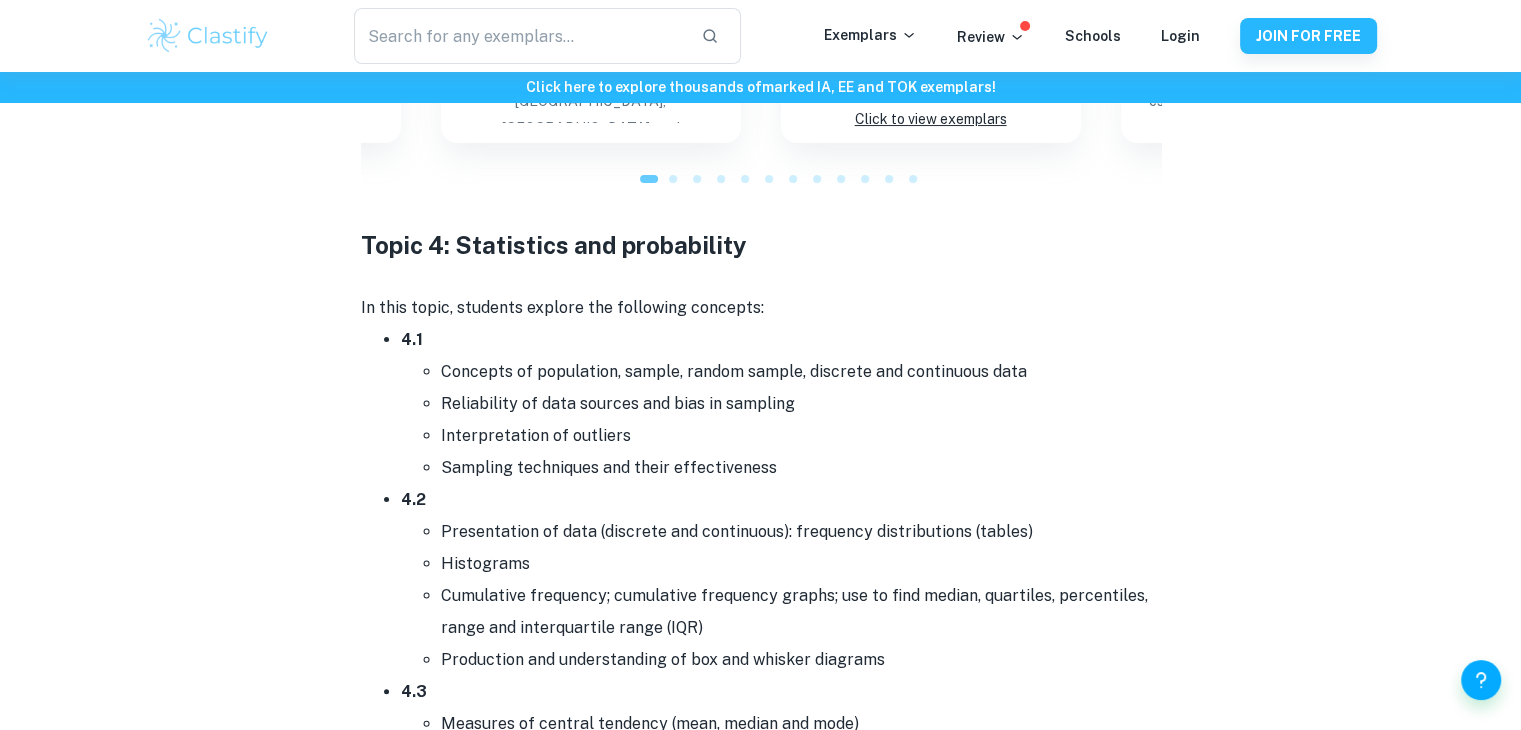 scroll, scrollTop: 7900, scrollLeft: 0, axis: vertical 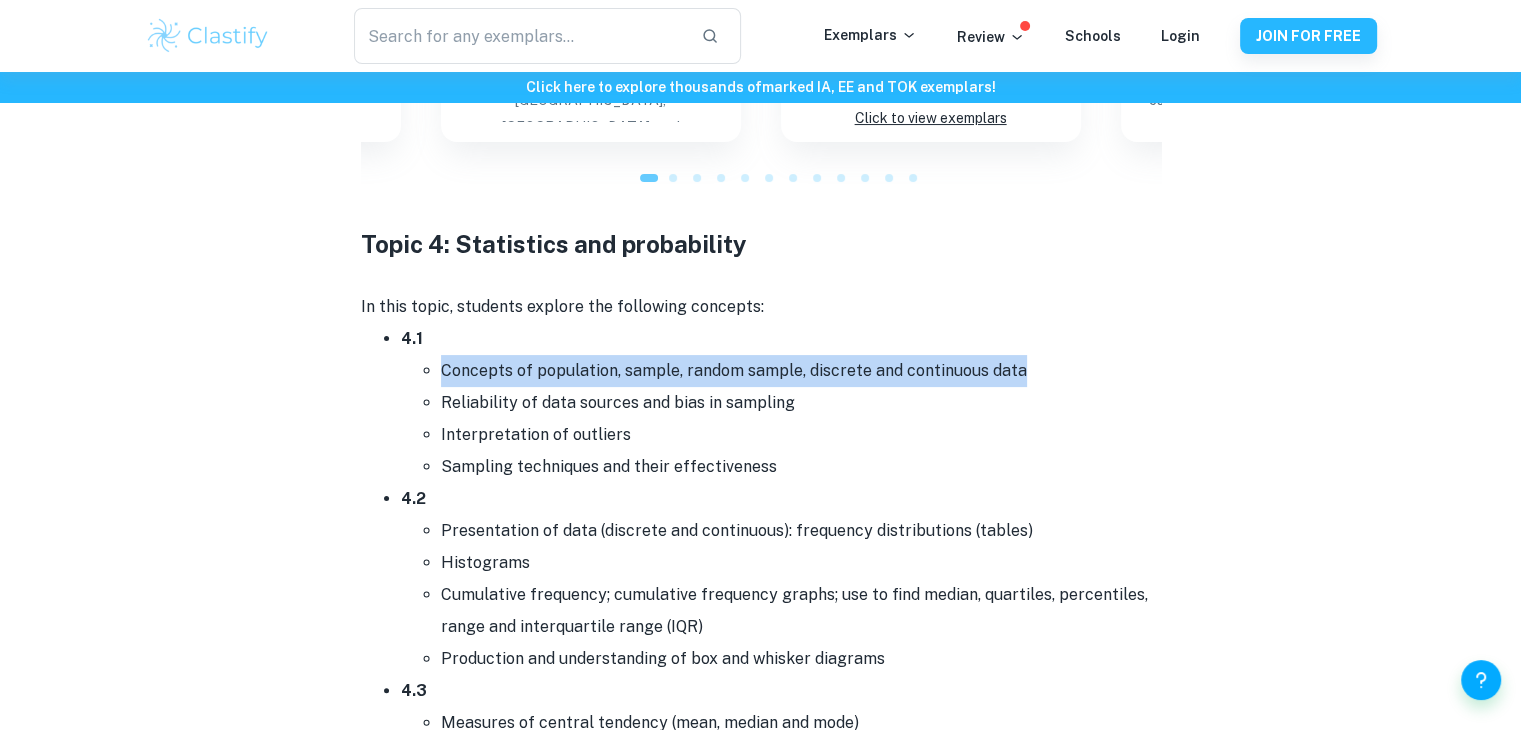 drag, startPoint x: 445, startPoint y: 368, endPoint x: 1091, endPoint y: 365, distance: 646.00696 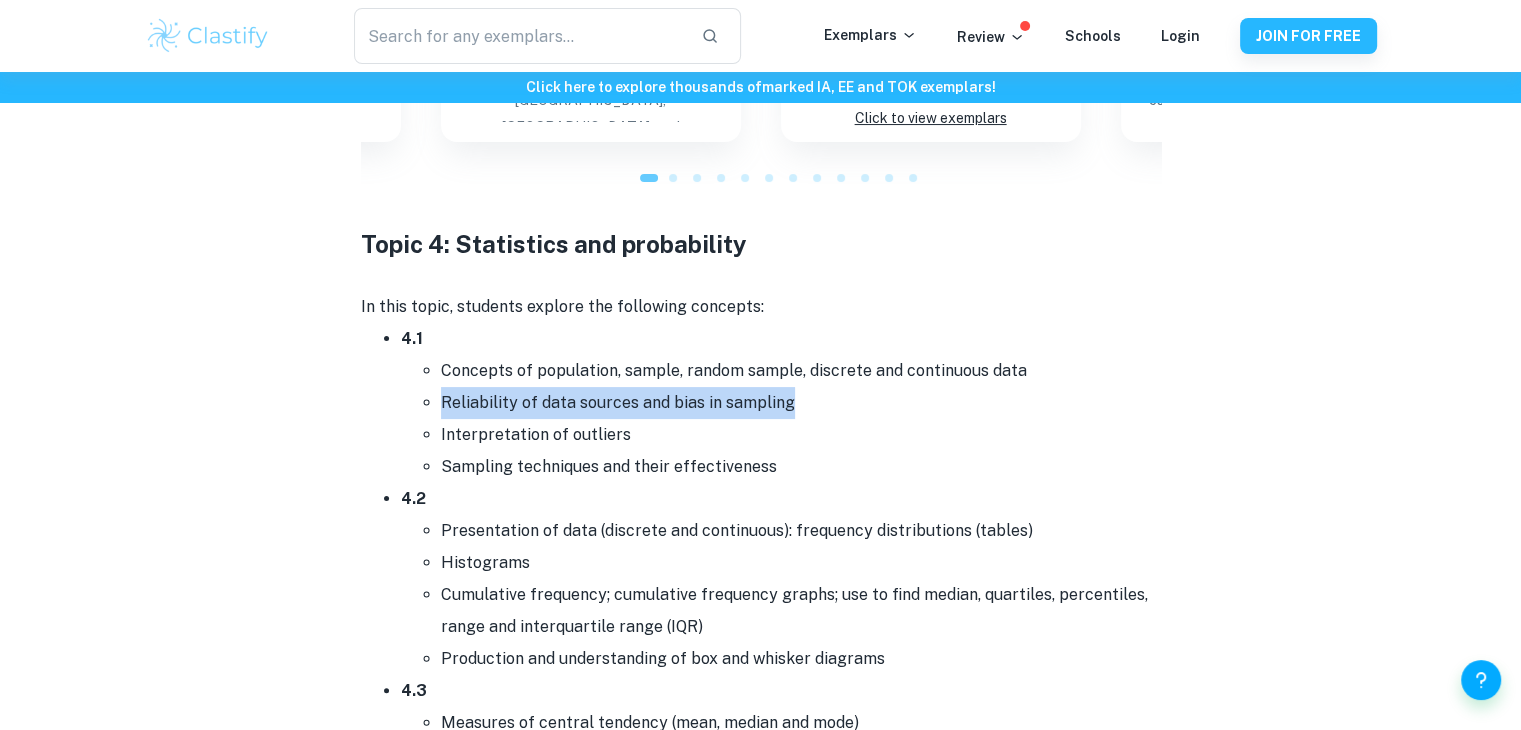 drag, startPoint x: 440, startPoint y: 393, endPoint x: 948, endPoint y: 381, distance: 508.14172 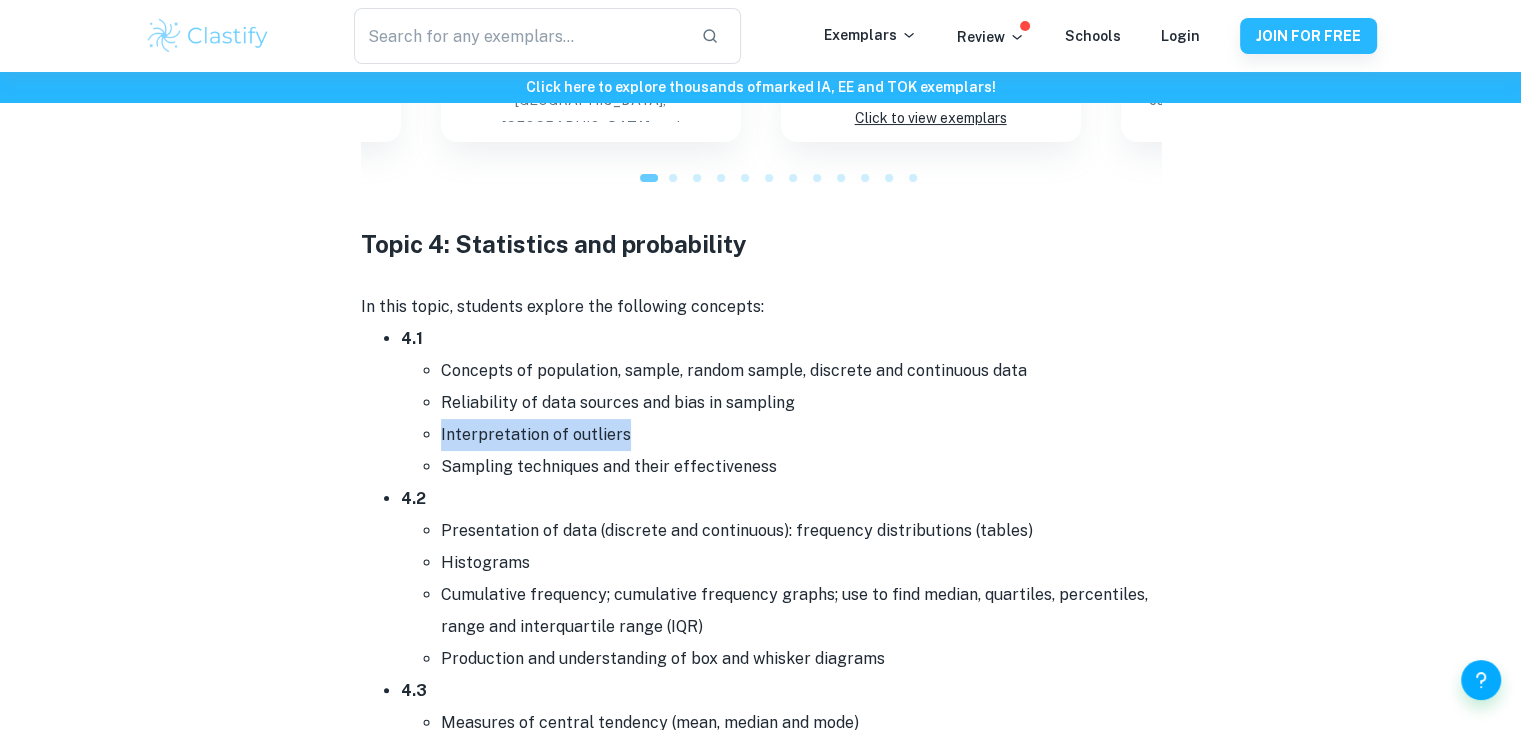 drag, startPoint x: 436, startPoint y: 423, endPoint x: 644, endPoint y: 424, distance: 208.00241 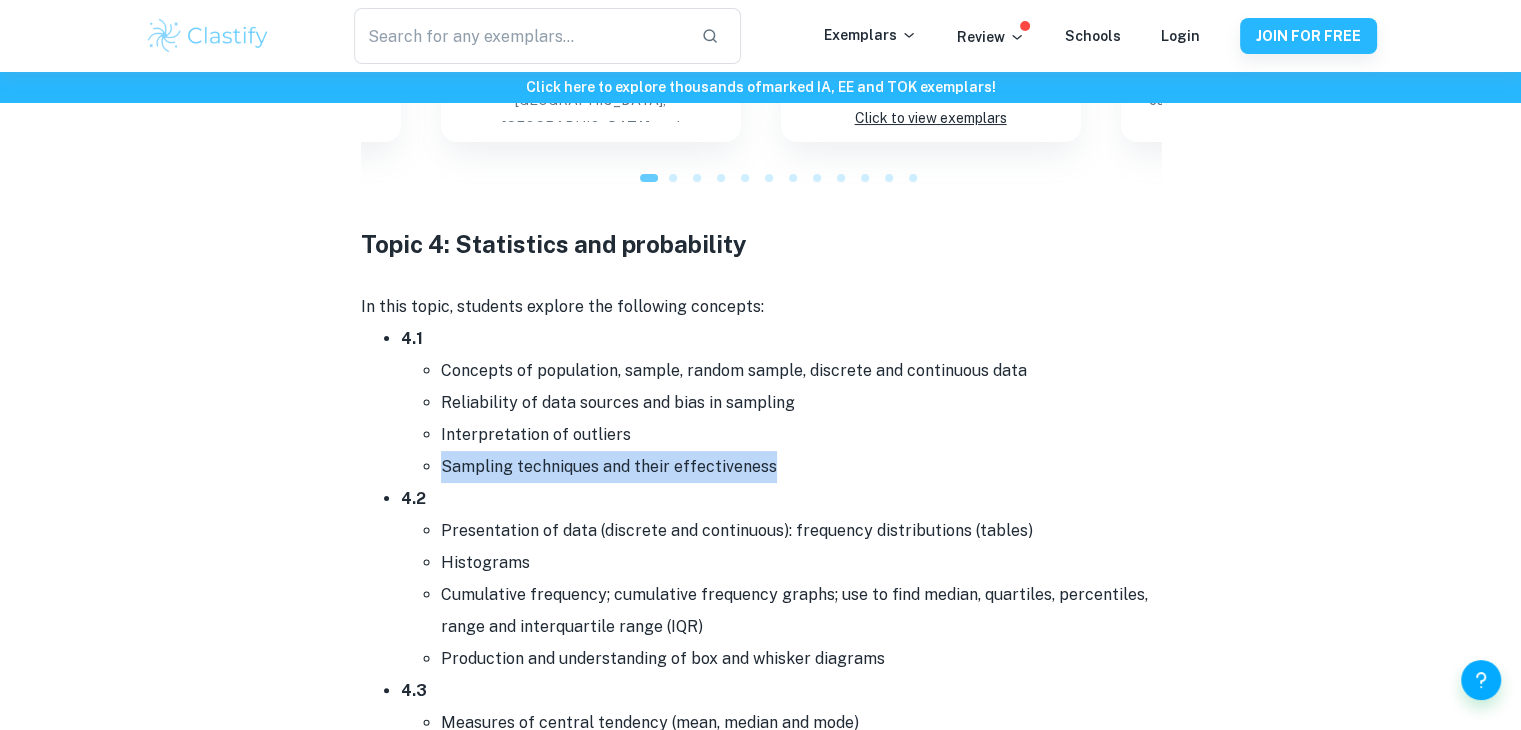 drag, startPoint x: 437, startPoint y: 451, endPoint x: 892, endPoint y: 441, distance: 455.10986 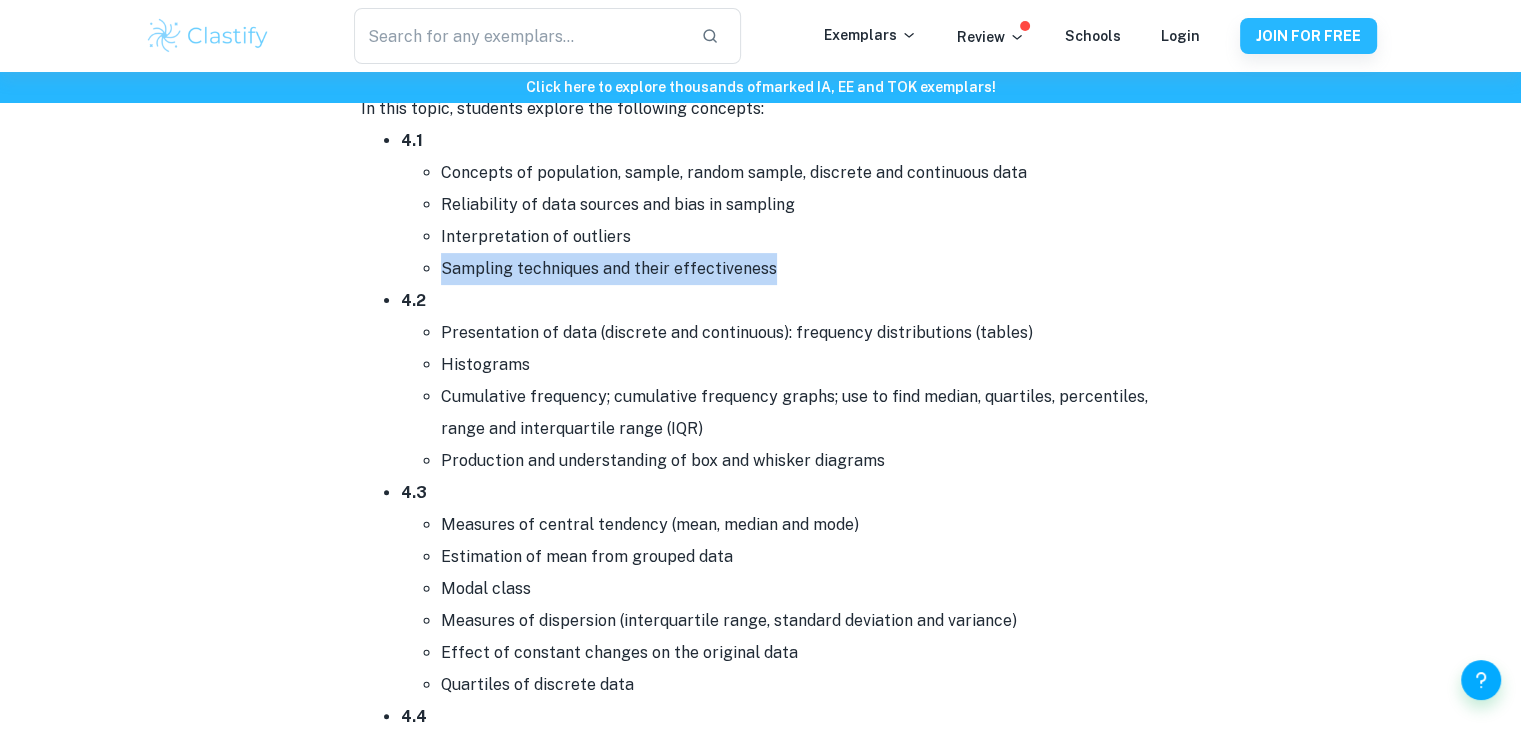 scroll, scrollTop: 8100, scrollLeft: 0, axis: vertical 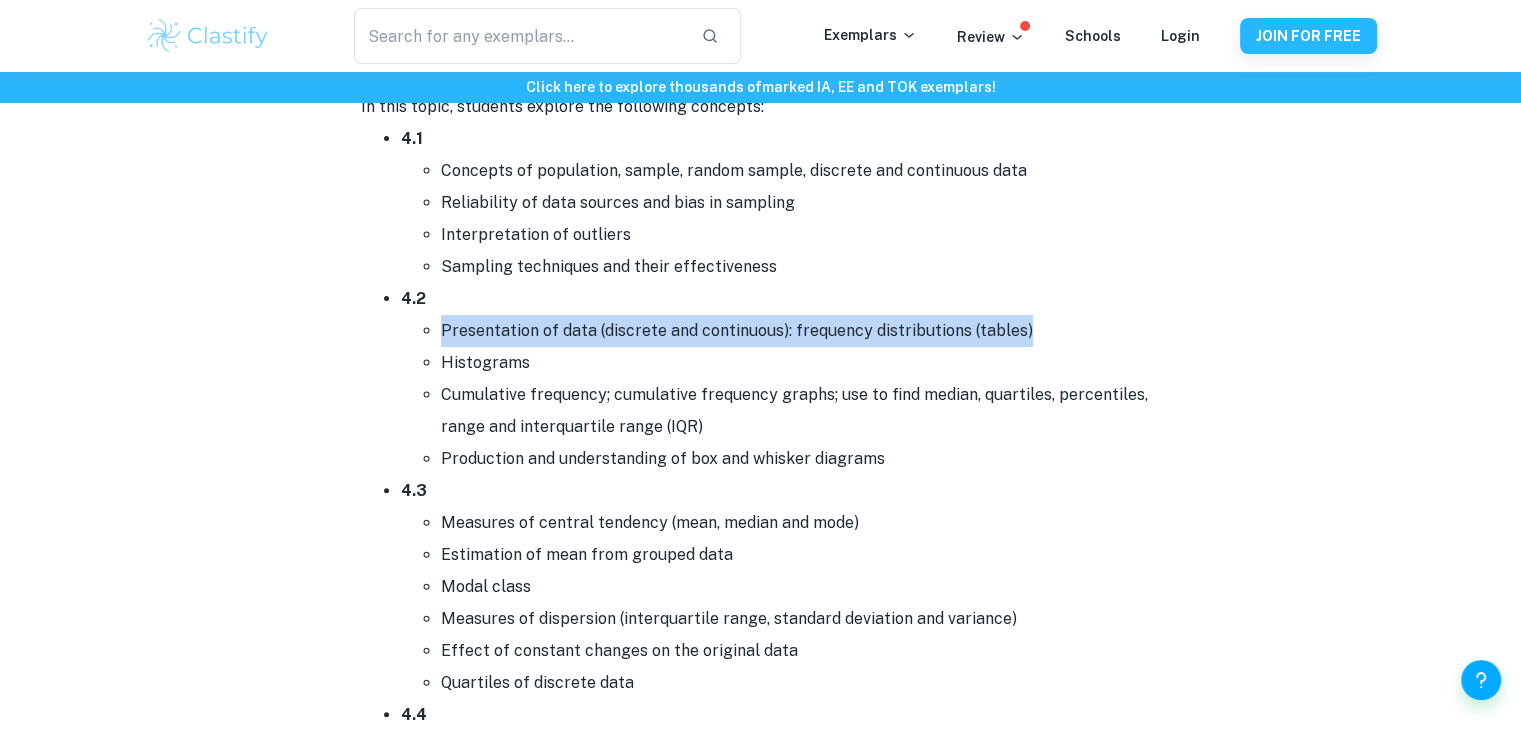 drag, startPoint x: 442, startPoint y: 319, endPoint x: 1048, endPoint y: 311, distance: 606.0528 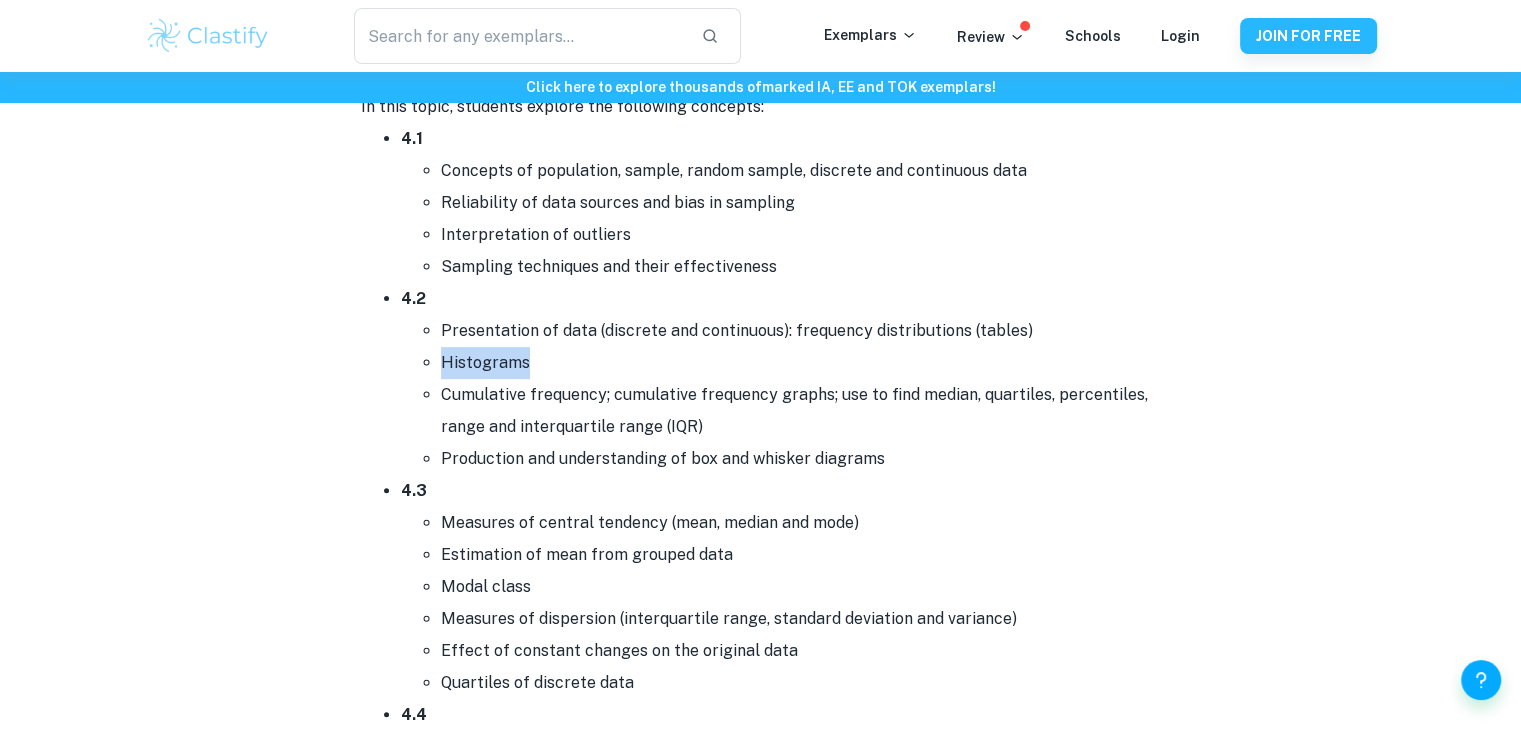 drag, startPoint x: 442, startPoint y: 357, endPoint x: 540, endPoint y: 364, distance: 98.24968 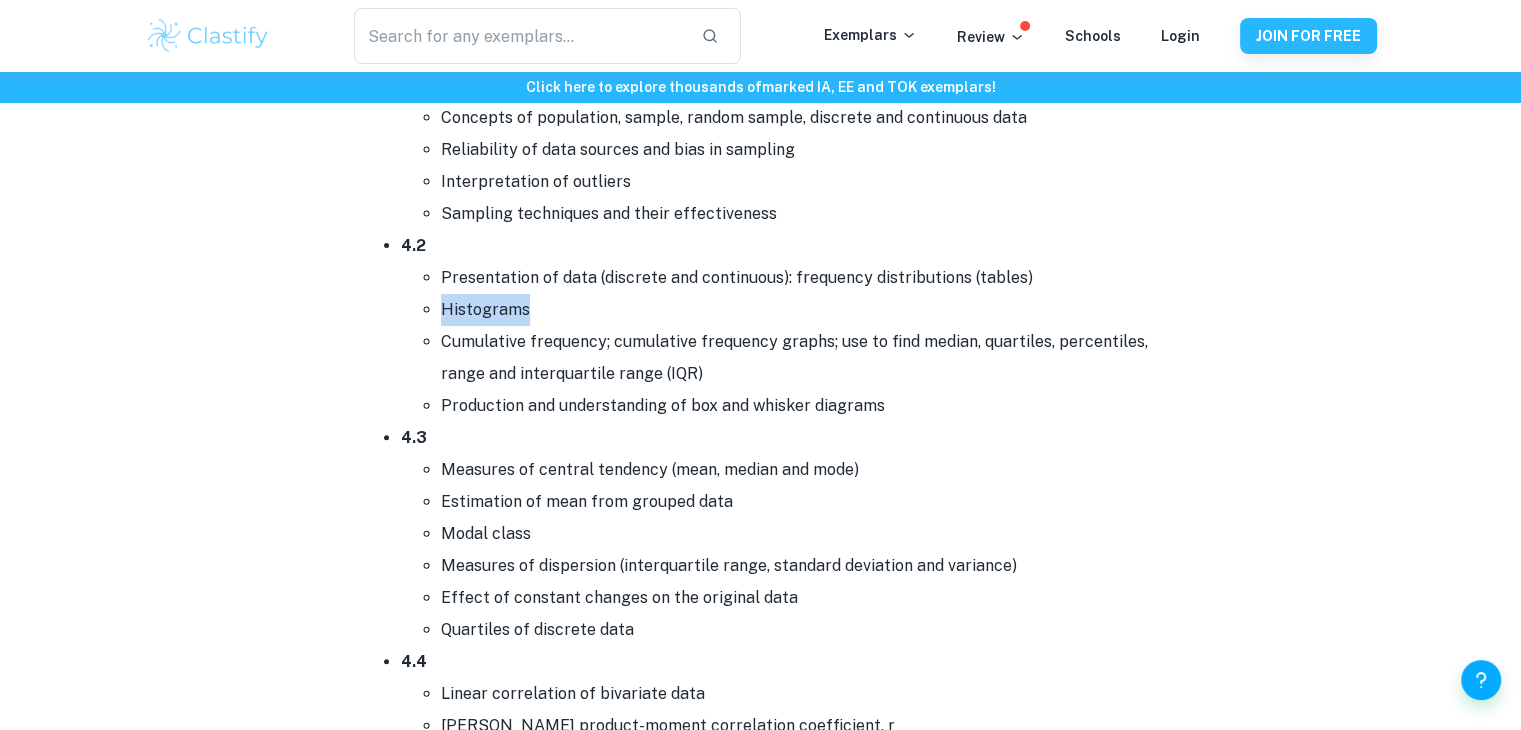 scroll, scrollTop: 8200, scrollLeft: 0, axis: vertical 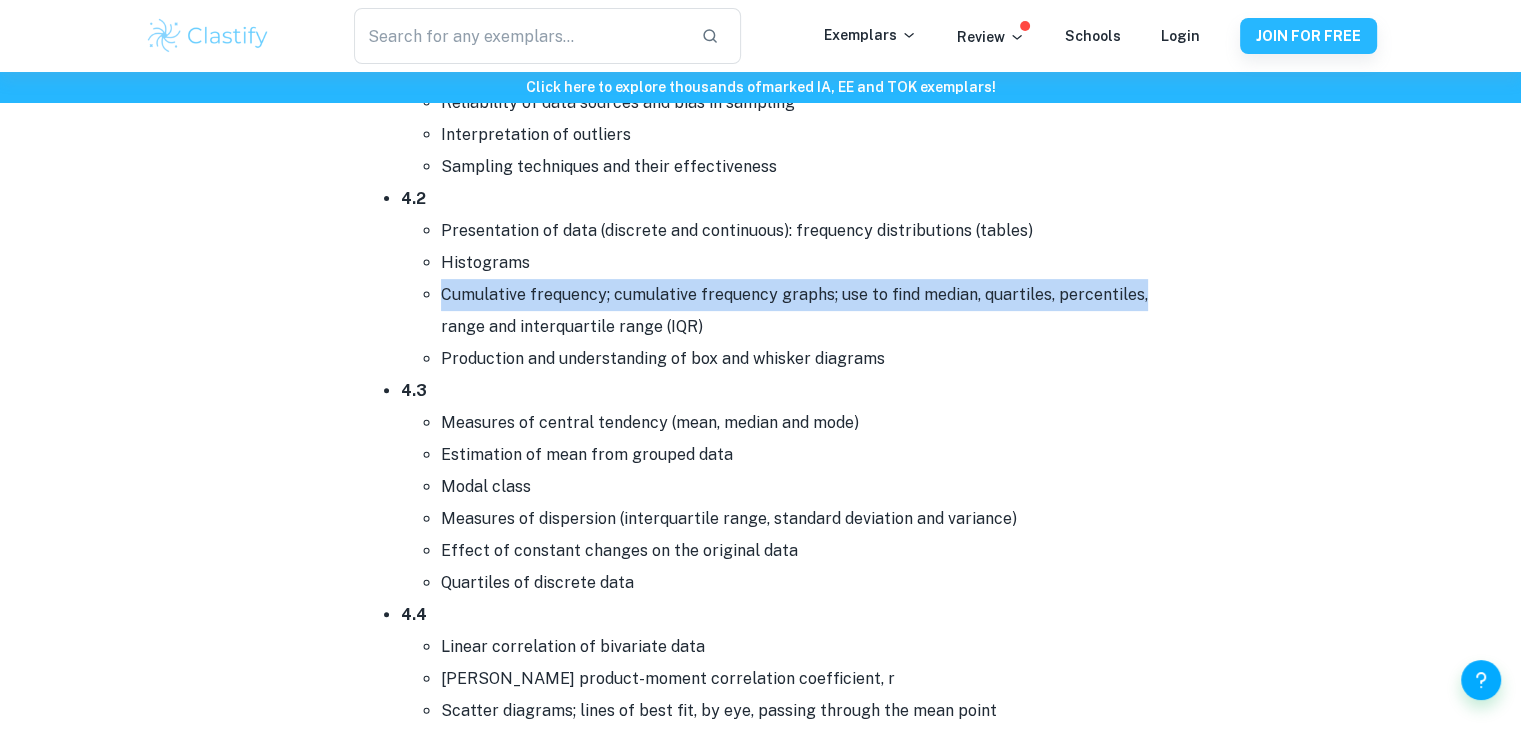 drag, startPoint x: 436, startPoint y: 288, endPoint x: 1218, endPoint y: 273, distance: 782.14386 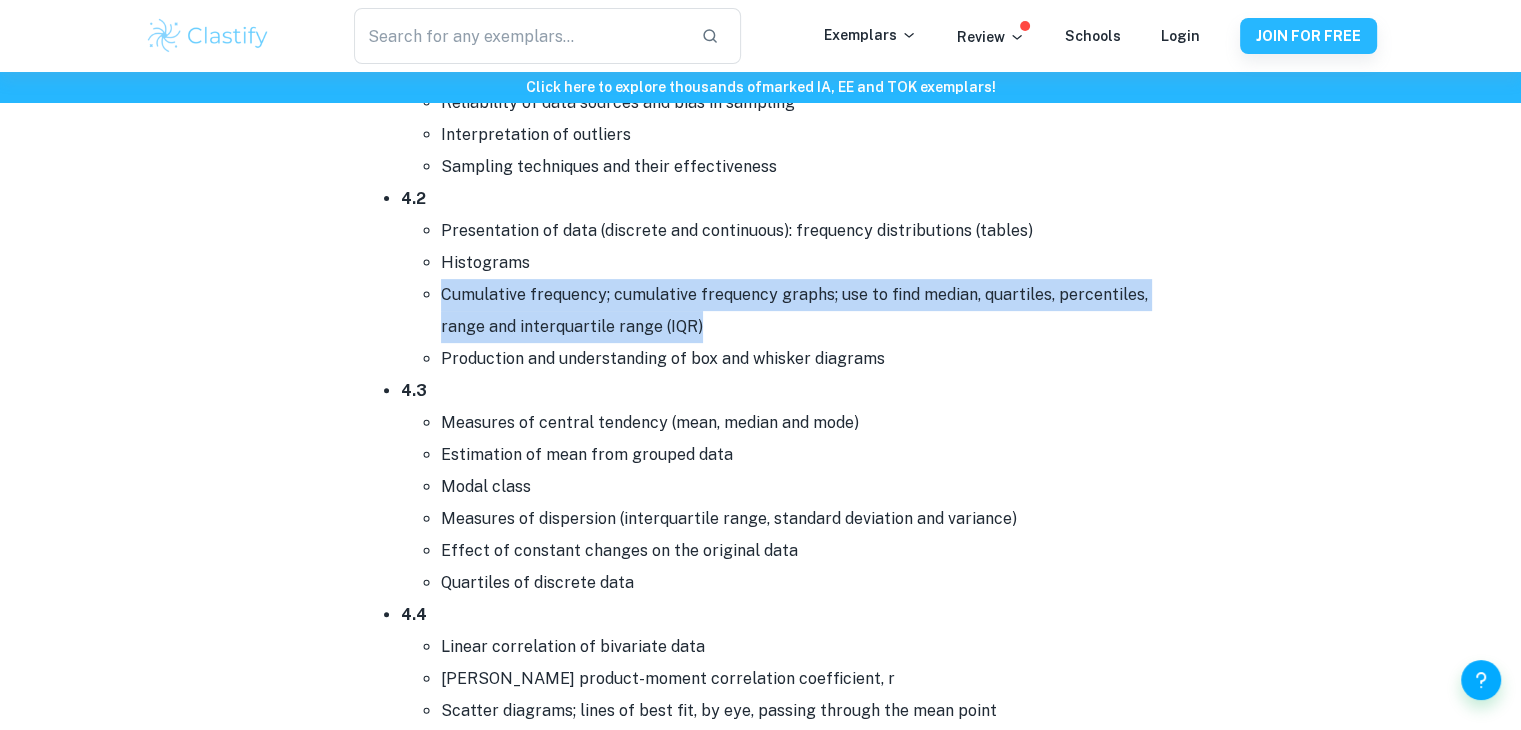 drag, startPoint x: 440, startPoint y: 280, endPoint x: 766, endPoint y: 309, distance: 327.28732 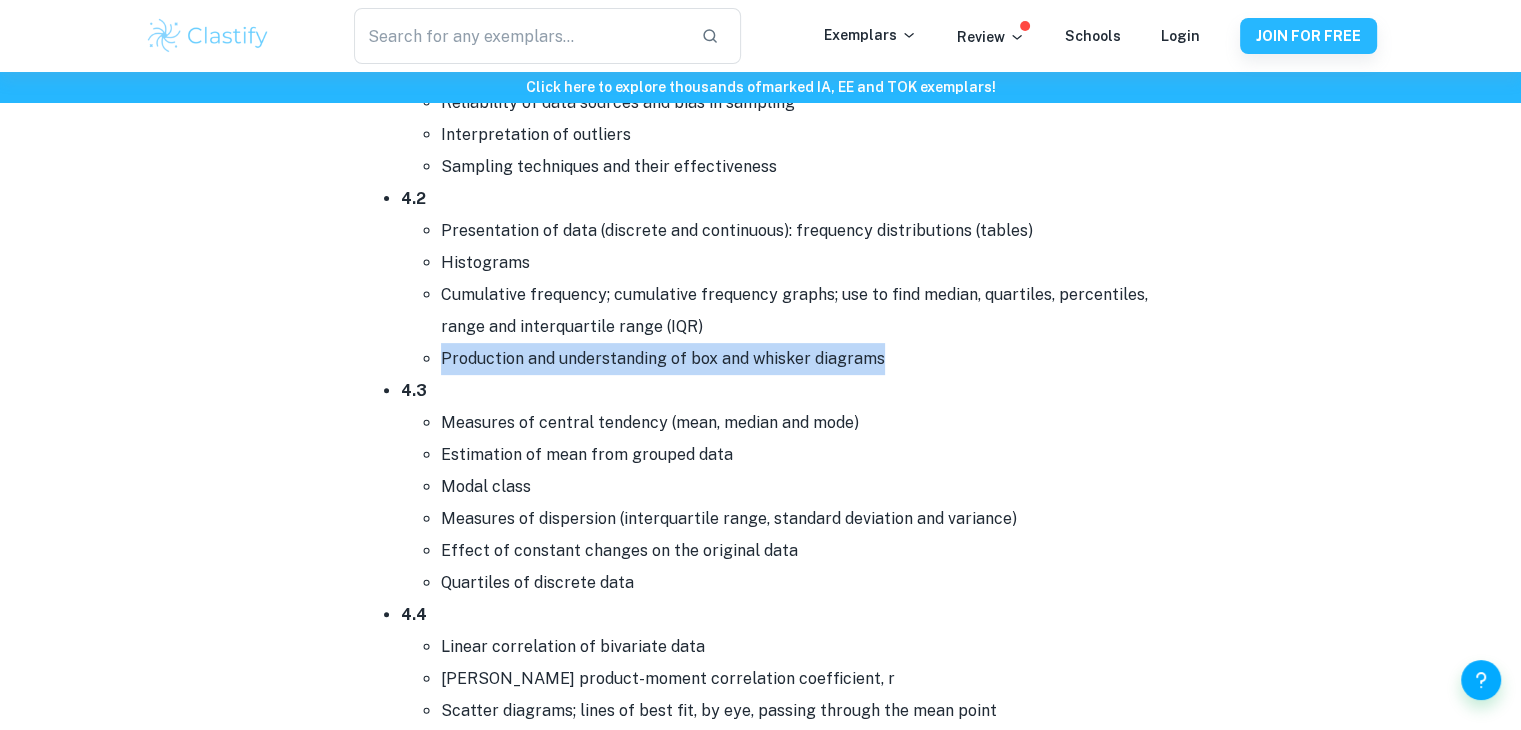 drag, startPoint x: 440, startPoint y: 347, endPoint x: 948, endPoint y: 353, distance: 508.03543 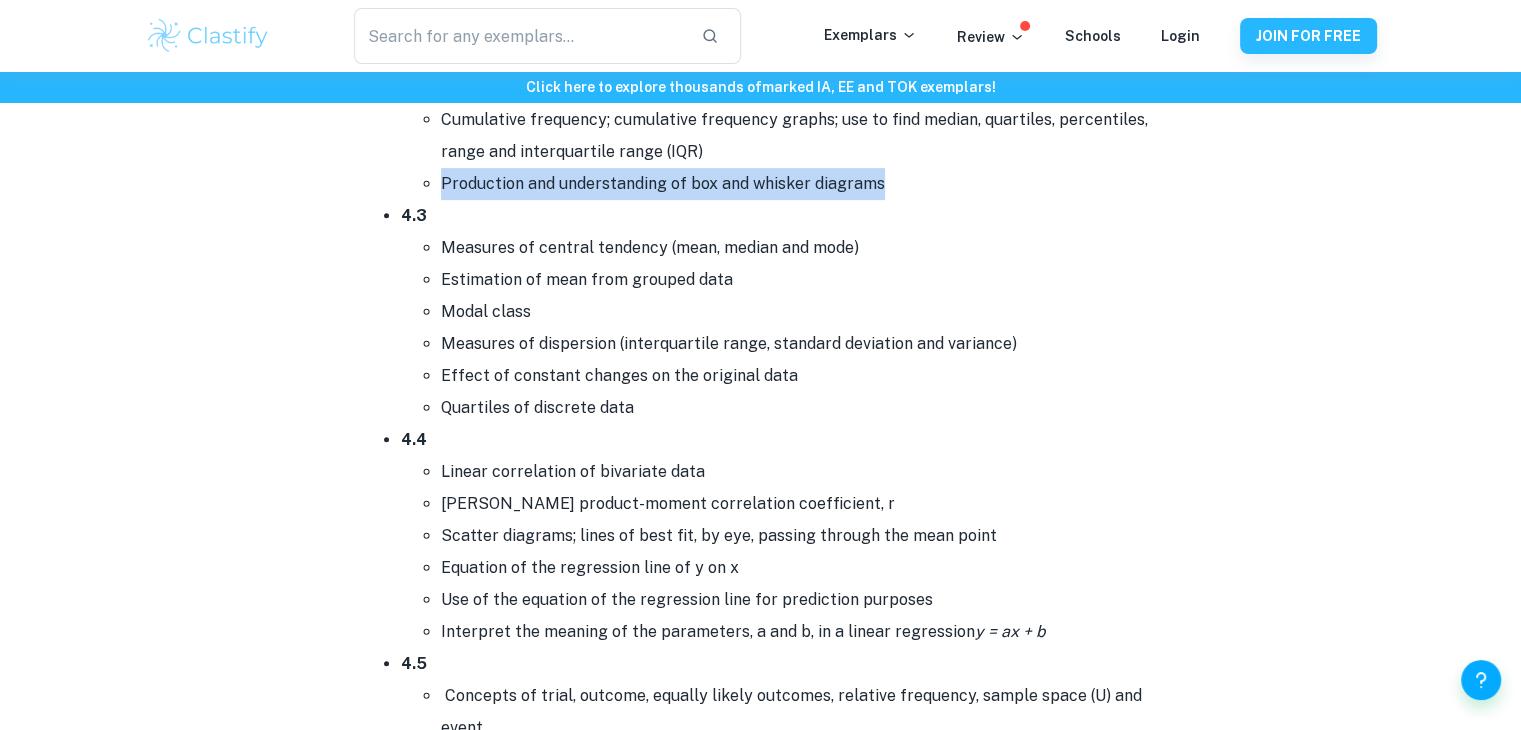 scroll, scrollTop: 8400, scrollLeft: 0, axis: vertical 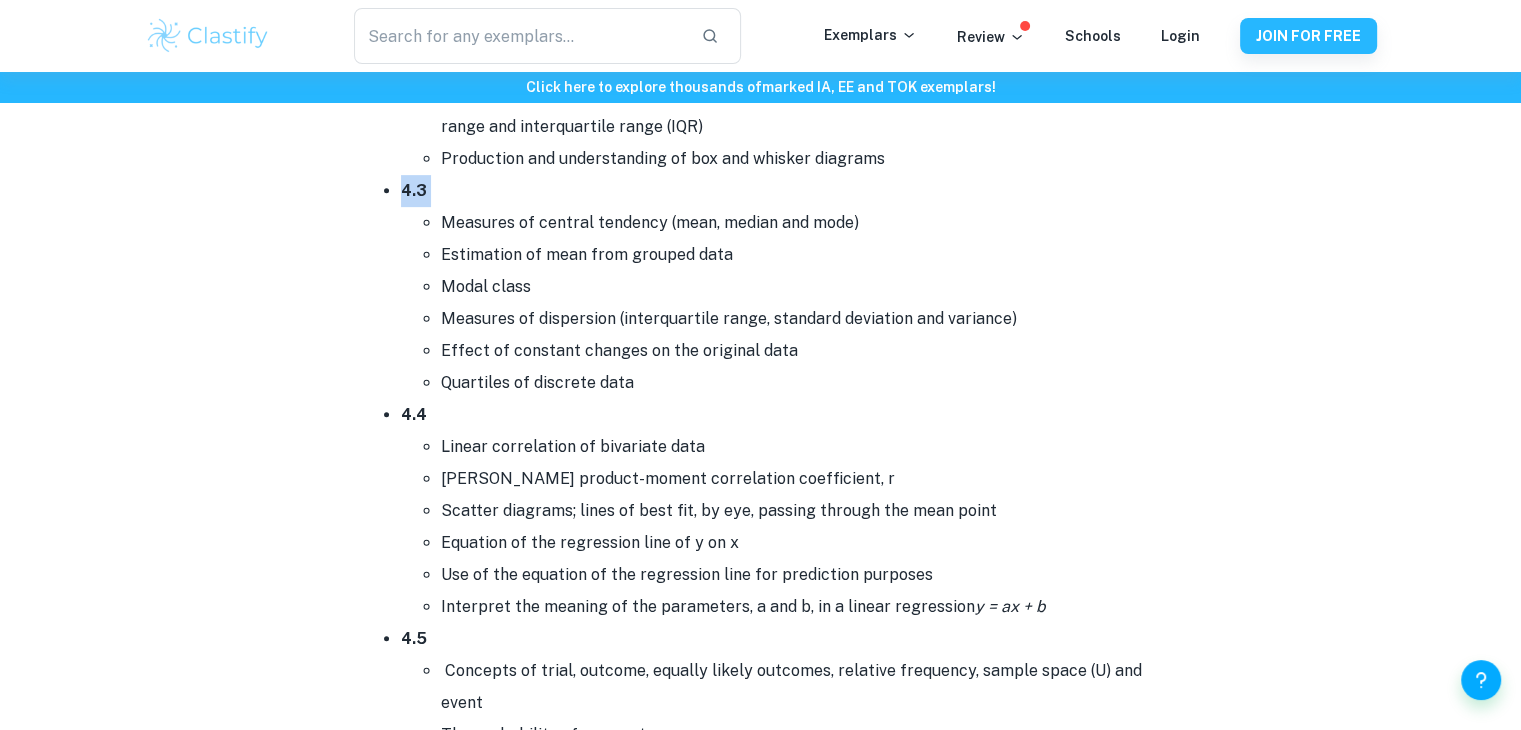 drag, startPoint x: 443, startPoint y: 195, endPoint x: 438, endPoint y: 205, distance: 11.18034 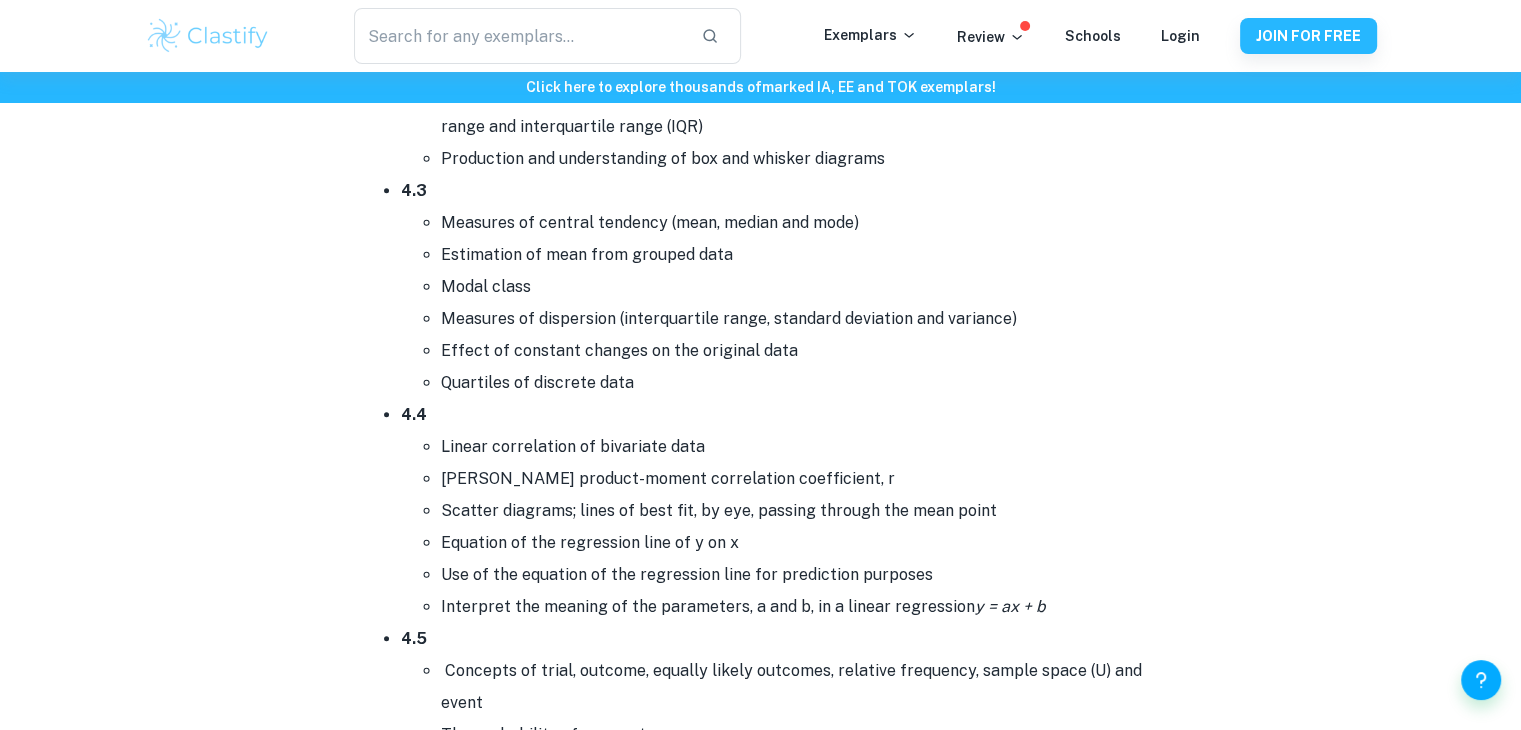 click on "Estimation of mean from grouped data" at bounding box center (801, 255) 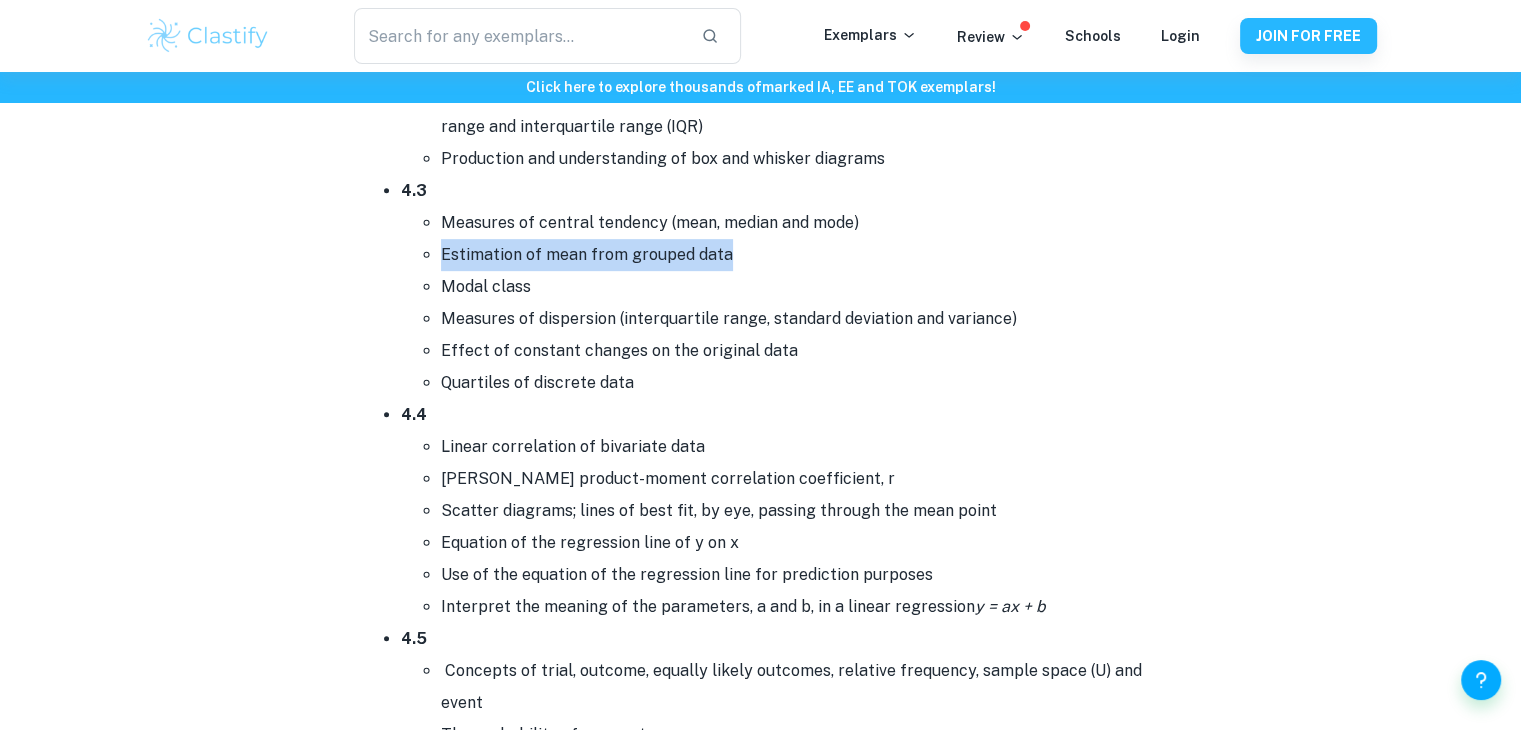drag, startPoint x: 439, startPoint y: 245, endPoint x: 733, endPoint y: 241, distance: 294.02722 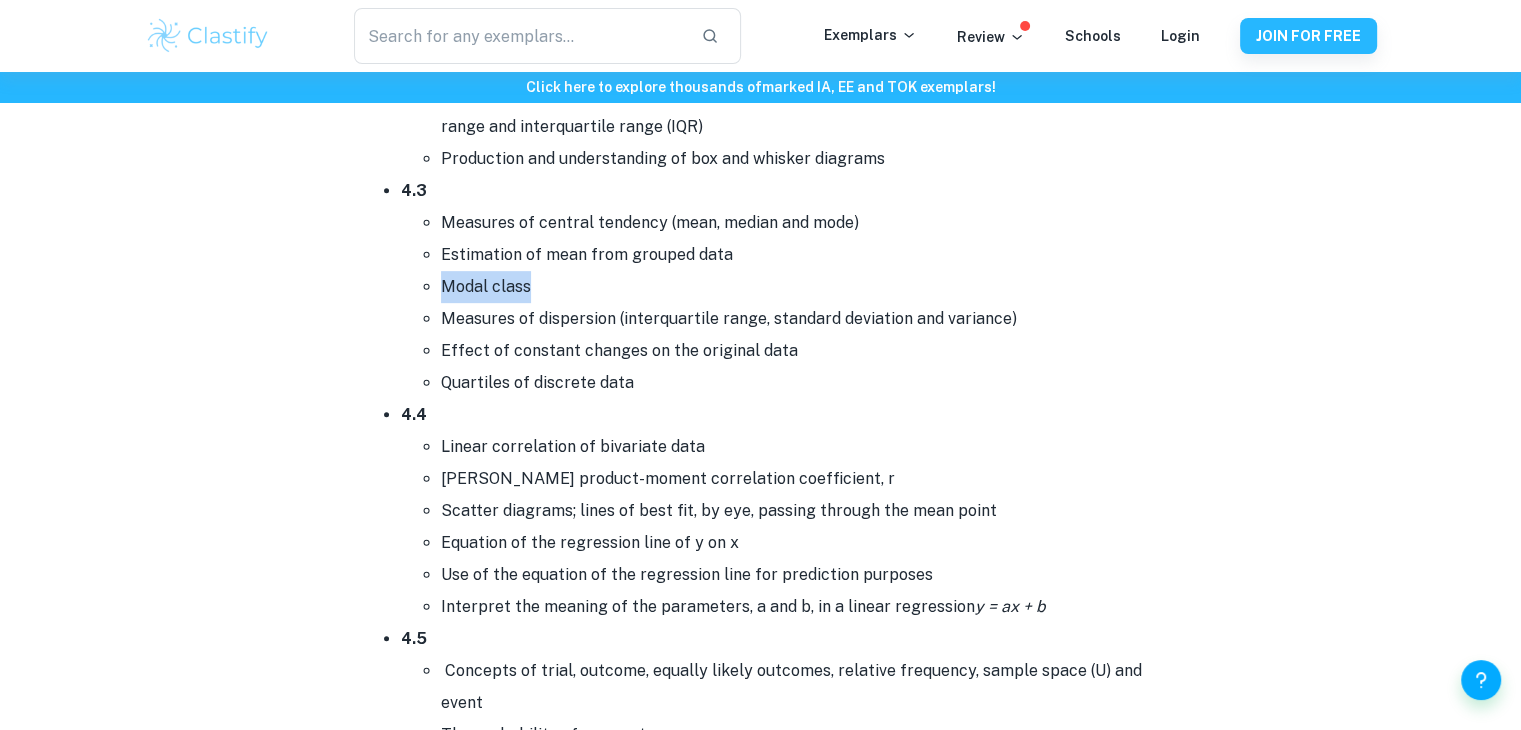 drag, startPoint x: 437, startPoint y: 275, endPoint x: 582, endPoint y: 273, distance: 145.0138 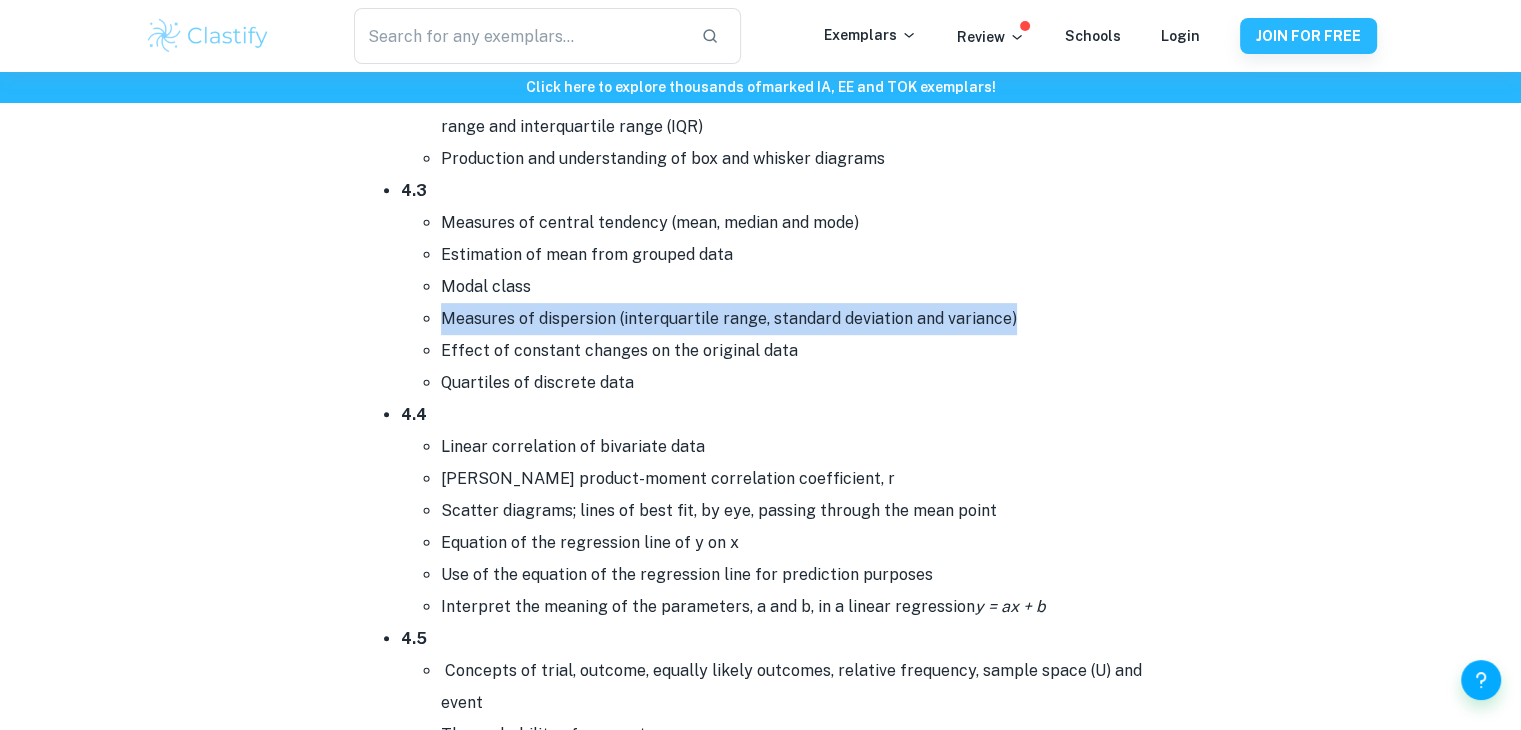 drag, startPoint x: 439, startPoint y: 312, endPoint x: 1140, endPoint y: 310, distance: 701.00287 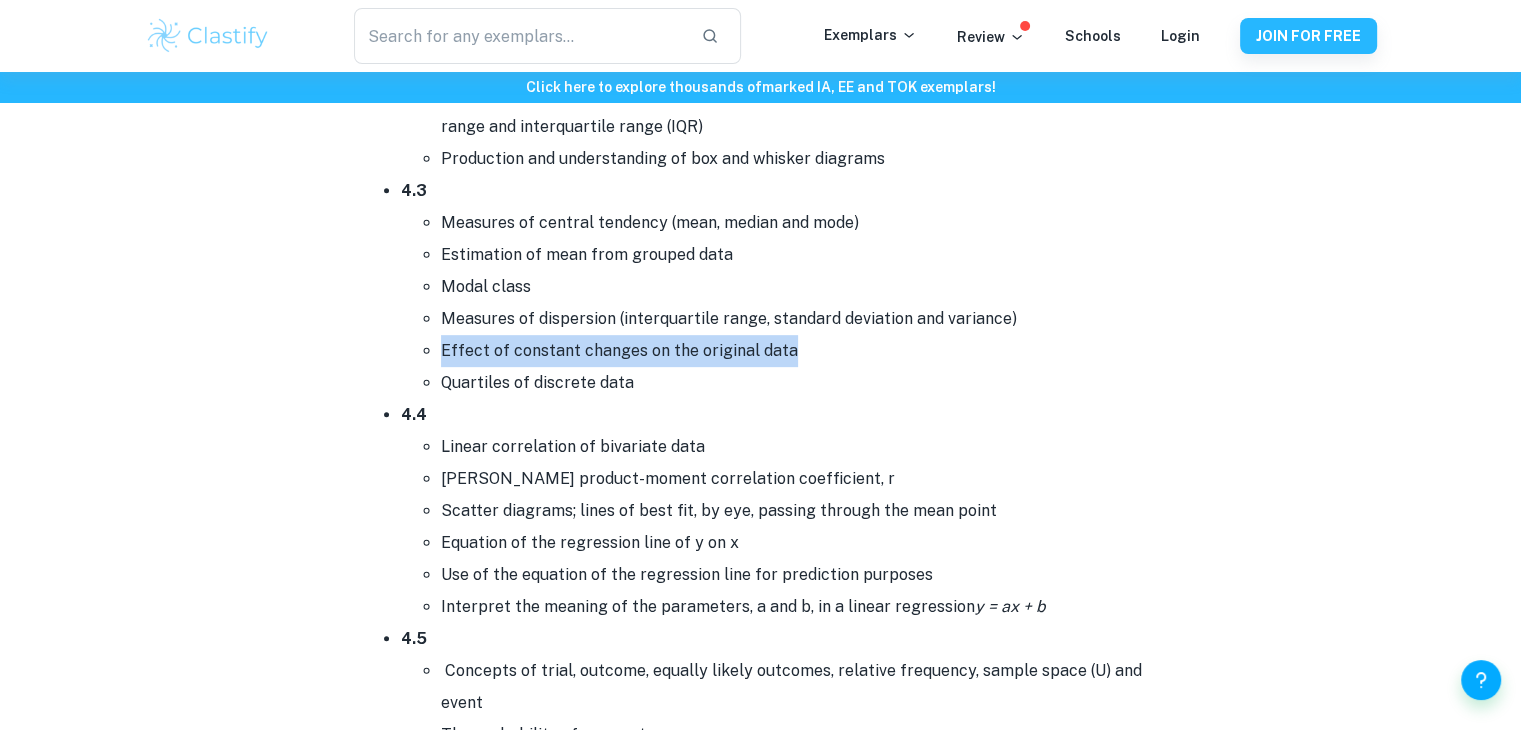 drag, startPoint x: 436, startPoint y: 340, endPoint x: 979, endPoint y: 340, distance: 543 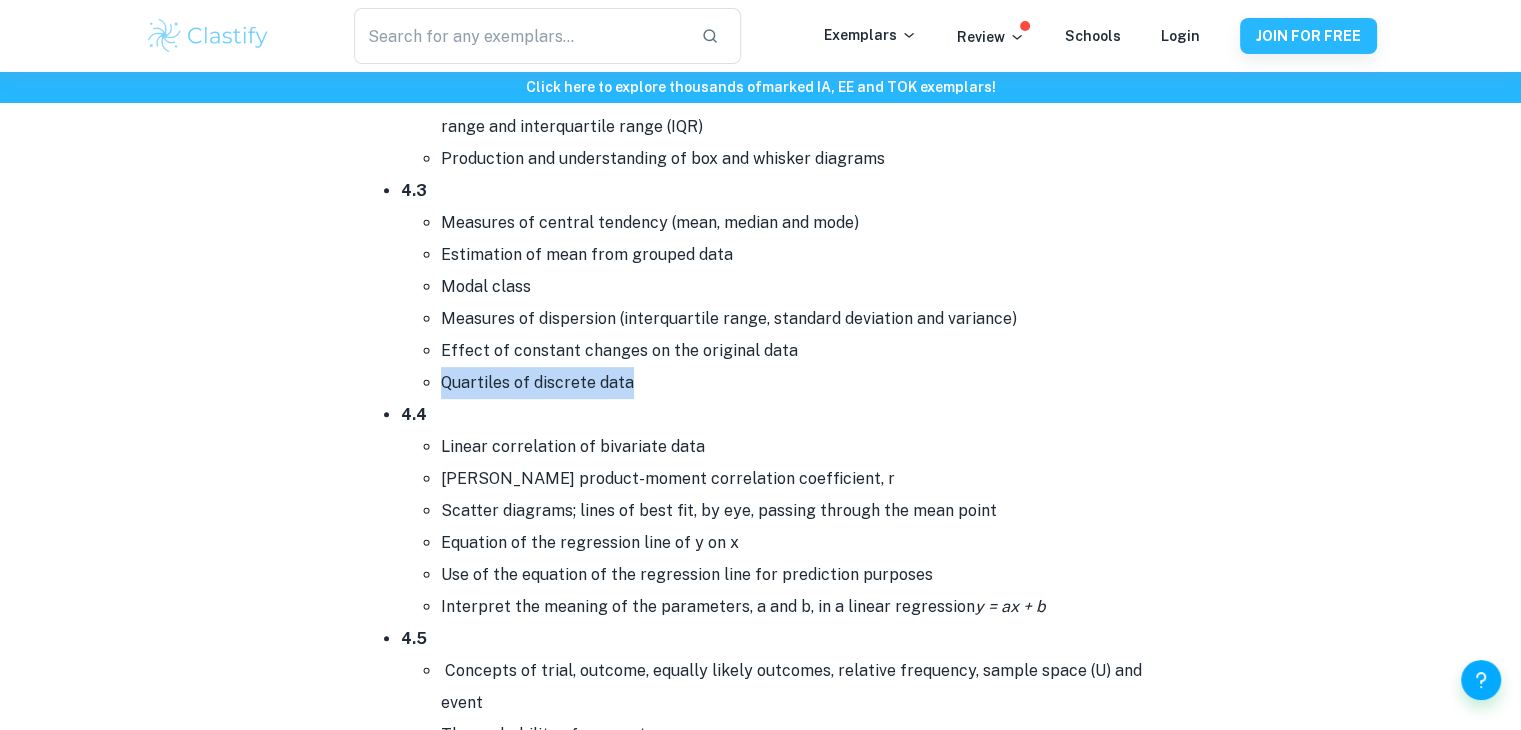 drag, startPoint x: 436, startPoint y: 371, endPoint x: 704, endPoint y: 368, distance: 268.01678 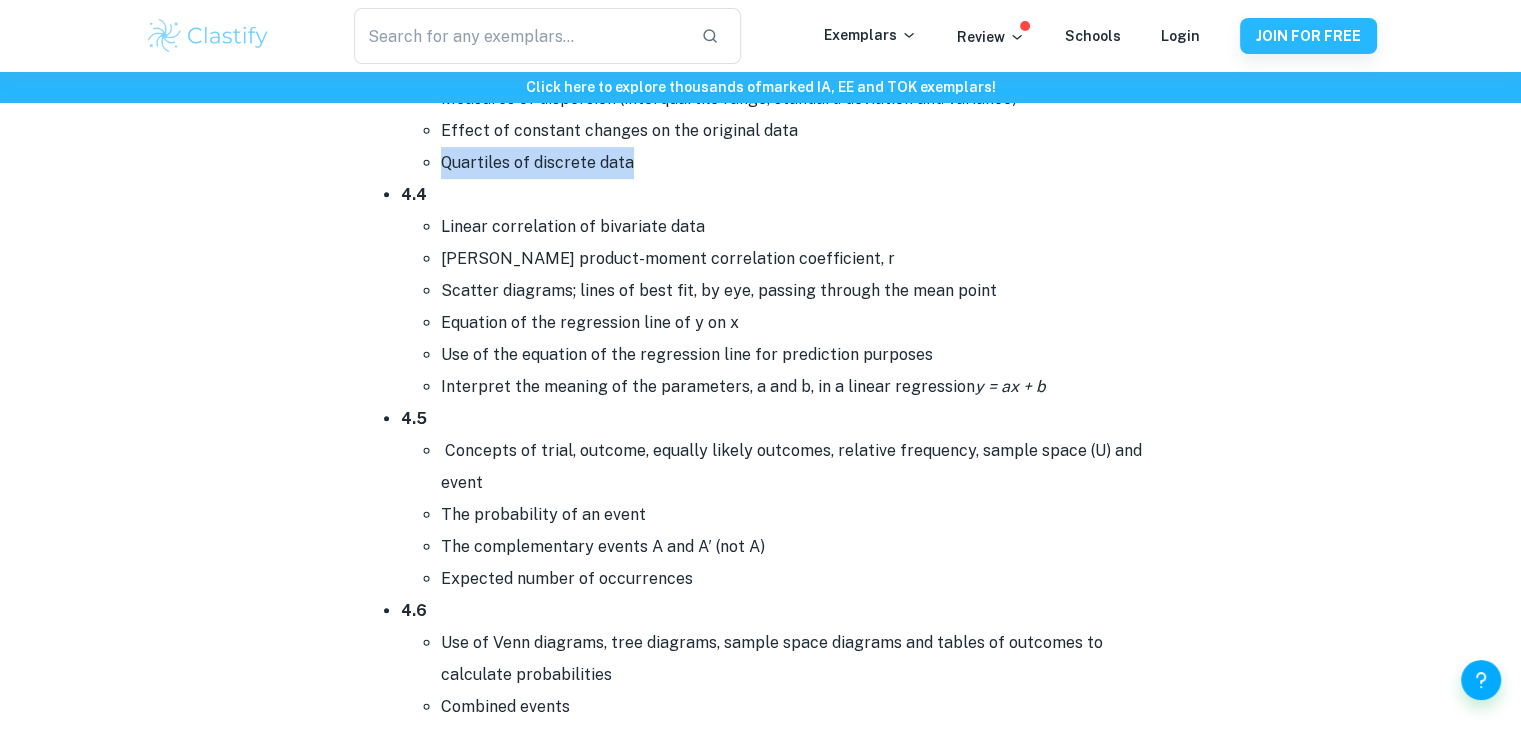 scroll, scrollTop: 8600, scrollLeft: 0, axis: vertical 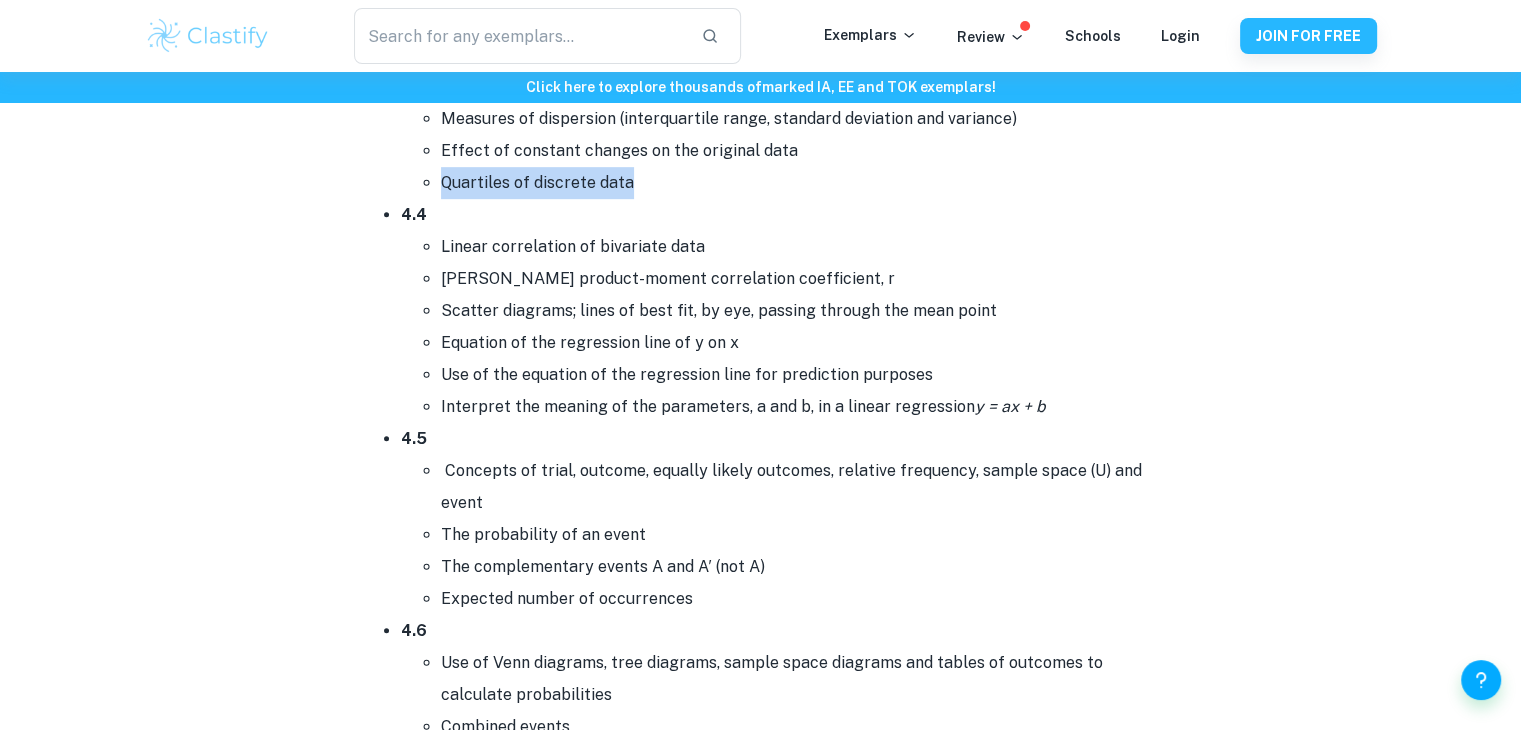 drag, startPoint x: 444, startPoint y: 240, endPoint x: 847, endPoint y: 291, distance: 406.21423 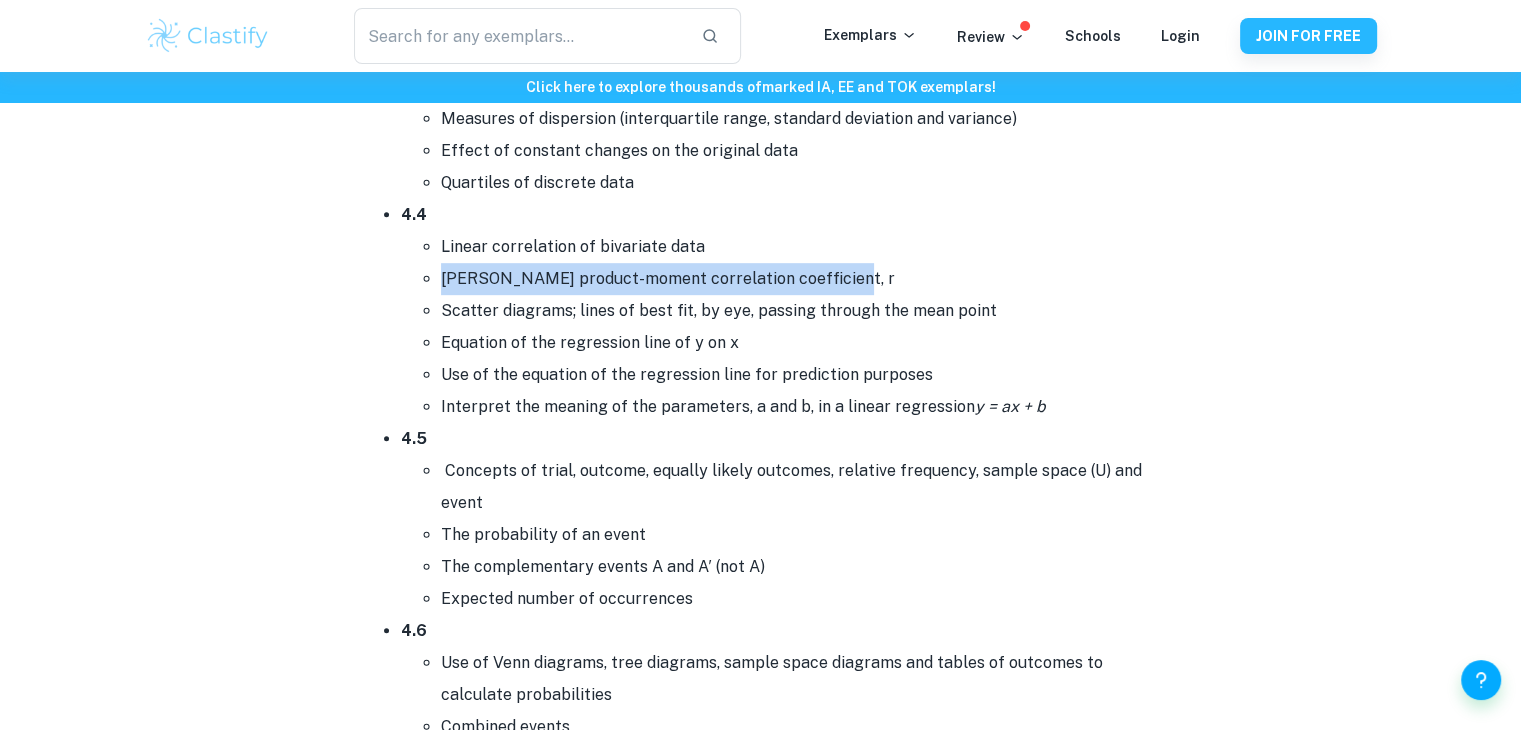 drag, startPoint x: 434, startPoint y: 268, endPoint x: 831, endPoint y: 263, distance: 397.0315 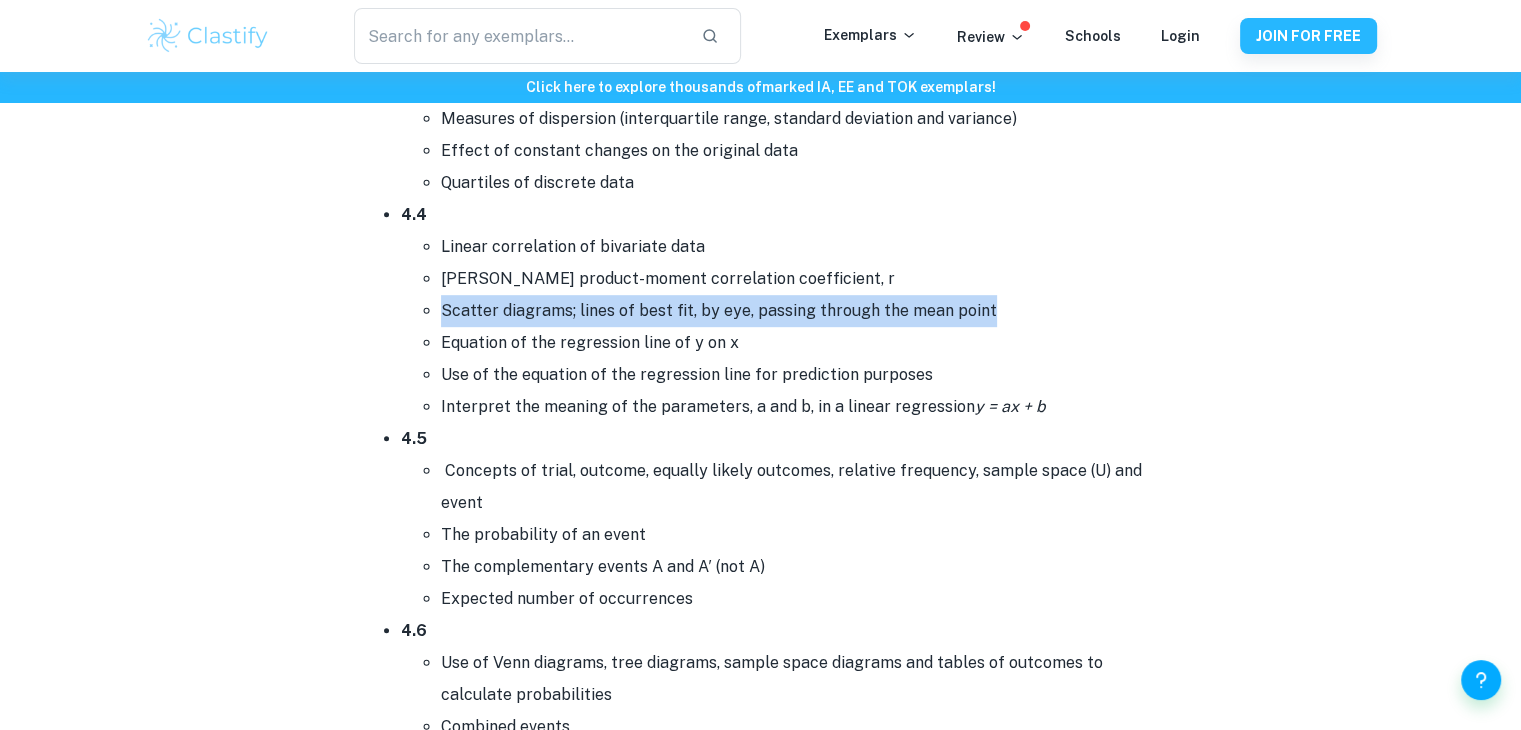 drag, startPoint x: 445, startPoint y: 303, endPoint x: 1015, endPoint y: 302, distance: 570.00085 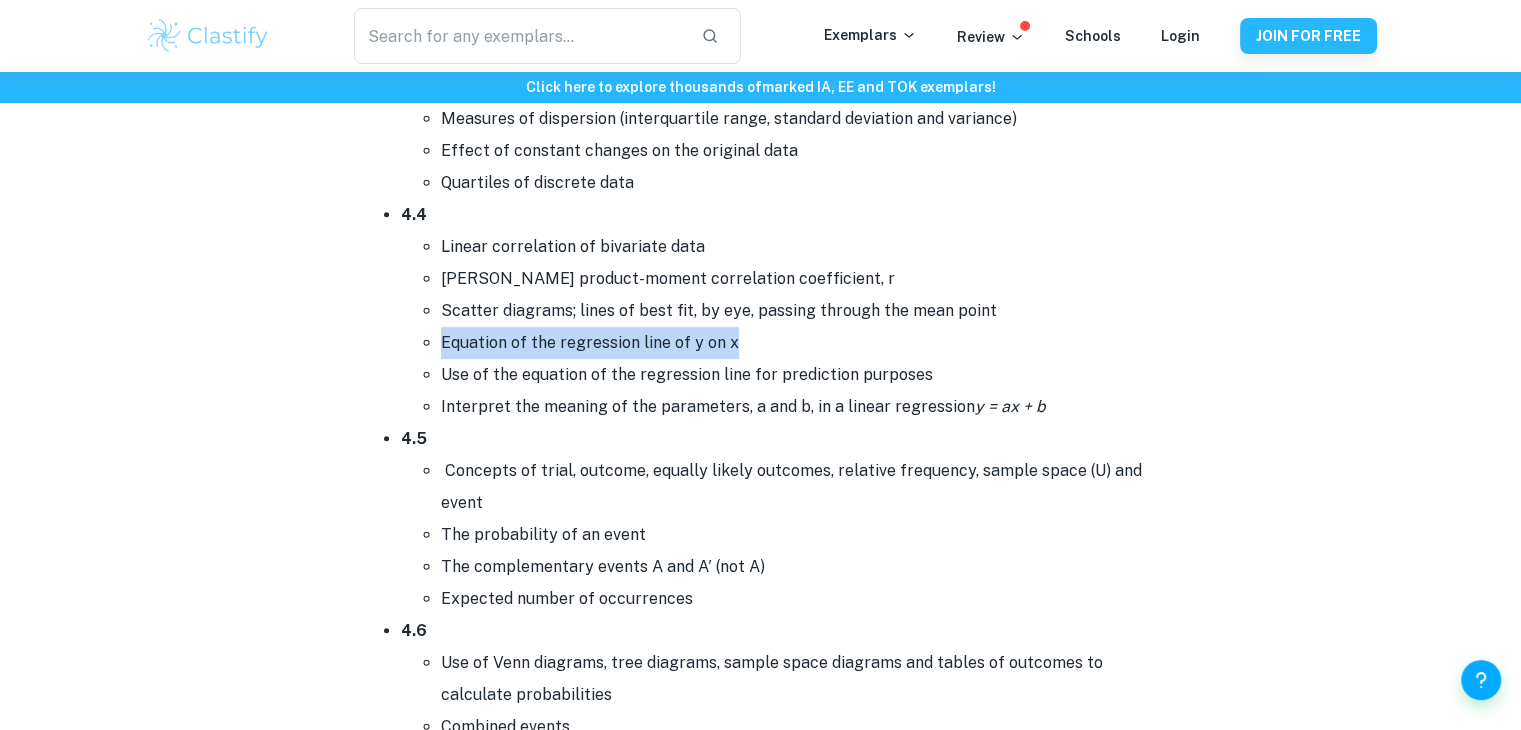 drag, startPoint x: 441, startPoint y: 329, endPoint x: 745, endPoint y: 342, distance: 304.27783 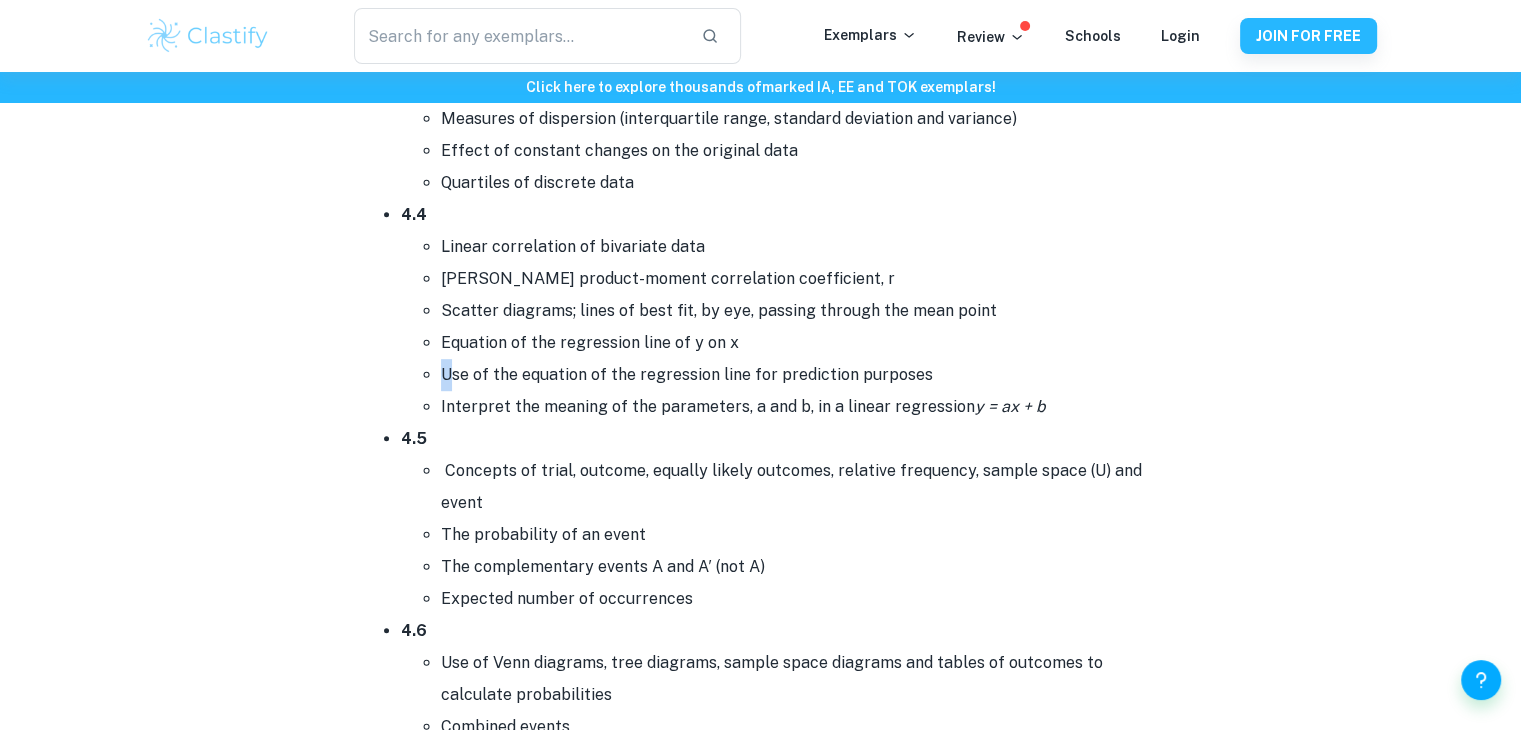 drag, startPoint x: 451, startPoint y: 369, endPoint x: 775, endPoint y: 333, distance: 325.99387 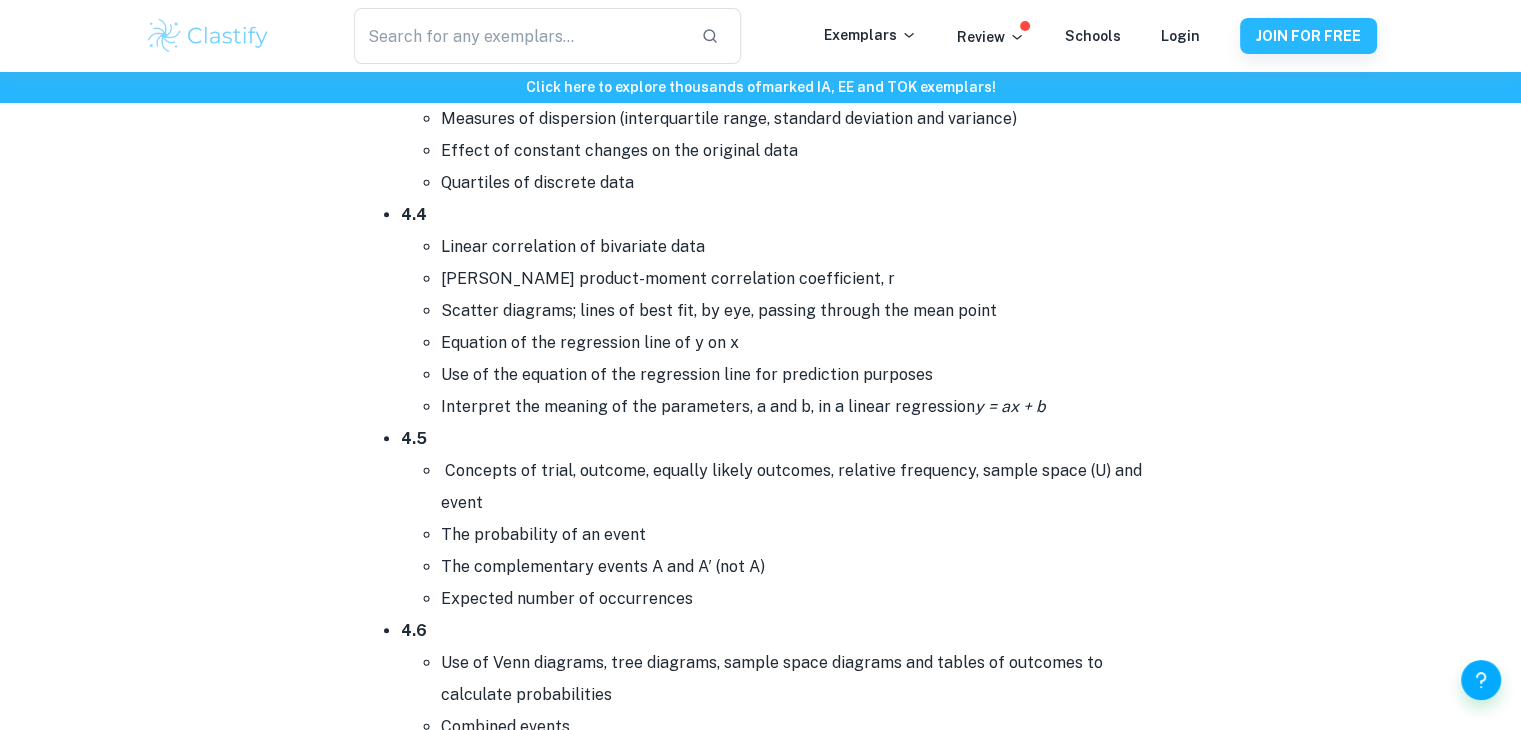click on "Linear correlation of bivariate data  [PERSON_NAME] product-moment correlation coefficient, r Scatter diagrams; lines of best fit, by eye, passing through the mean point Equation of the regression line of y on x Use of the equation of the regression line for prediction purposes Interpret the meaning of the parameters, a and b, in a linear regression  y = ax + b" at bounding box center (781, 327) 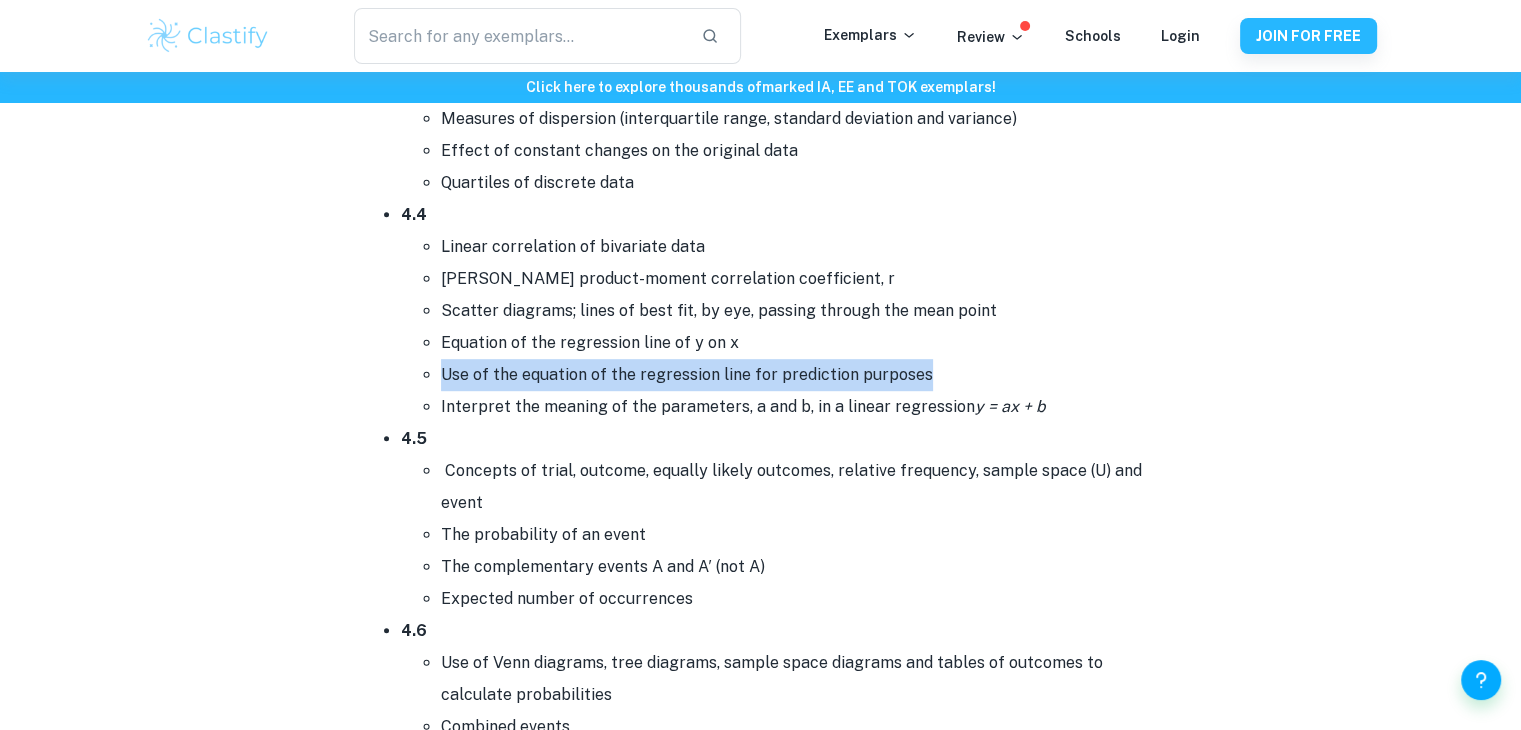 drag, startPoint x: 444, startPoint y: 371, endPoint x: 941, endPoint y: 361, distance: 497.1006 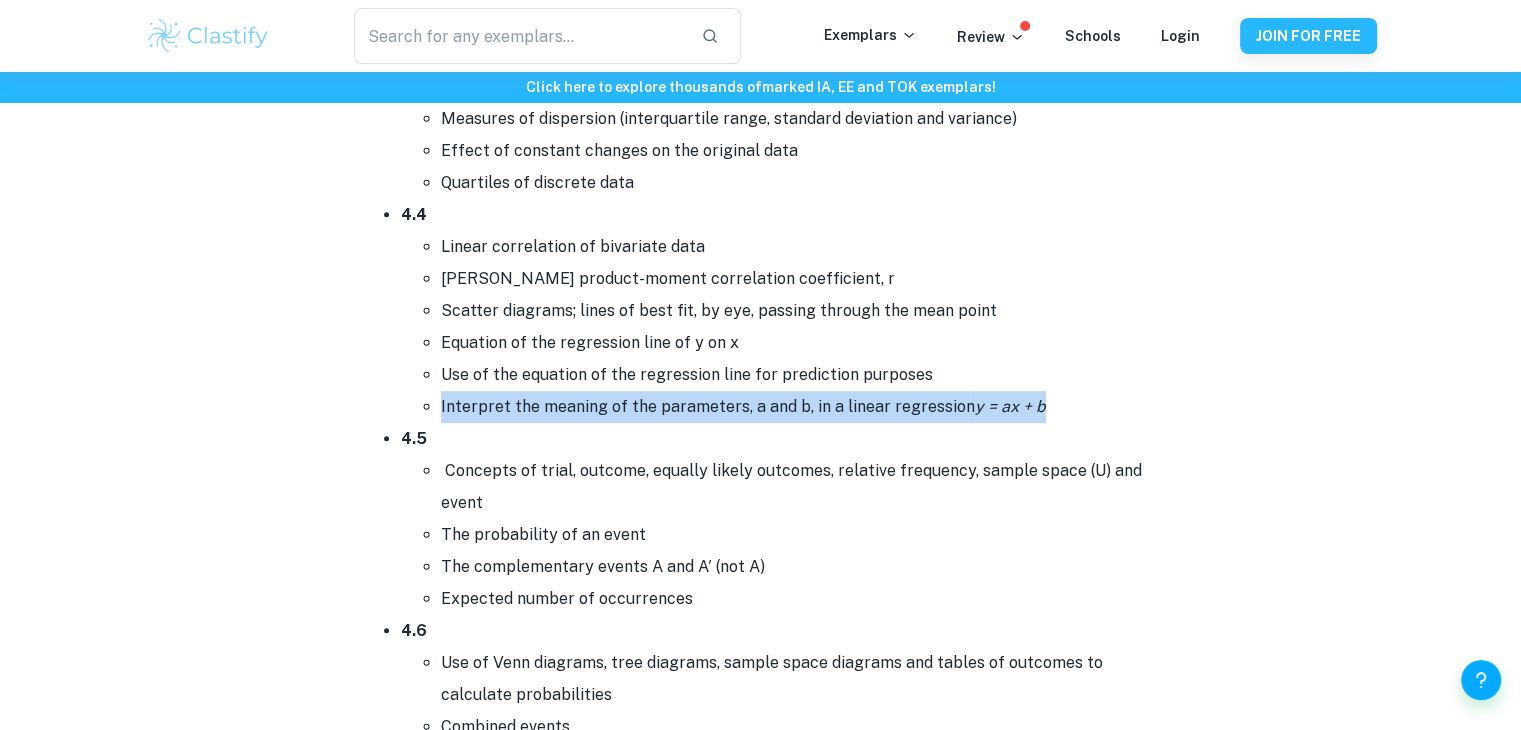 drag, startPoint x: 434, startPoint y: 392, endPoint x: 1096, endPoint y: 394, distance: 662.003 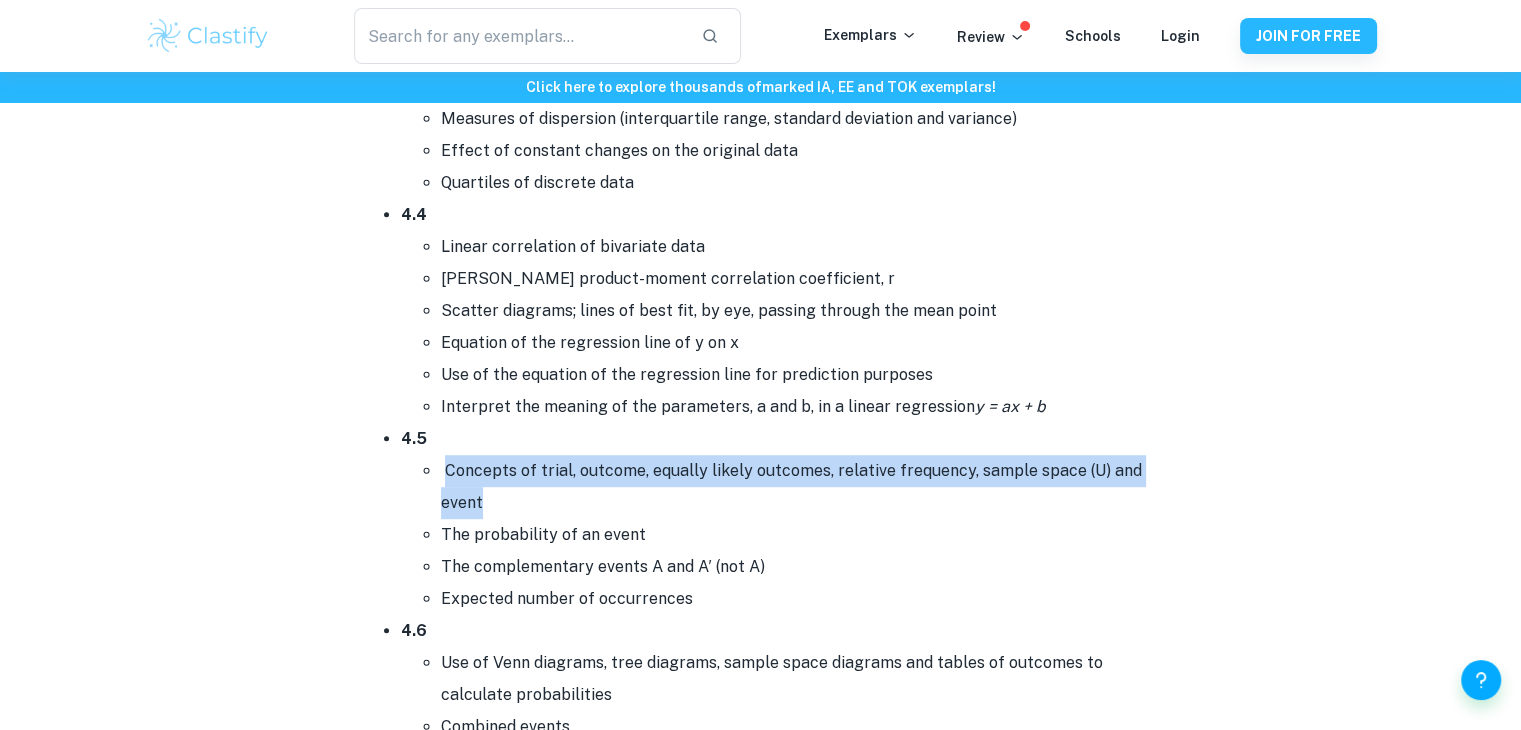 drag, startPoint x: 443, startPoint y: 464, endPoint x: 504, endPoint y: 491, distance: 66.70832 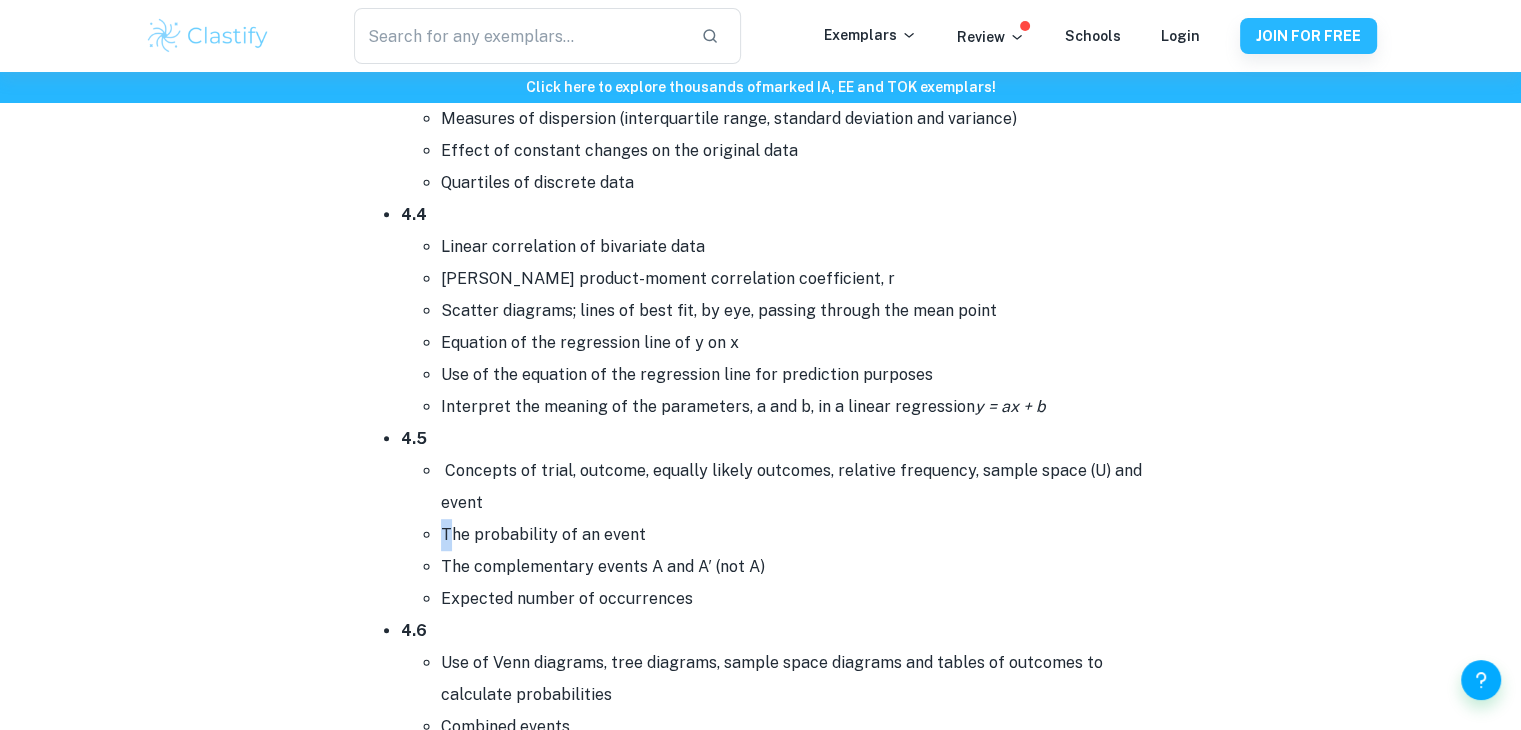 drag, startPoint x: 449, startPoint y: 527, endPoint x: 638, endPoint y: 501, distance: 190.77998 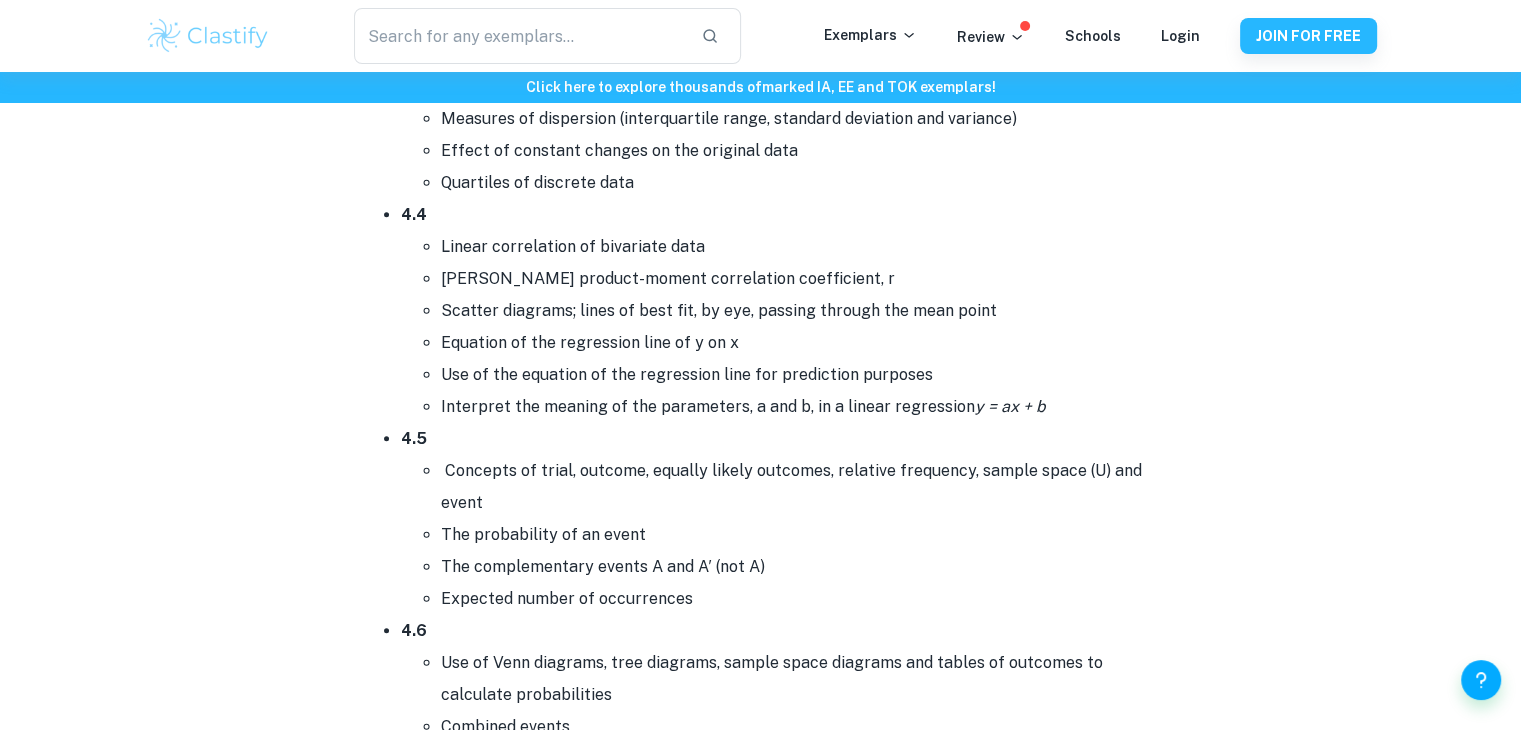 click on "The complementary events A and A′ (not A)" at bounding box center (801, 567) 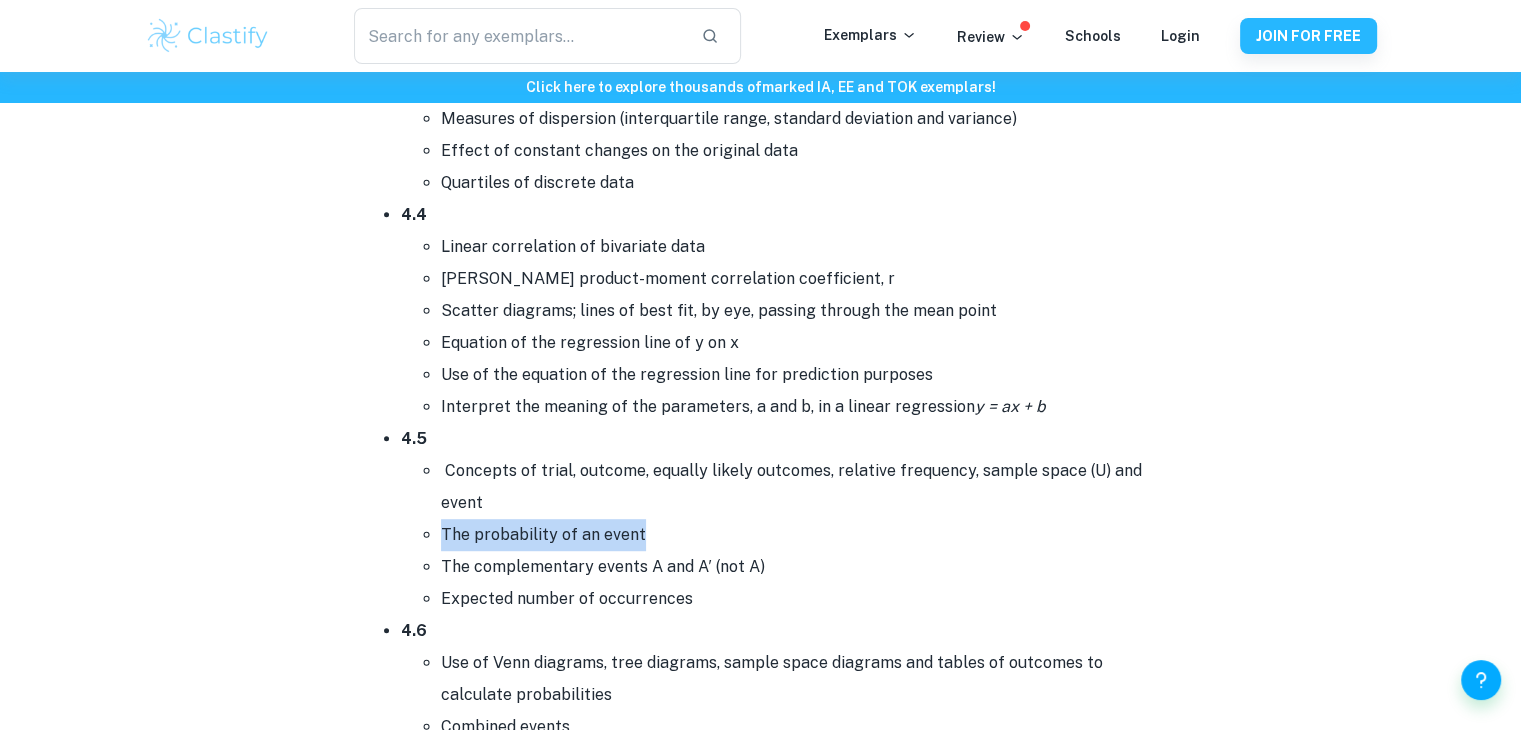 drag, startPoint x: 442, startPoint y: 528, endPoint x: 660, endPoint y: 530, distance: 218.00917 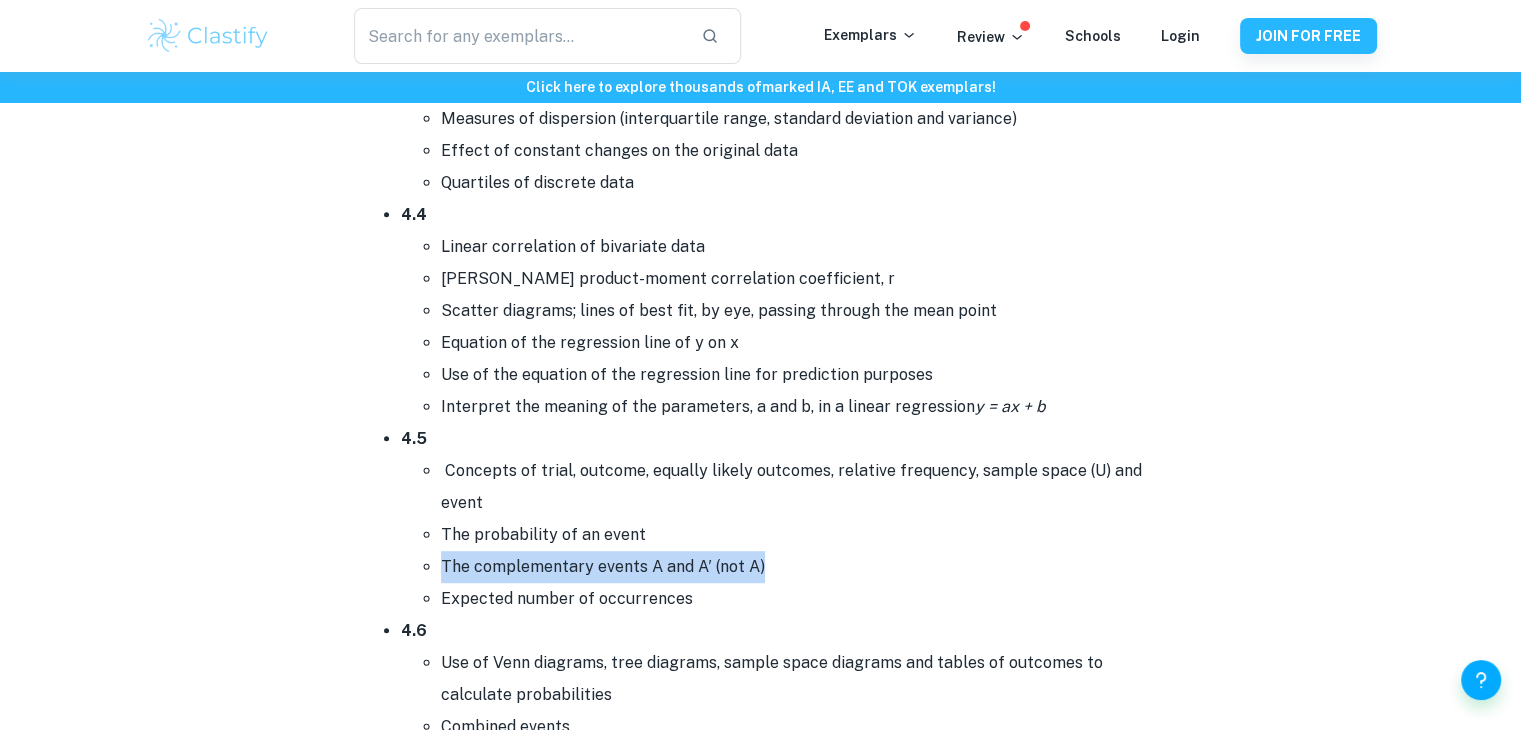 drag, startPoint x: 440, startPoint y: 556, endPoint x: 796, endPoint y: 561, distance: 356.03513 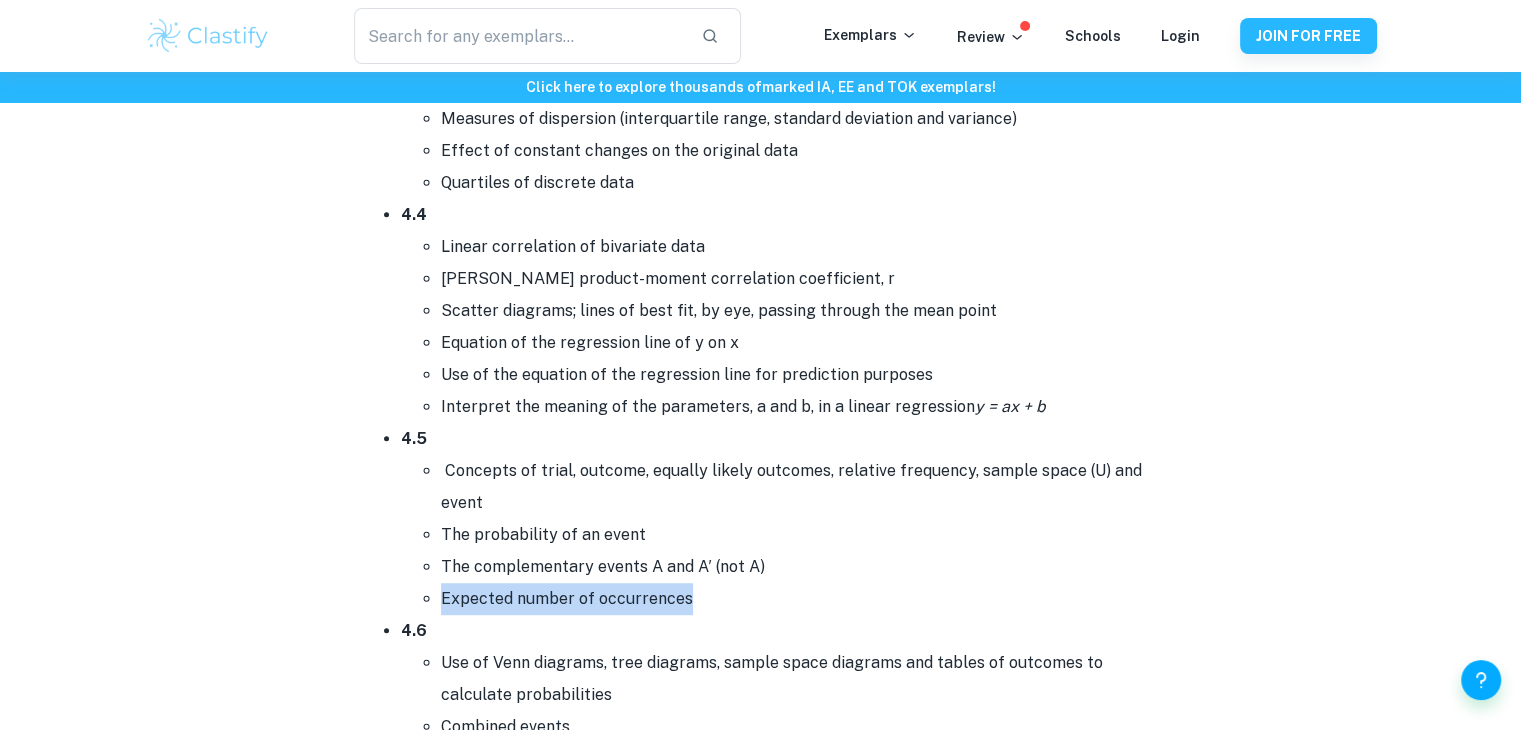 drag, startPoint x: 437, startPoint y: 589, endPoint x: 708, endPoint y: 579, distance: 271.18445 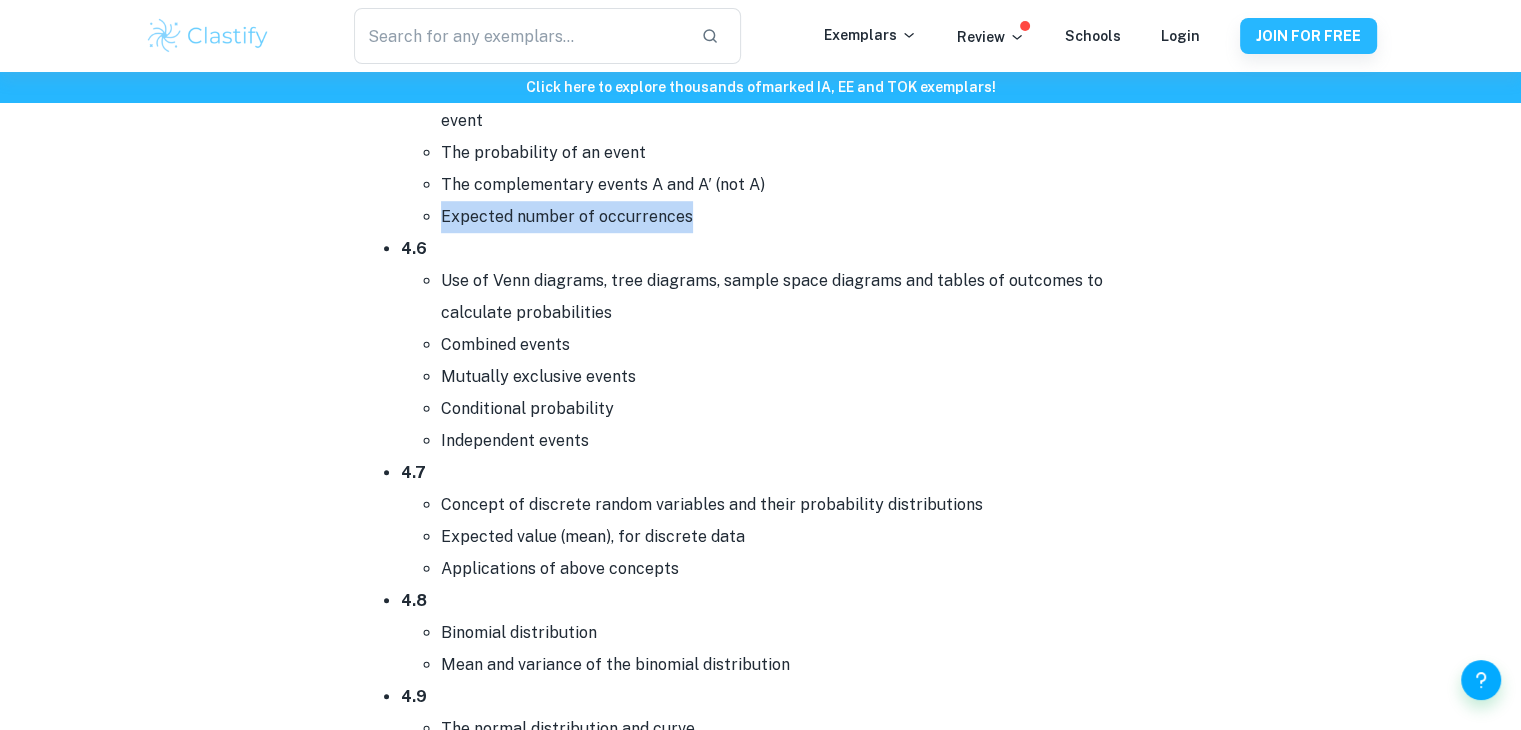 scroll, scrollTop: 9030, scrollLeft: 0, axis: vertical 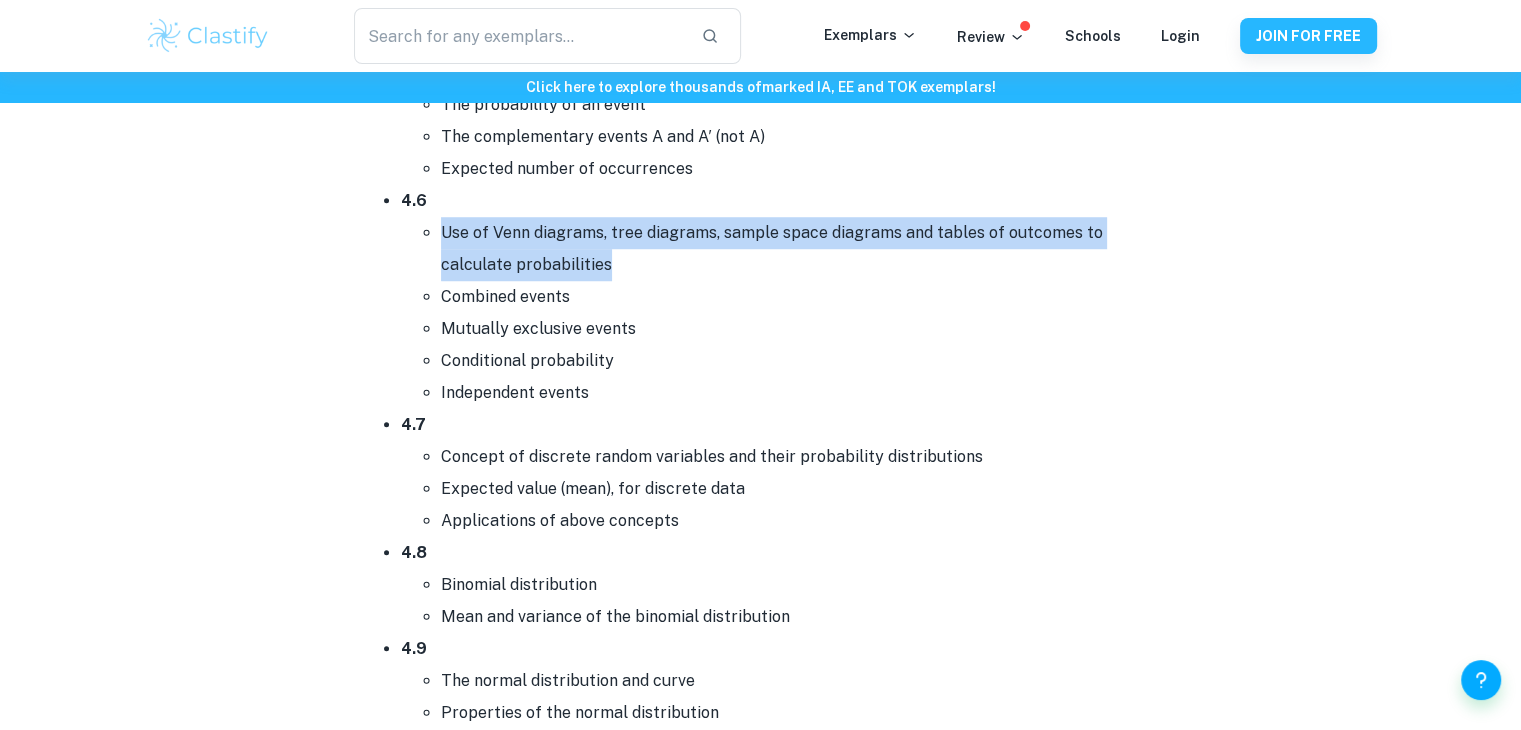 drag, startPoint x: 444, startPoint y: 225, endPoint x: 608, endPoint y: 253, distance: 166.37308 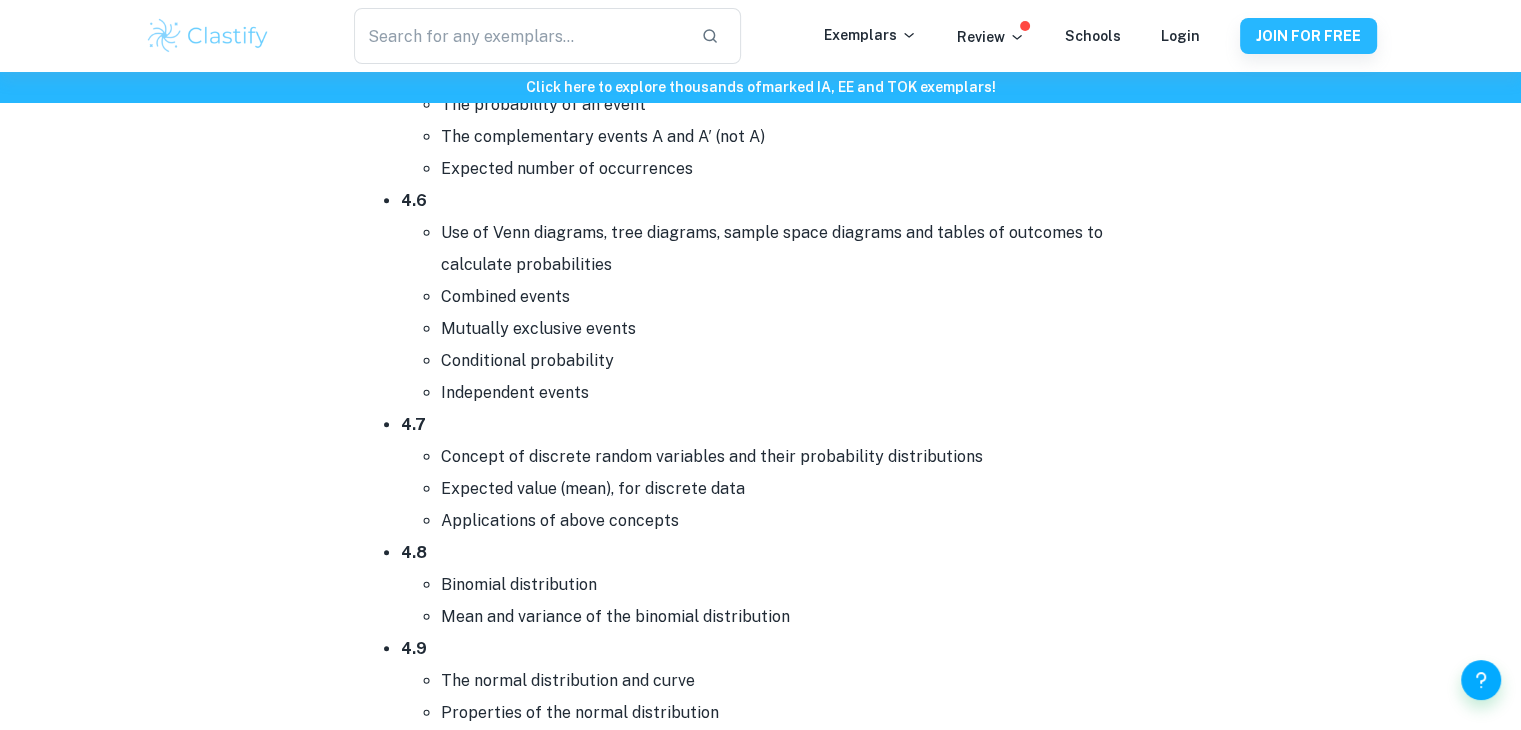 drag, startPoint x: 442, startPoint y: 290, endPoint x: 593, endPoint y: 285, distance: 151.08276 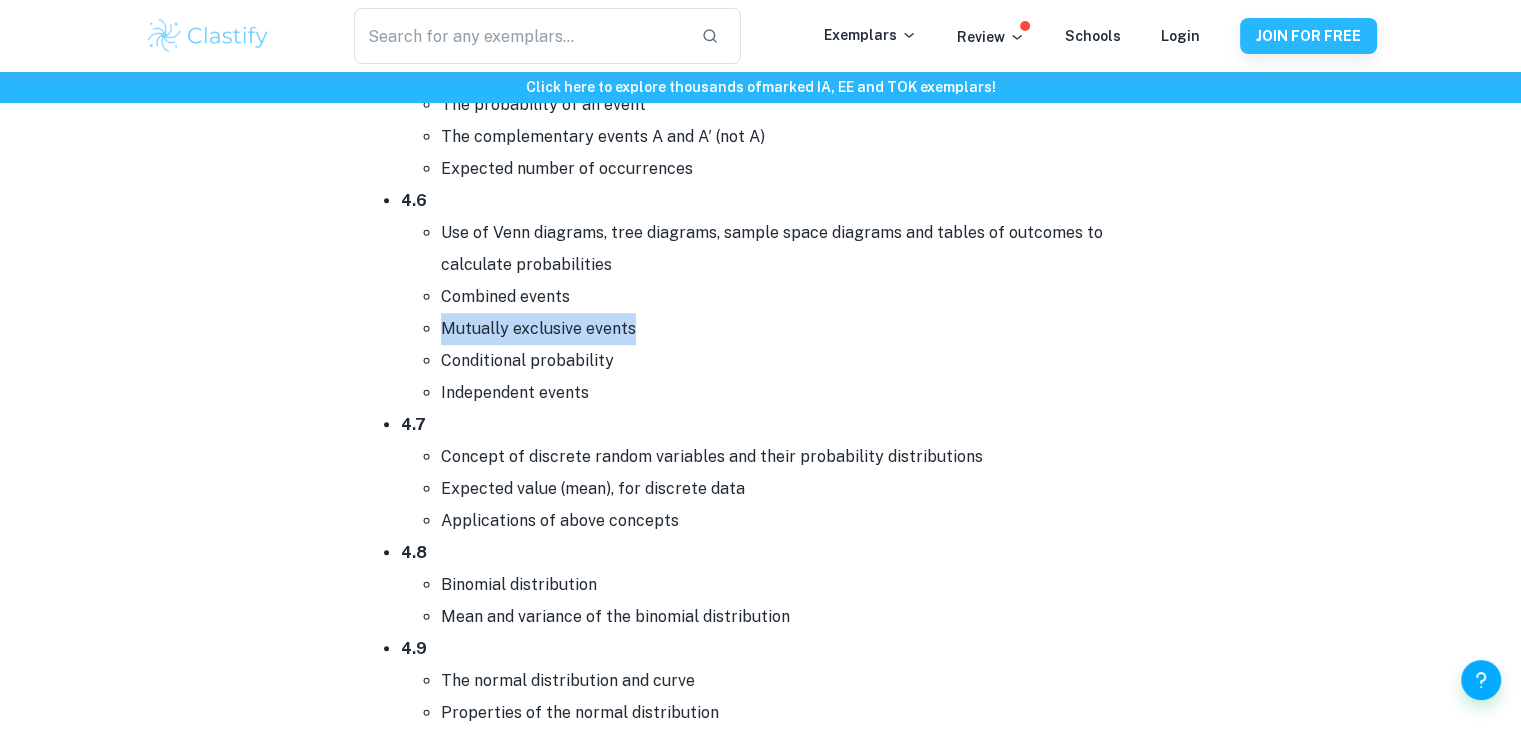 drag, startPoint x: 440, startPoint y: 317, endPoint x: 649, endPoint y: 319, distance: 209.00957 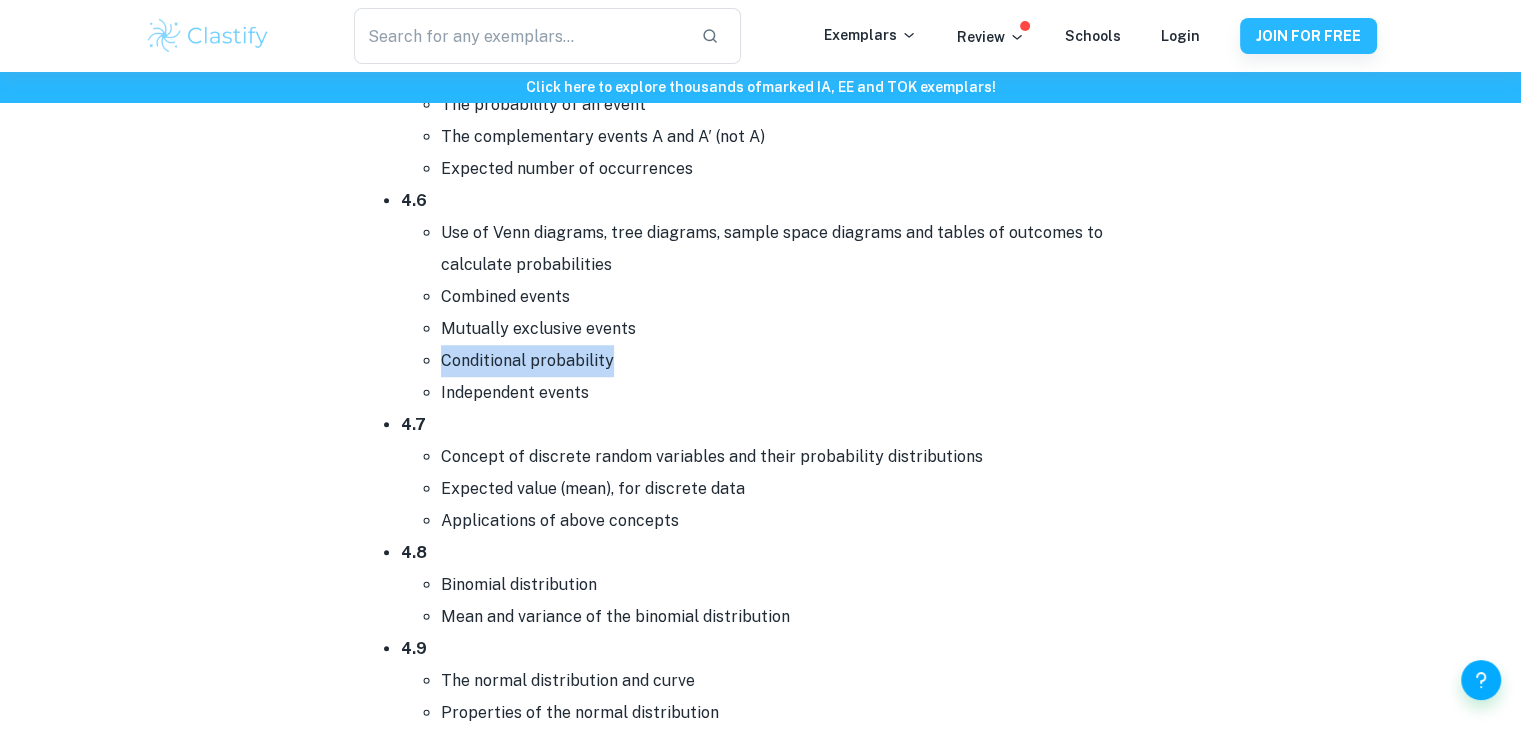 drag, startPoint x: 436, startPoint y: 349, endPoint x: 667, endPoint y: 354, distance: 231.05411 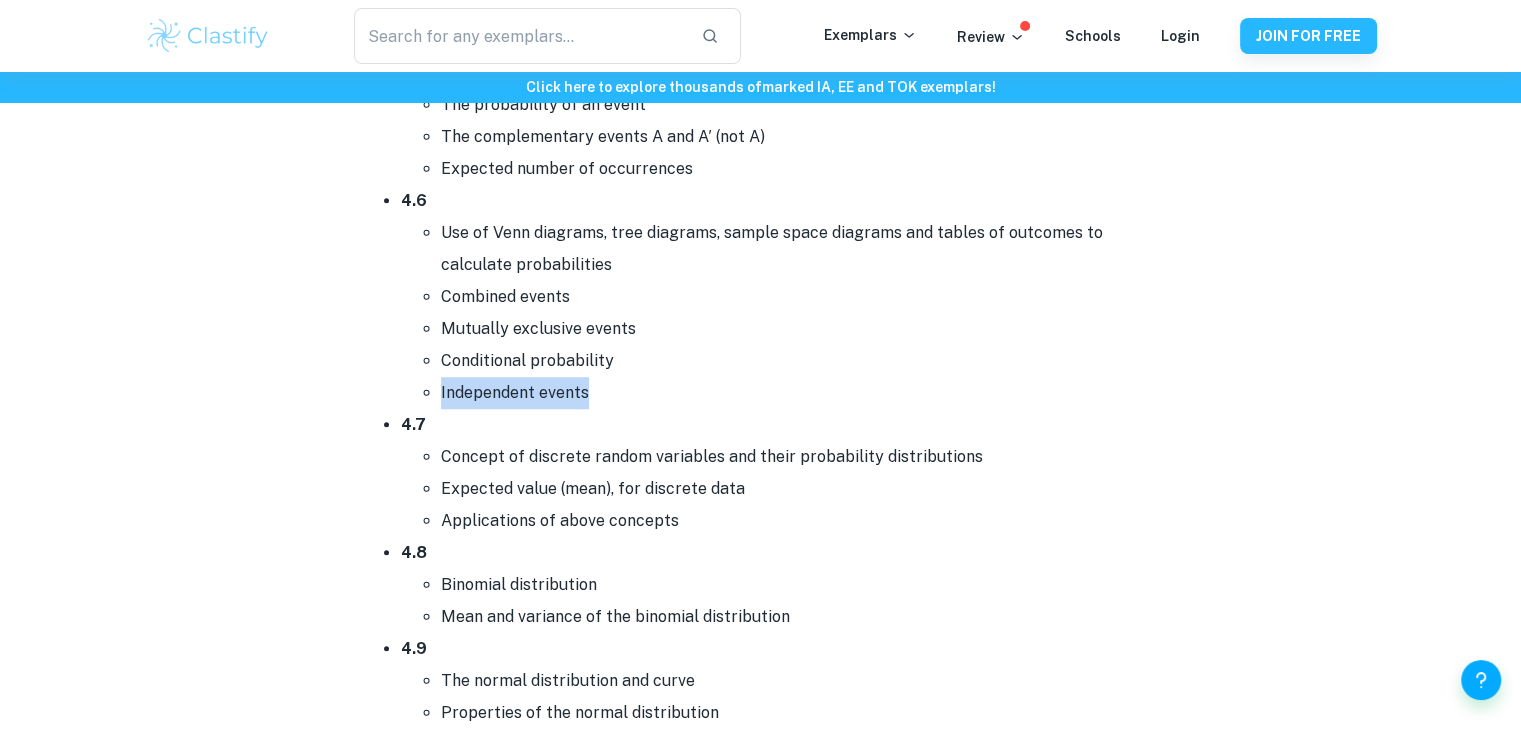 drag, startPoint x: 431, startPoint y: 377, endPoint x: 590, endPoint y: 389, distance: 159.4522 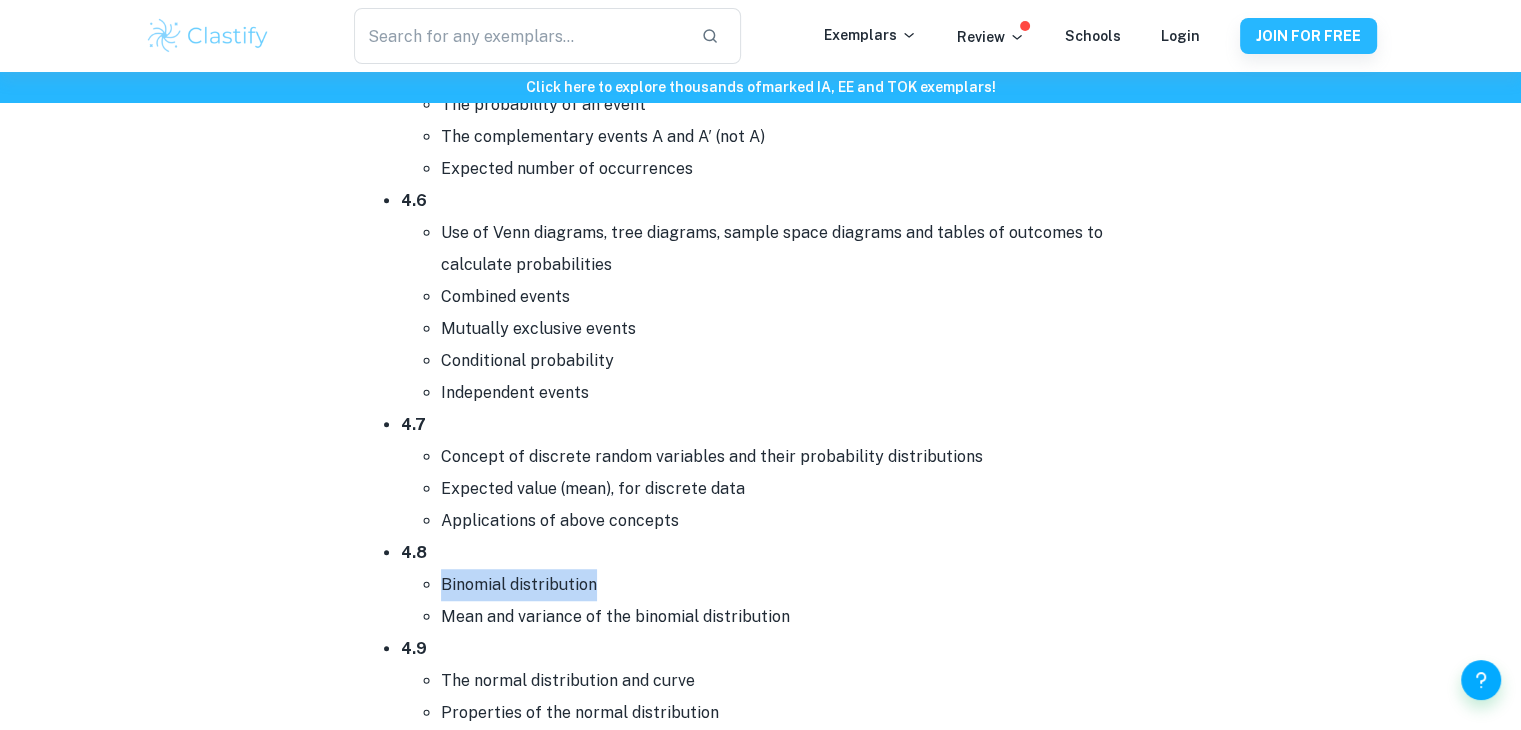 drag, startPoint x: 440, startPoint y: 576, endPoint x: 597, endPoint y: 574, distance: 157.01274 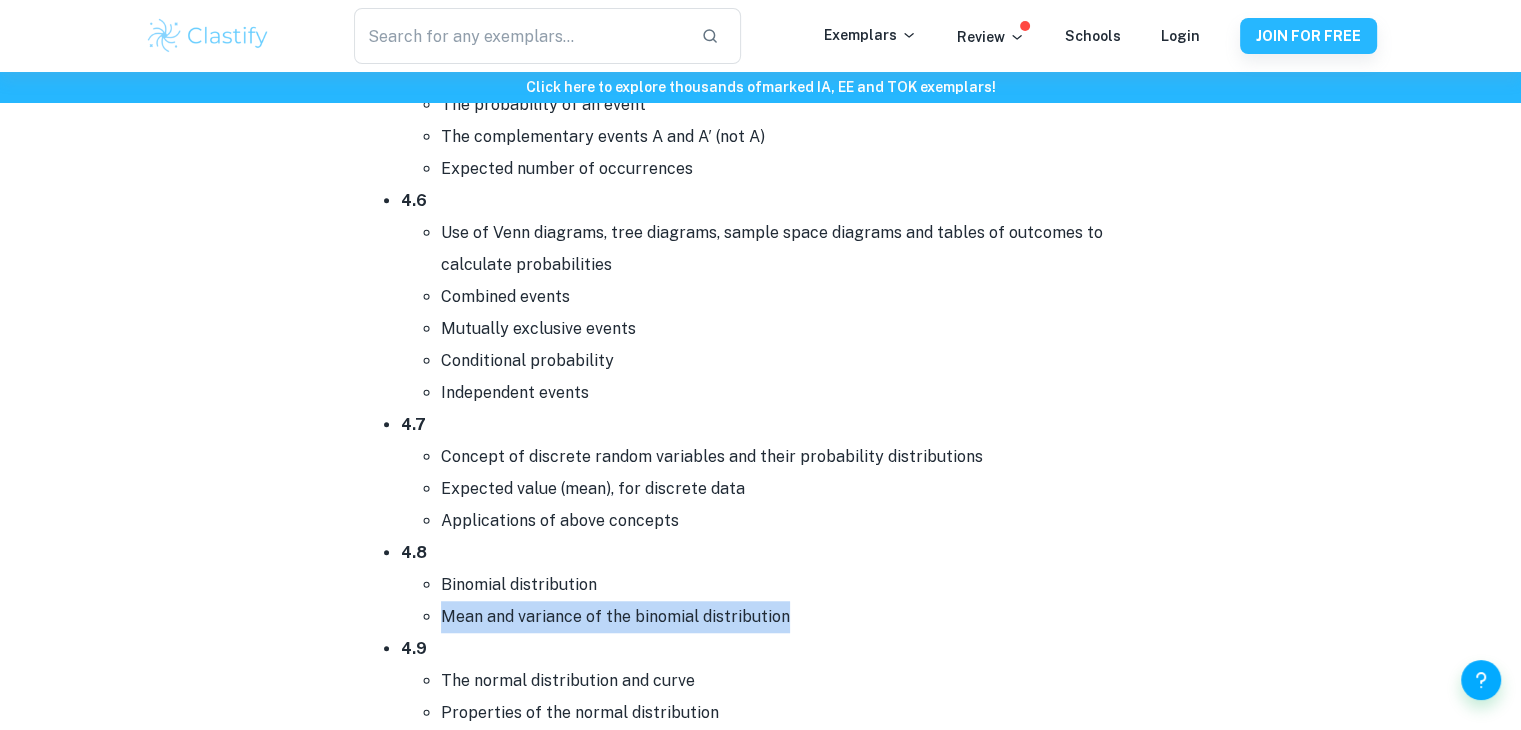 drag, startPoint x: 445, startPoint y: 604, endPoint x: 805, endPoint y: 606, distance: 360.00555 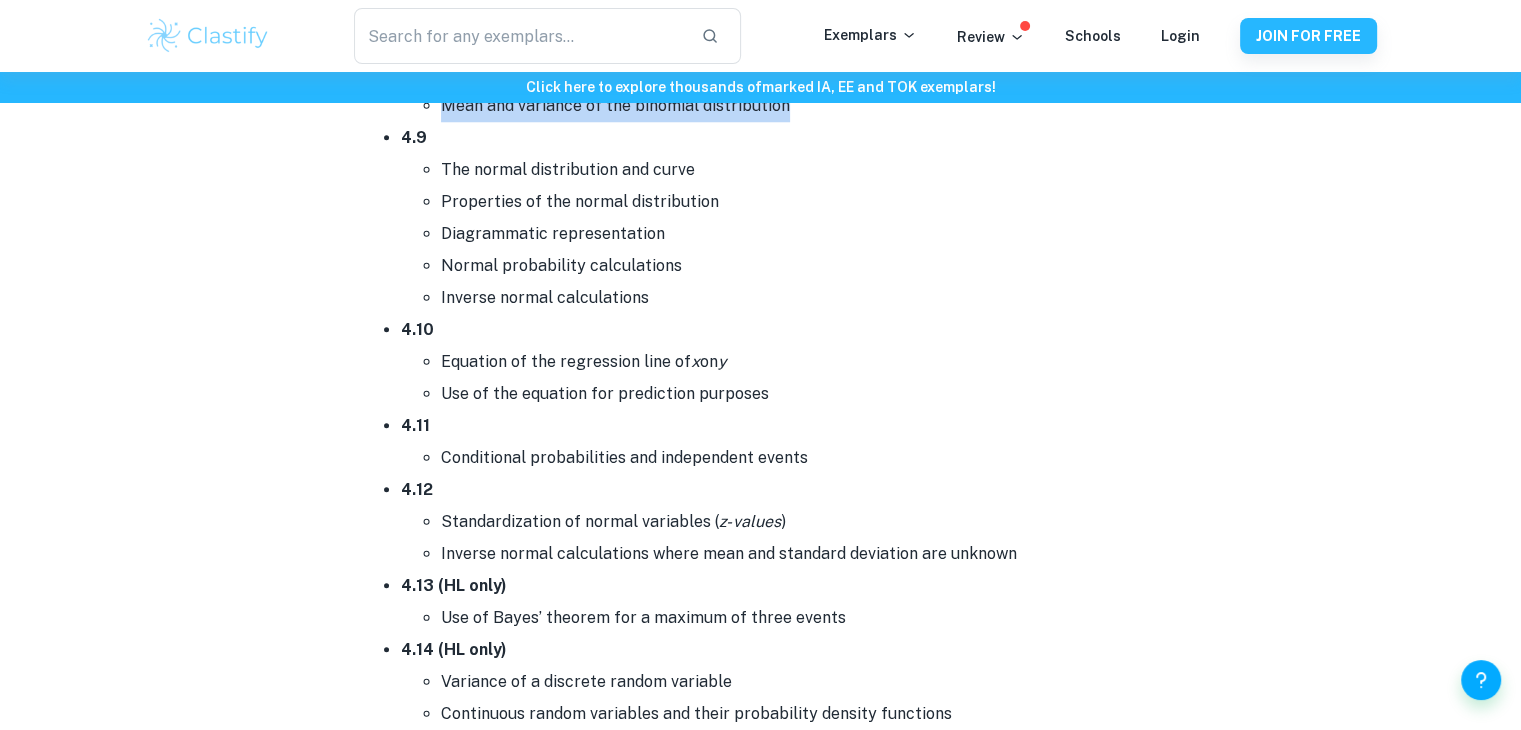 scroll, scrollTop: 9589, scrollLeft: 0, axis: vertical 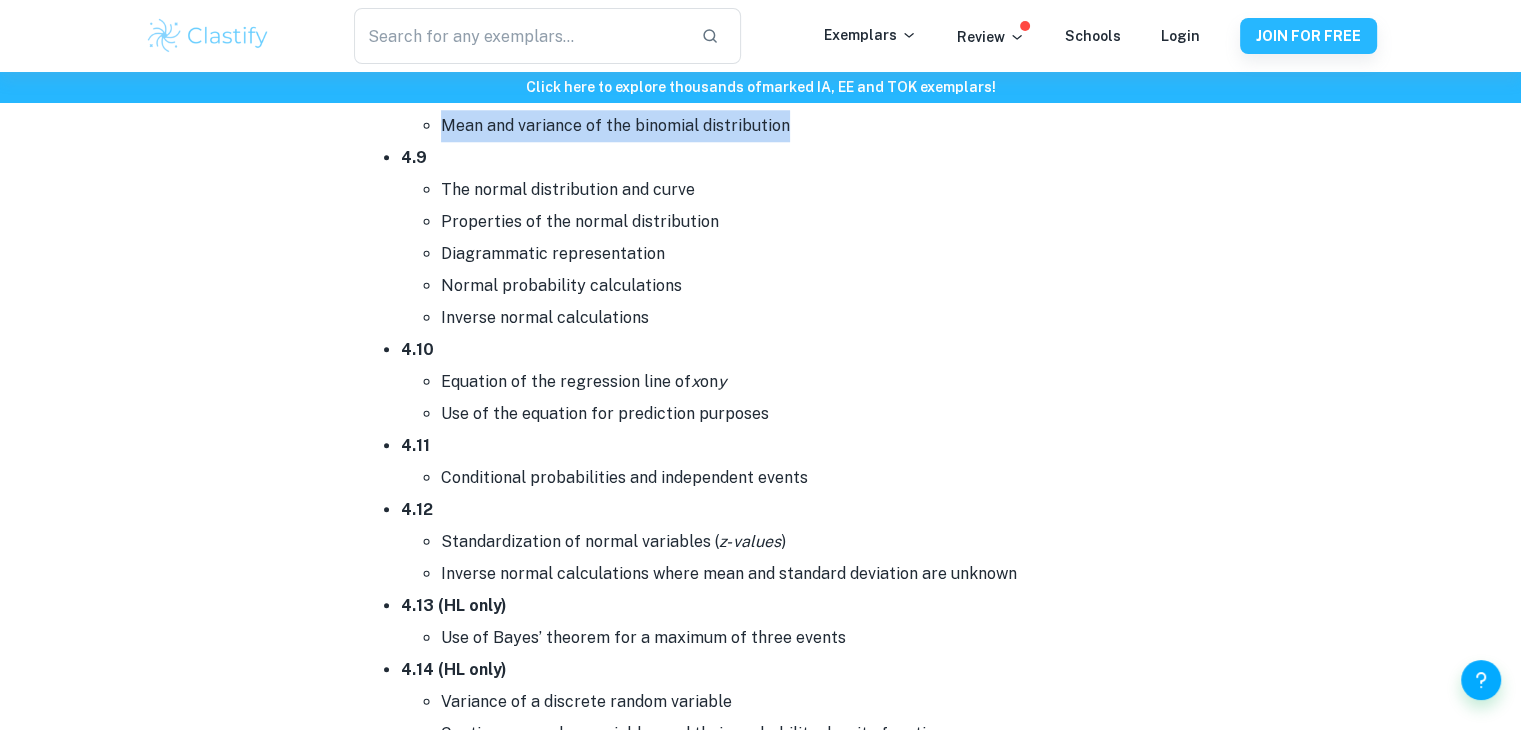 drag, startPoint x: 439, startPoint y: 178, endPoint x: 708, endPoint y: 184, distance: 269.0669 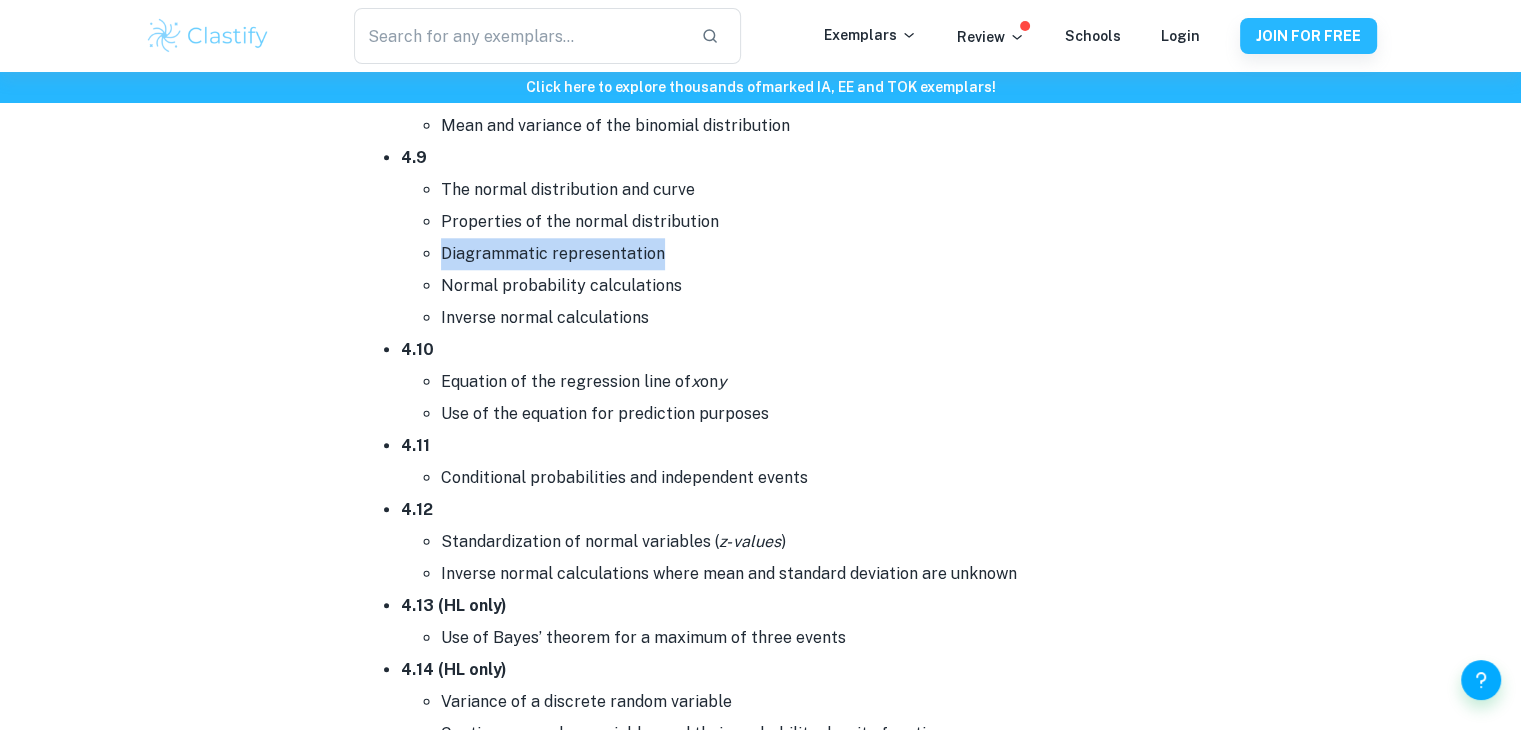 drag, startPoint x: 442, startPoint y: 239, endPoint x: 711, endPoint y: 253, distance: 269.36407 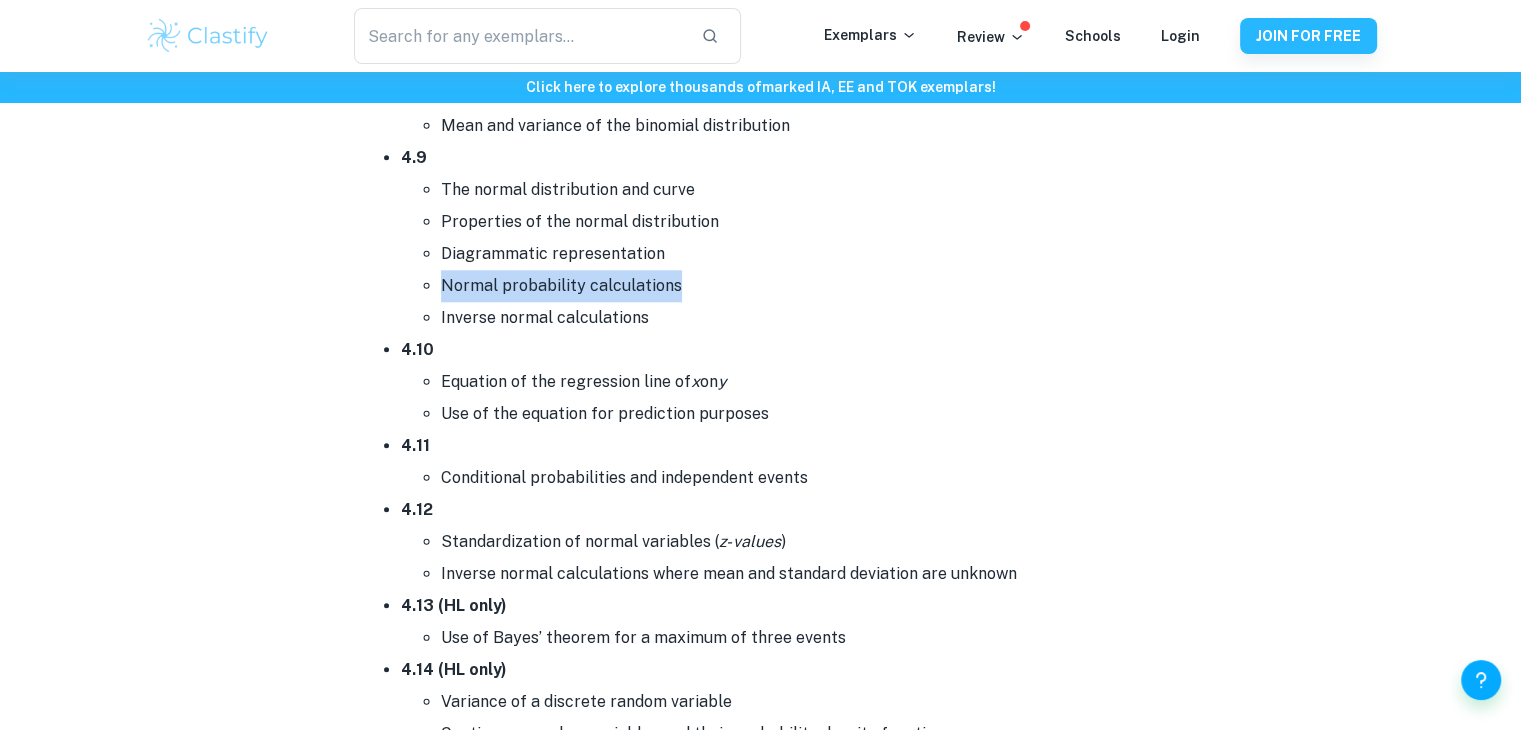 drag, startPoint x: 444, startPoint y: 274, endPoint x: 723, endPoint y: 280, distance: 279.0645 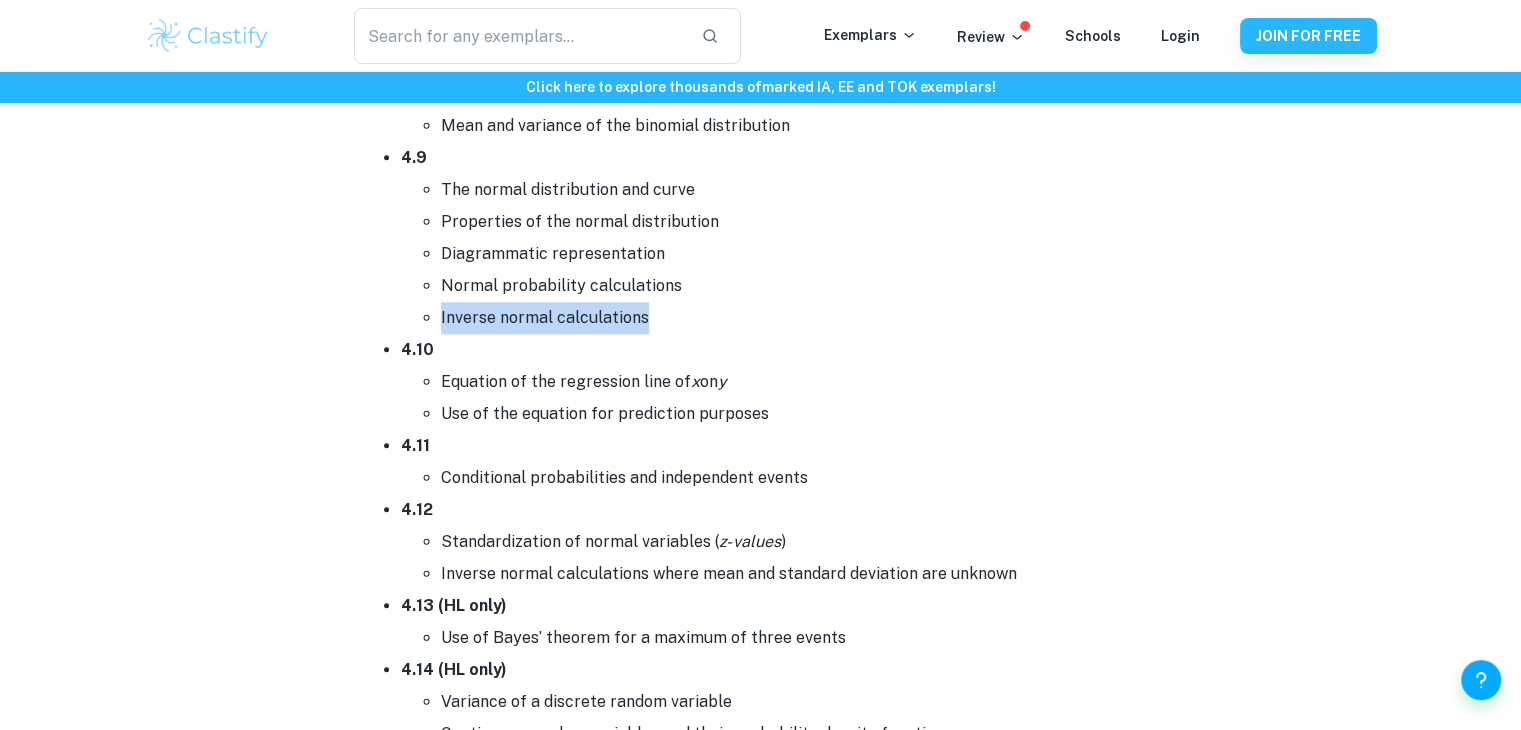 drag, startPoint x: 436, startPoint y: 301, endPoint x: 676, endPoint y: 291, distance: 240.20824 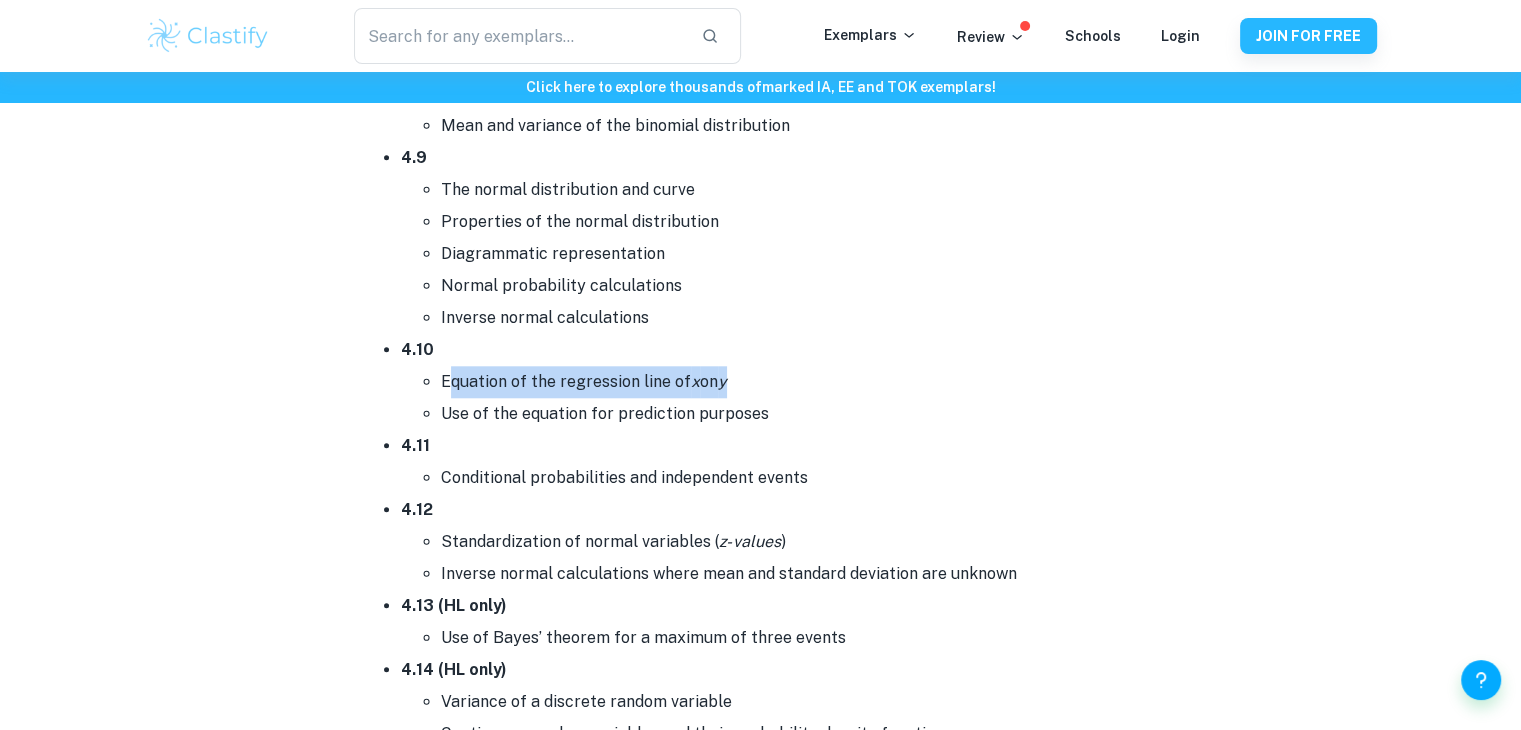 drag, startPoint x: 445, startPoint y: 373, endPoint x: 764, endPoint y: 372, distance: 319.00156 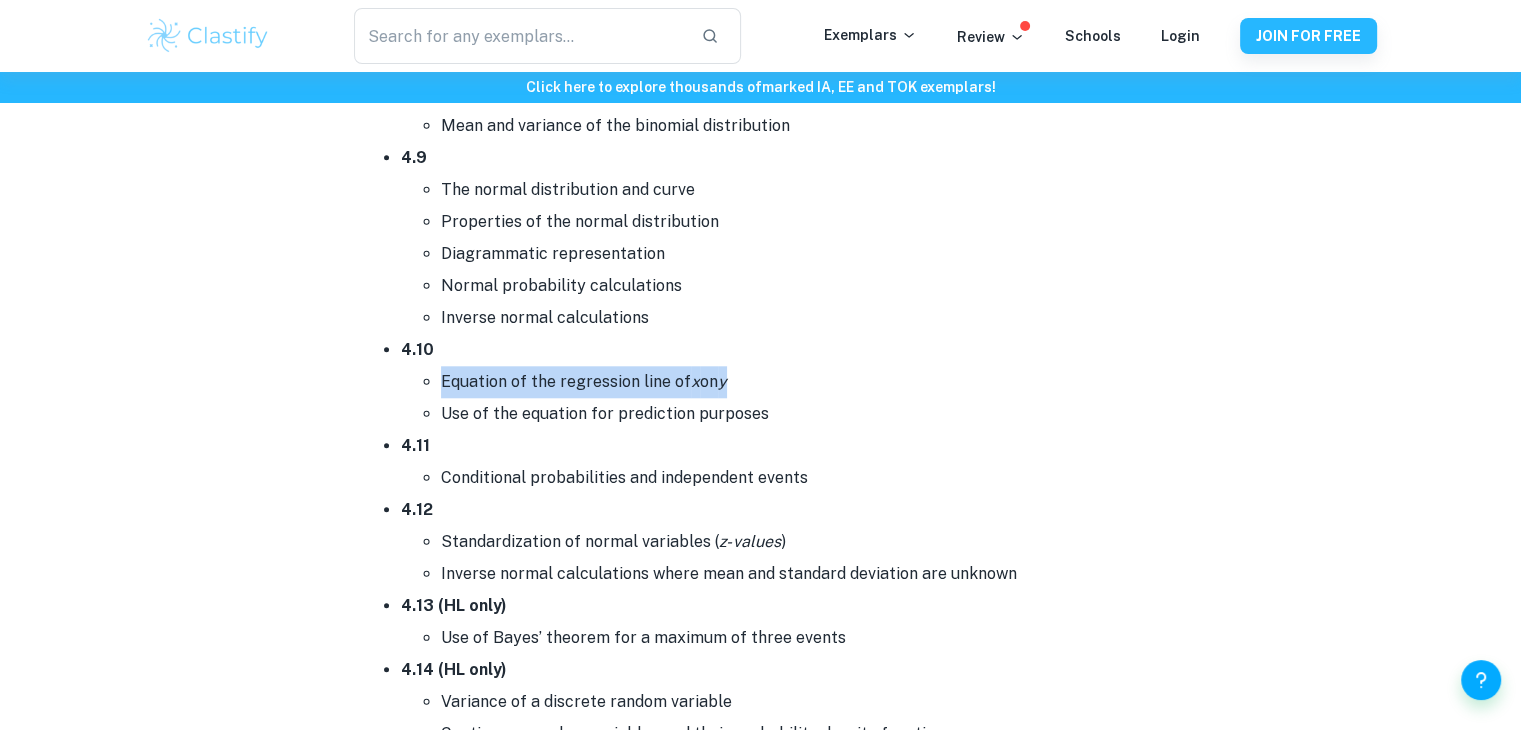drag, startPoint x: 440, startPoint y: 369, endPoint x: 733, endPoint y: 371, distance: 293.00684 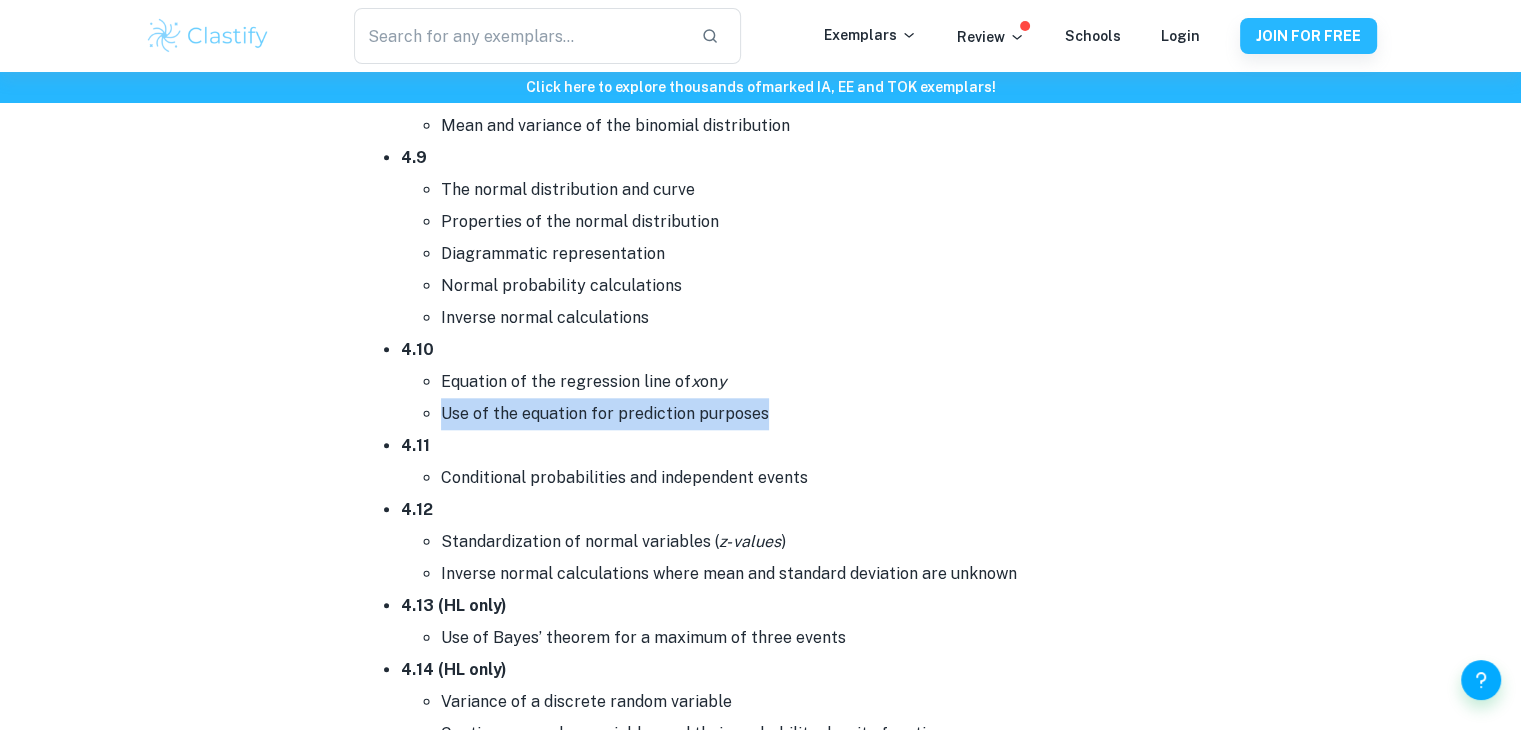 drag, startPoint x: 437, startPoint y: 404, endPoint x: 820, endPoint y: 418, distance: 383.2558 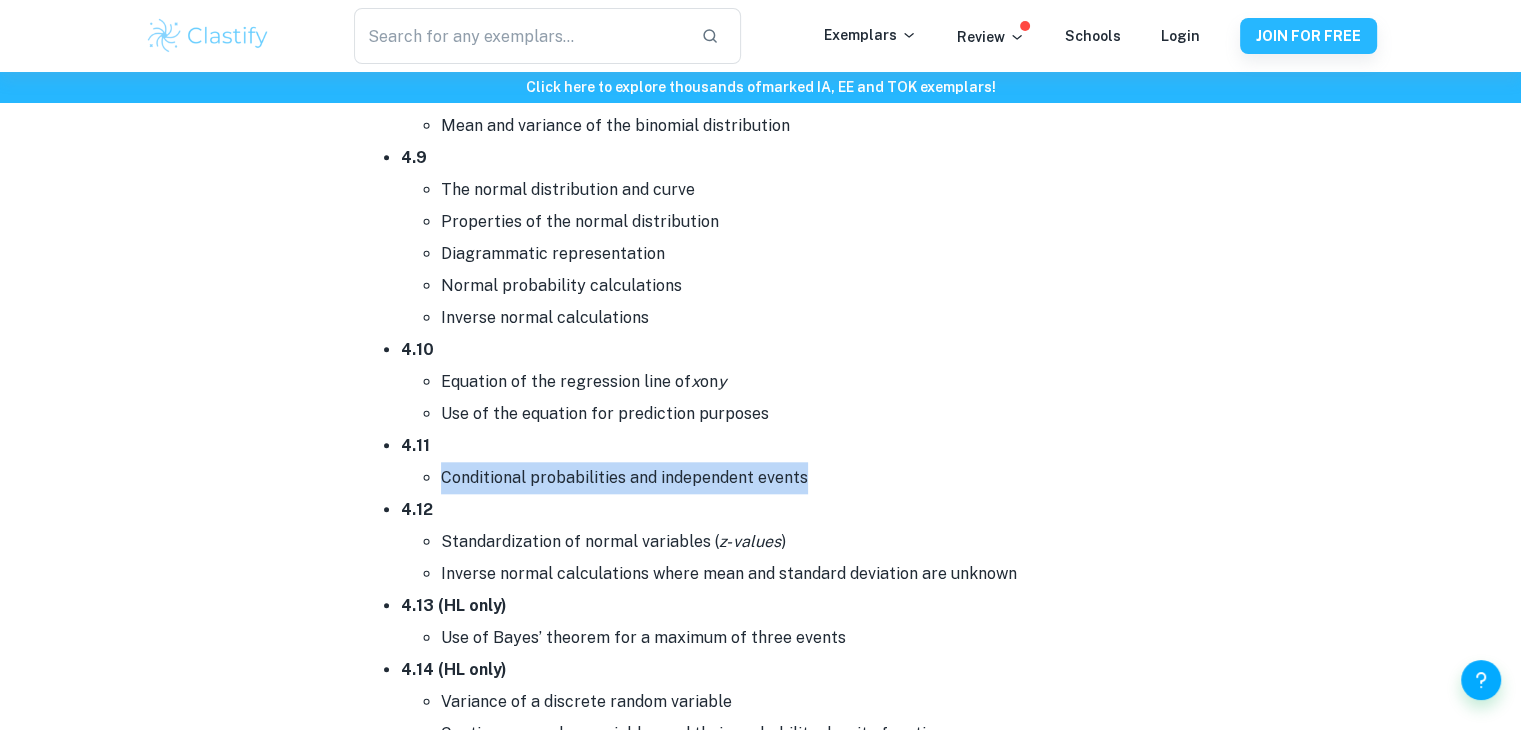 drag, startPoint x: 434, startPoint y: 474, endPoint x: 827, endPoint y: 473, distance: 393.00128 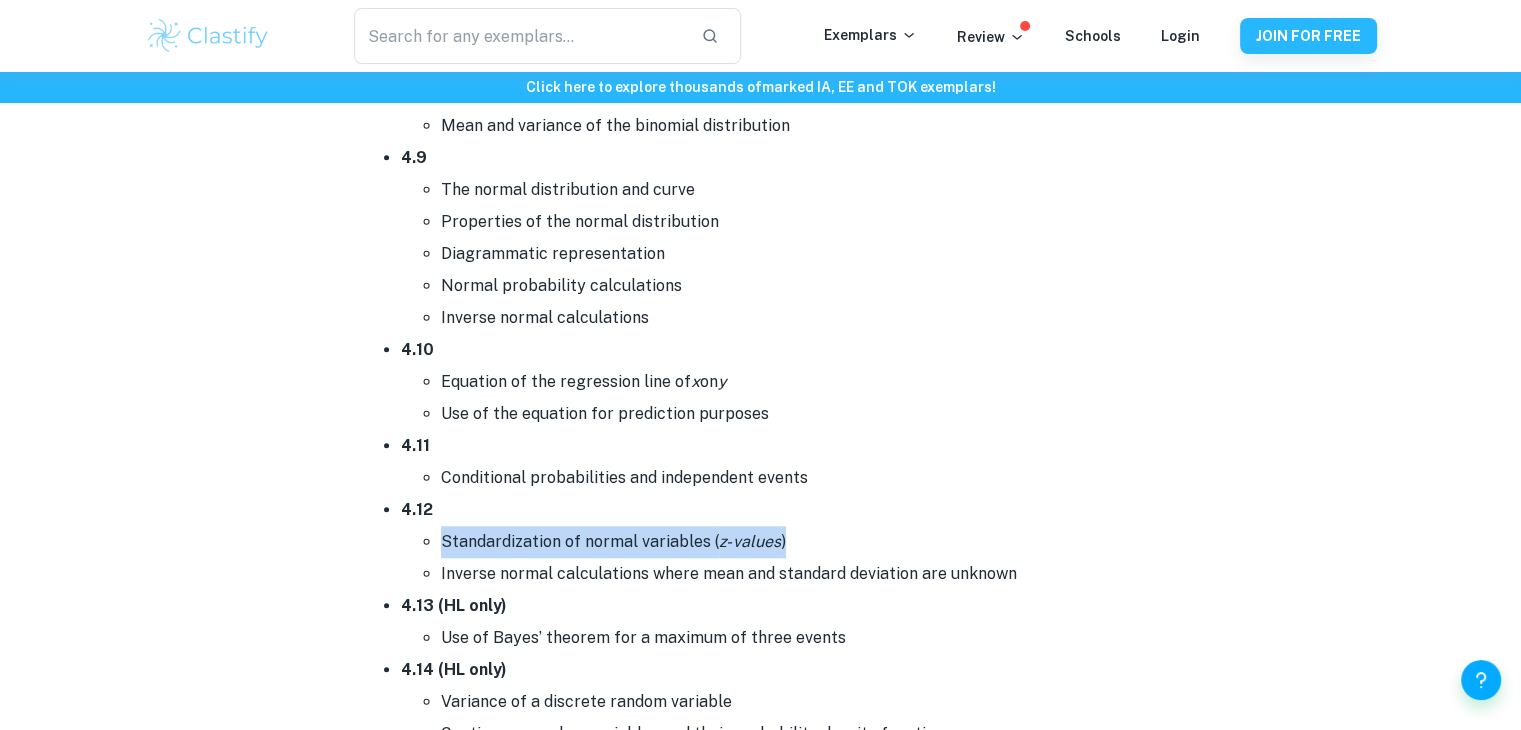 drag, startPoint x: 440, startPoint y: 524, endPoint x: 799, endPoint y: 527, distance: 359.01254 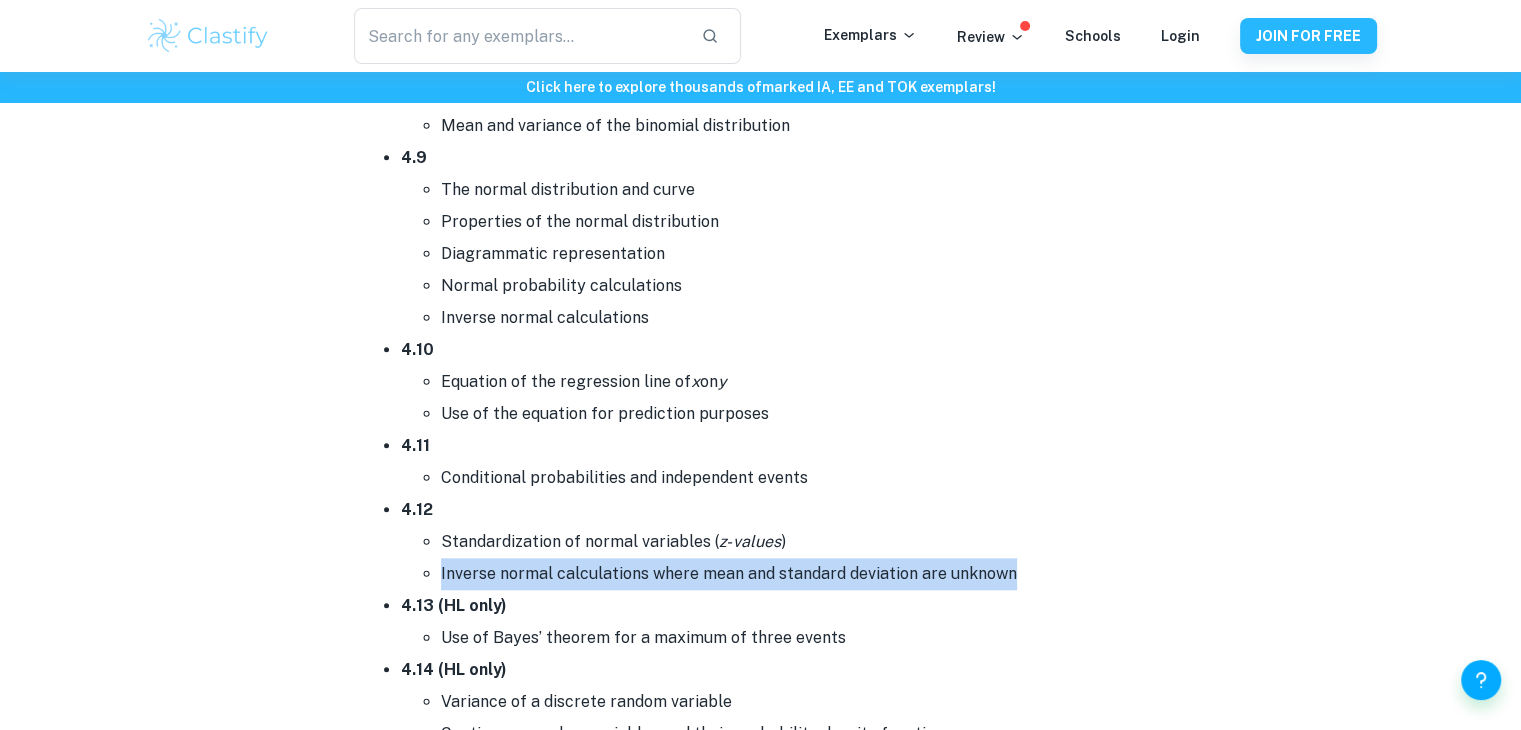 drag, startPoint x: 440, startPoint y: 565, endPoint x: 1012, endPoint y: 549, distance: 572.22375 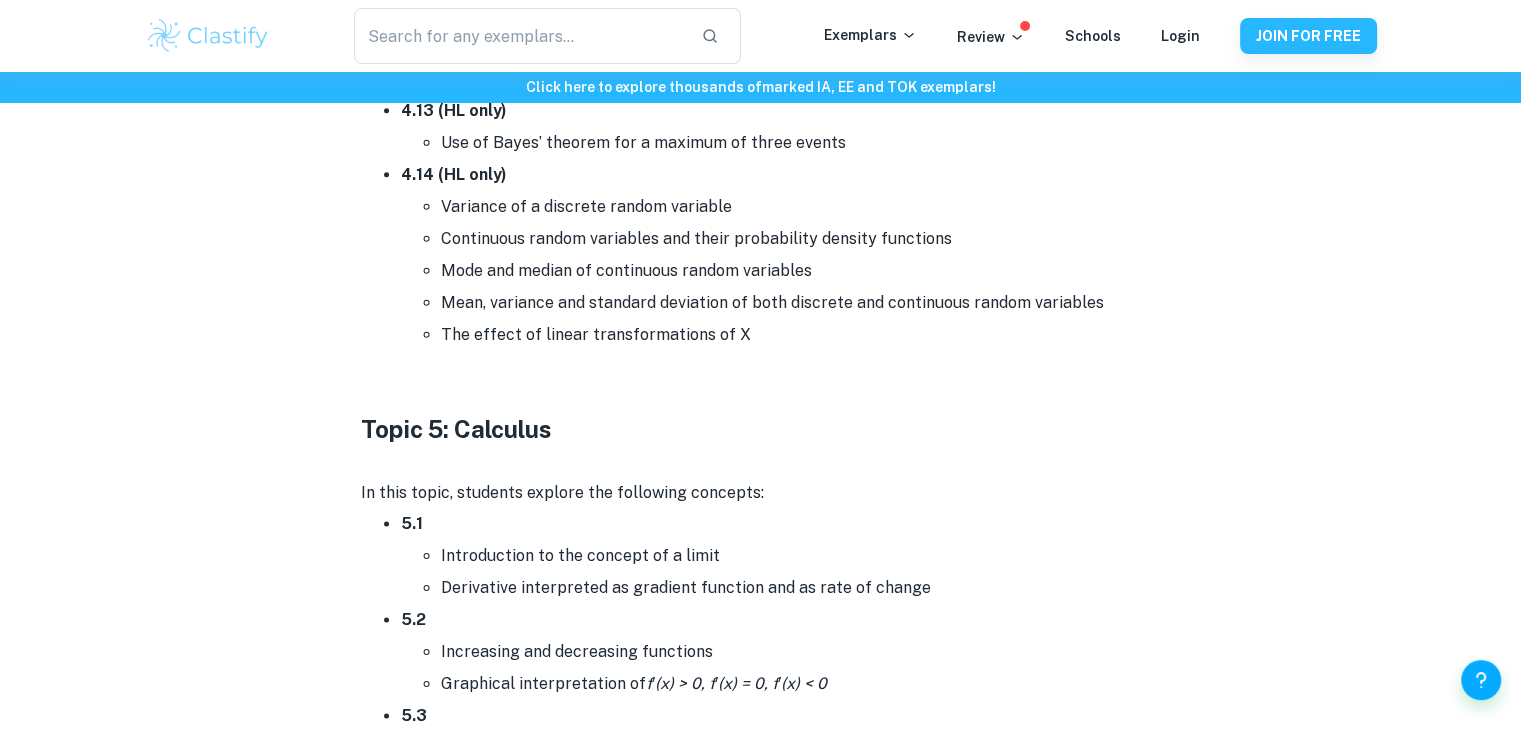 scroll, scrollTop: 9984, scrollLeft: 0, axis: vertical 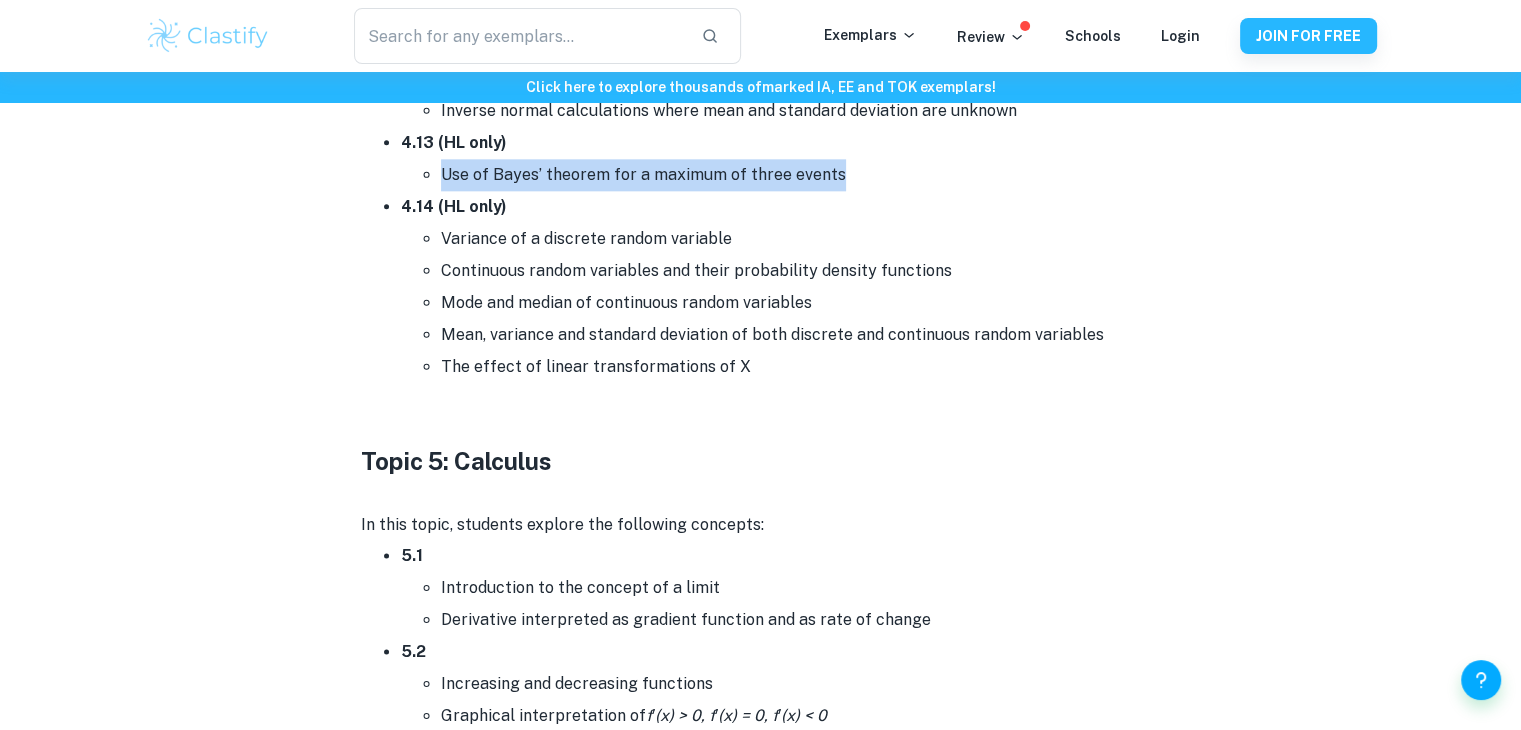 drag, startPoint x: 436, startPoint y: 164, endPoint x: 855, endPoint y: 154, distance: 419.11932 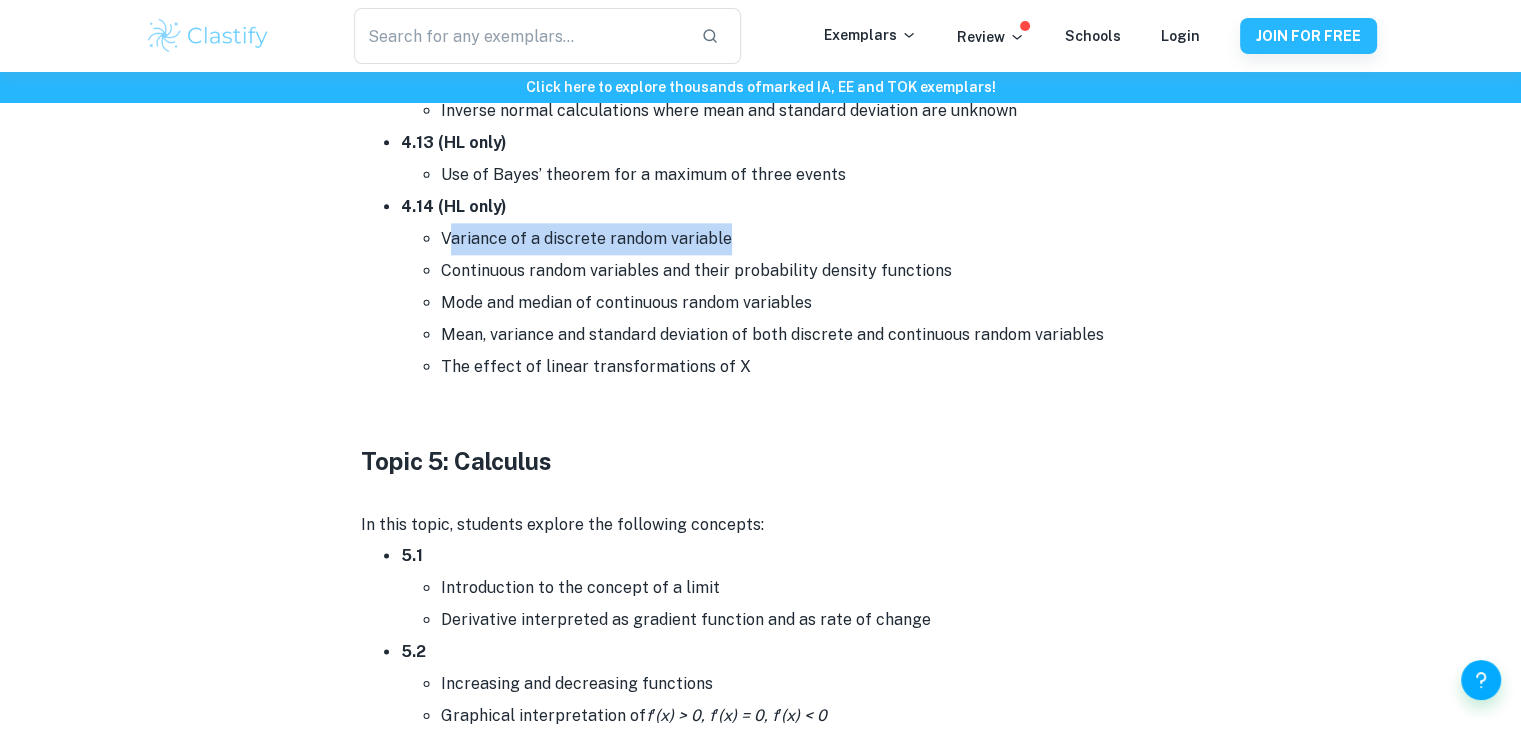 drag, startPoint x: 445, startPoint y: 220, endPoint x: 808, endPoint y: 226, distance: 363.0496 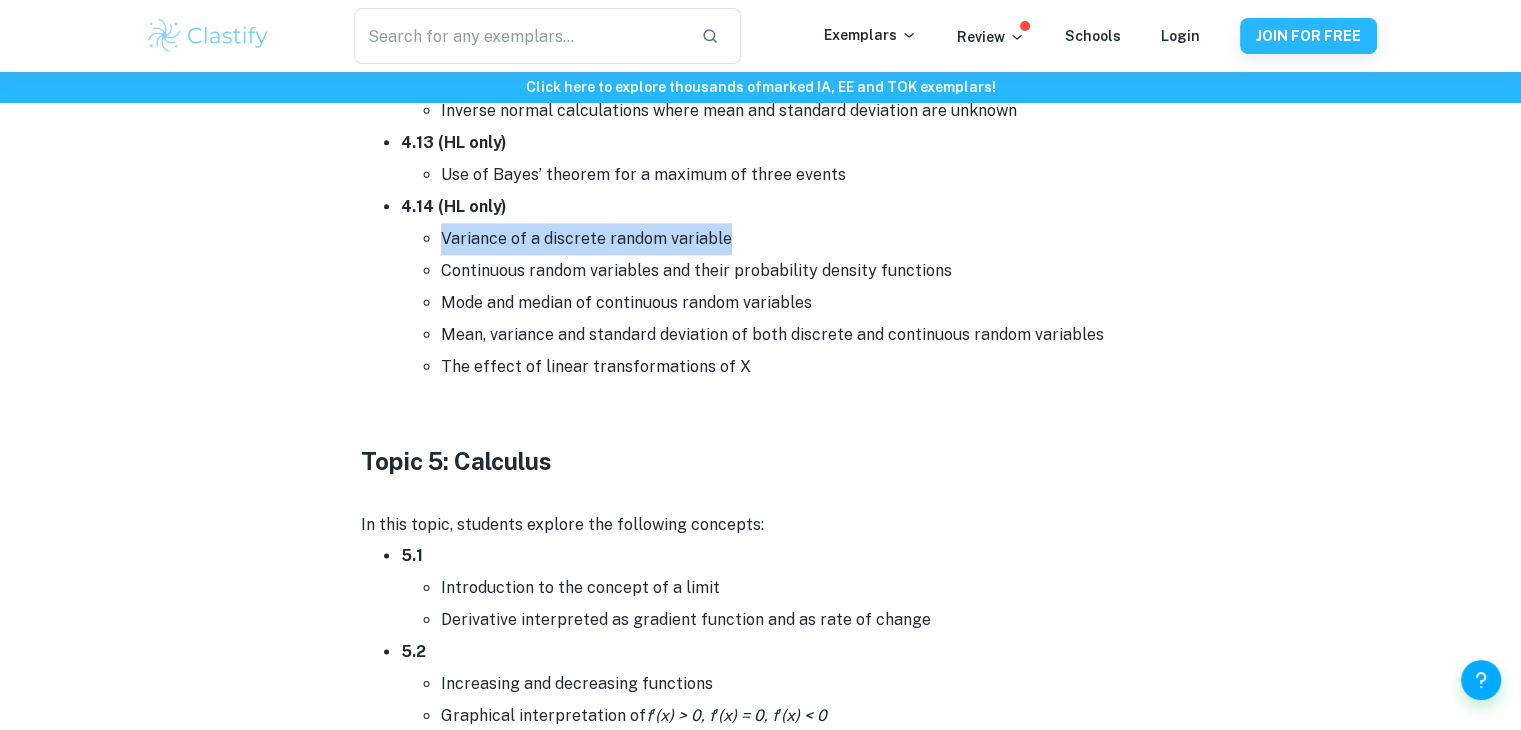 drag, startPoint x: 437, startPoint y: 230, endPoint x: 731, endPoint y: 240, distance: 294.17 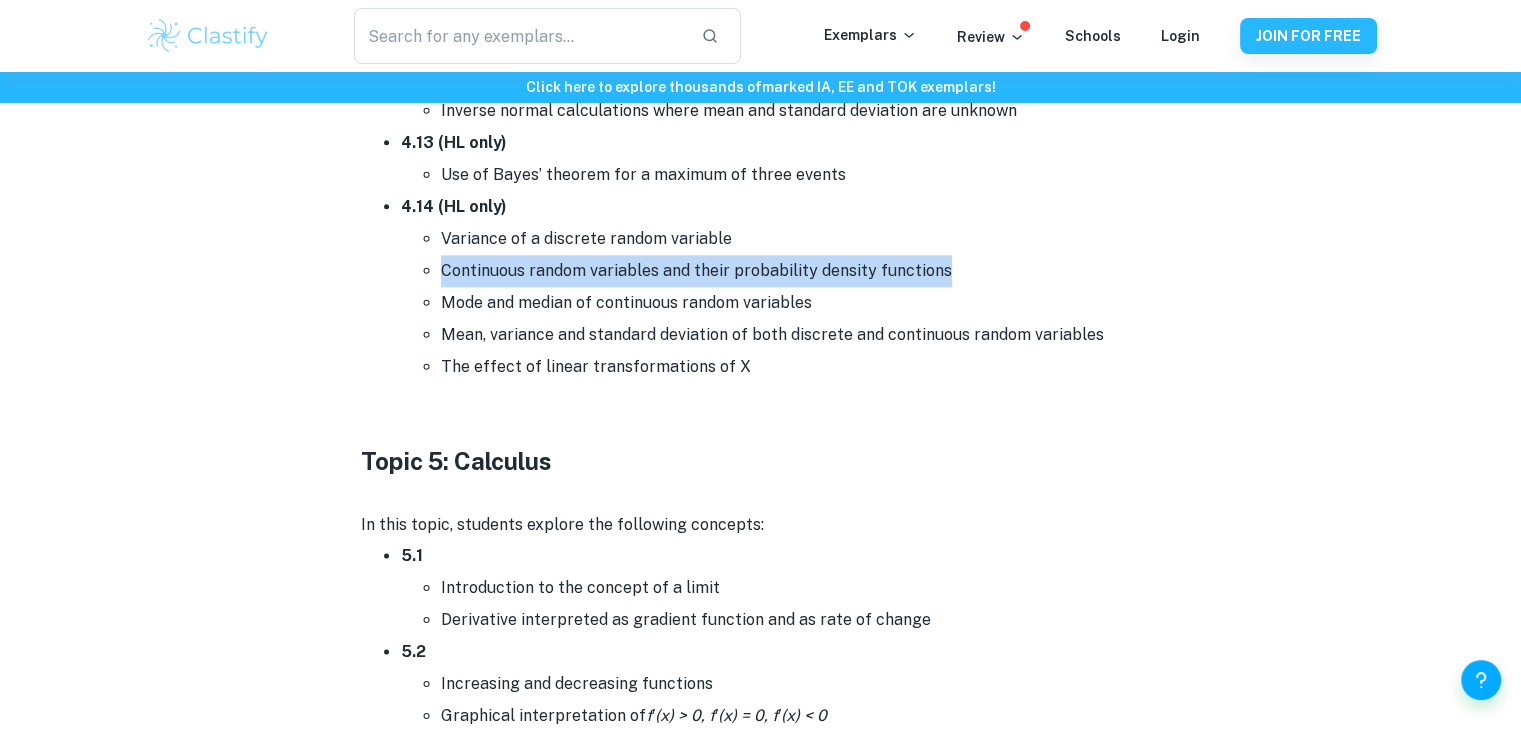 drag, startPoint x: 440, startPoint y: 267, endPoint x: 971, endPoint y: 261, distance: 531.0339 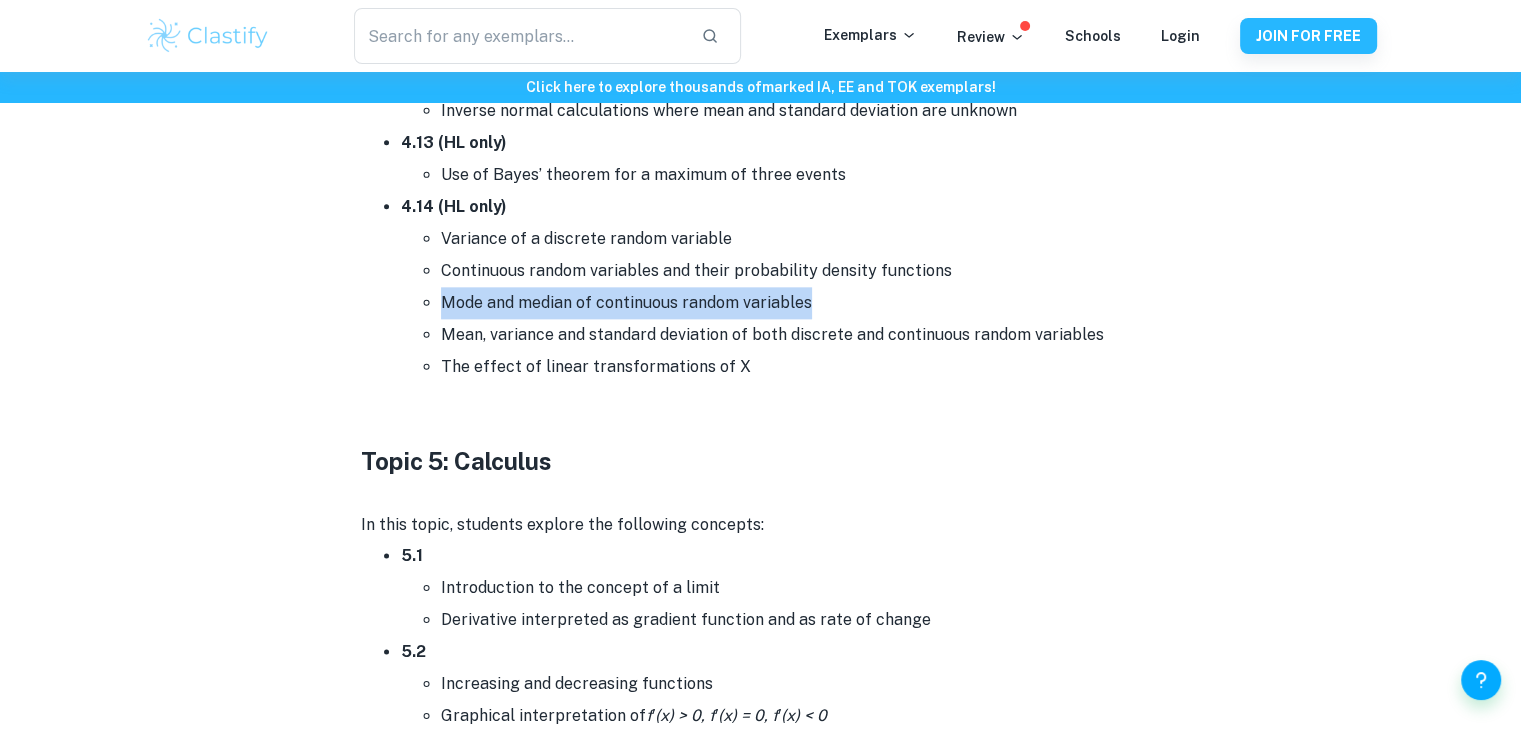 drag, startPoint x: 436, startPoint y: 294, endPoint x: 805, endPoint y: 293, distance: 369.00134 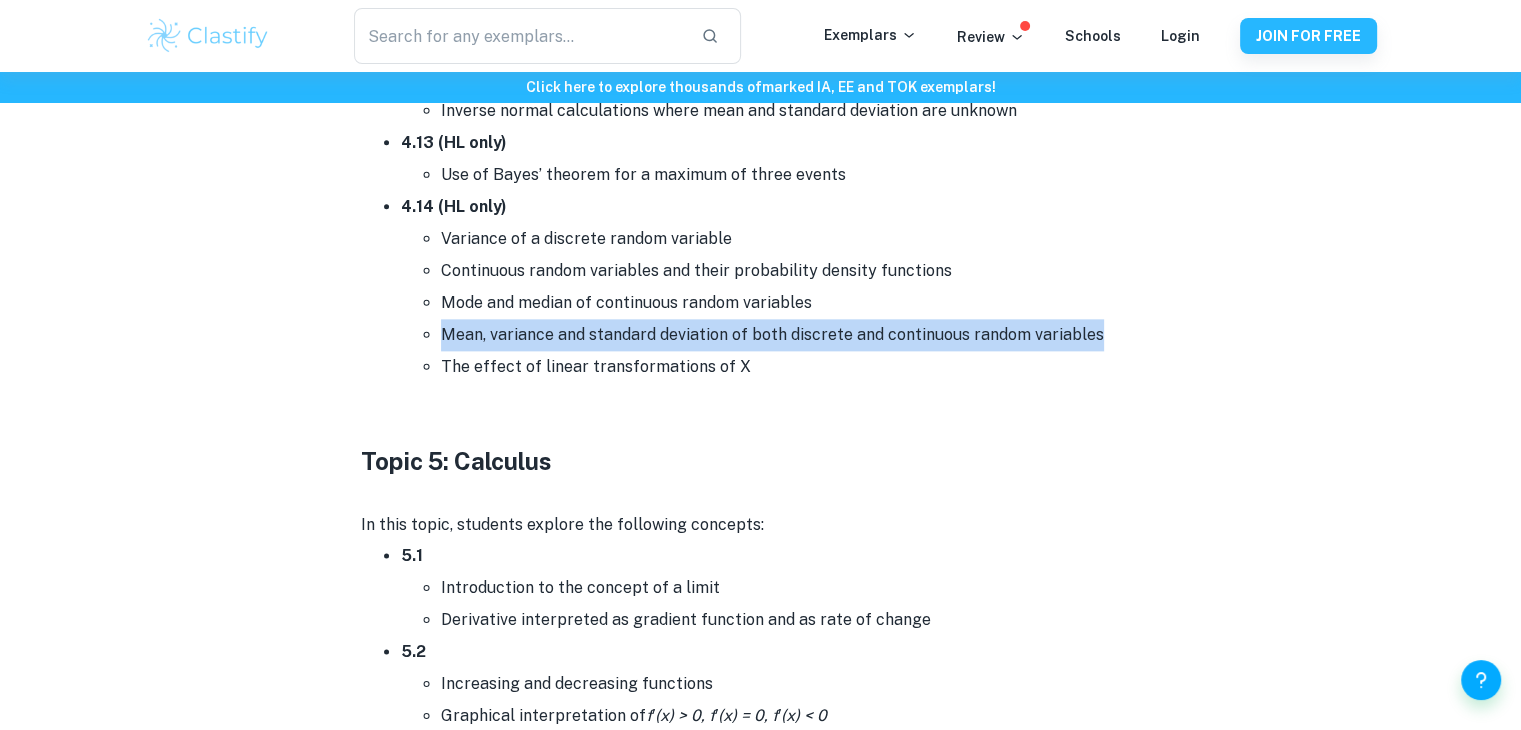 drag, startPoint x: 440, startPoint y: 319, endPoint x: 1139, endPoint y: 313, distance: 699.02576 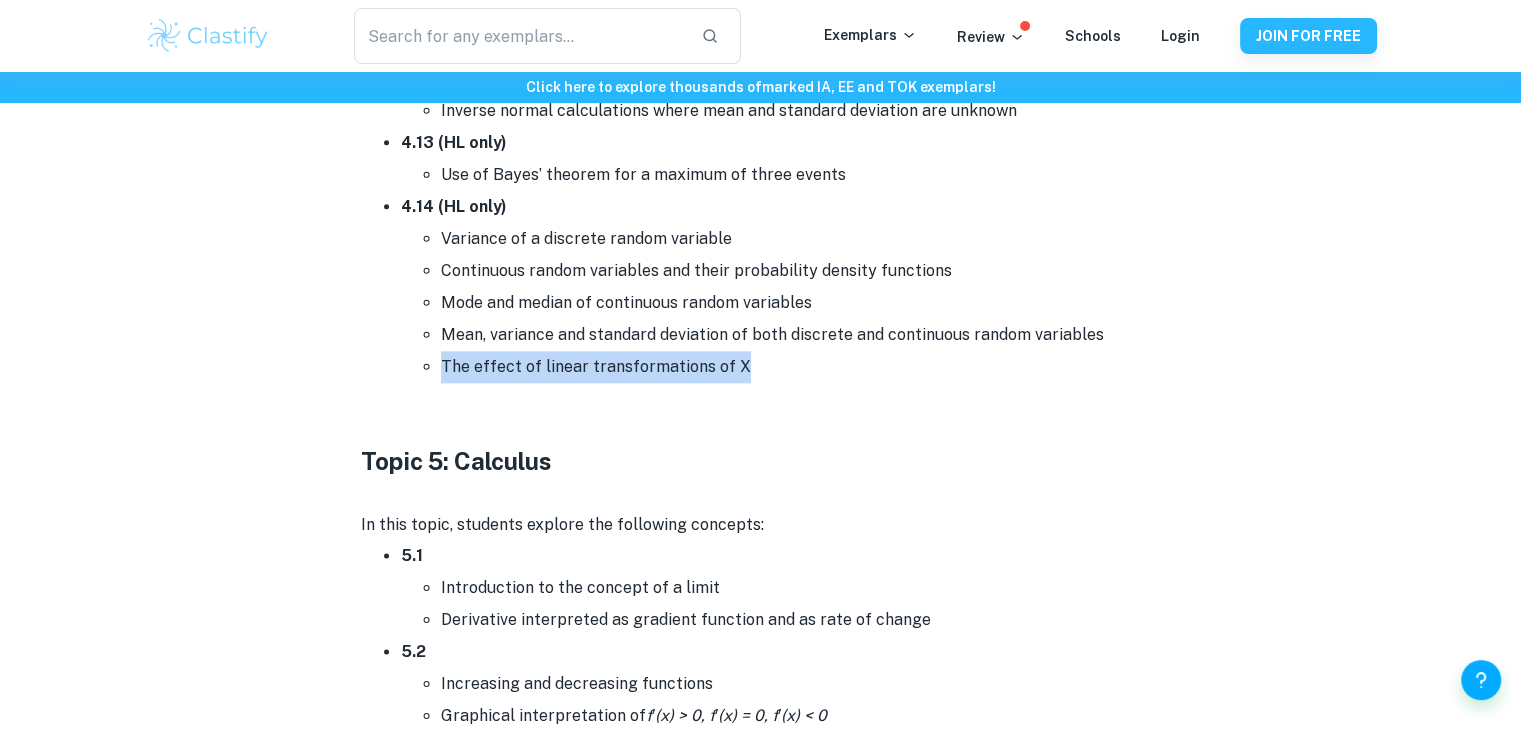 drag, startPoint x: 444, startPoint y: 353, endPoint x: 769, endPoint y: 343, distance: 325.1538 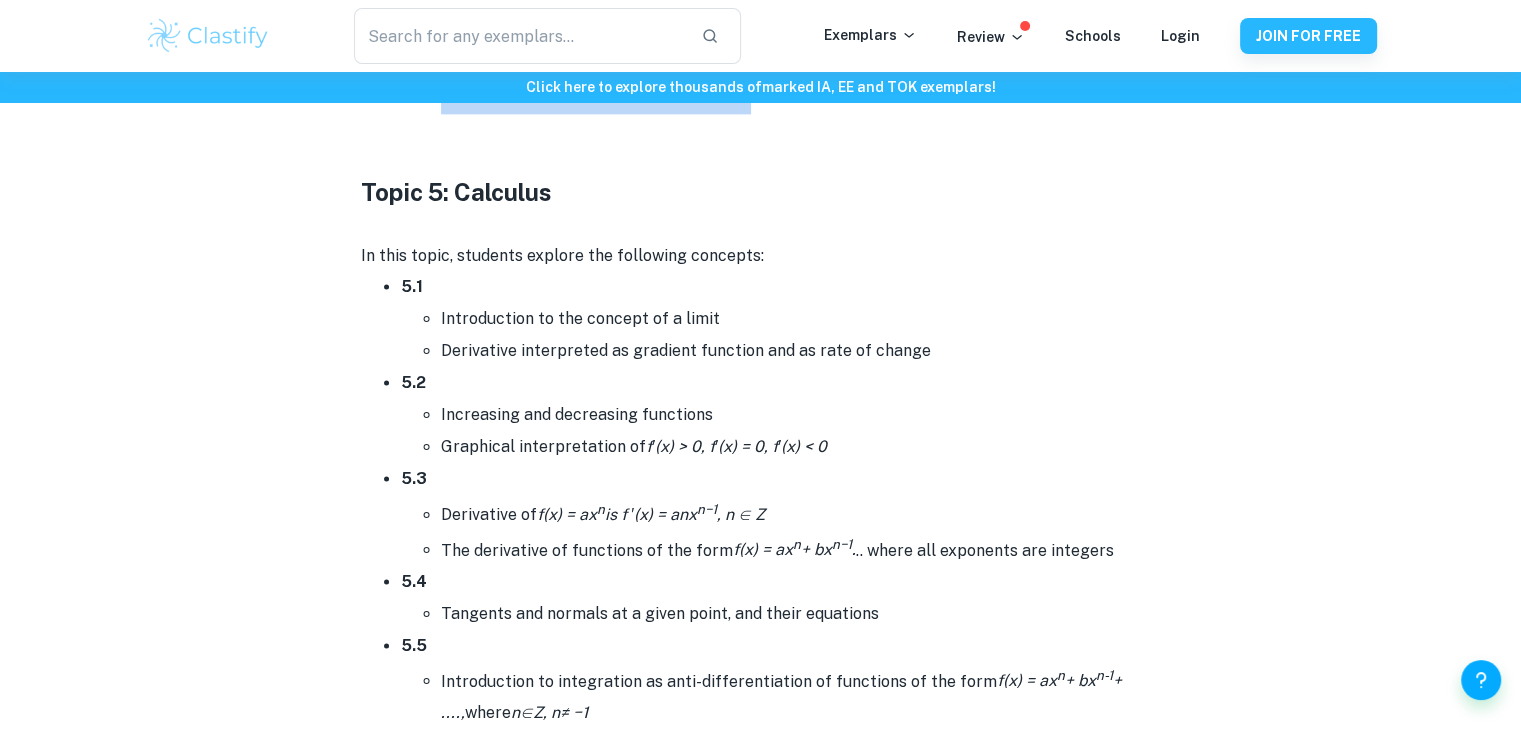 scroll, scrollTop: 10157, scrollLeft: 0, axis: vertical 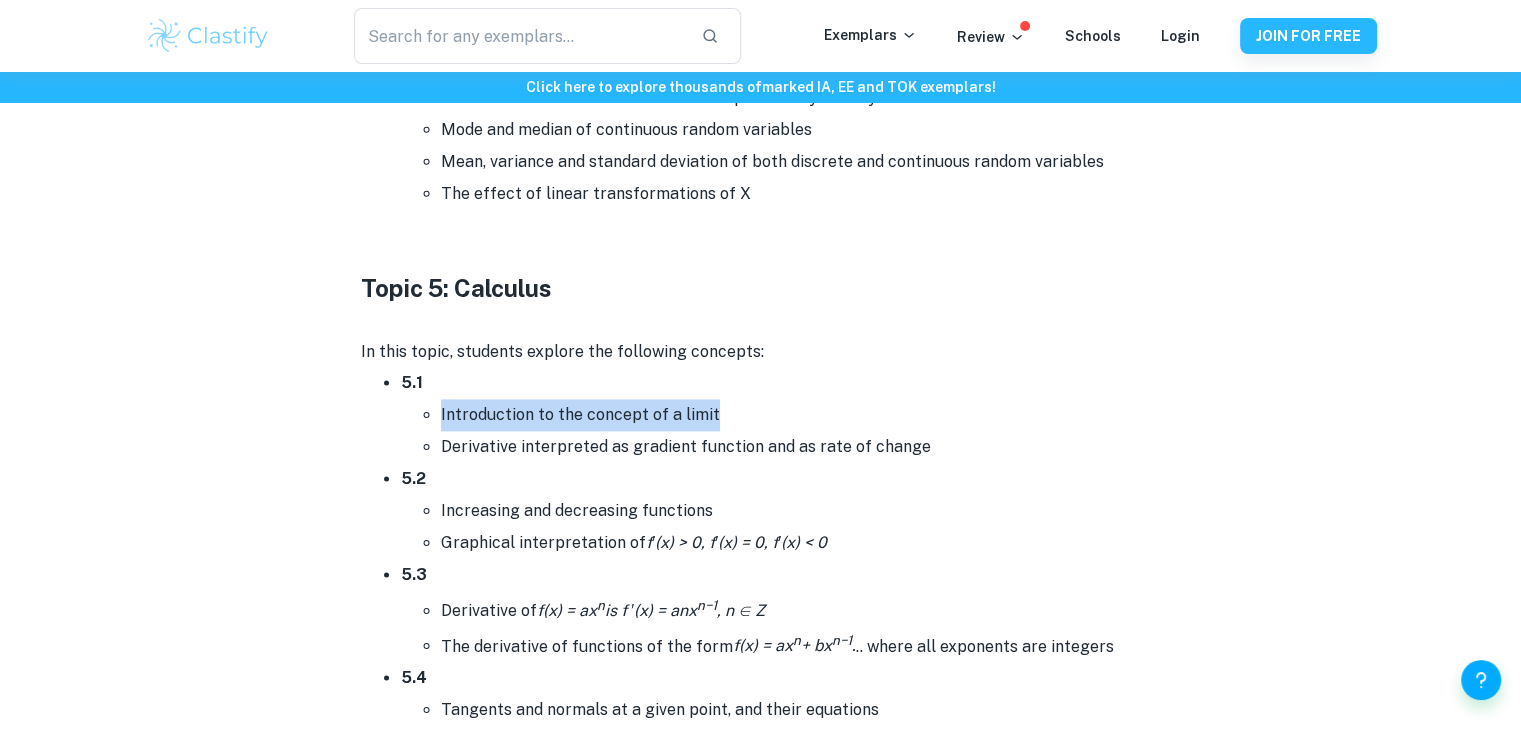 drag, startPoint x: 442, startPoint y: 401, endPoint x: 935, endPoint y: 415, distance: 493.19873 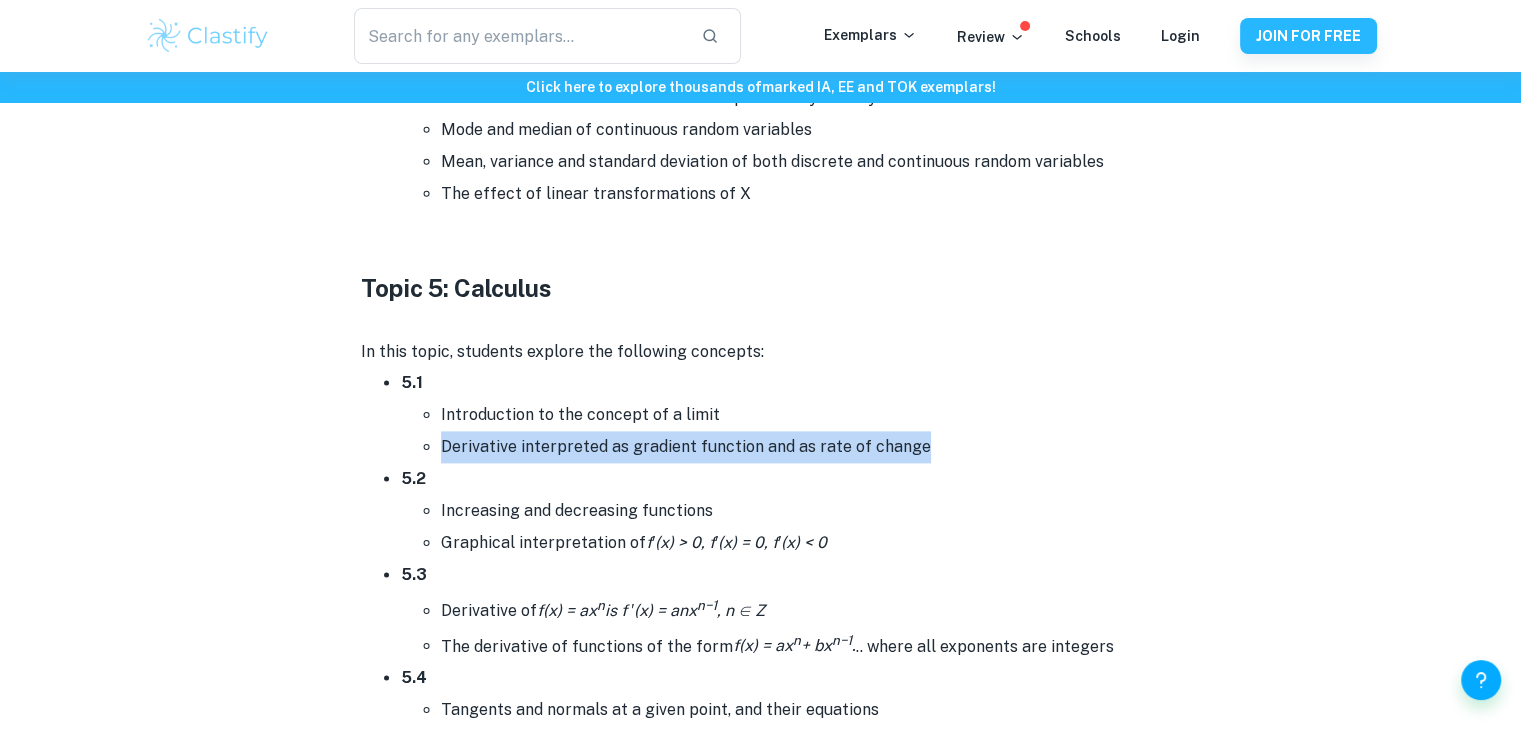 drag, startPoint x: 436, startPoint y: 436, endPoint x: 944, endPoint y: 456, distance: 508.39355 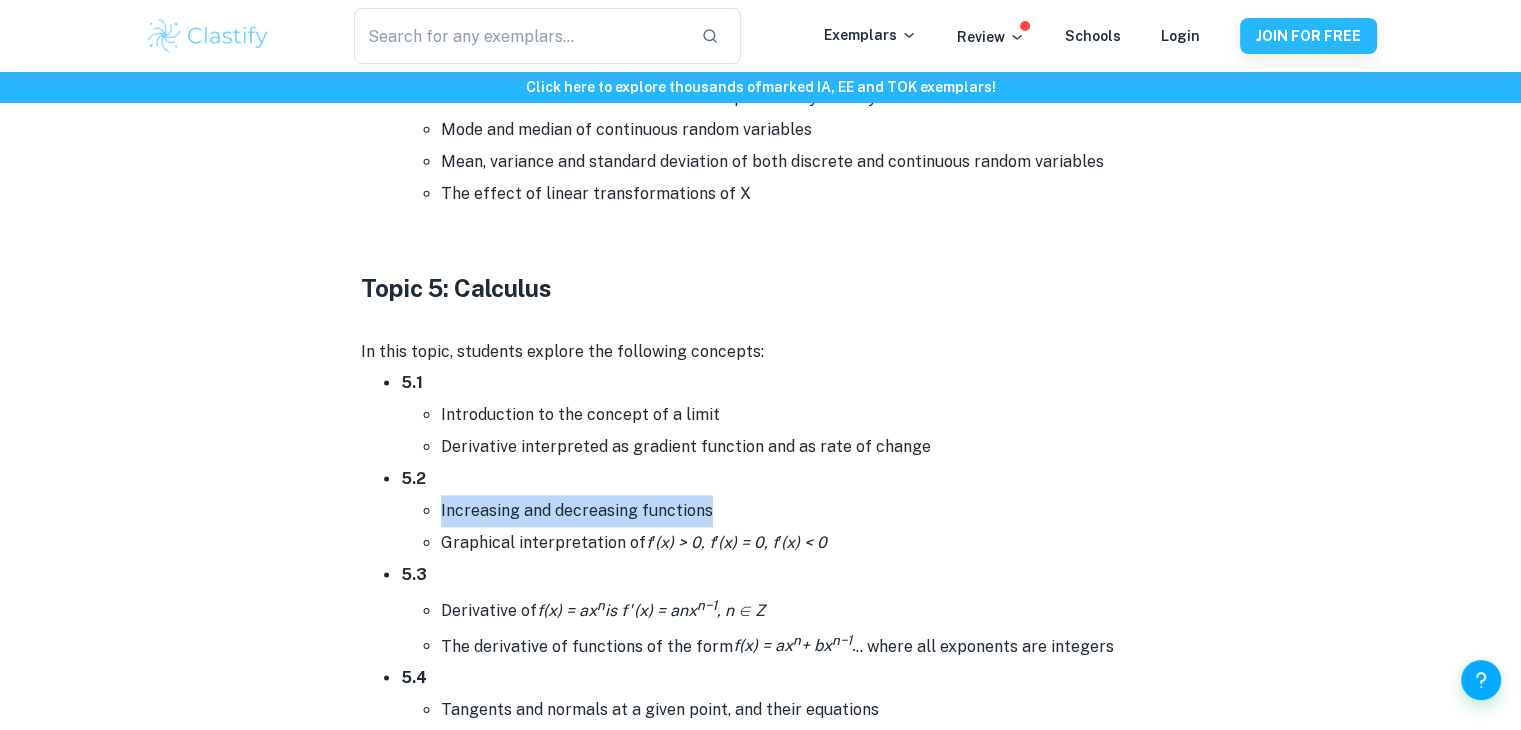 drag, startPoint x: 439, startPoint y: 506, endPoint x: 714, endPoint y: 493, distance: 275.3071 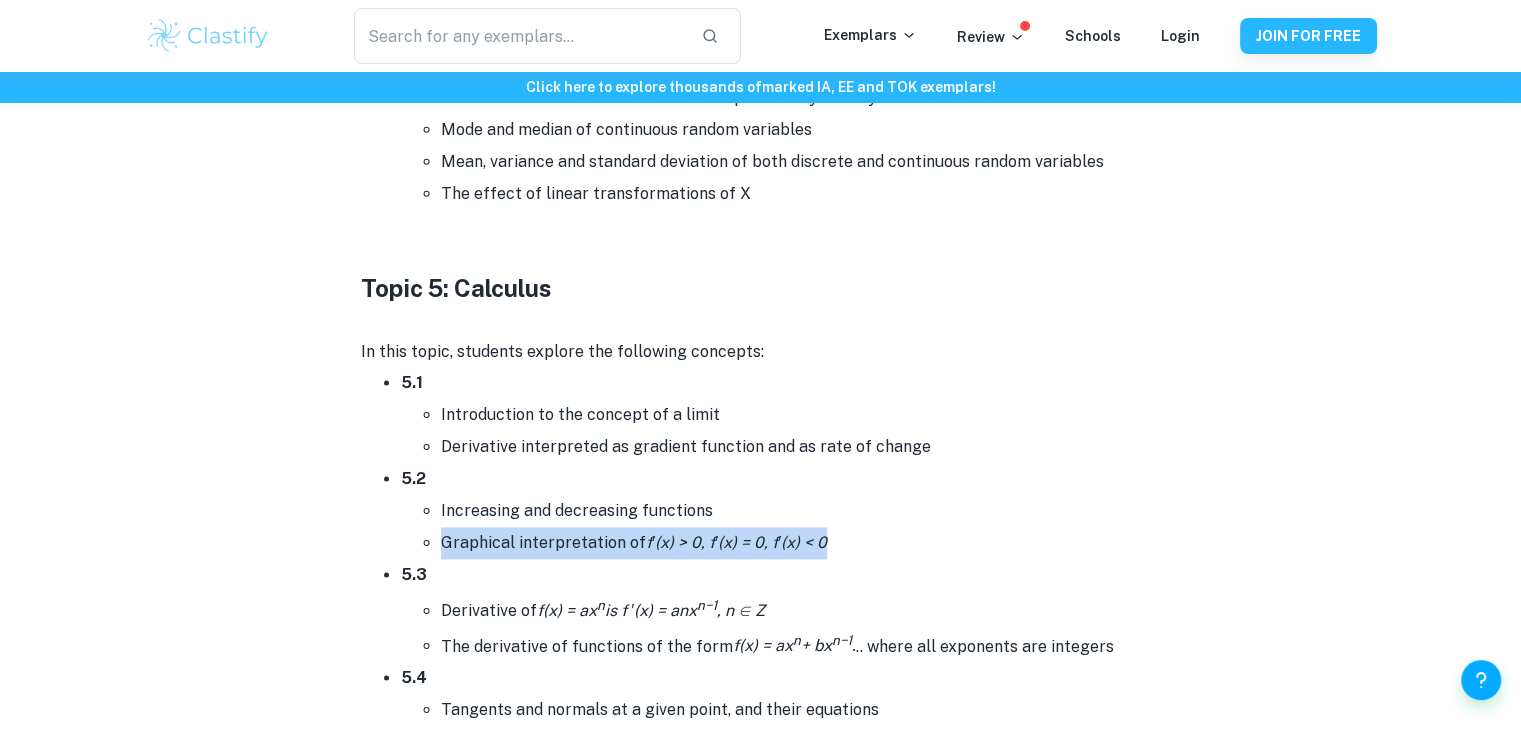 drag, startPoint x: 440, startPoint y: 533, endPoint x: 836, endPoint y: 536, distance: 396.01135 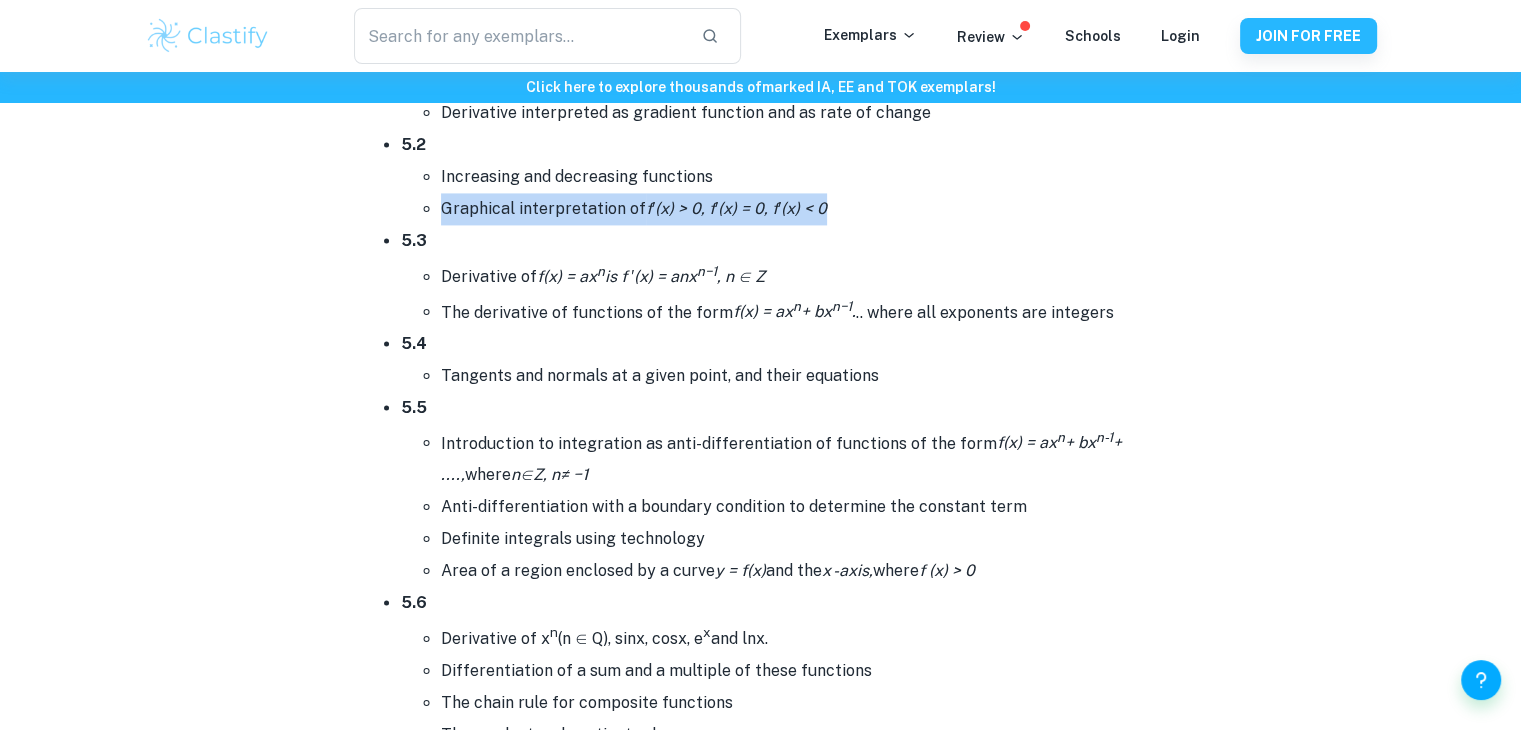 scroll, scrollTop: 10523, scrollLeft: 0, axis: vertical 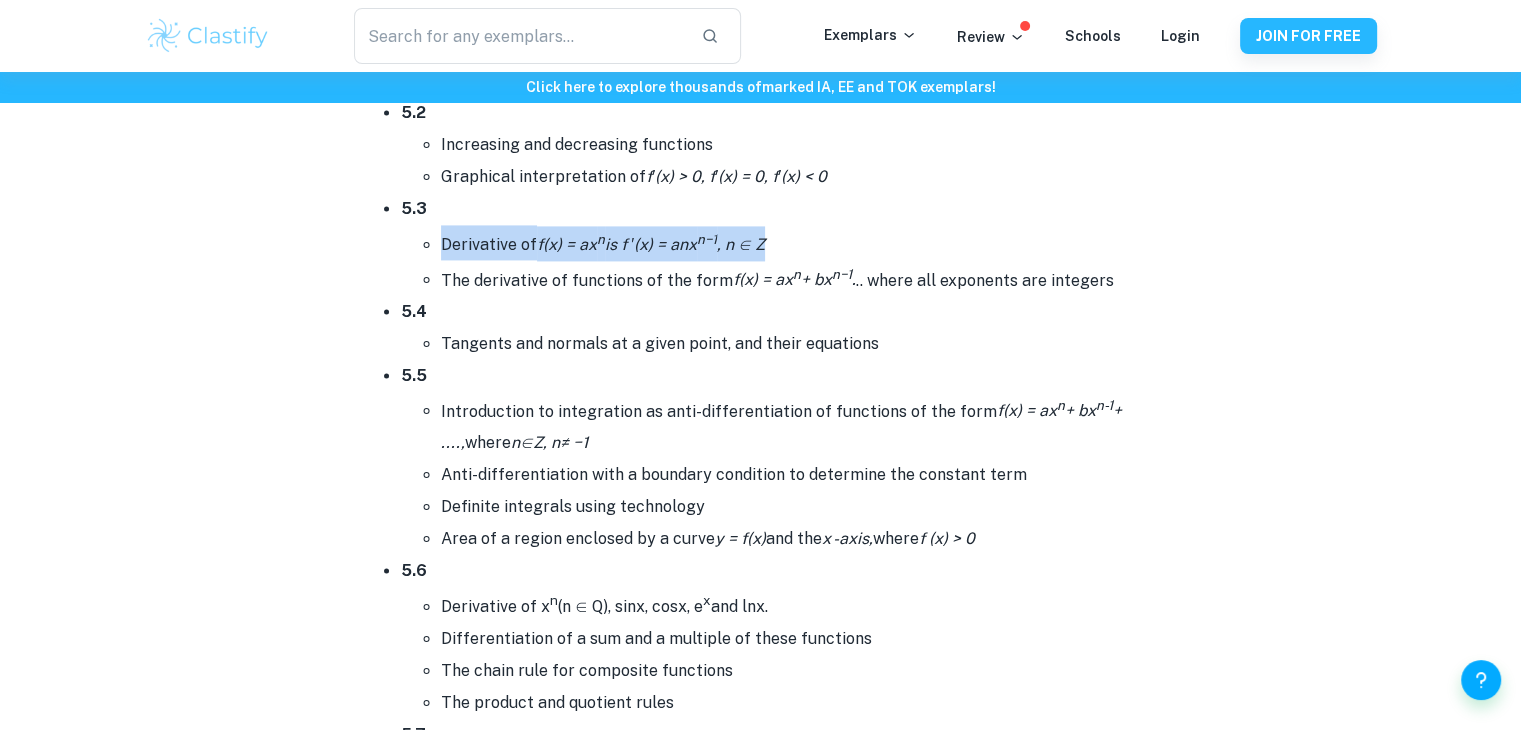 drag, startPoint x: 438, startPoint y: 238, endPoint x: 773, endPoint y: 234, distance: 335.02386 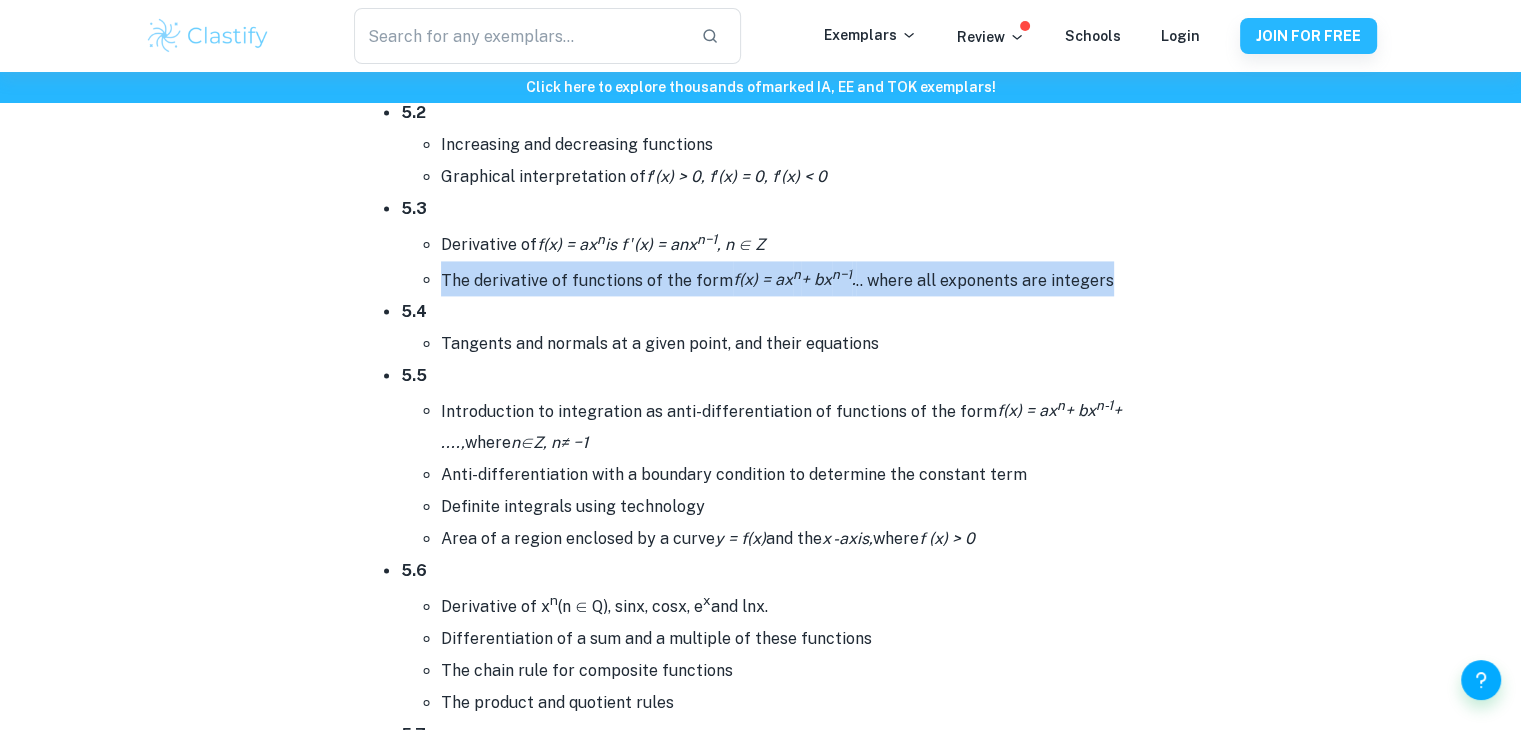 drag, startPoint x: 442, startPoint y: 269, endPoint x: 1120, endPoint y: 264, distance: 678.01843 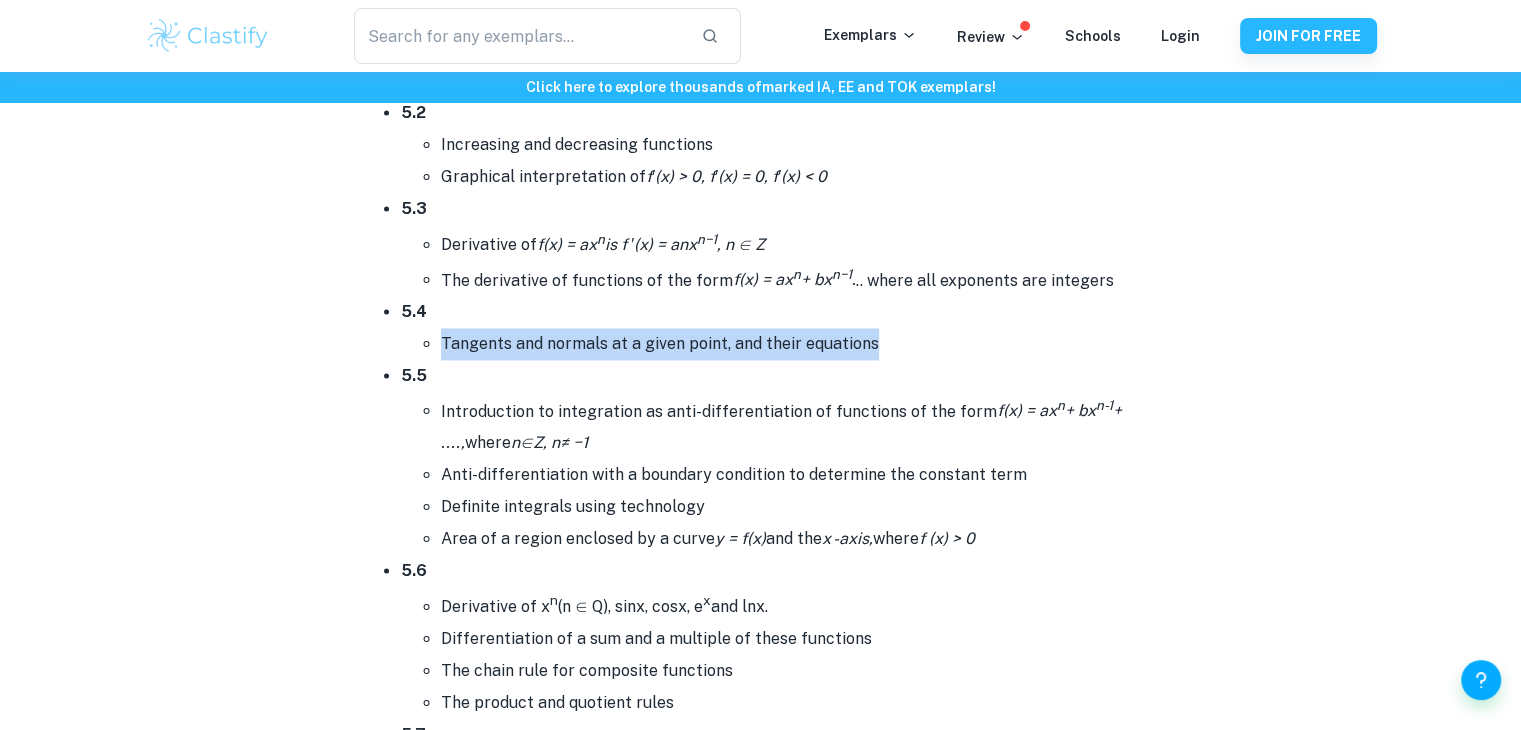drag, startPoint x: 436, startPoint y: 335, endPoint x: 912, endPoint y: 365, distance: 476.94443 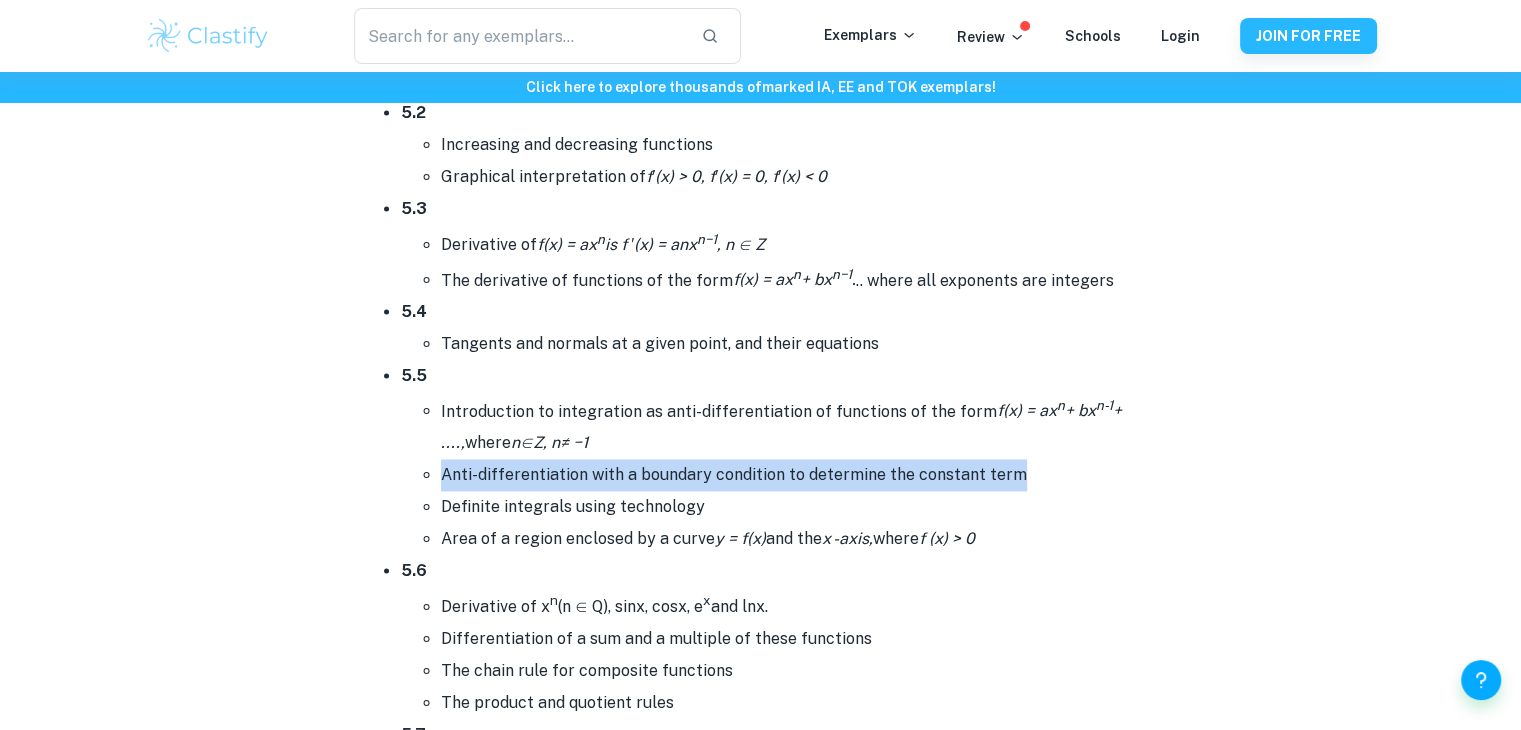 drag, startPoint x: 440, startPoint y: 449, endPoint x: 1129, endPoint y: 476, distance: 689.5288 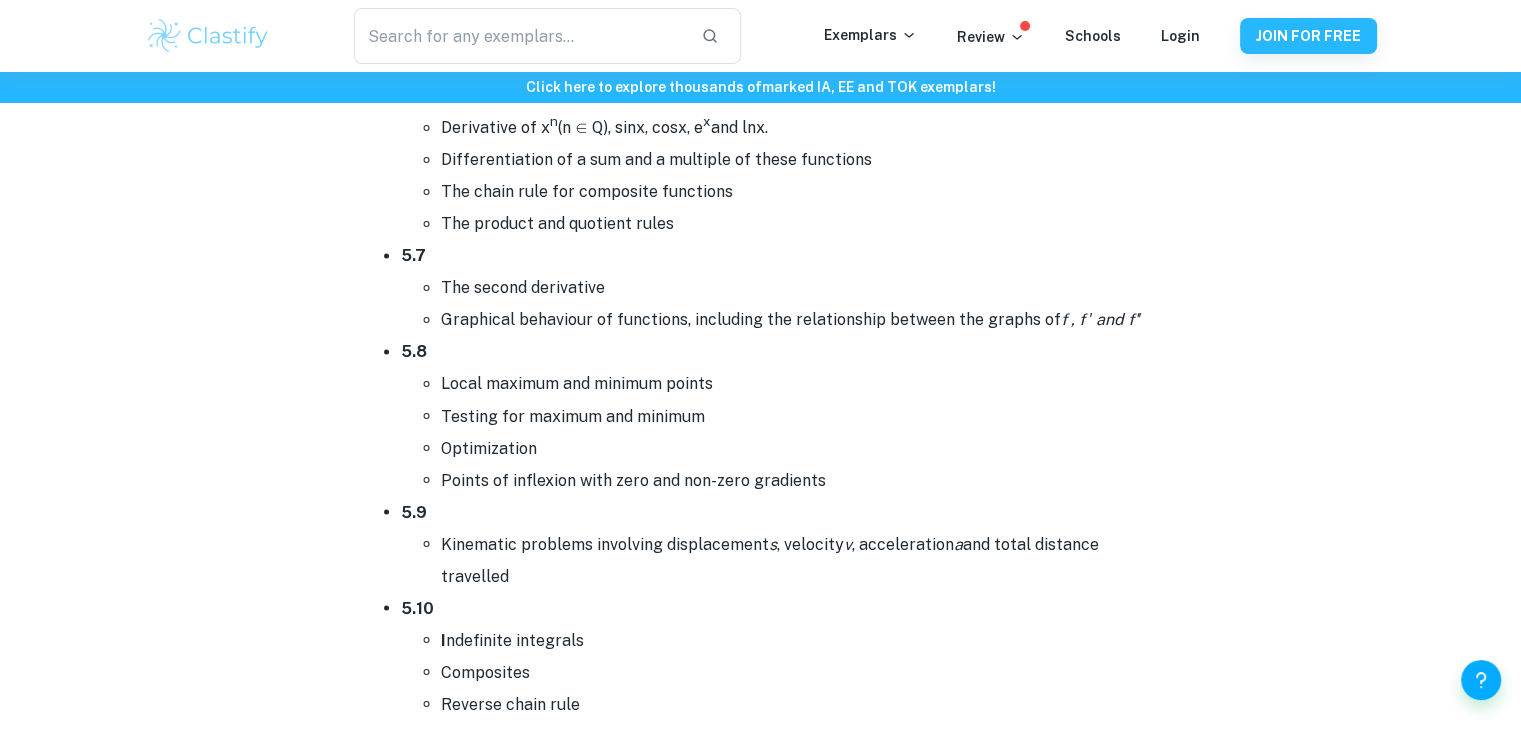 scroll, scrollTop: 10921, scrollLeft: 0, axis: vertical 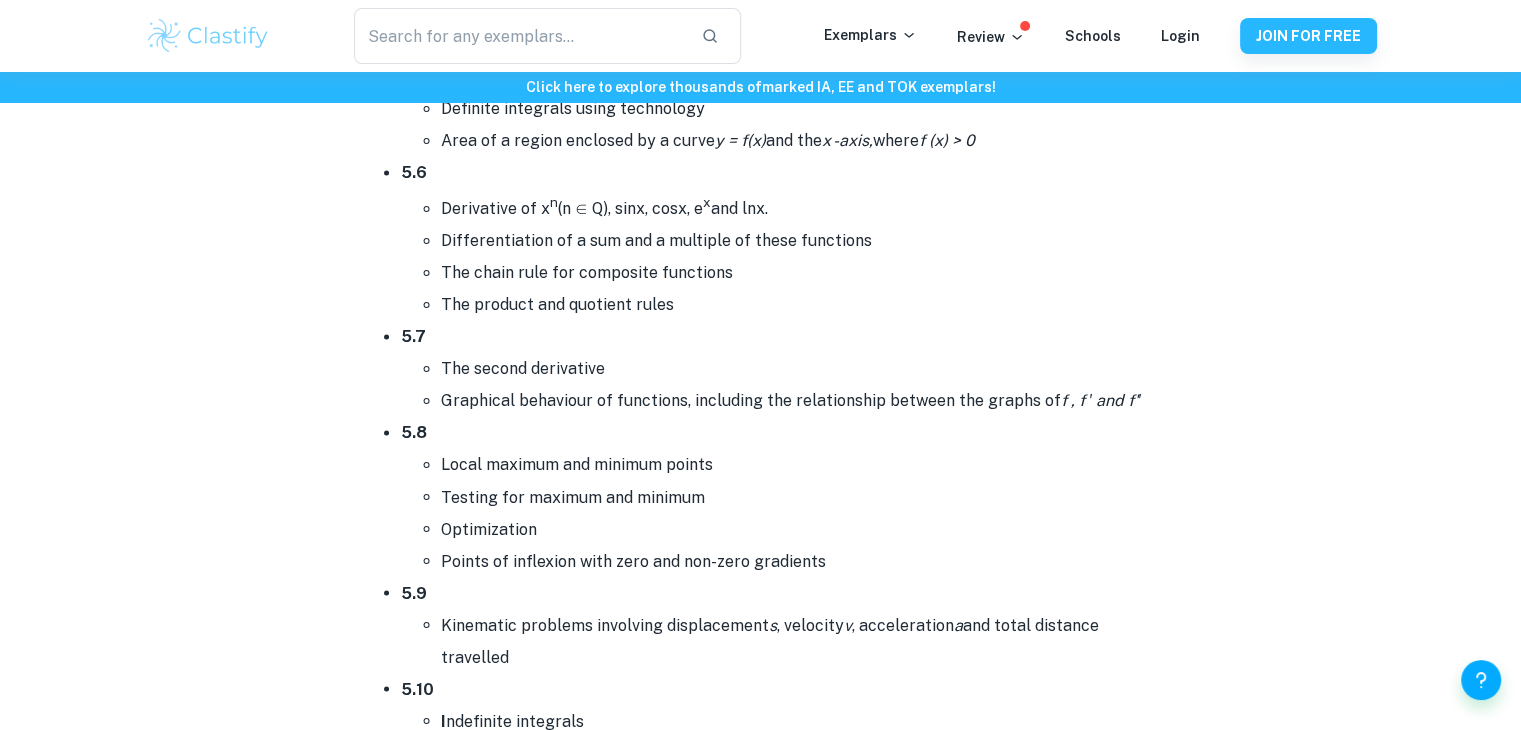 drag, startPoint x: 440, startPoint y: 189, endPoint x: 772, endPoint y: 192, distance: 332.01355 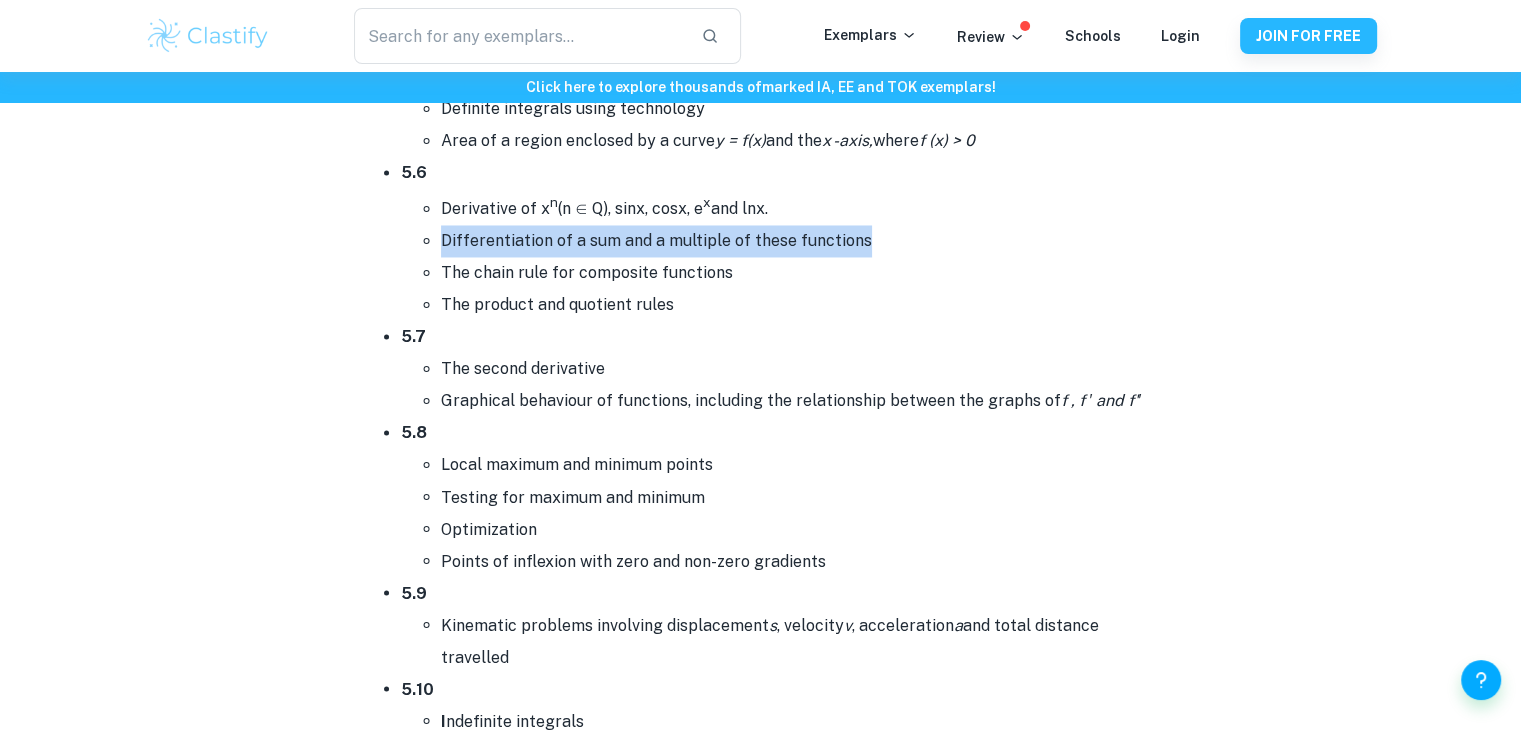 drag, startPoint x: 445, startPoint y: 219, endPoint x: 899, endPoint y: 220, distance: 454.0011 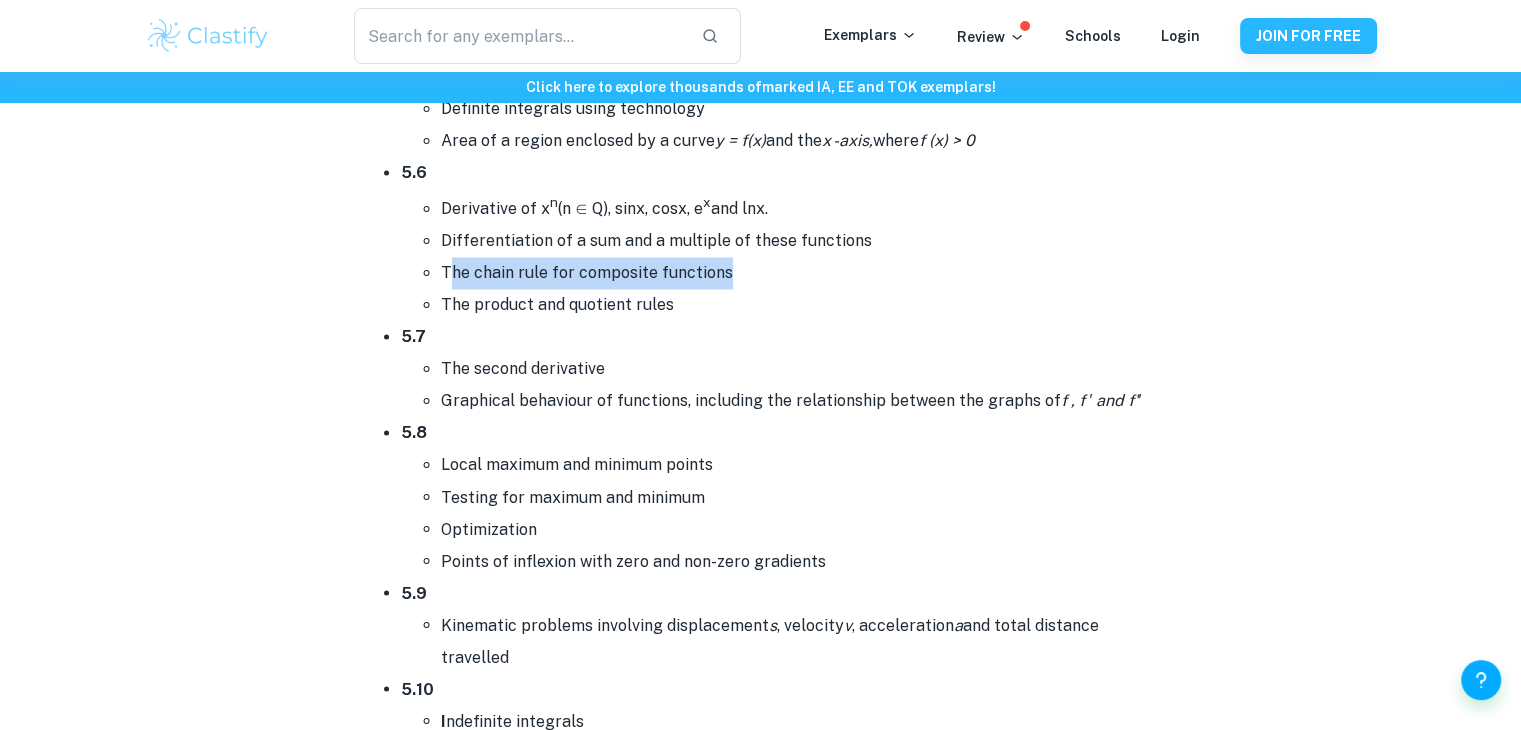 drag, startPoint x: 445, startPoint y: 257, endPoint x: 756, endPoint y: 256, distance: 311.00162 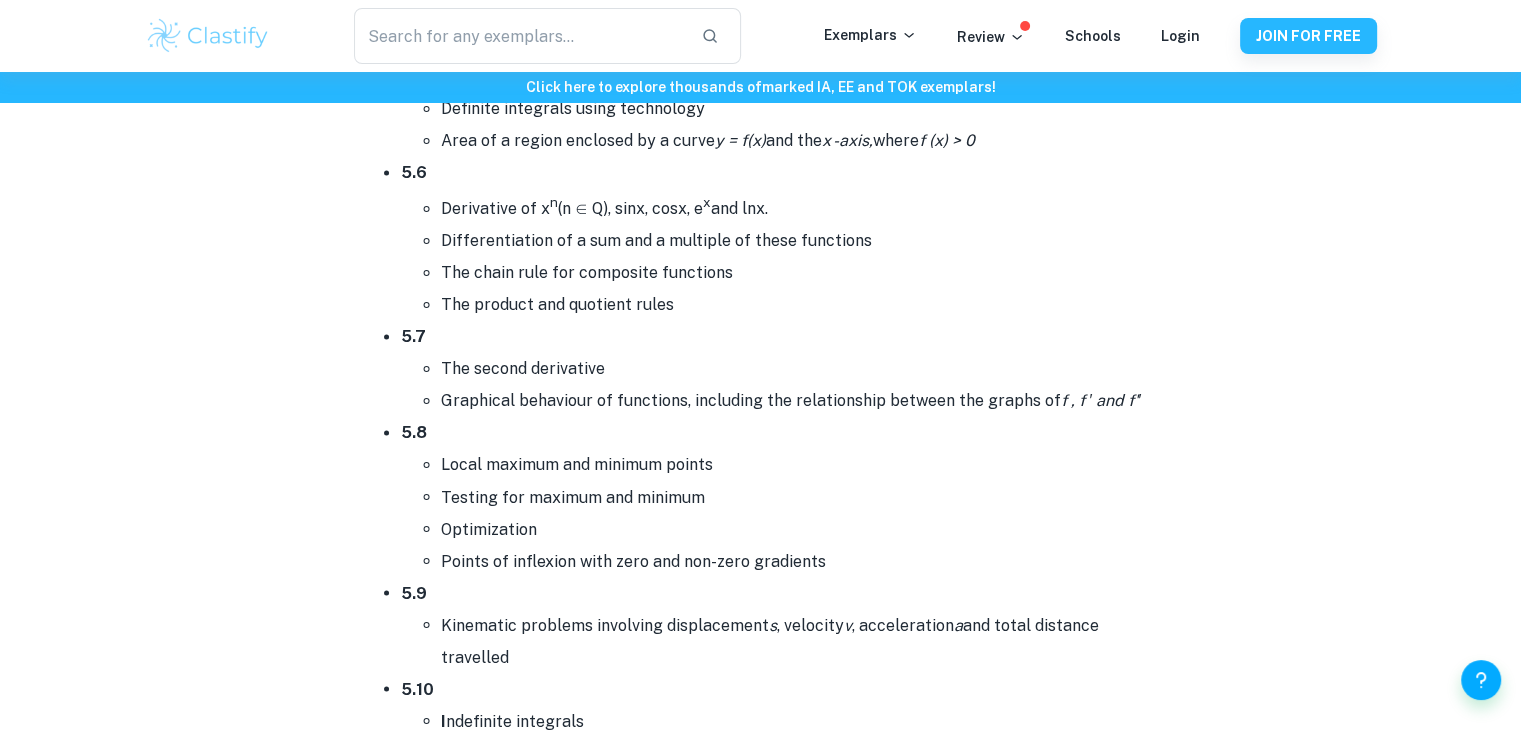 click on "The chain rule for composite functions" at bounding box center [801, 273] 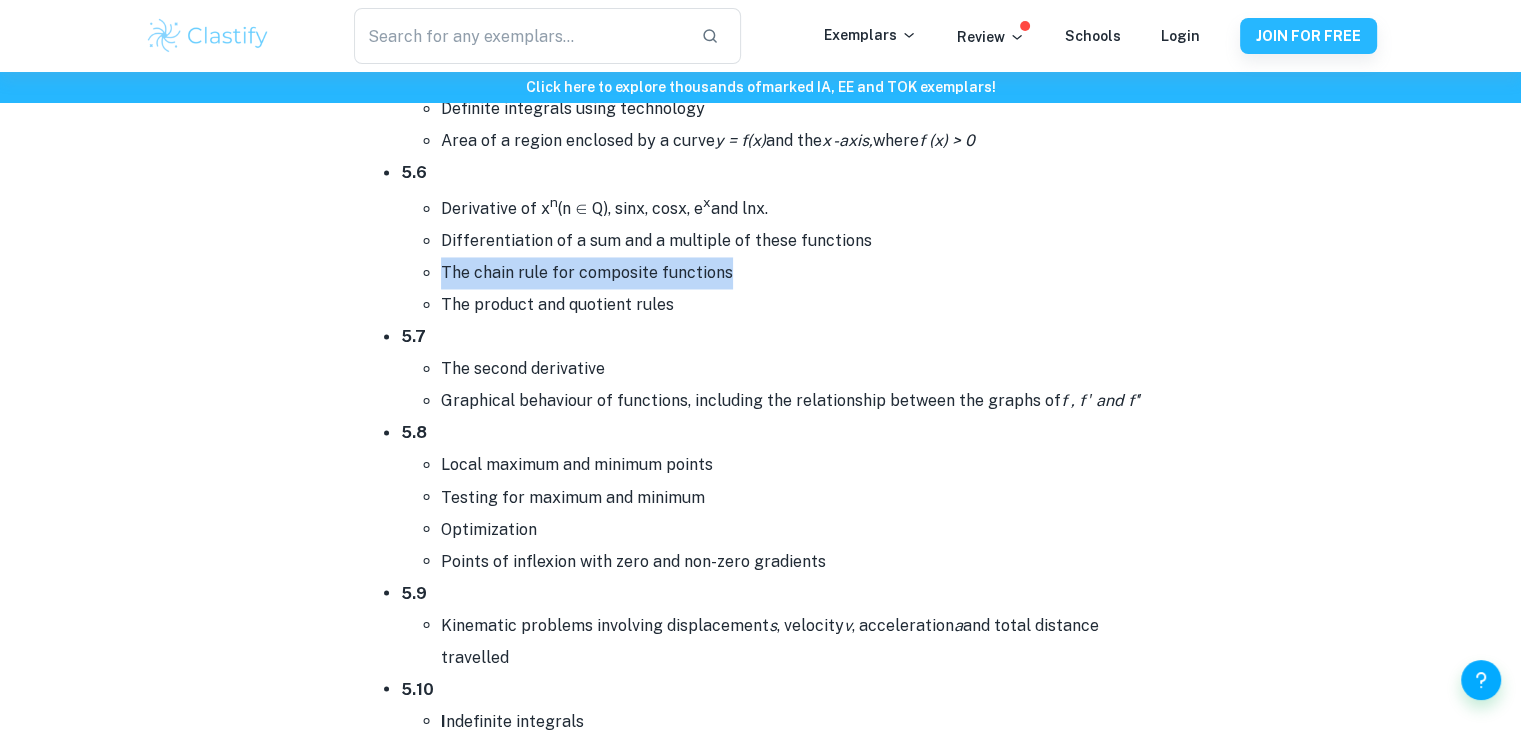 drag, startPoint x: 444, startPoint y: 257, endPoint x: 752, endPoint y: 263, distance: 308.05844 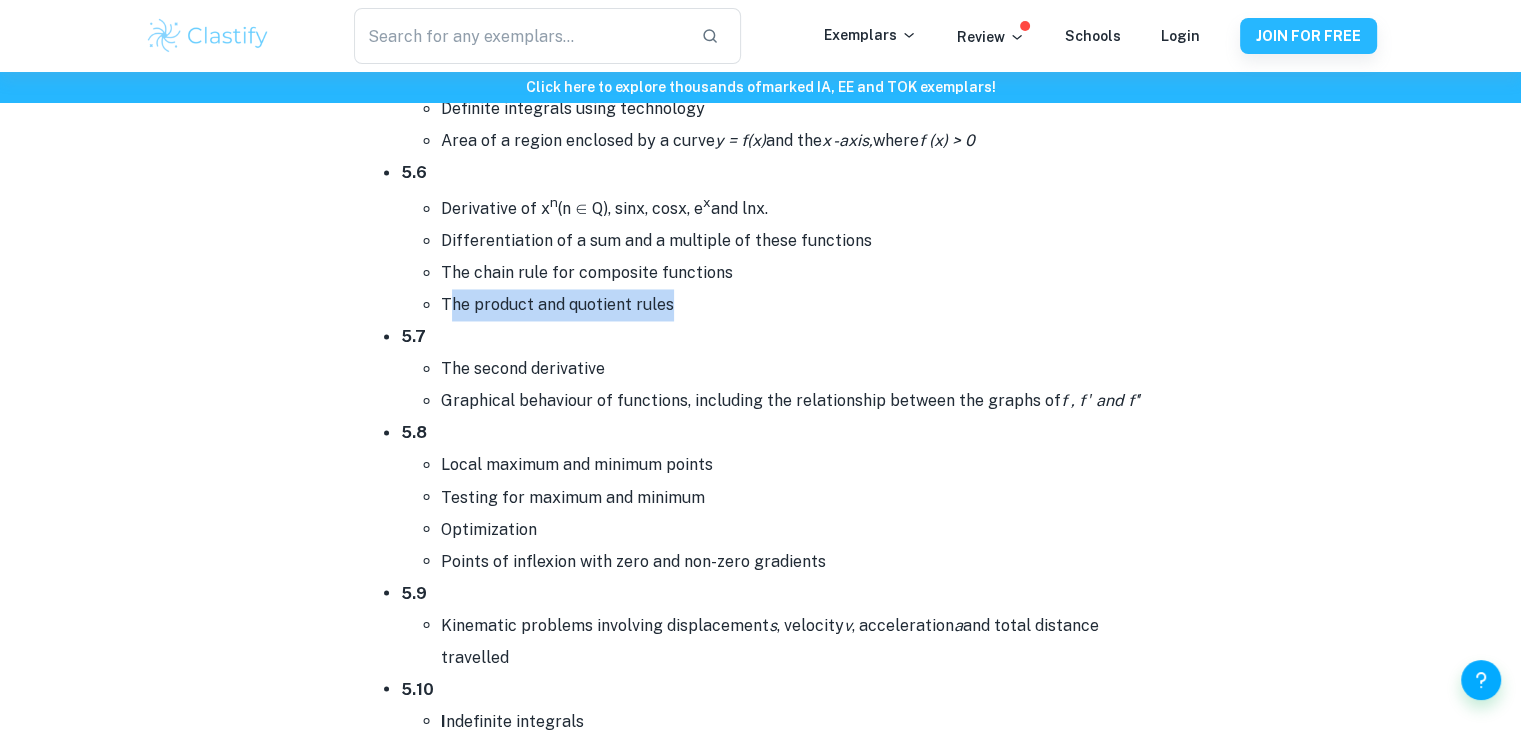 drag, startPoint x: 445, startPoint y: 285, endPoint x: 695, endPoint y: 286, distance: 250.002 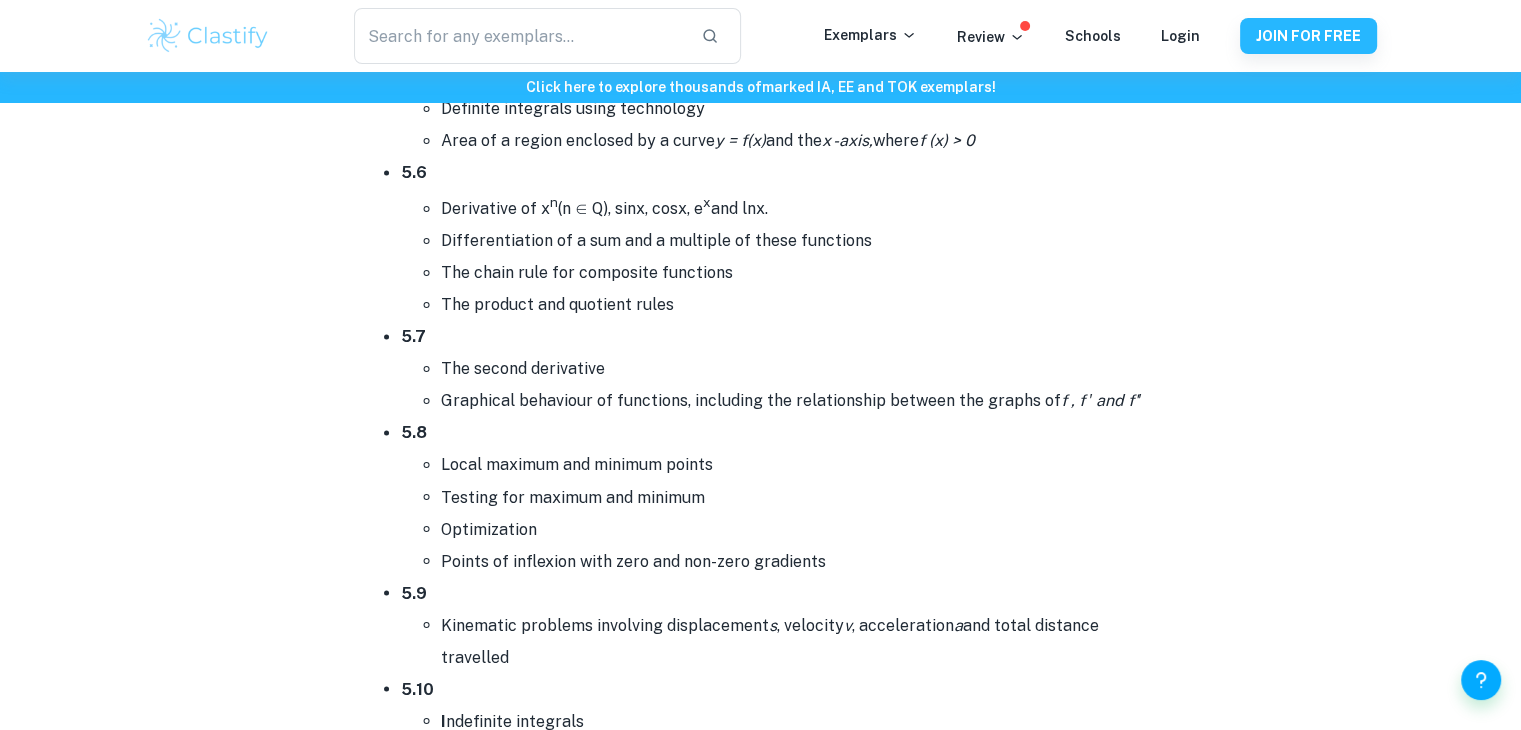 click on "5.7 The second derivative  Graphical behaviour of functions, including the relationship between the graphs of  f , f ′ and f'′" at bounding box center [781, 369] 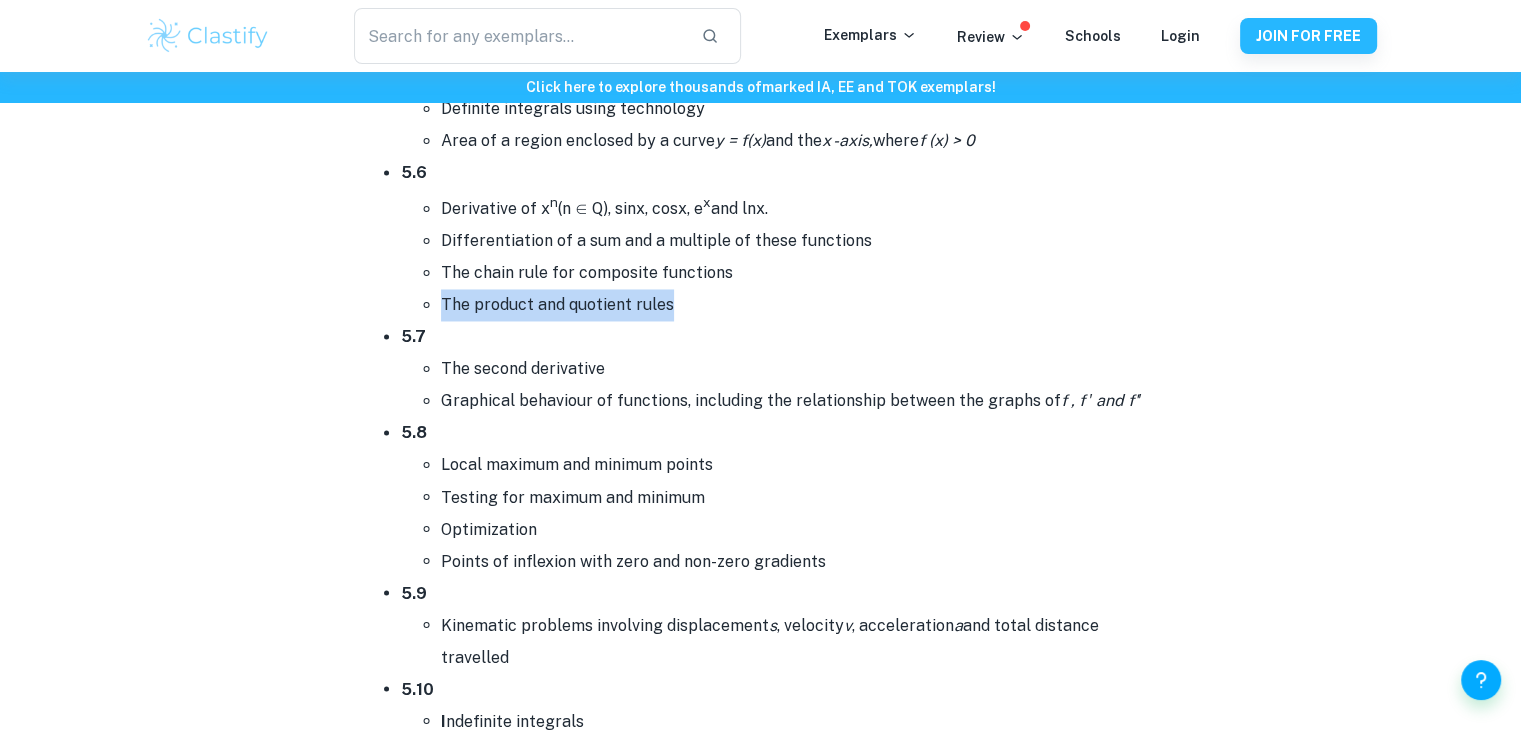drag, startPoint x: 439, startPoint y: 290, endPoint x: 702, endPoint y: 280, distance: 263.19003 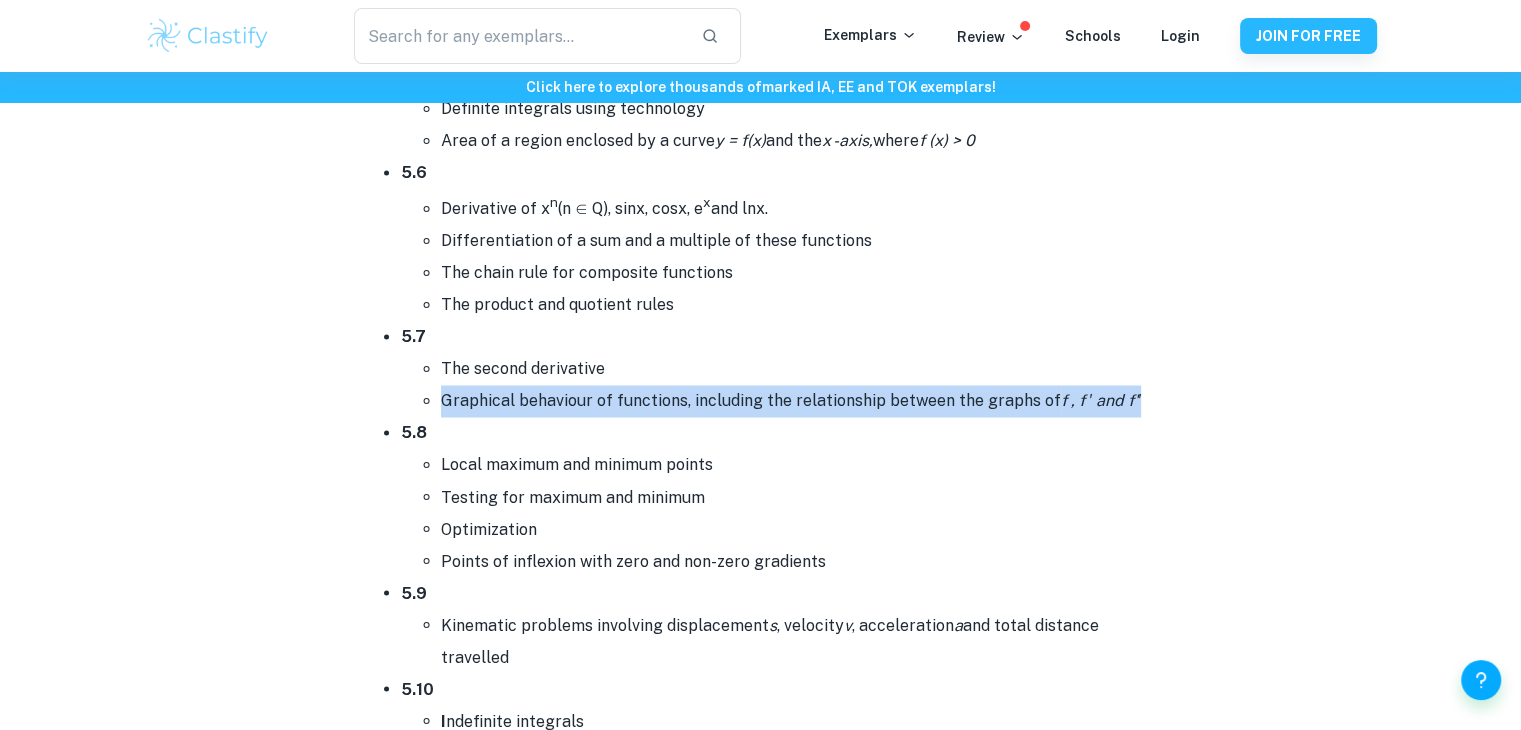 drag, startPoint x: 445, startPoint y: 388, endPoint x: 1206, endPoint y: 381, distance: 761.03217 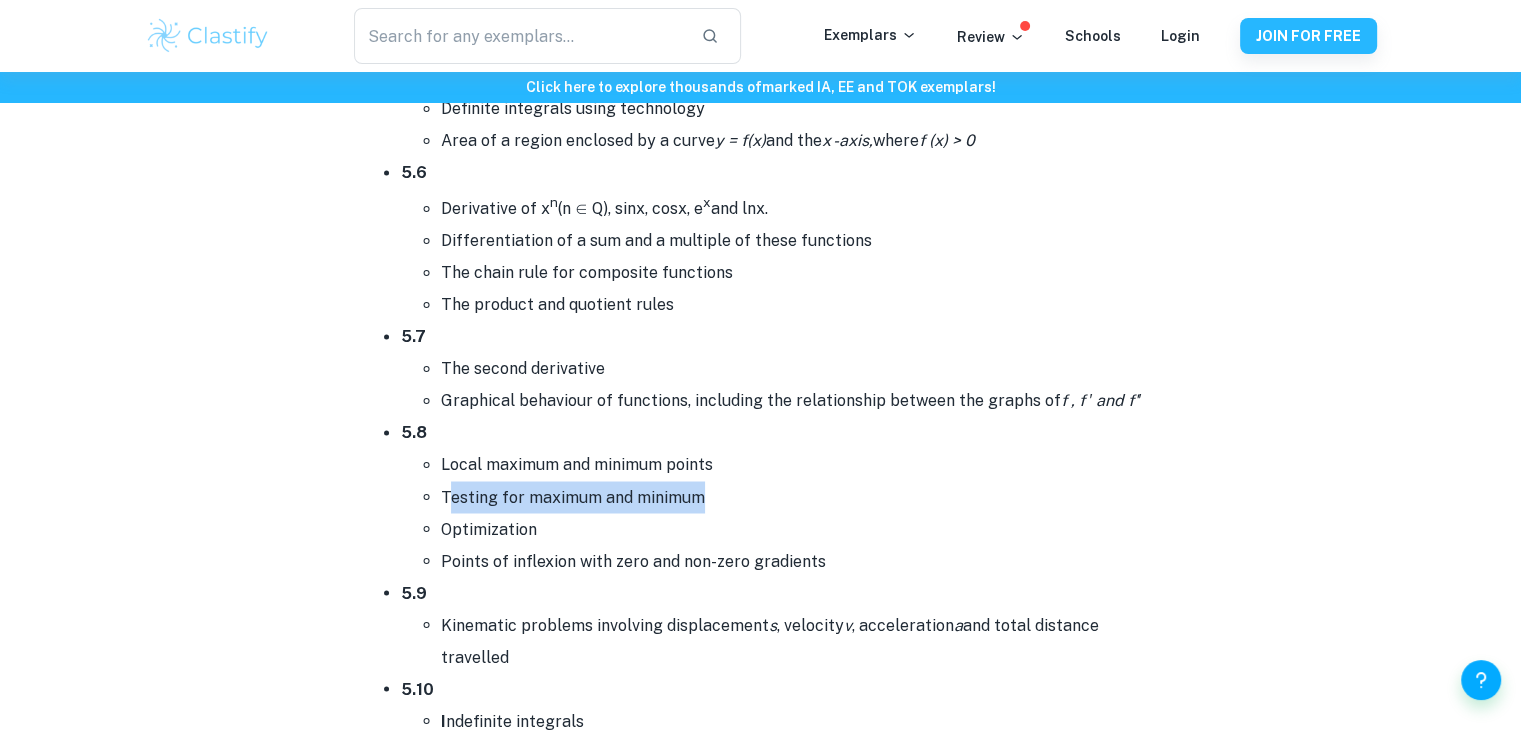 drag, startPoint x: 444, startPoint y: 479, endPoint x: 714, endPoint y: 469, distance: 270.18512 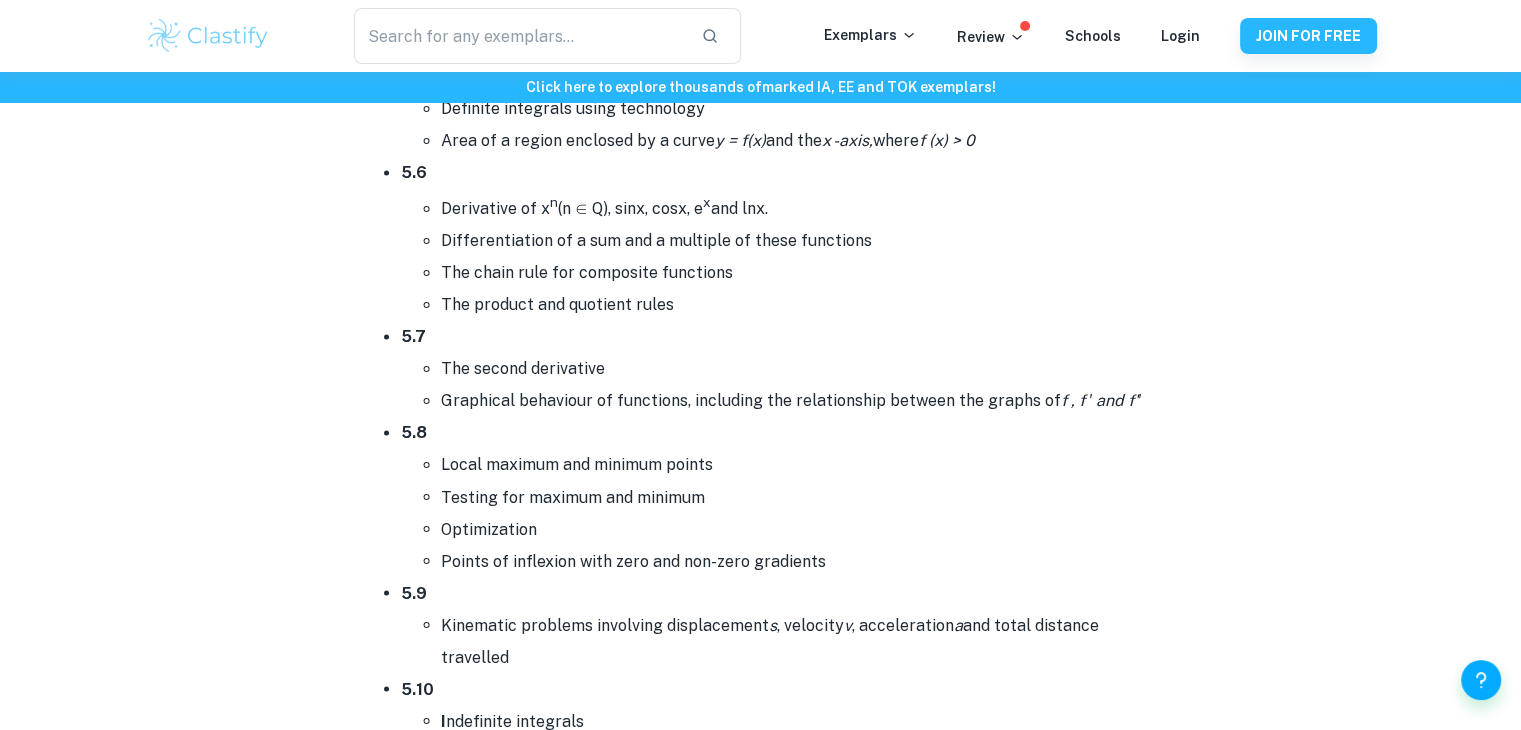 click on "Local maximum and minimum points  Testing for maximum and minimum Optimization Points of inflexion with zero and non-zero gradients" at bounding box center [781, 513] 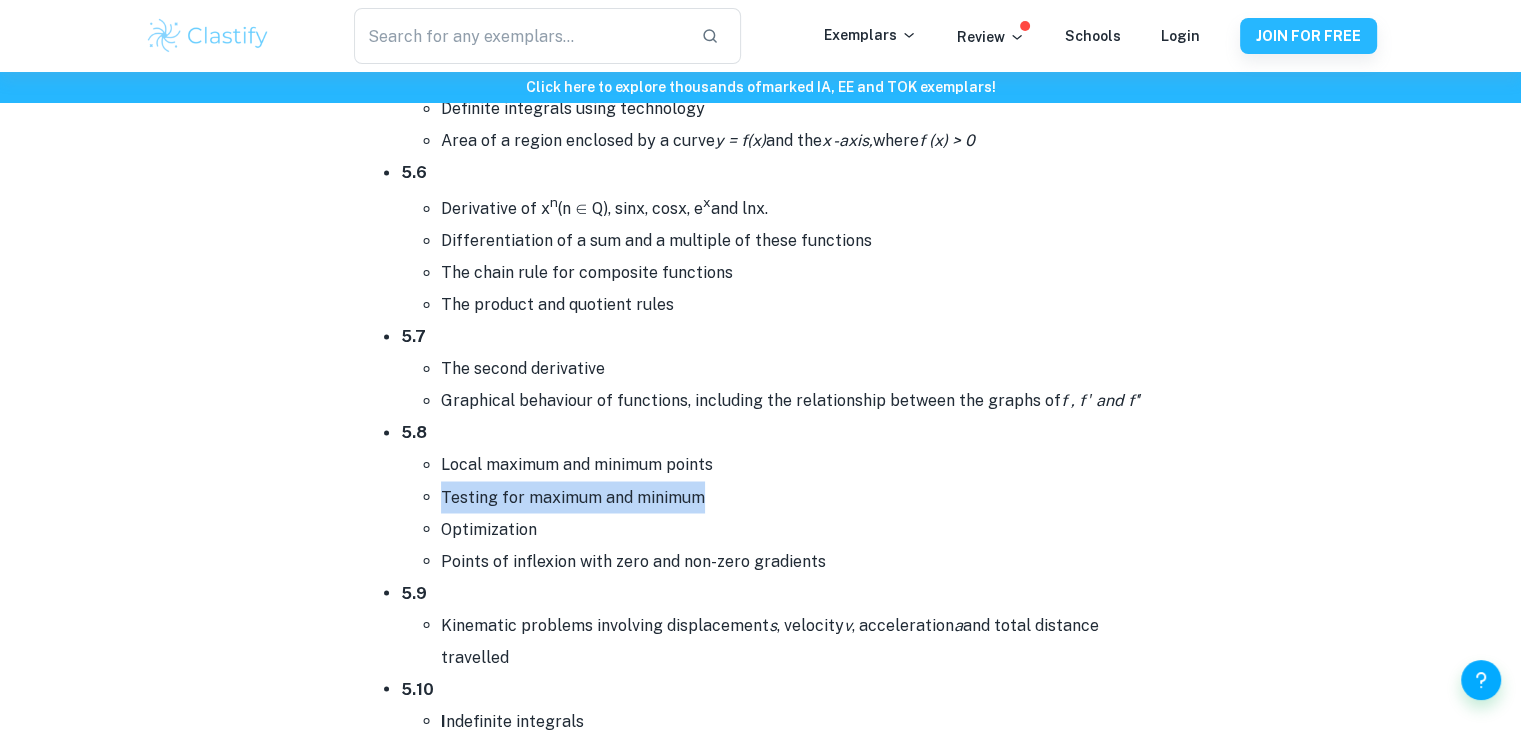 drag, startPoint x: 440, startPoint y: 472, endPoint x: 731, endPoint y: 485, distance: 291.29022 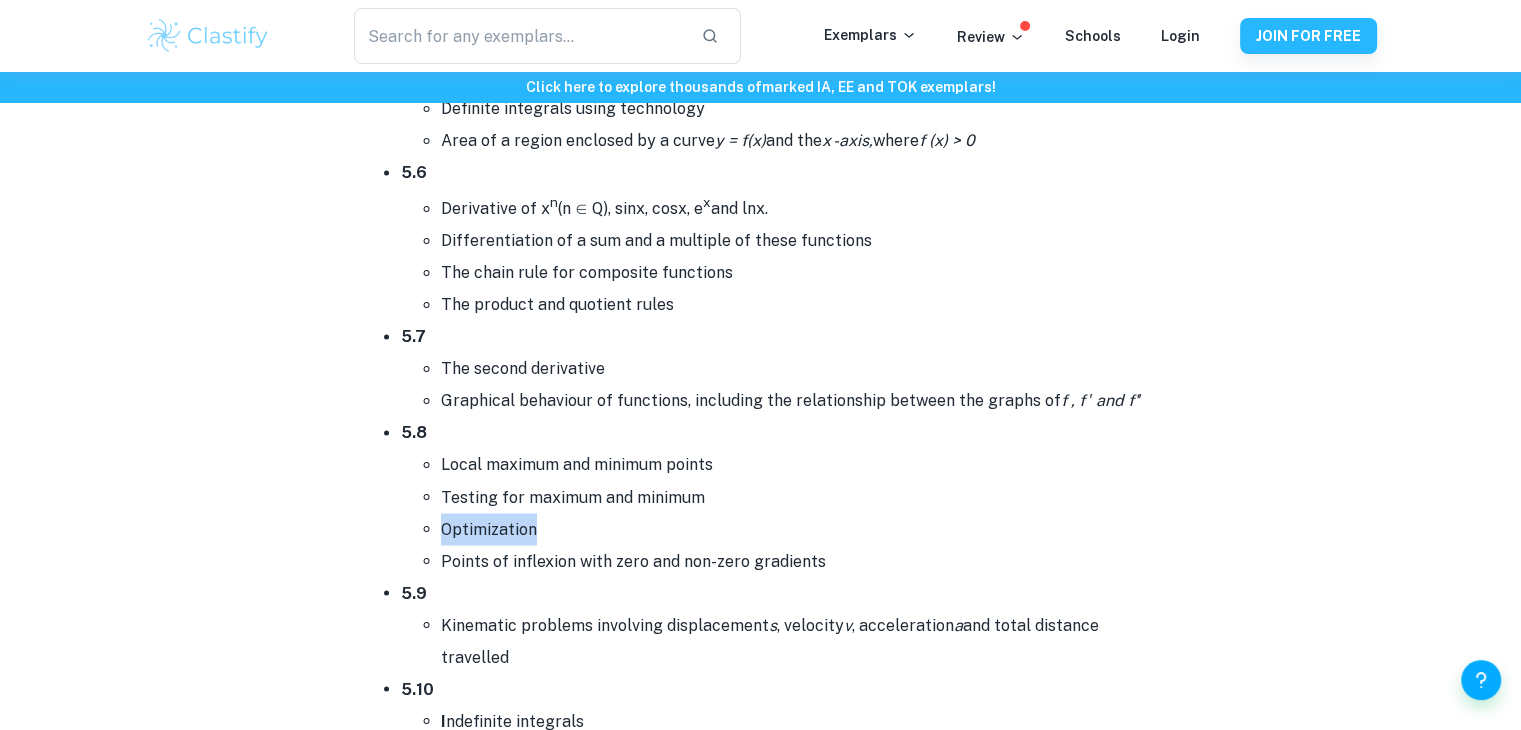 drag, startPoint x: 437, startPoint y: 509, endPoint x: 549, endPoint y: 513, distance: 112.0714 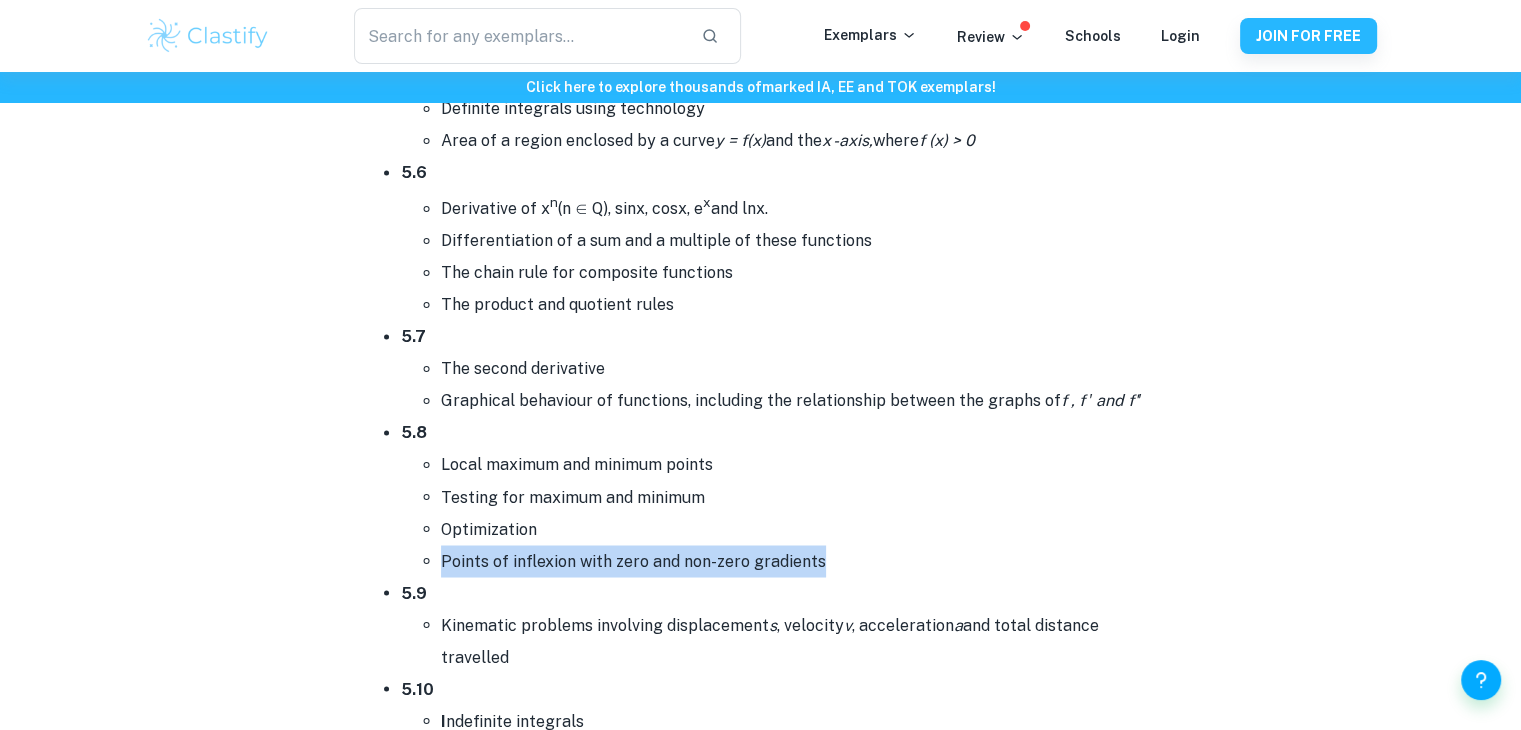 drag, startPoint x: 443, startPoint y: 546, endPoint x: 892, endPoint y: 543, distance: 449.01 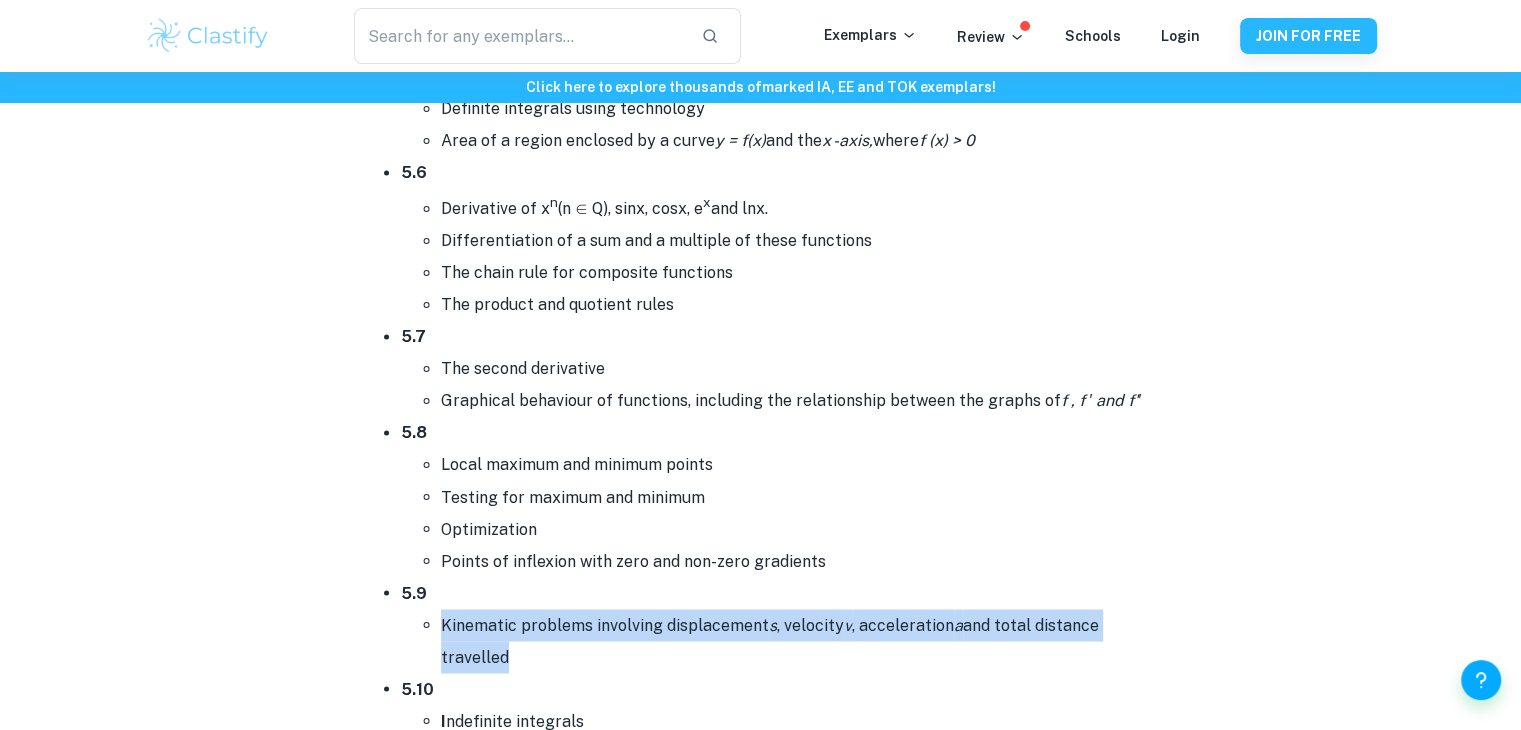 drag, startPoint x: 436, startPoint y: 601, endPoint x: 532, endPoint y: 631, distance: 100.57833 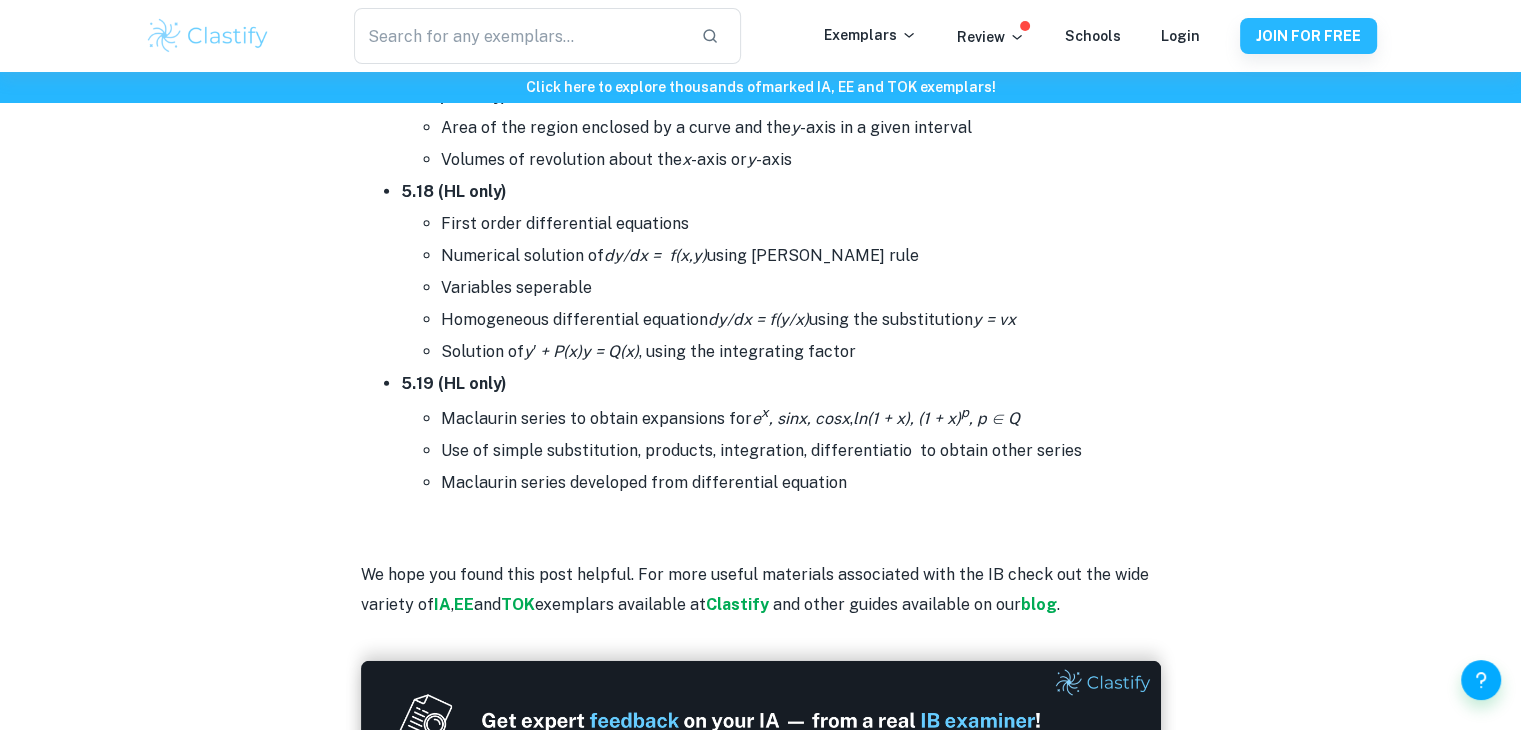 scroll, scrollTop: 11722, scrollLeft: 0, axis: vertical 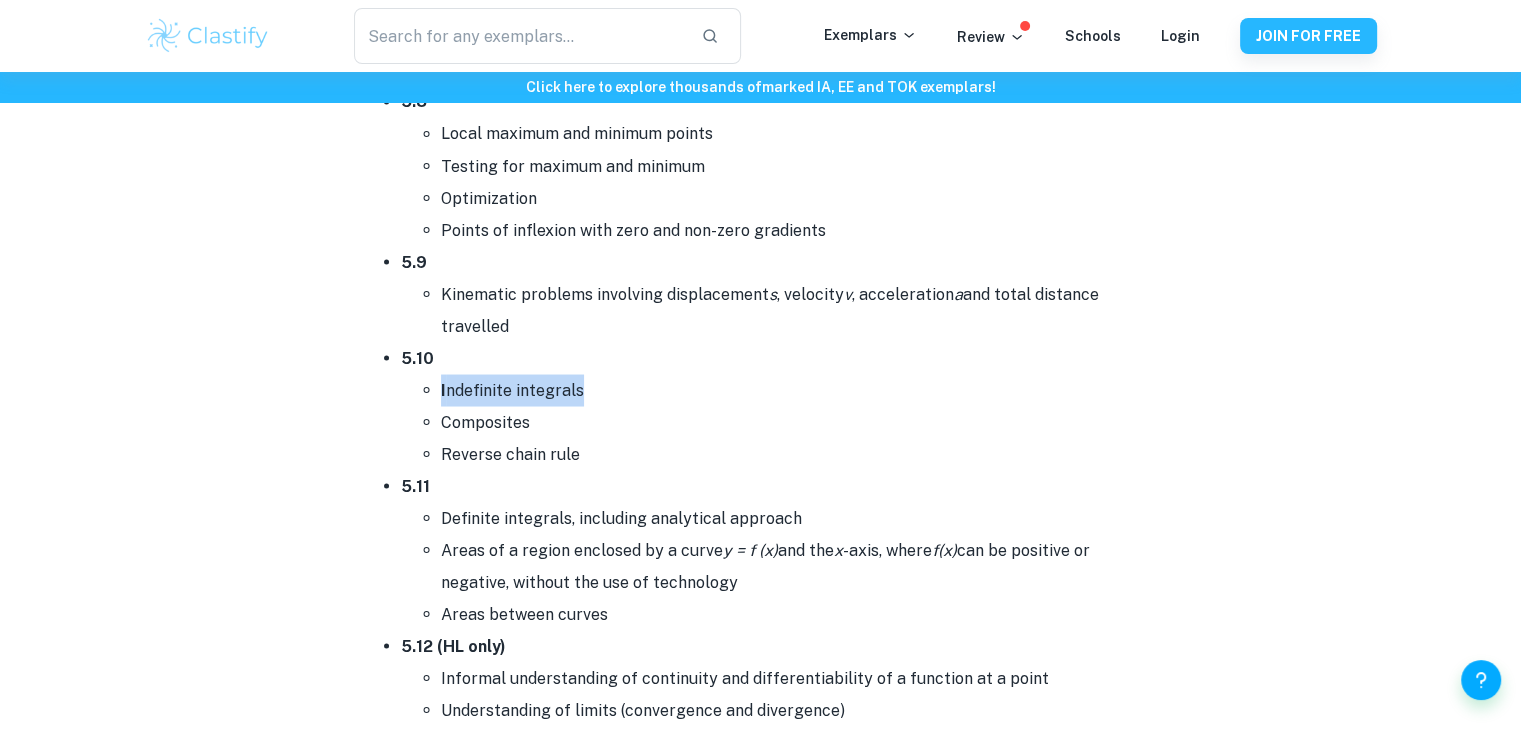 drag, startPoint x: 436, startPoint y: 372, endPoint x: 611, endPoint y: 368, distance: 175.04572 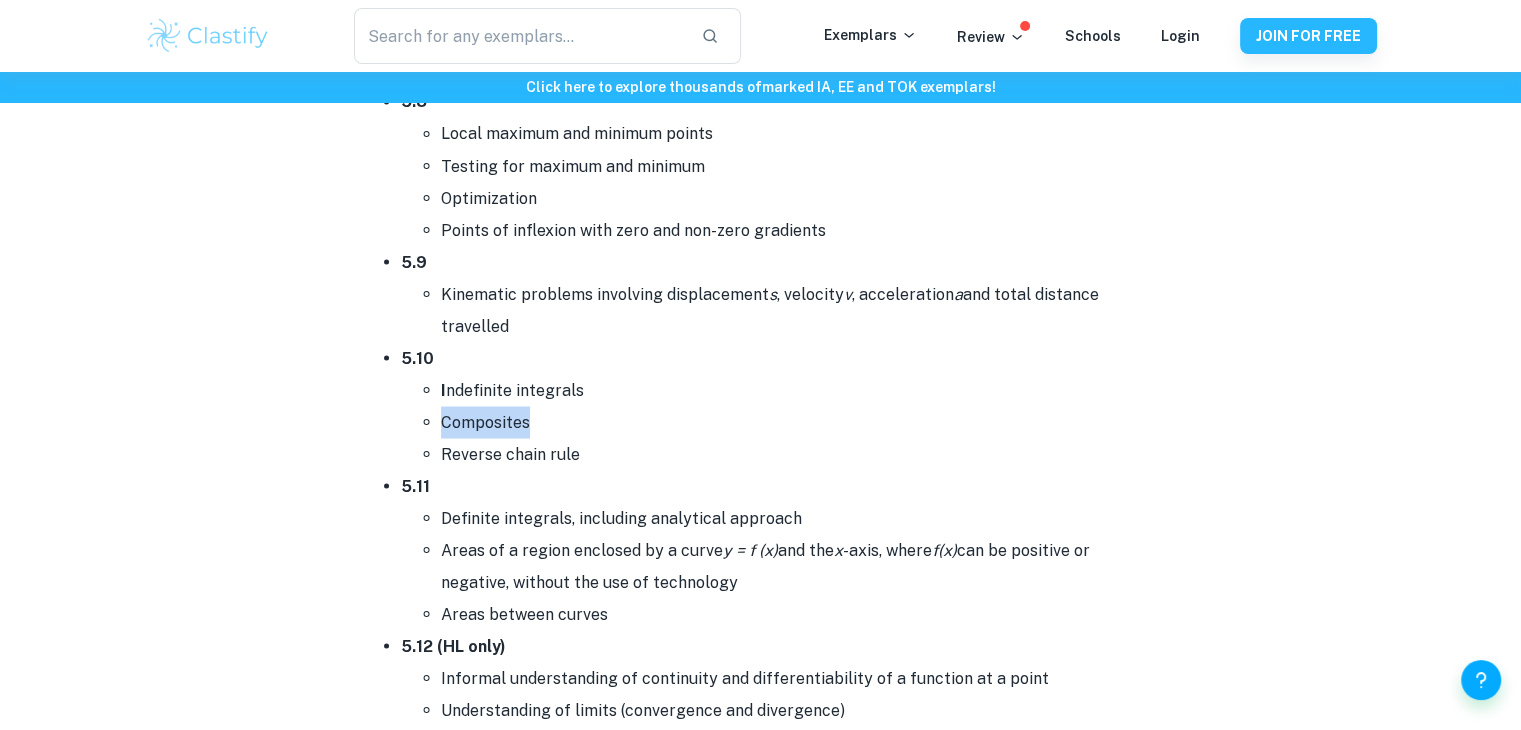 drag, startPoint x: 435, startPoint y: 395, endPoint x: 544, endPoint y: 417, distance: 111.19802 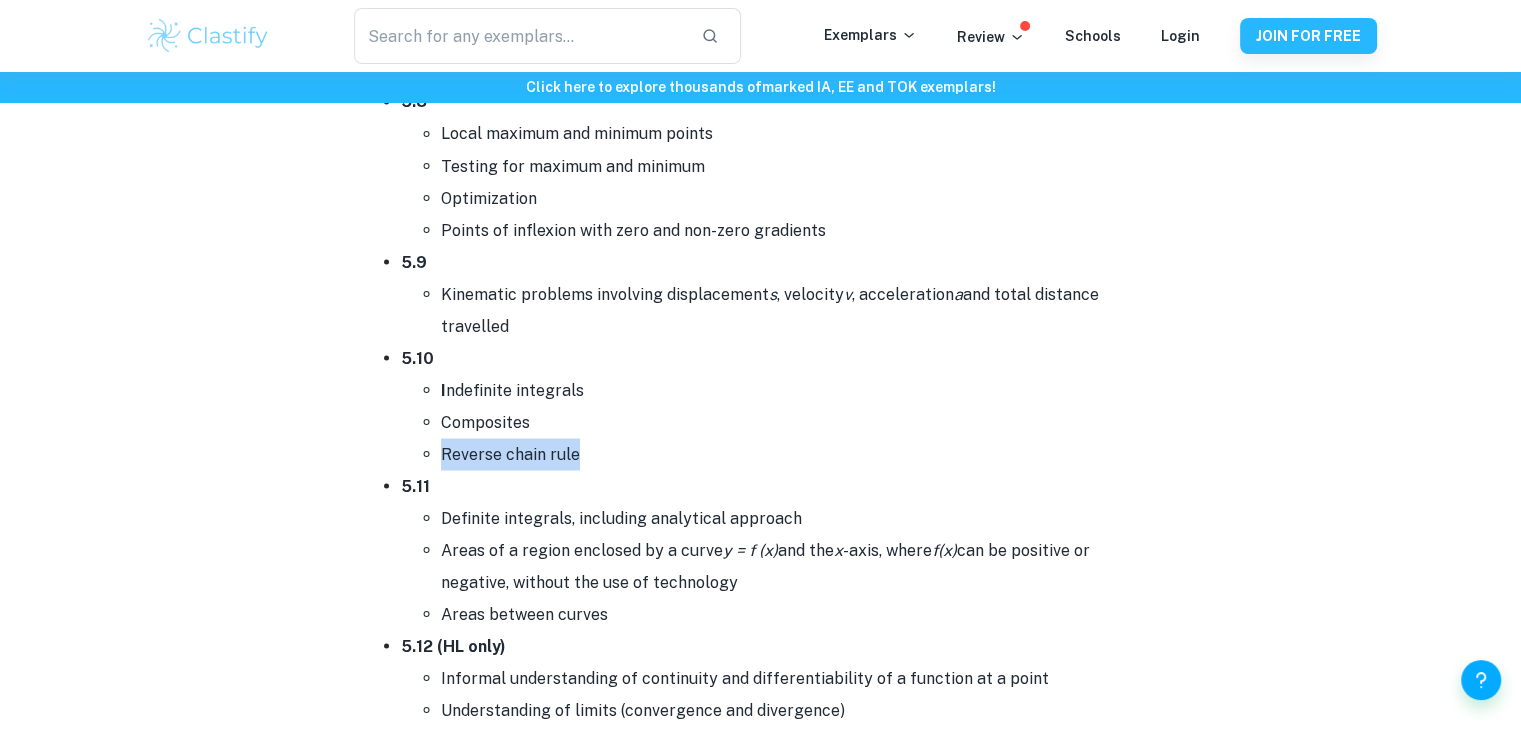 drag, startPoint x: 440, startPoint y: 429, endPoint x: 561, endPoint y: 457, distance: 124.197426 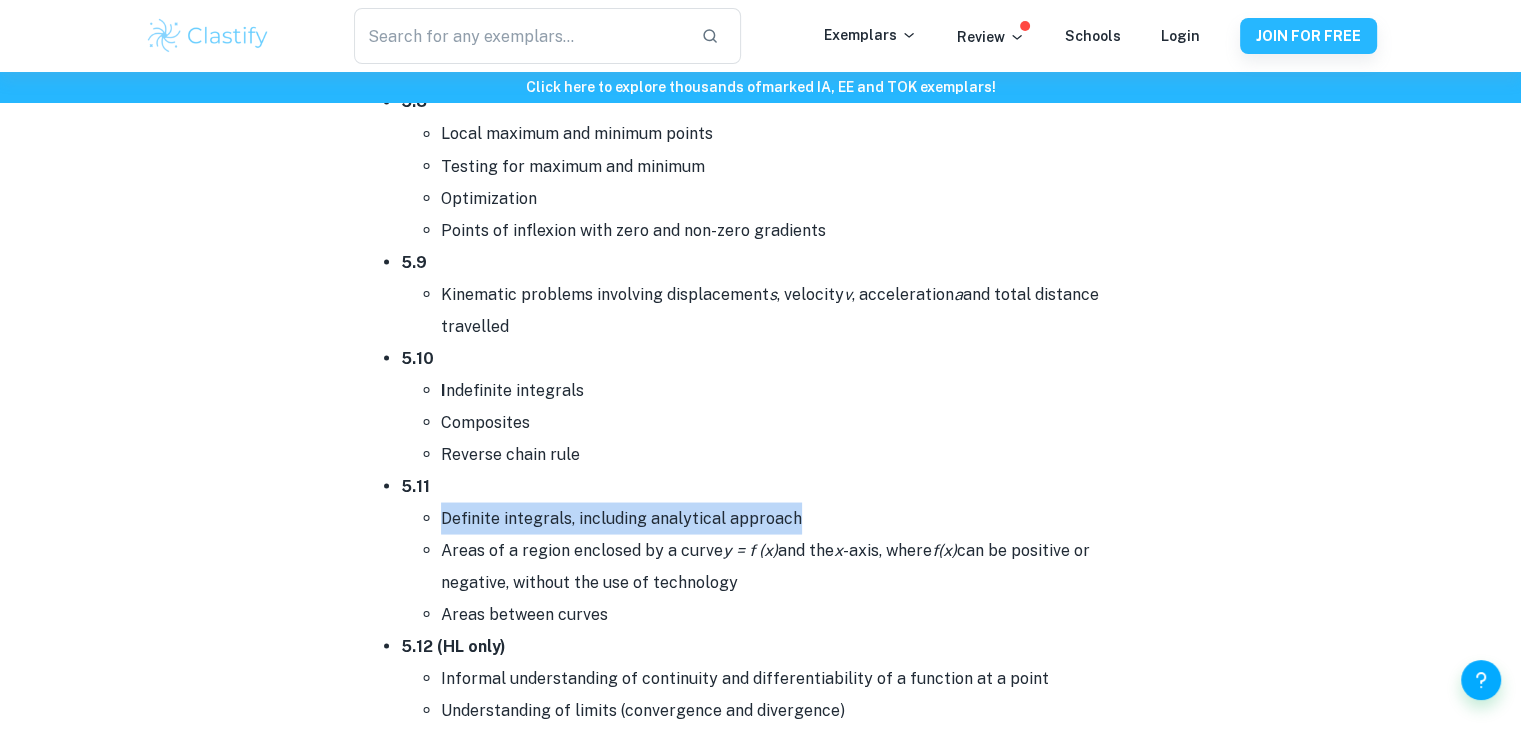 drag, startPoint x: 441, startPoint y: 491, endPoint x: 819, endPoint y: 495, distance: 378.02115 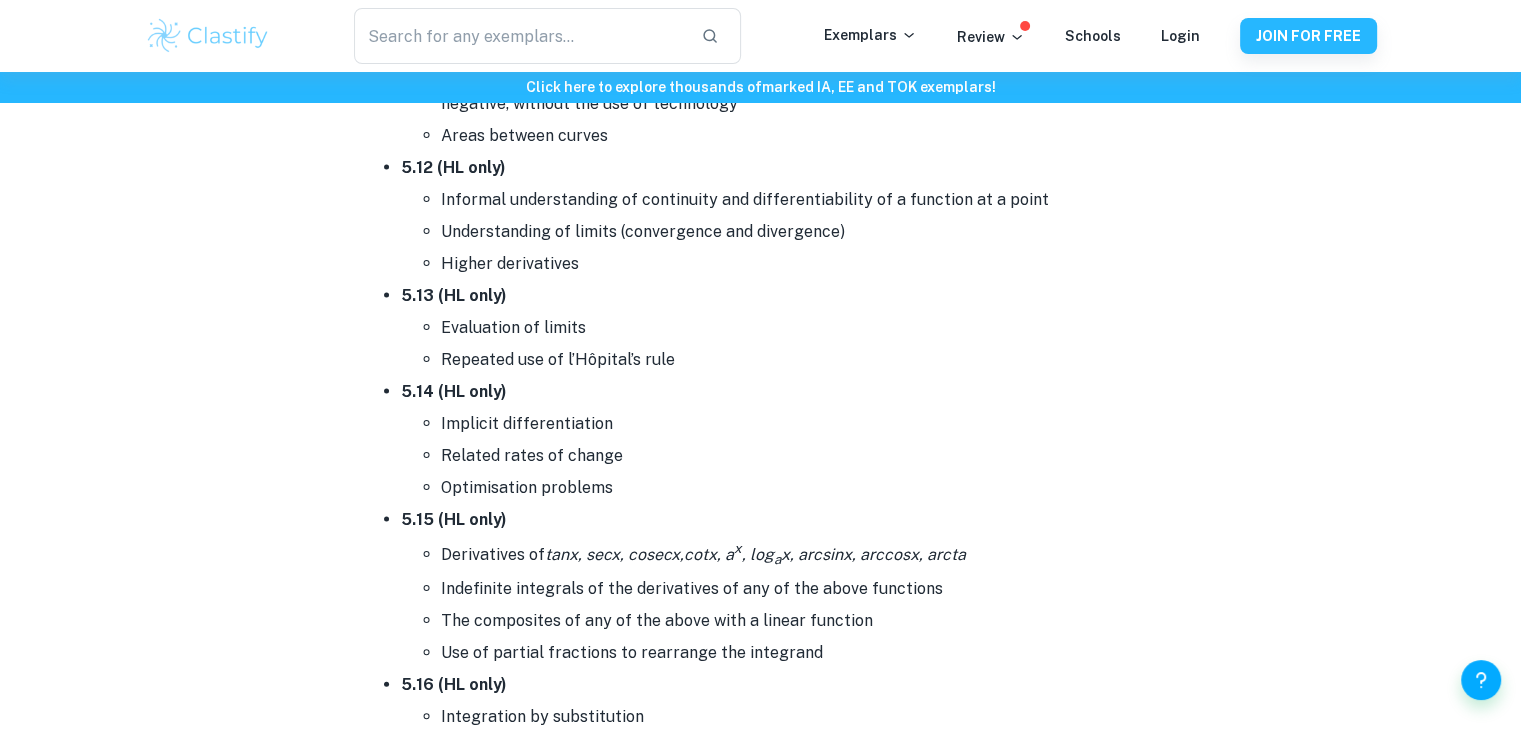 scroll, scrollTop: 11698, scrollLeft: 0, axis: vertical 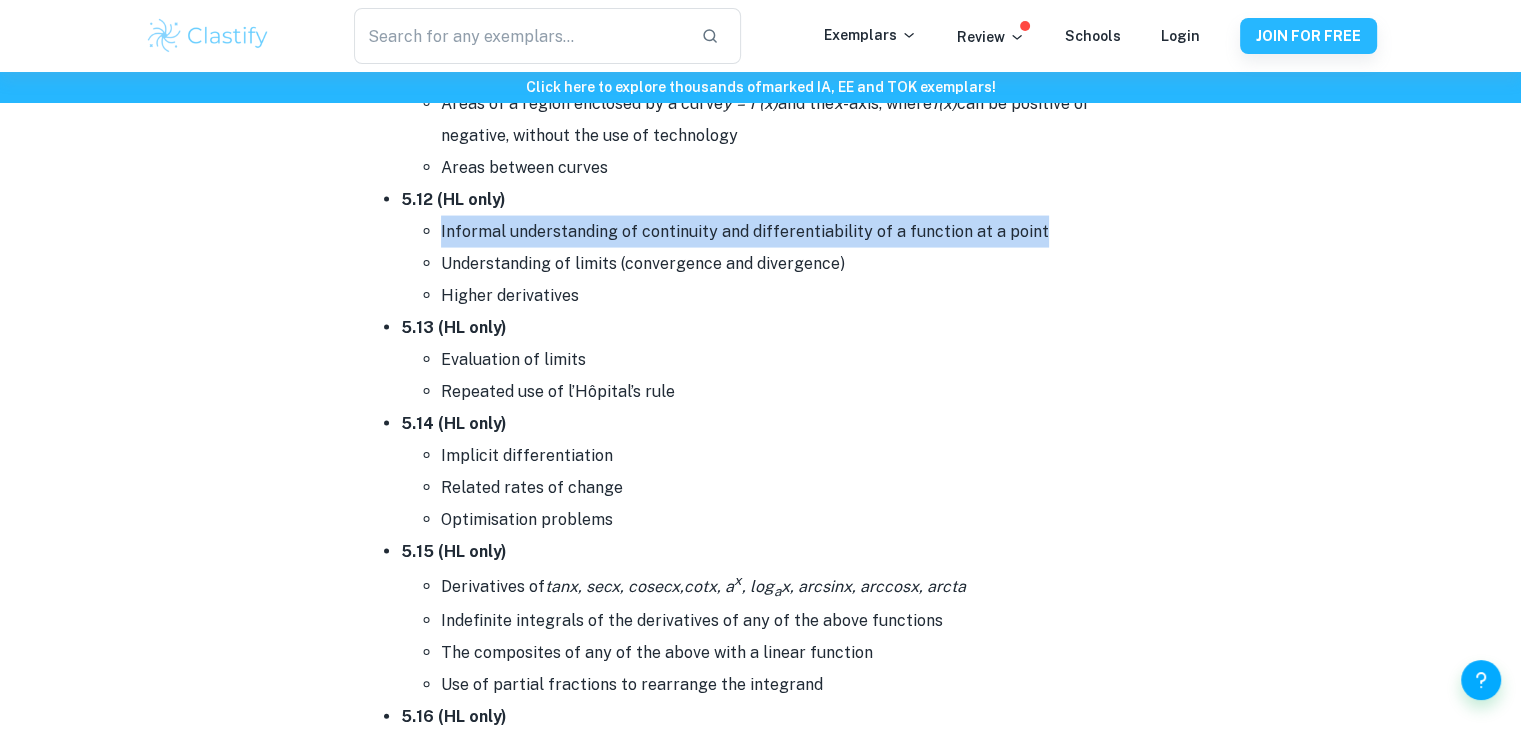drag, startPoint x: 440, startPoint y: 209, endPoint x: 1072, endPoint y: 205, distance: 632.01263 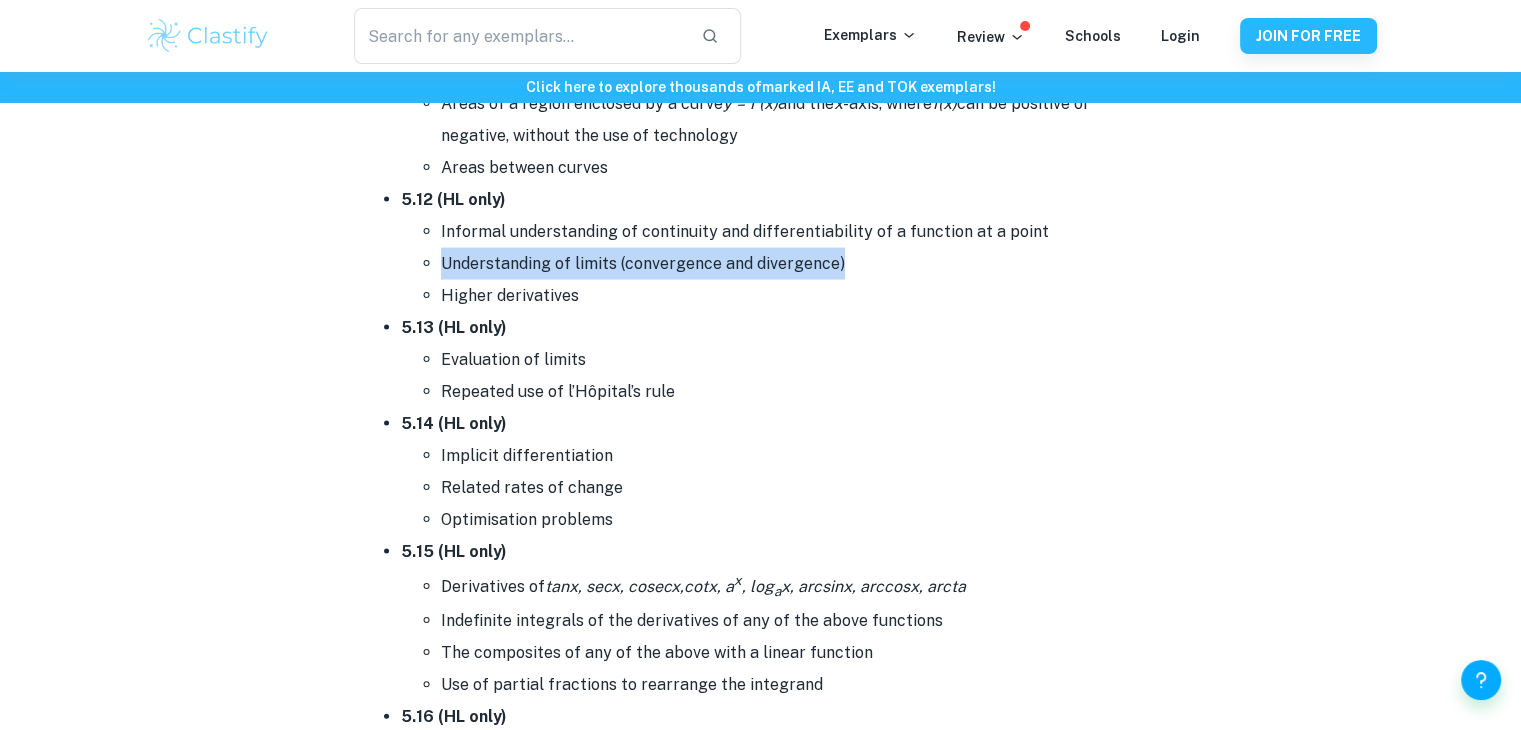 drag, startPoint x: 439, startPoint y: 249, endPoint x: 848, endPoint y: 257, distance: 409.07825 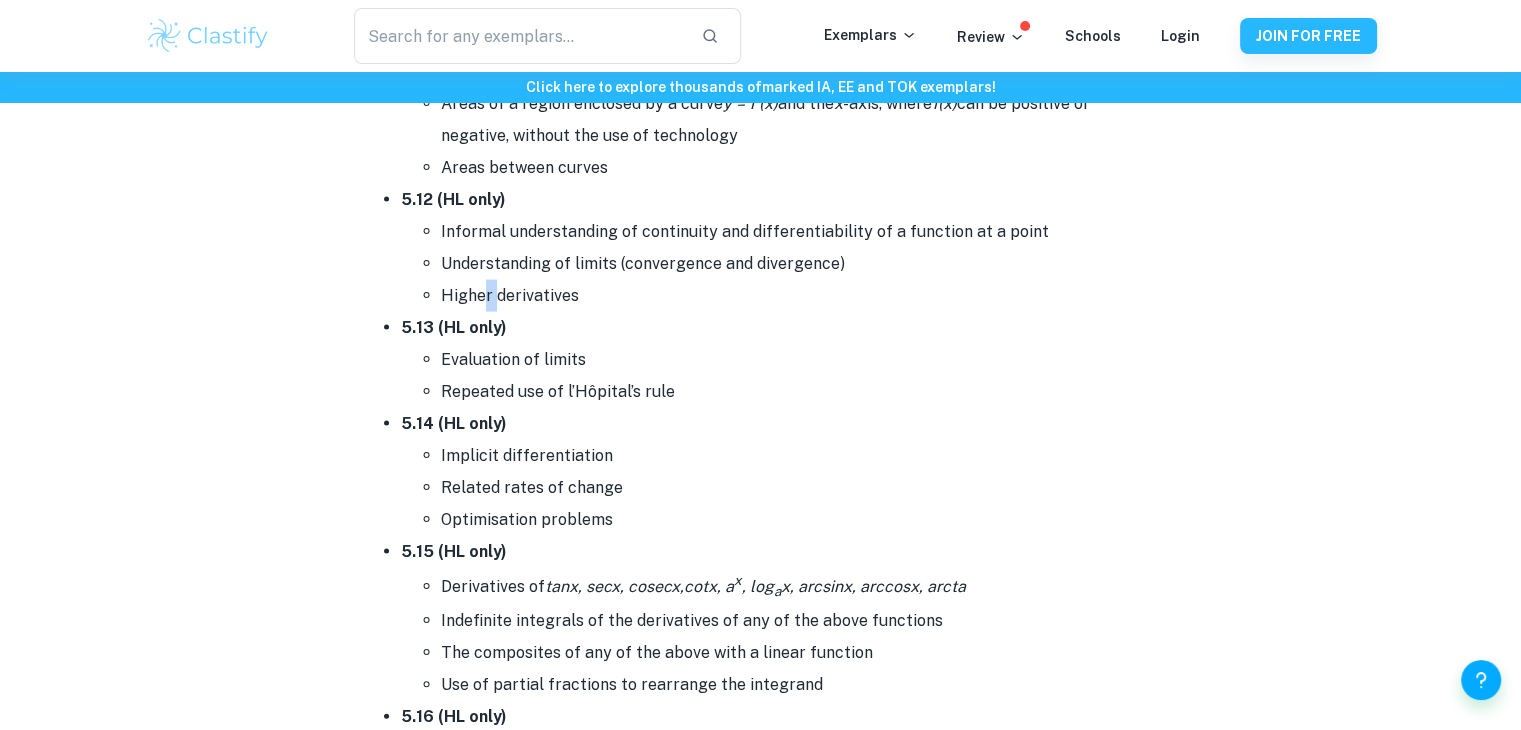 click on "Higher derivatives" at bounding box center (801, 296) 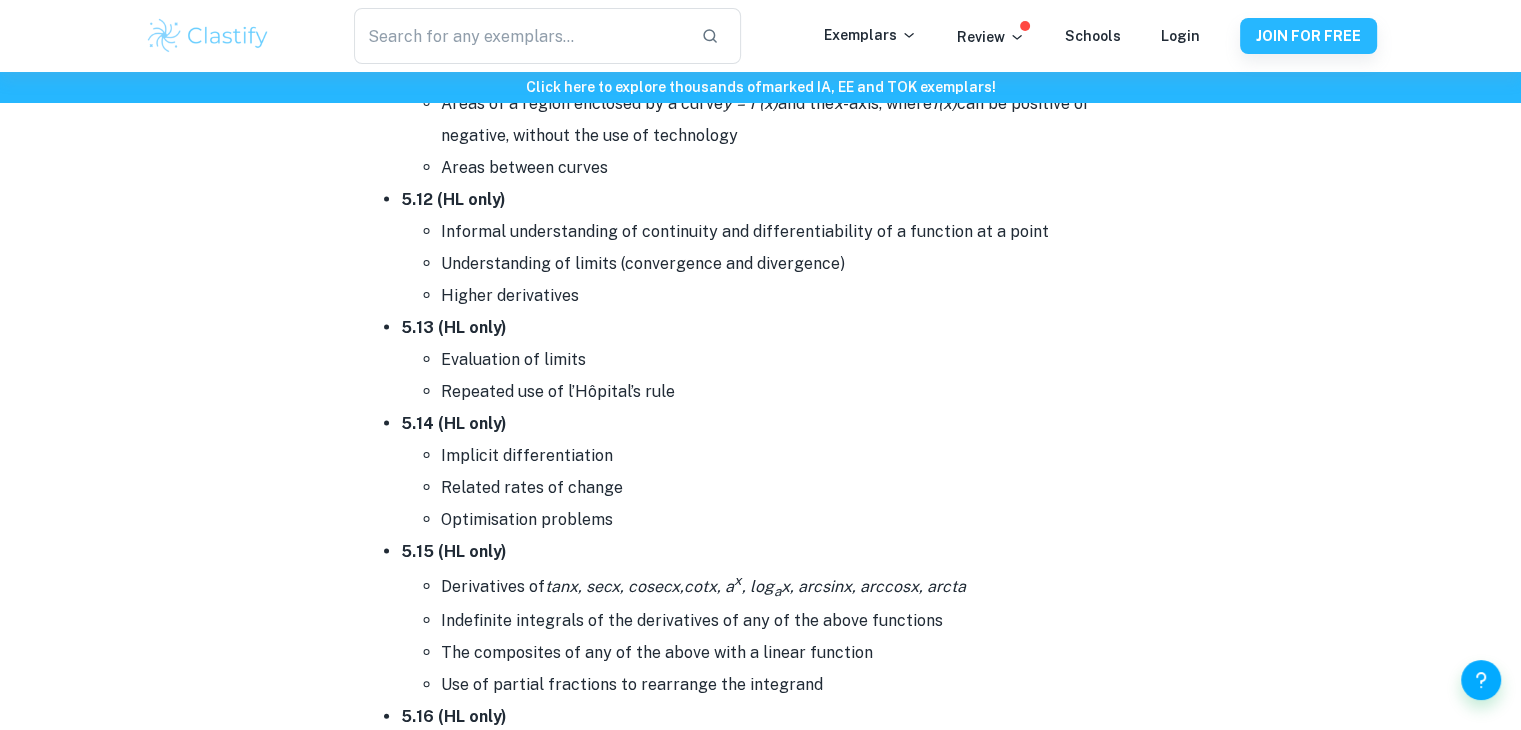 click on "Higher derivatives" at bounding box center [801, 296] 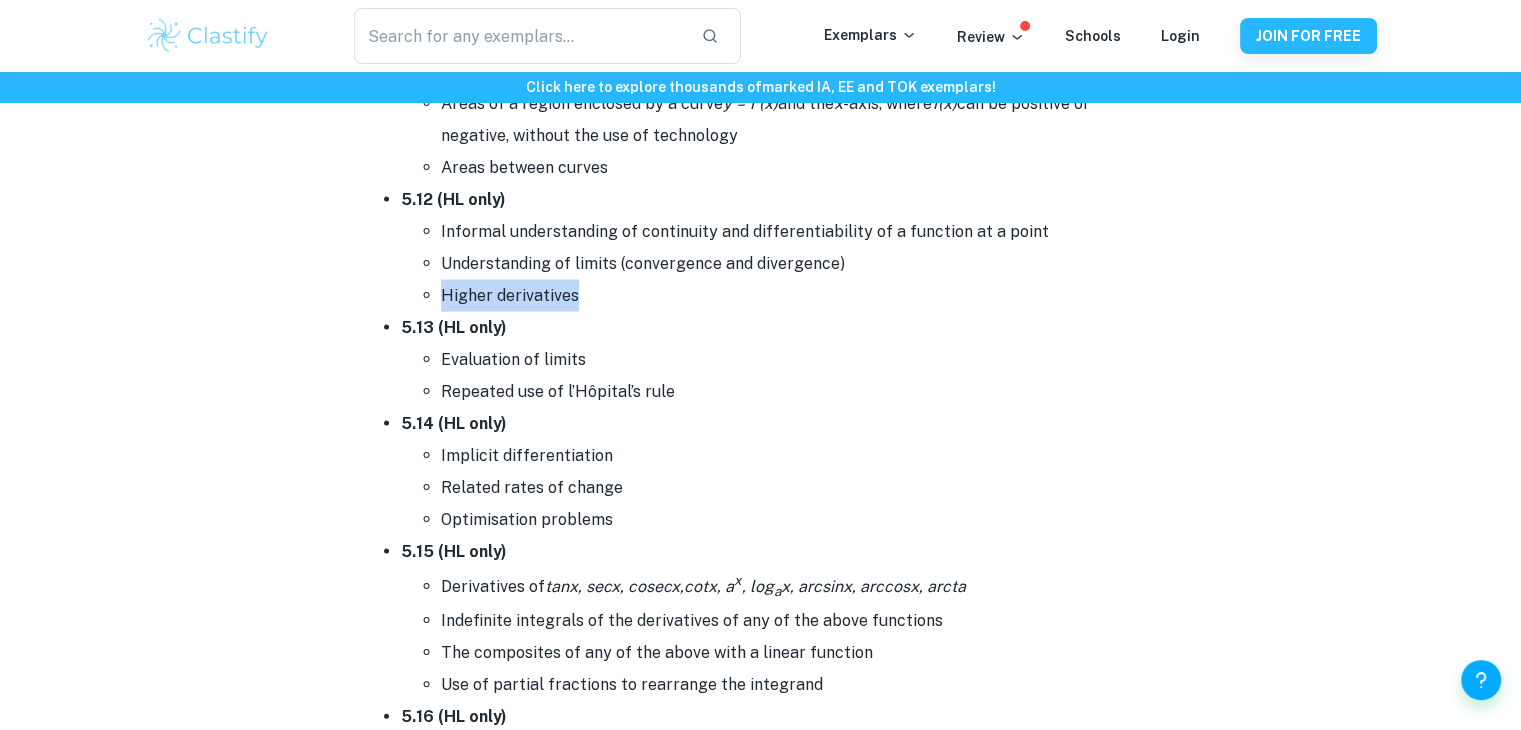 drag, startPoint x: 443, startPoint y: 281, endPoint x: 588, endPoint y: 270, distance: 145.41664 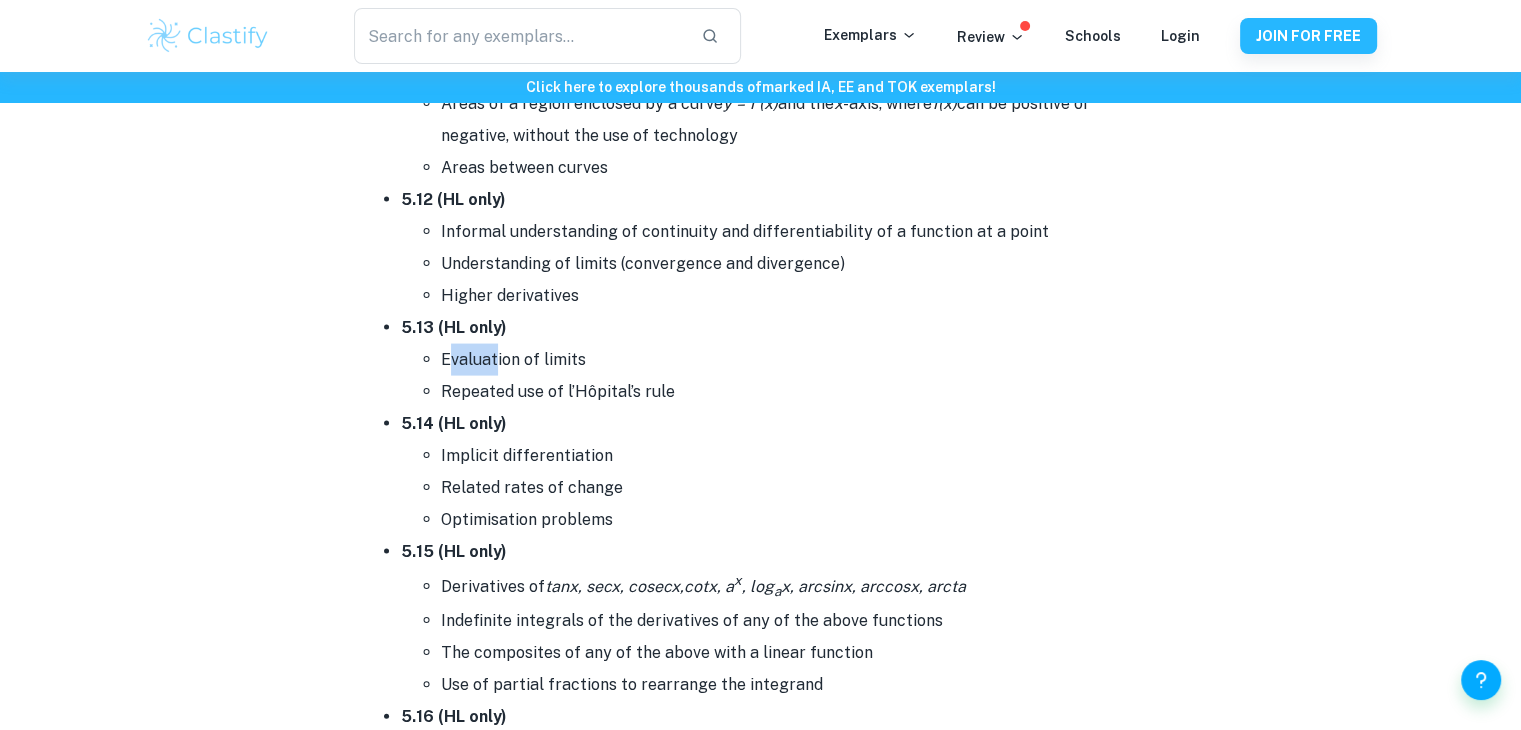 drag, startPoint x: 446, startPoint y: 338, endPoint x: 496, endPoint y: 341, distance: 50.08992 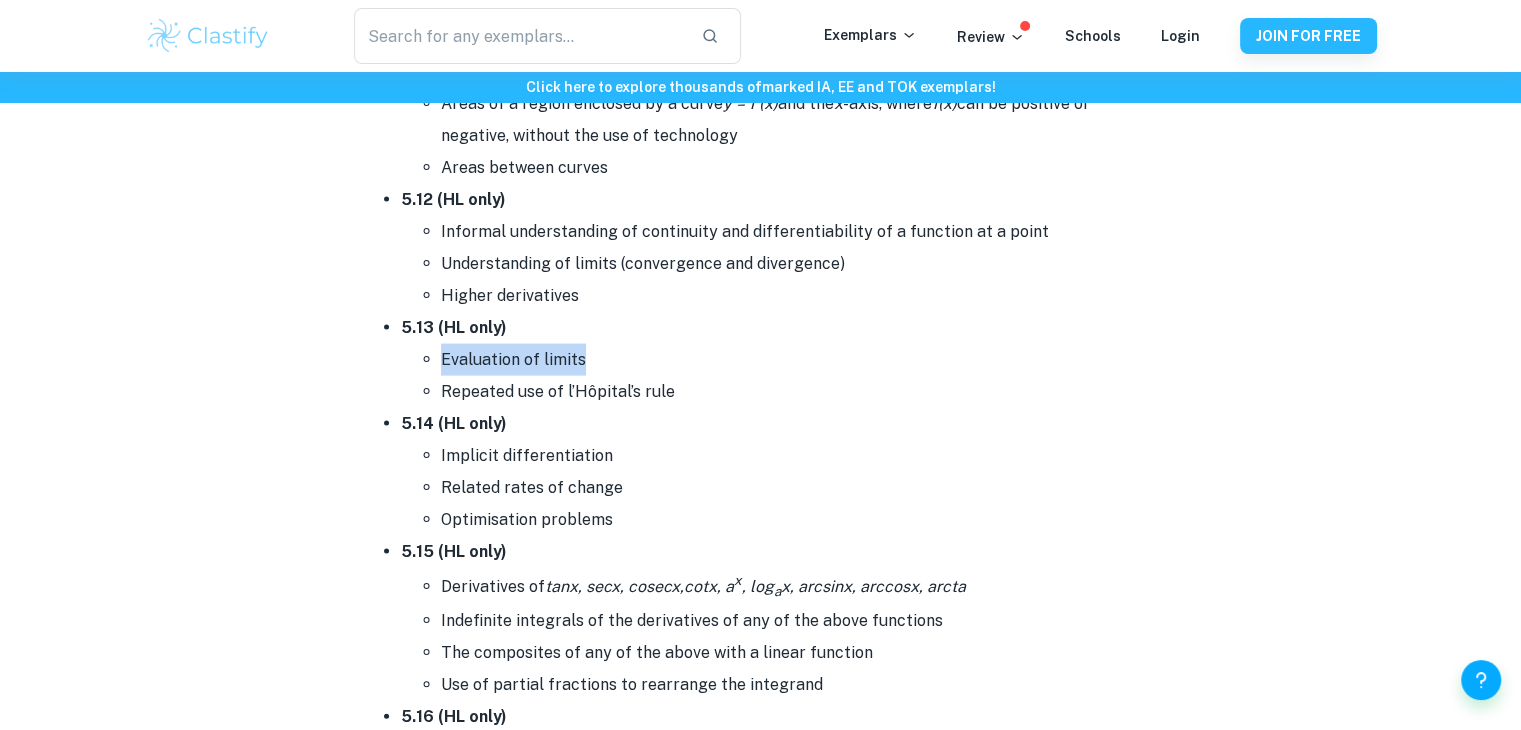 drag, startPoint x: 439, startPoint y: 349, endPoint x: 620, endPoint y: 331, distance: 181.89282 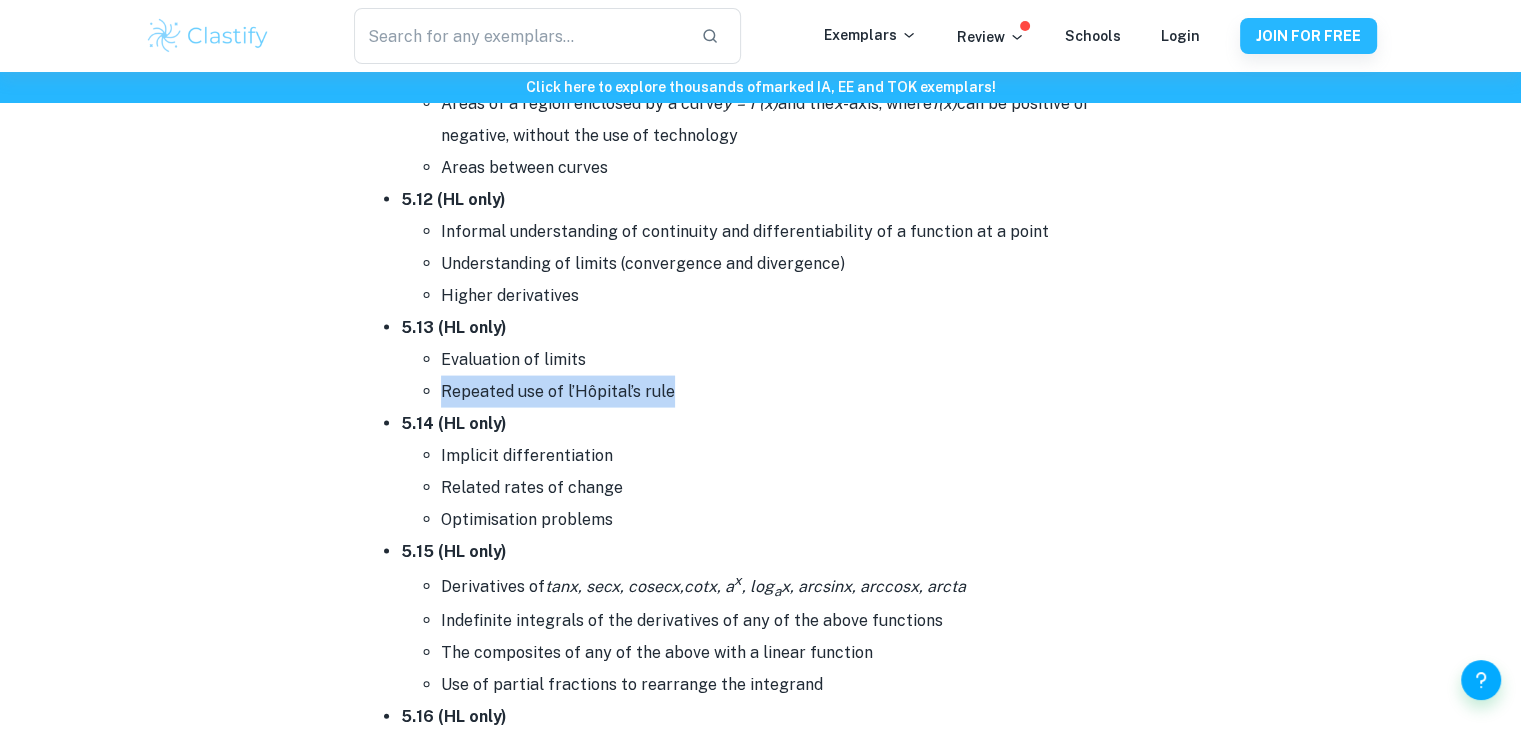 drag, startPoint x: 438, startPoint y: 374, endPoint x: 666, endPoint y: 365, distance: 228.17757 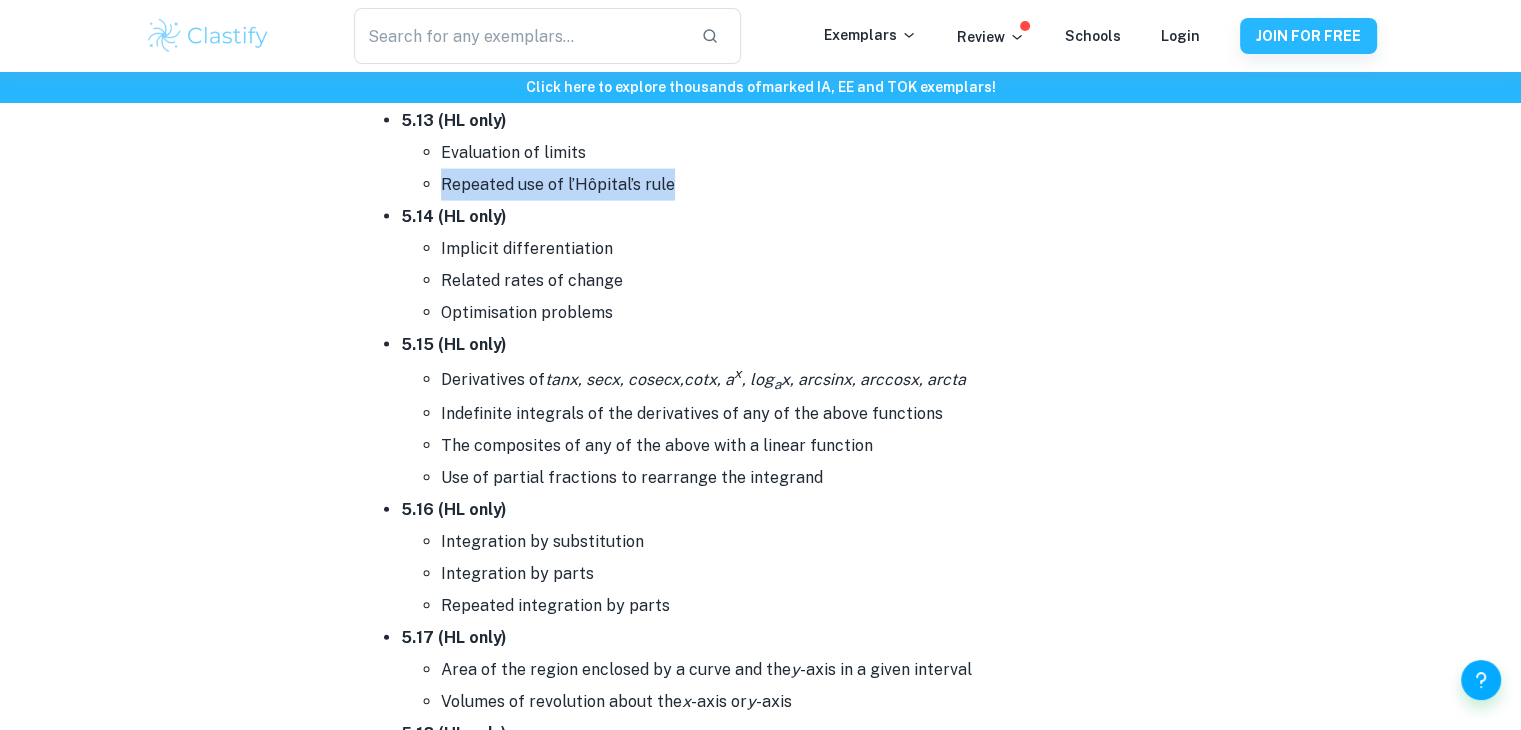 scroll, scrollTop: 11921, scrollLeft: 0, axis: vertical 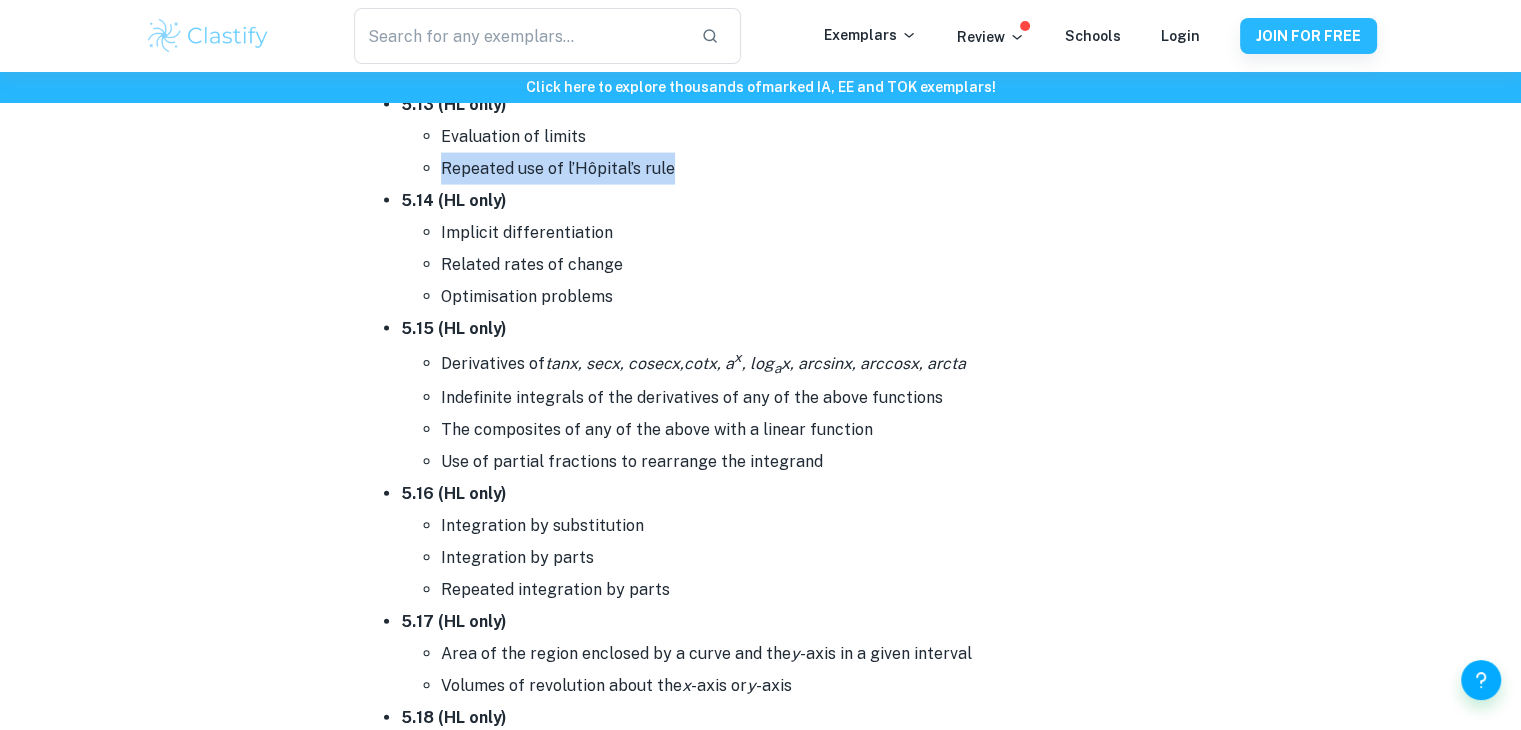 drag, startPoint x: 436, startPoint y: 209, endPoint x: 704, endPoint y: 212, distance: 268.01678 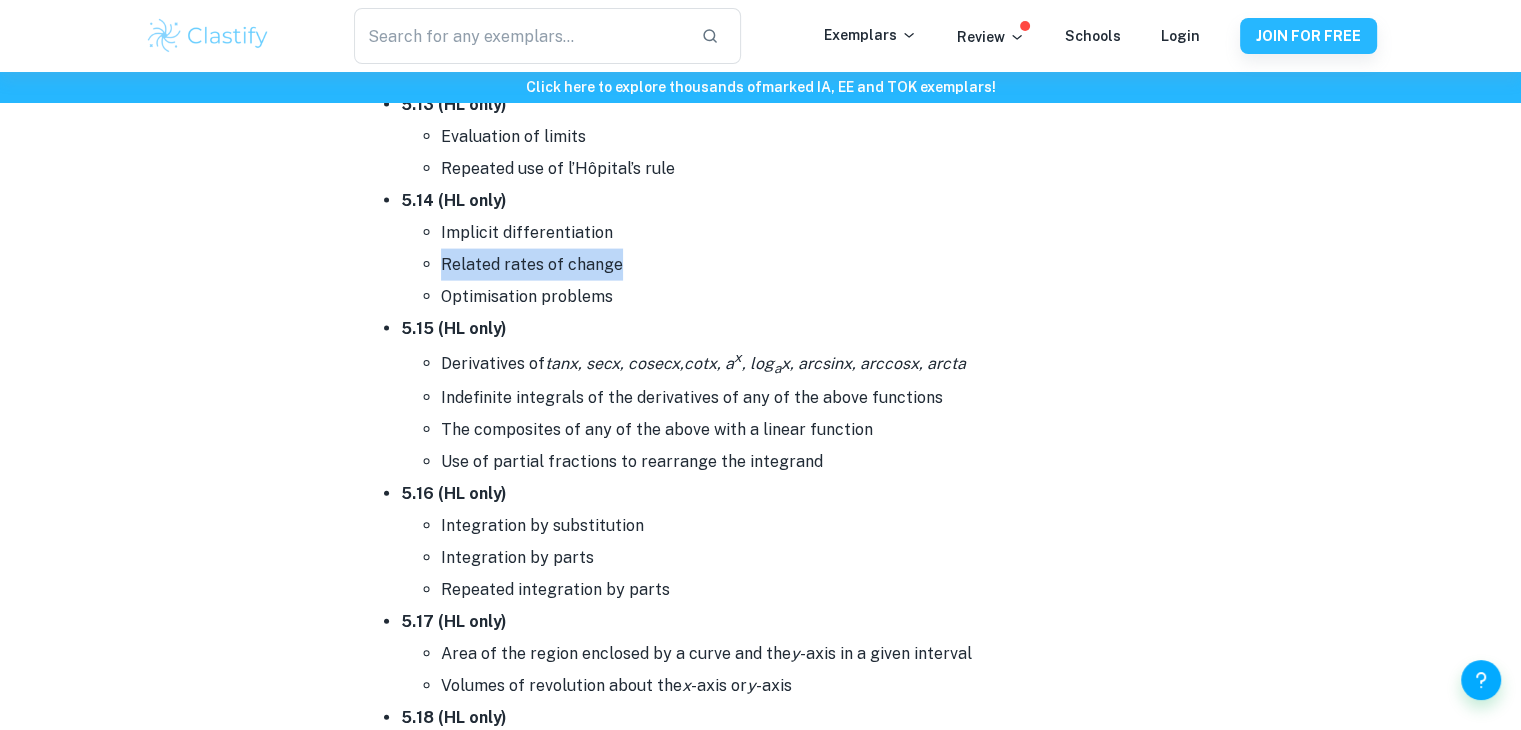 drag, startPoint x: 436, startPoint y: 244, endPoint x: 612, endPoint y: 251, distance: 176.13914 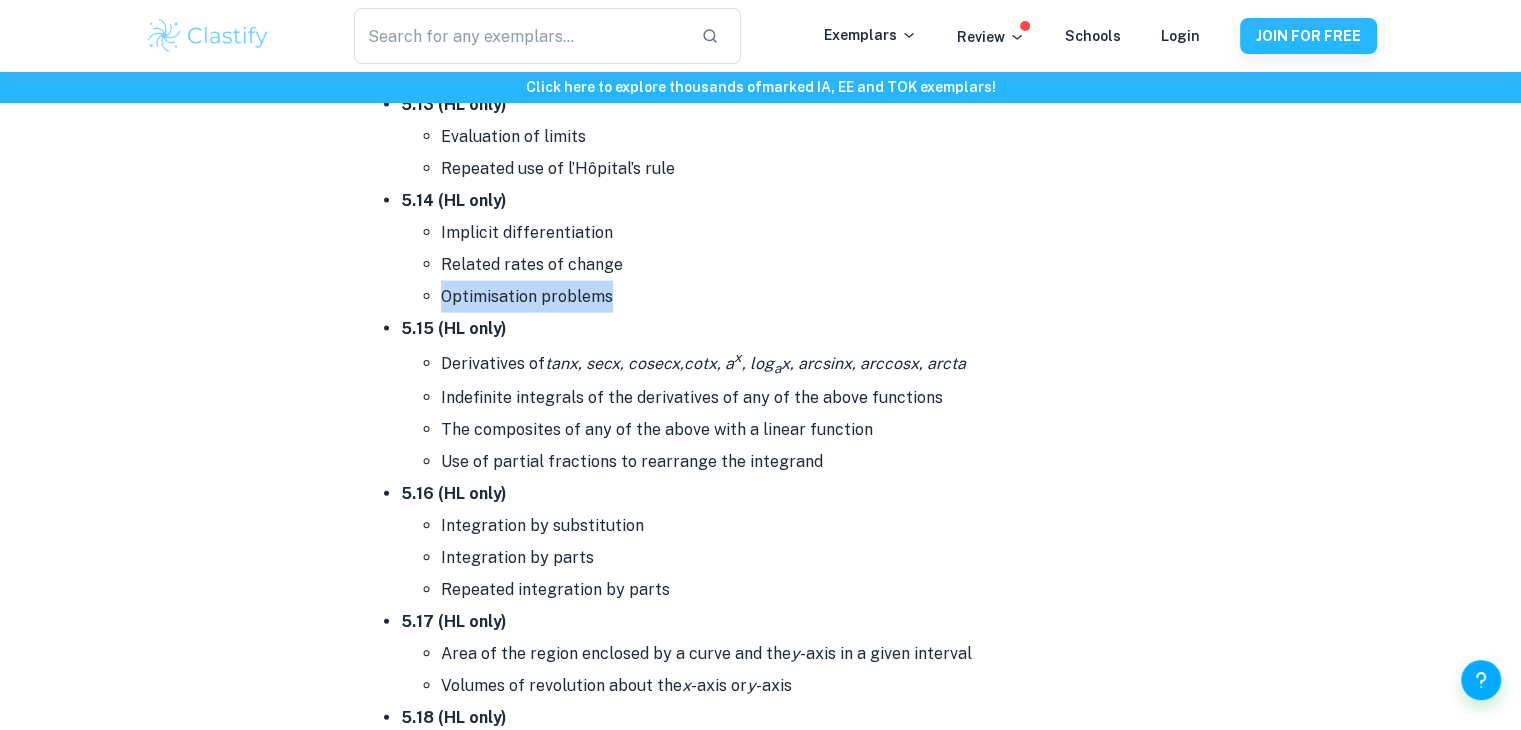 drag, startPoint x: 442, startPoint y: 278, endPoint x: 605, endPoint y: 277, distance: 163.00307 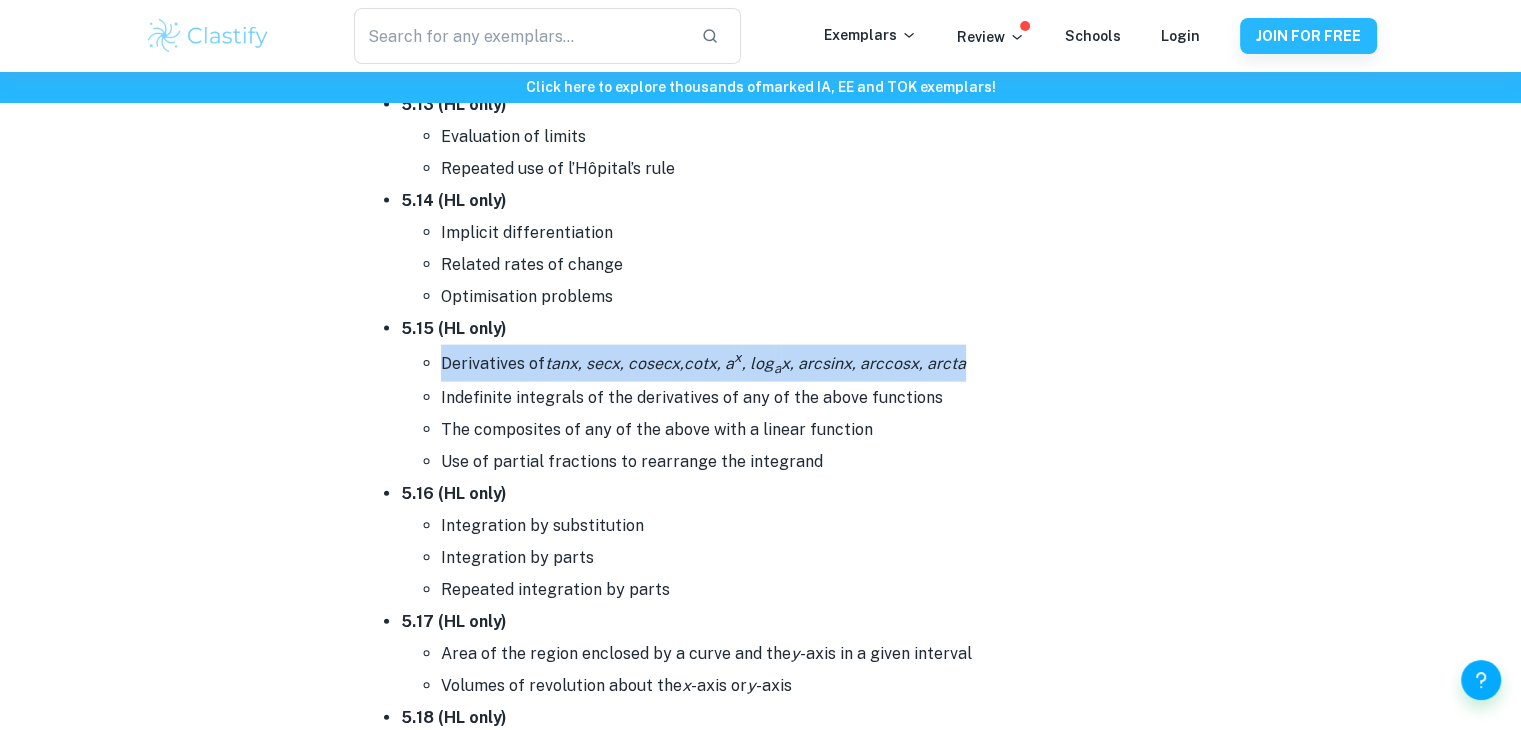 drag, startPoint x: 436, startPoint y: 354, endPoint x: 962, endPoint y: 345, distance: 526.07697 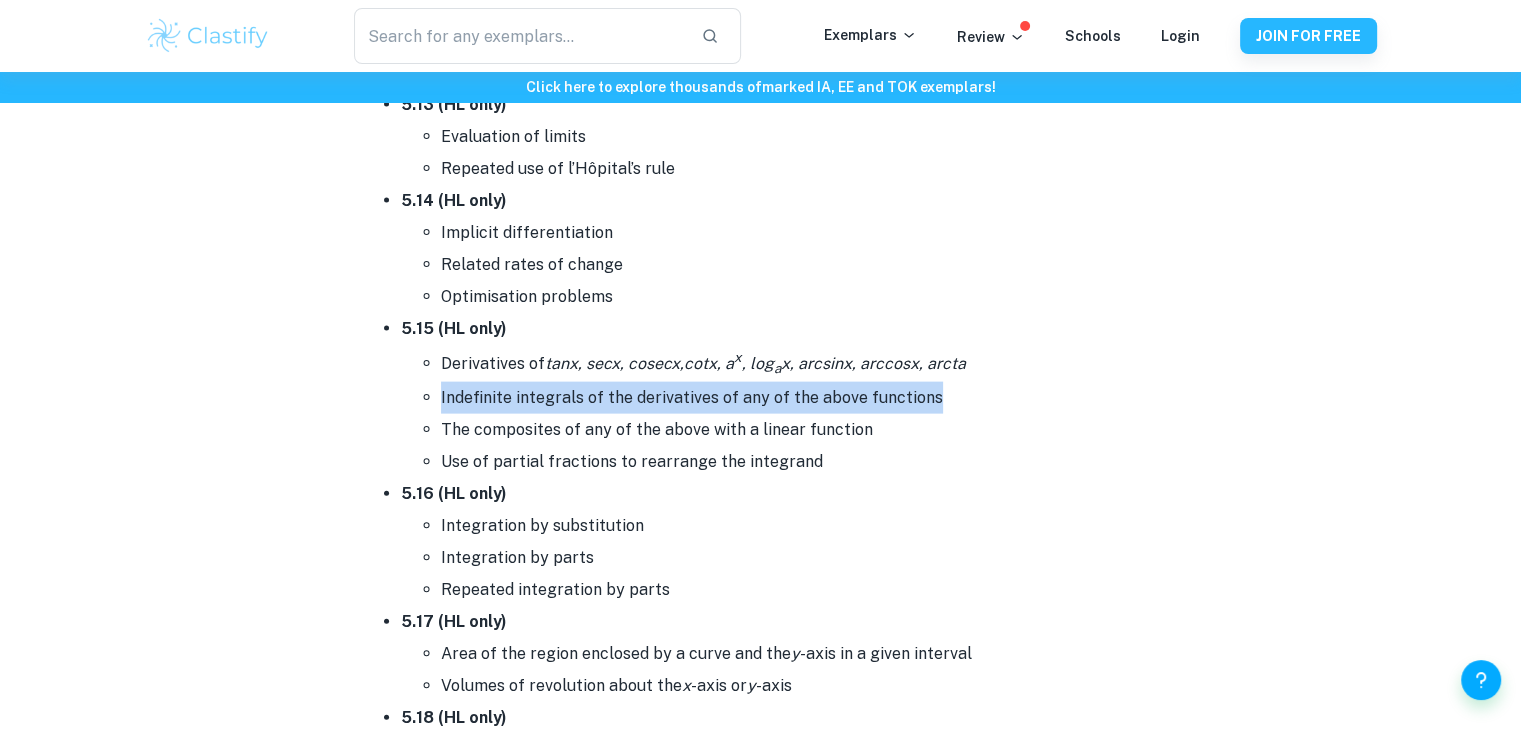 drag, startPoint x: 438, startPoint y: 384, endPoint x: 948, endPoint y: 391, distance: 510.04803 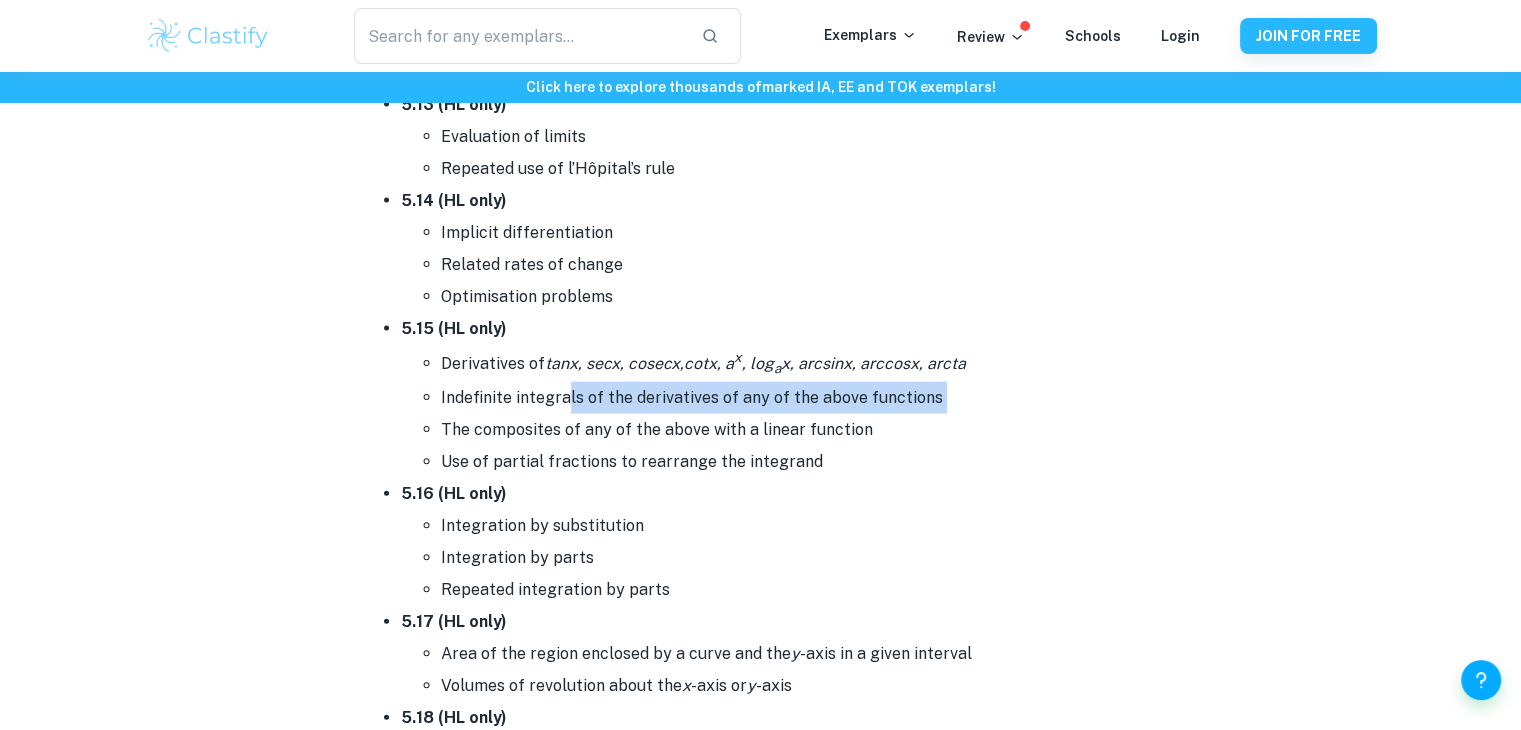 drag, startPoint x: 444, startPoint y: 413, endPoint x: 565, endPoint y: 379, distance: 125.68612 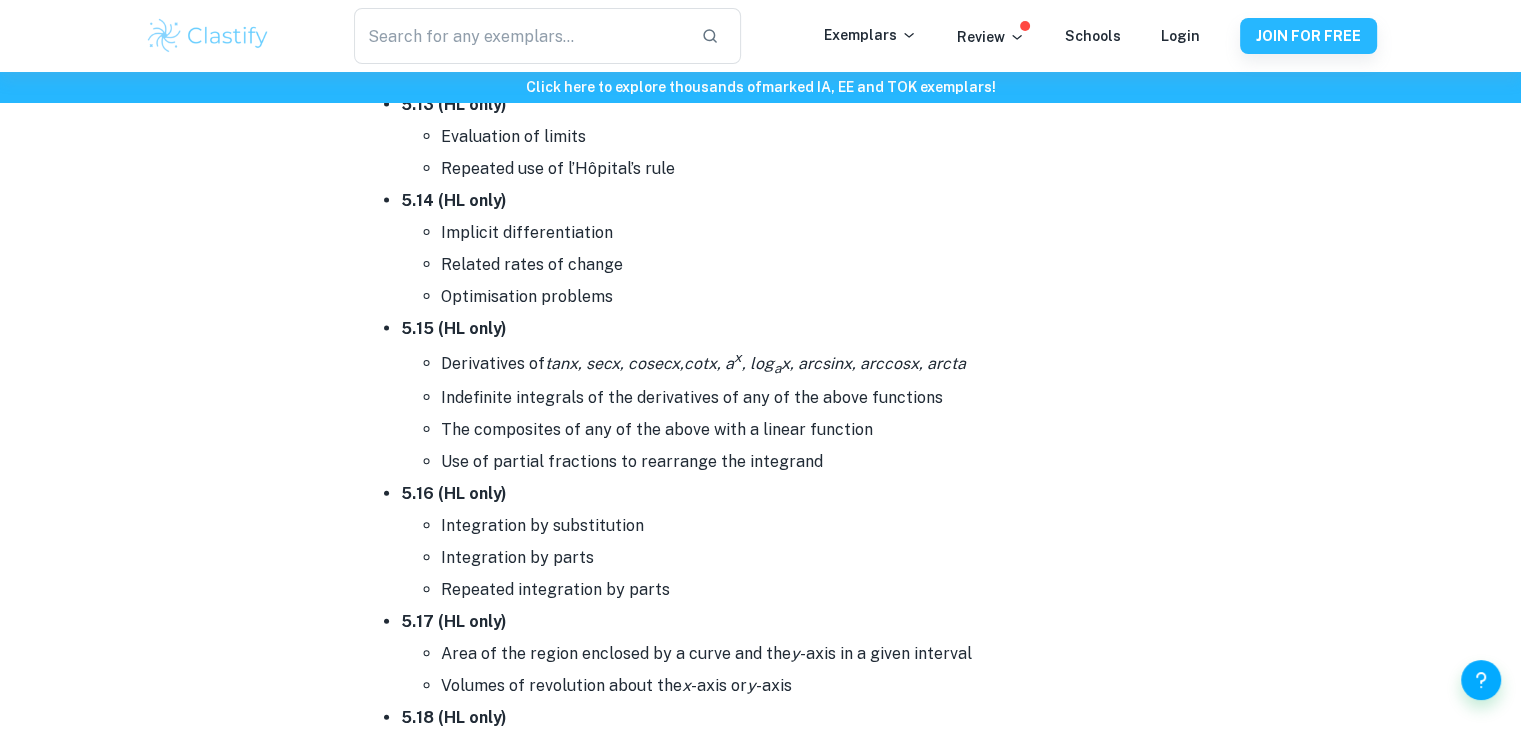 drag, startPoint x: 846, startPoint y: 460, endPoint x: 638, endPoint y: 459, distance: 208.00241 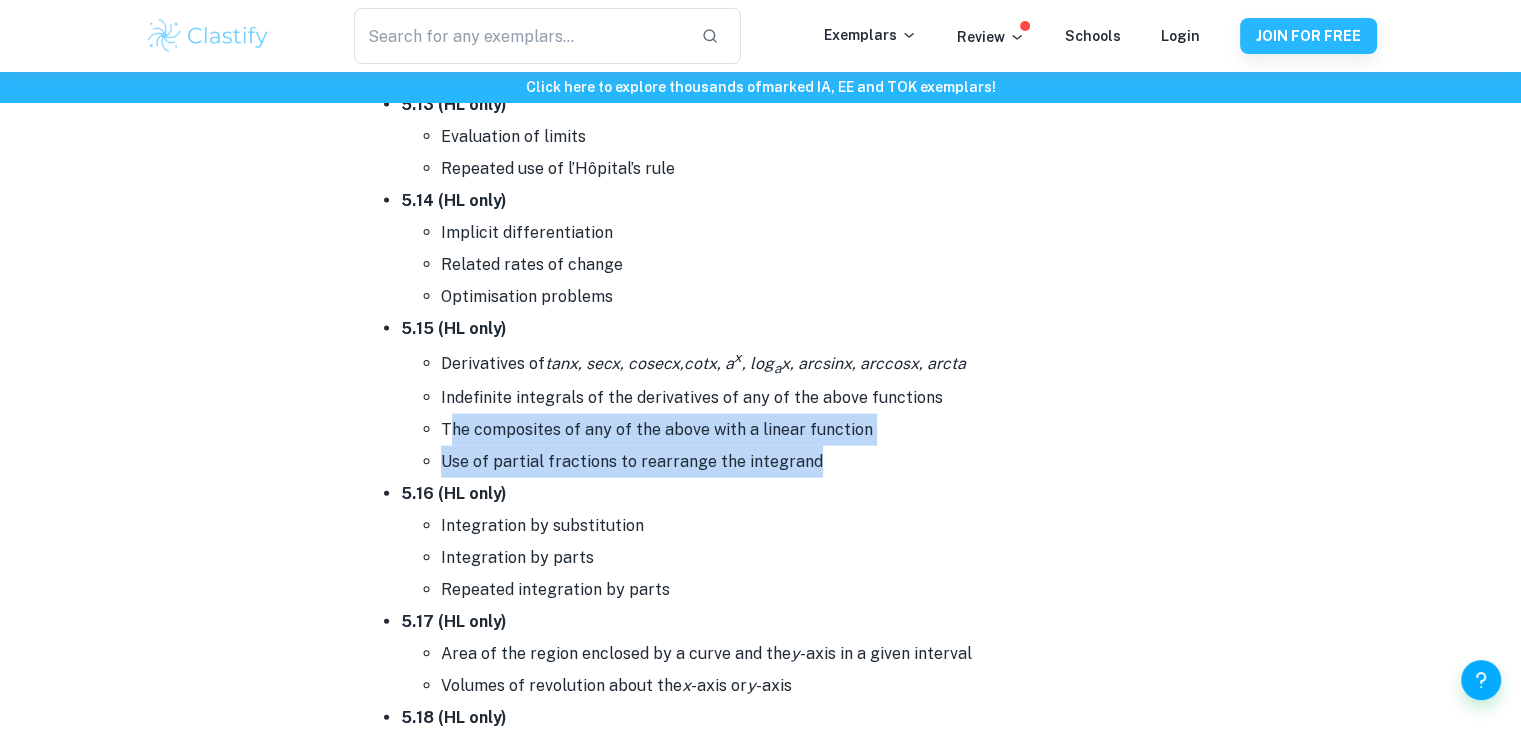 drag, startPoint x: 445, startPoint y: 417, endPoint x: 865, endPoint y: 471, distance: 423.4572 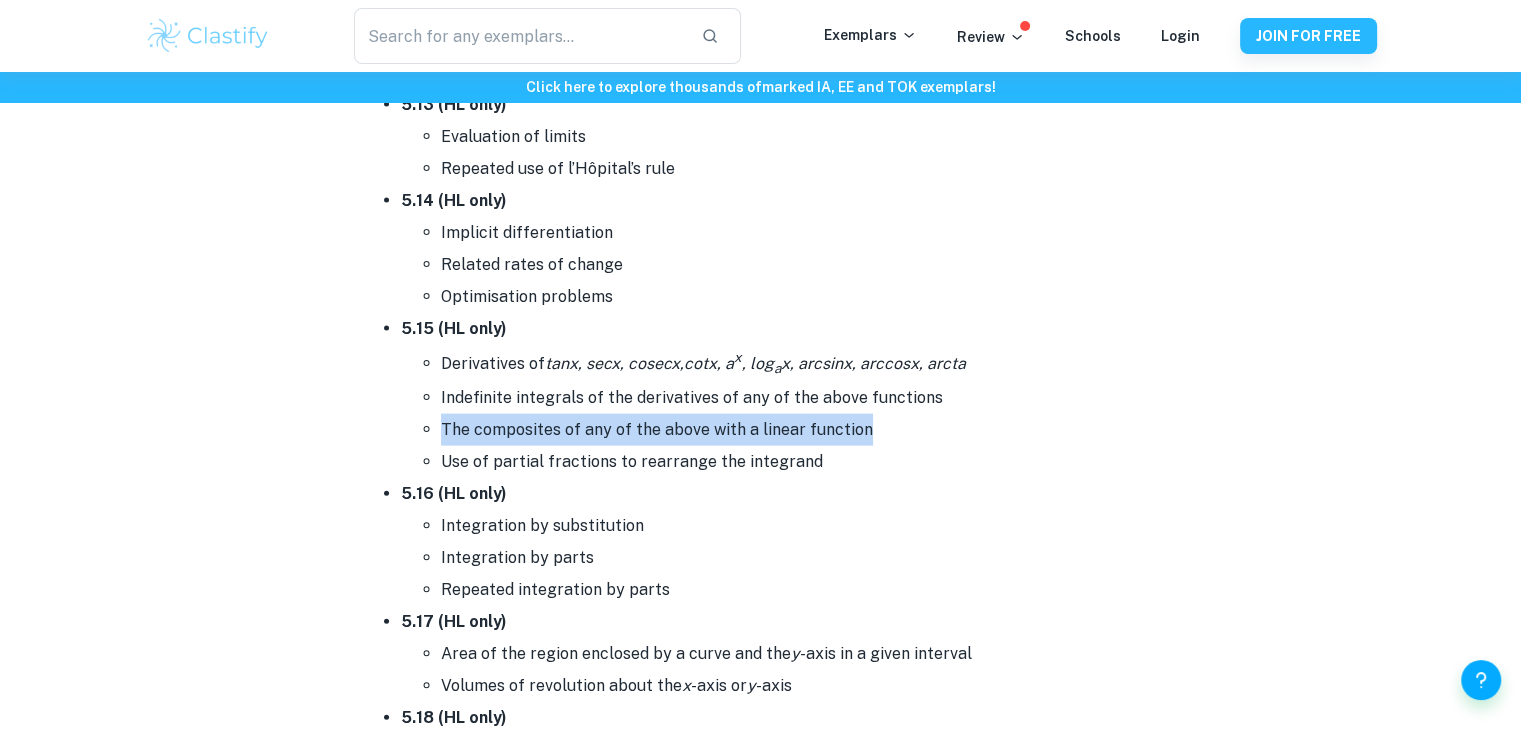 drag, startPoint x: 430, startPoint y: 405, endPoint x: 936, endPoint y: 398, distance: 506.04843 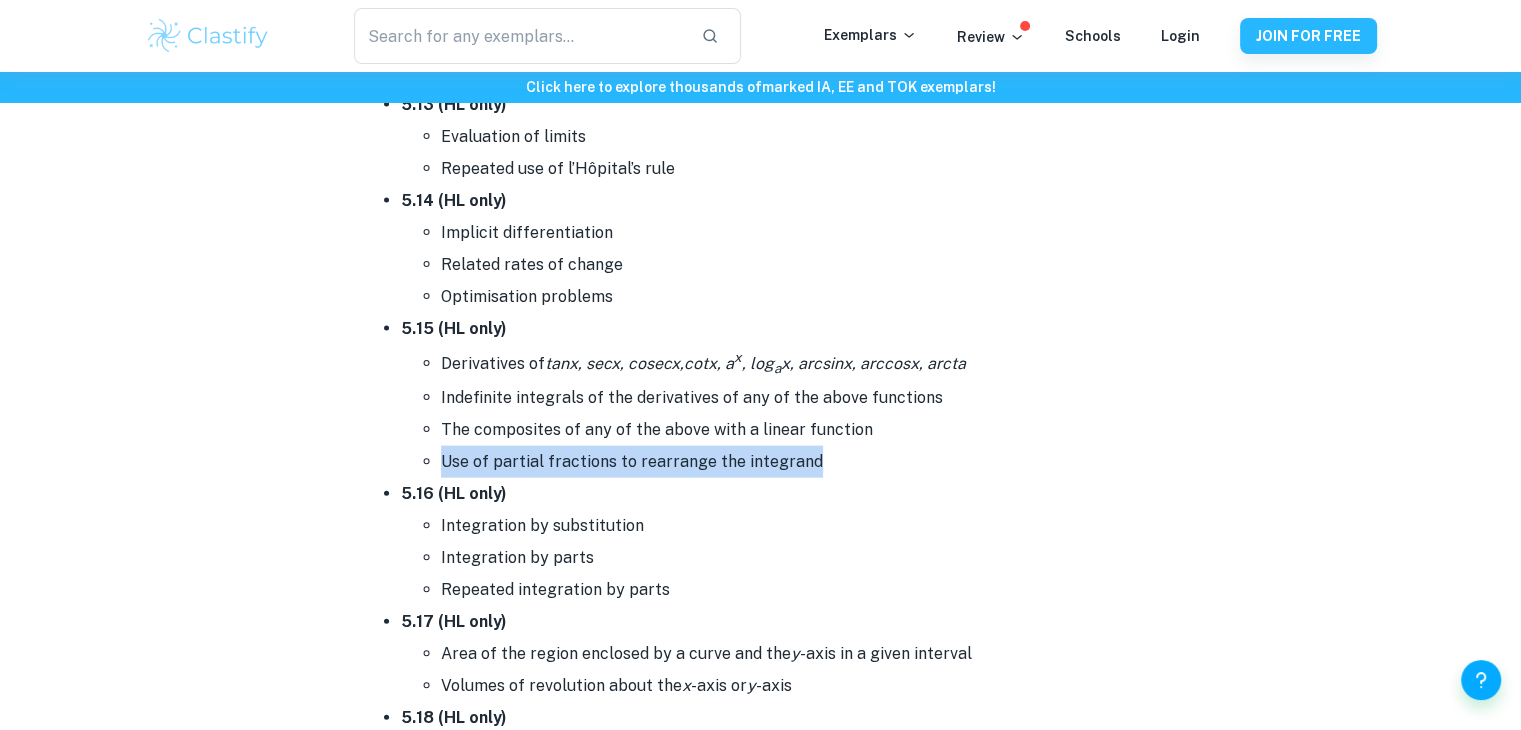 drag, startPoint x: 443, startPoint y: 459, endPoint x: 571, endPoint y: 467, distance: 128.24976 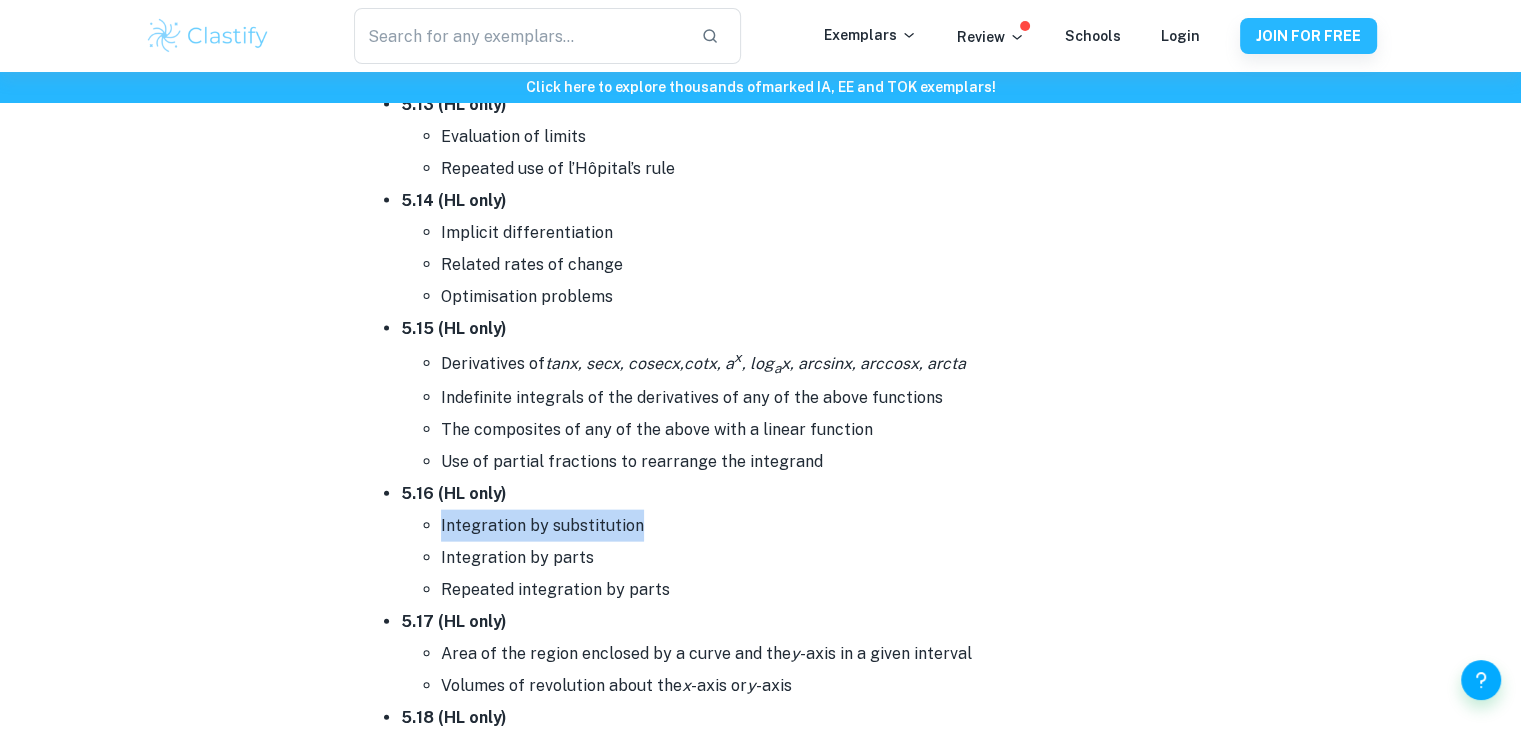 drag, startPoint x: 436, startPoint y: 509, endPoint x: 636, endPoint y: 525, distance: 200.63898 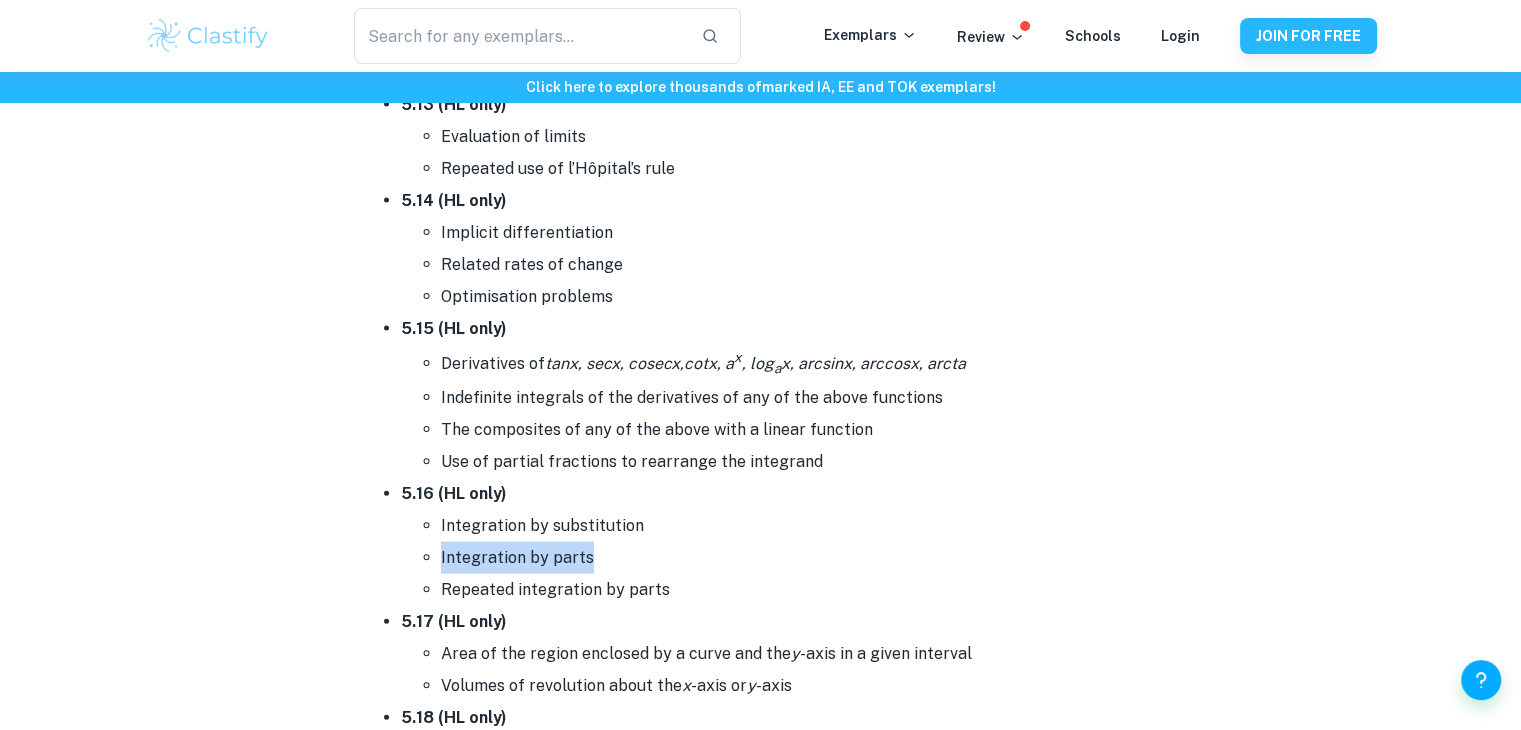 drag, startPoint x: 439, startPoint y: 541, endPoint x: 596, endPoint y: 531, distance: 157.31815 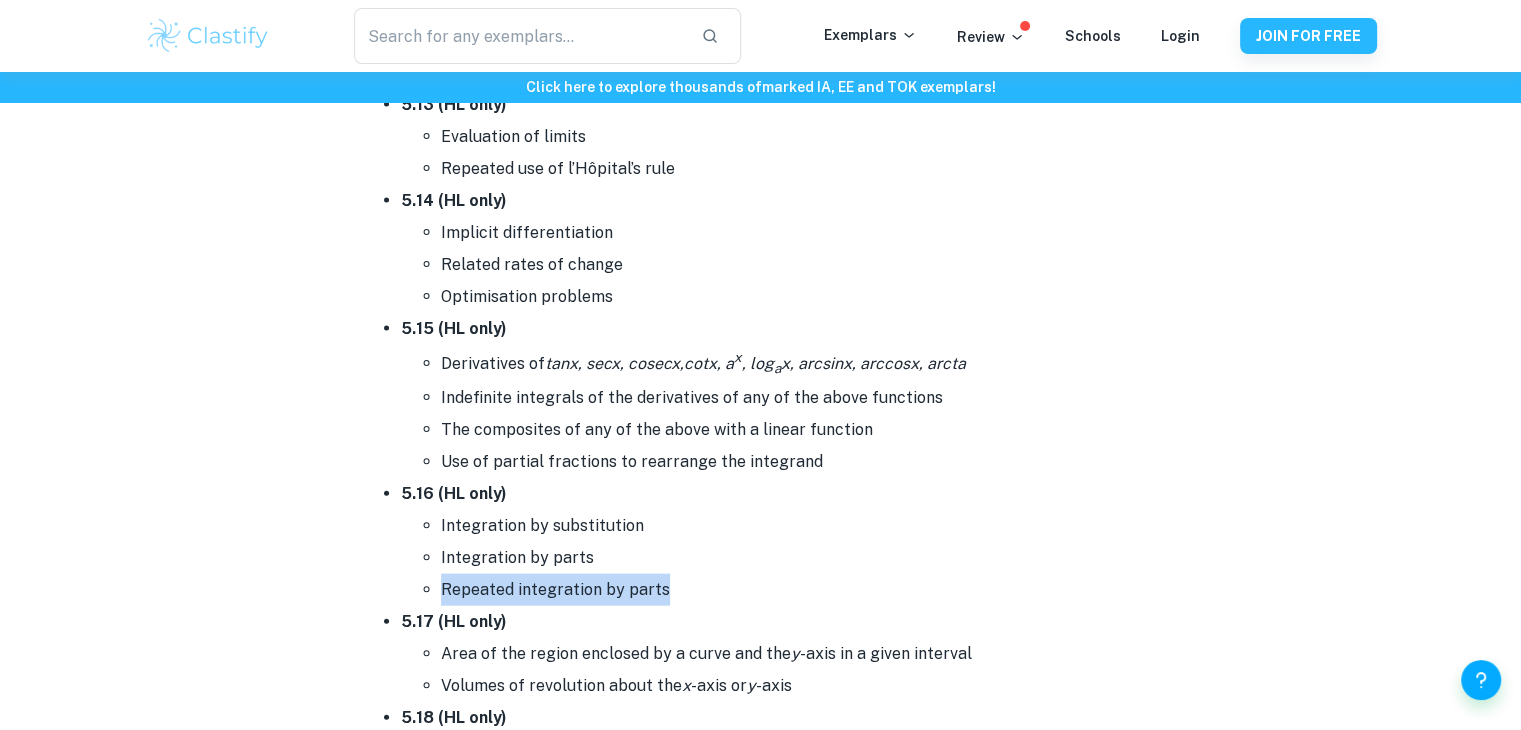 drag, startPoint x: 442, startPoint y: 575, endPoint x: 667, endPoint y: 558, distance: 225.64131 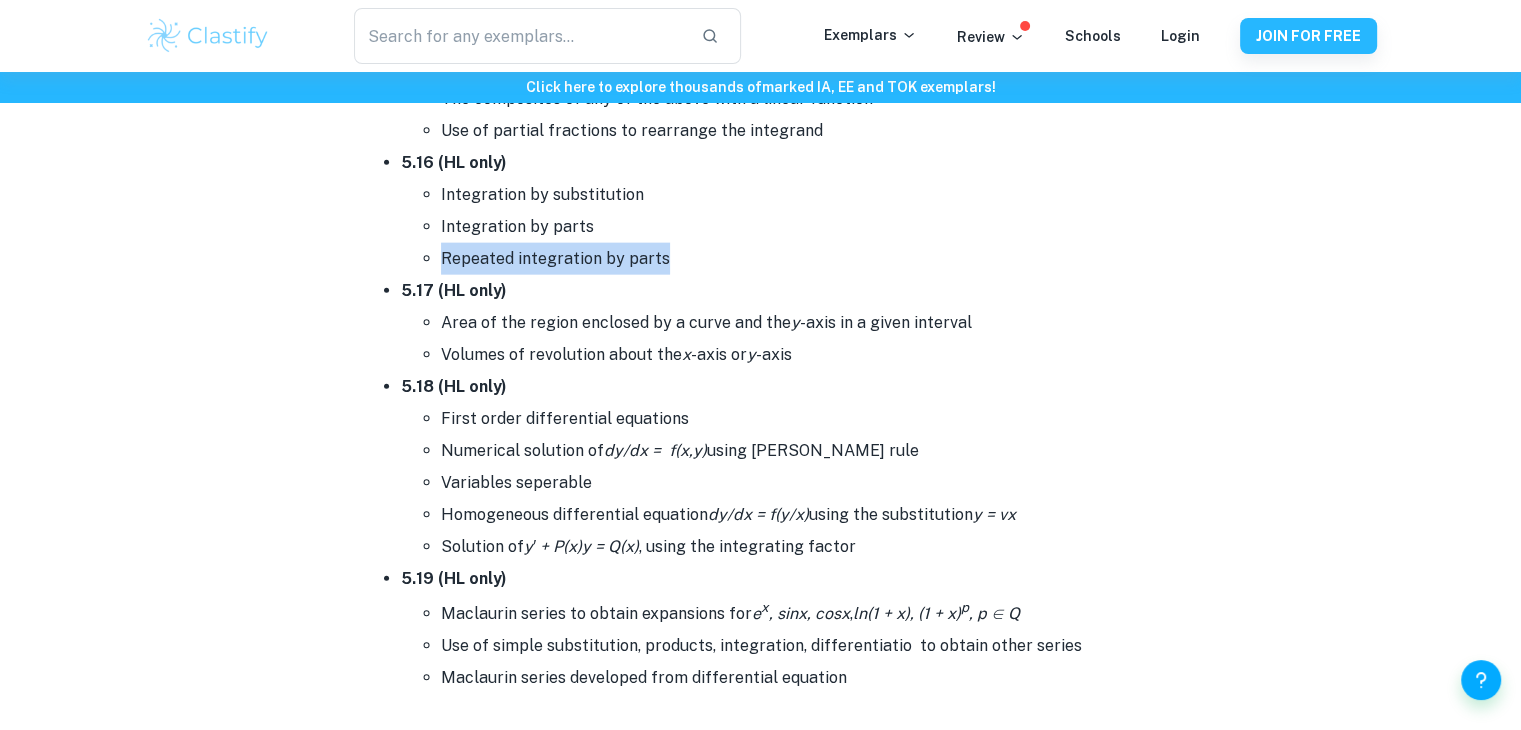 scroll, scrollTop: 12316, scrollLeft: 0, axis: vertical 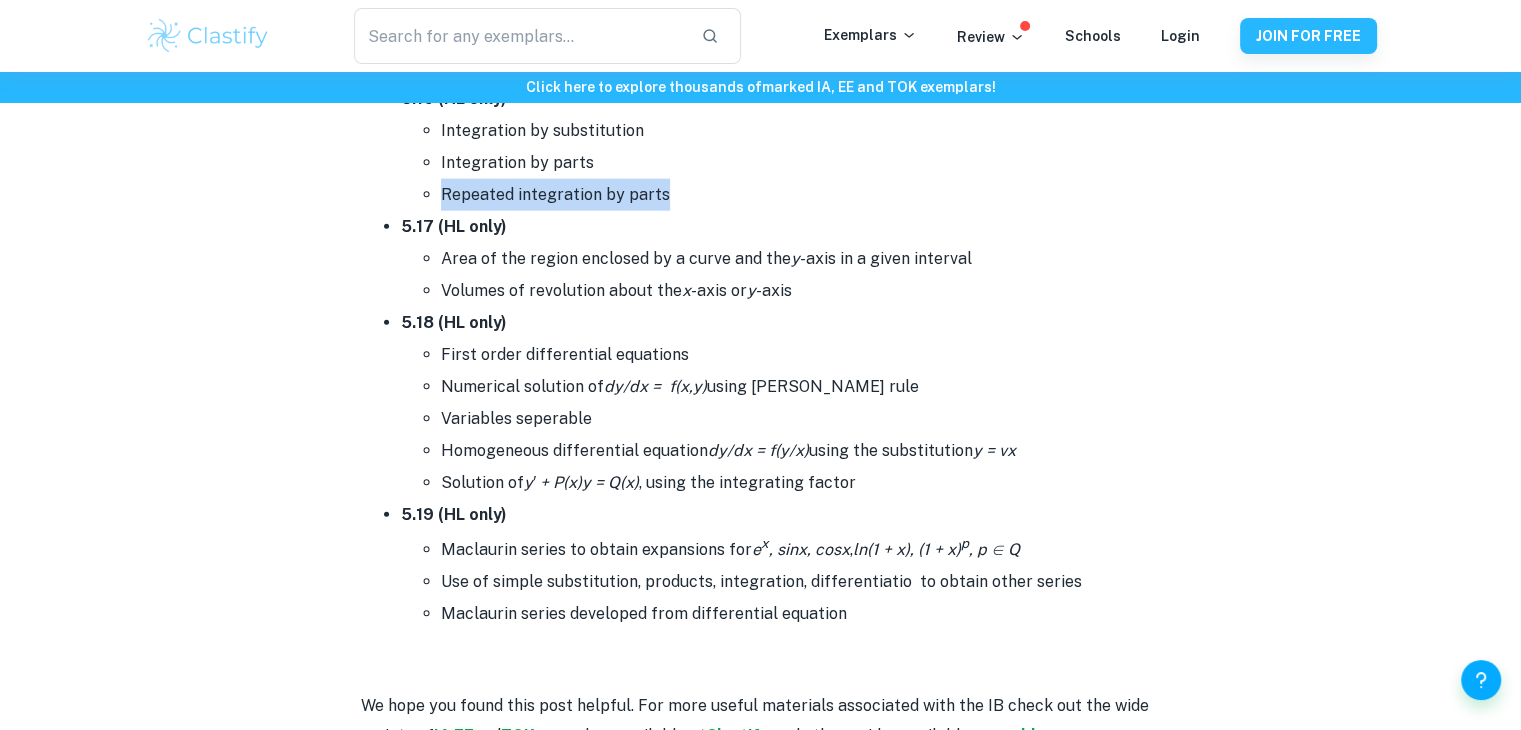 drag, startPoint x: 444, startPoint y: 245, endPoint x: 979, endPoint y: 238, distance: 535.0458 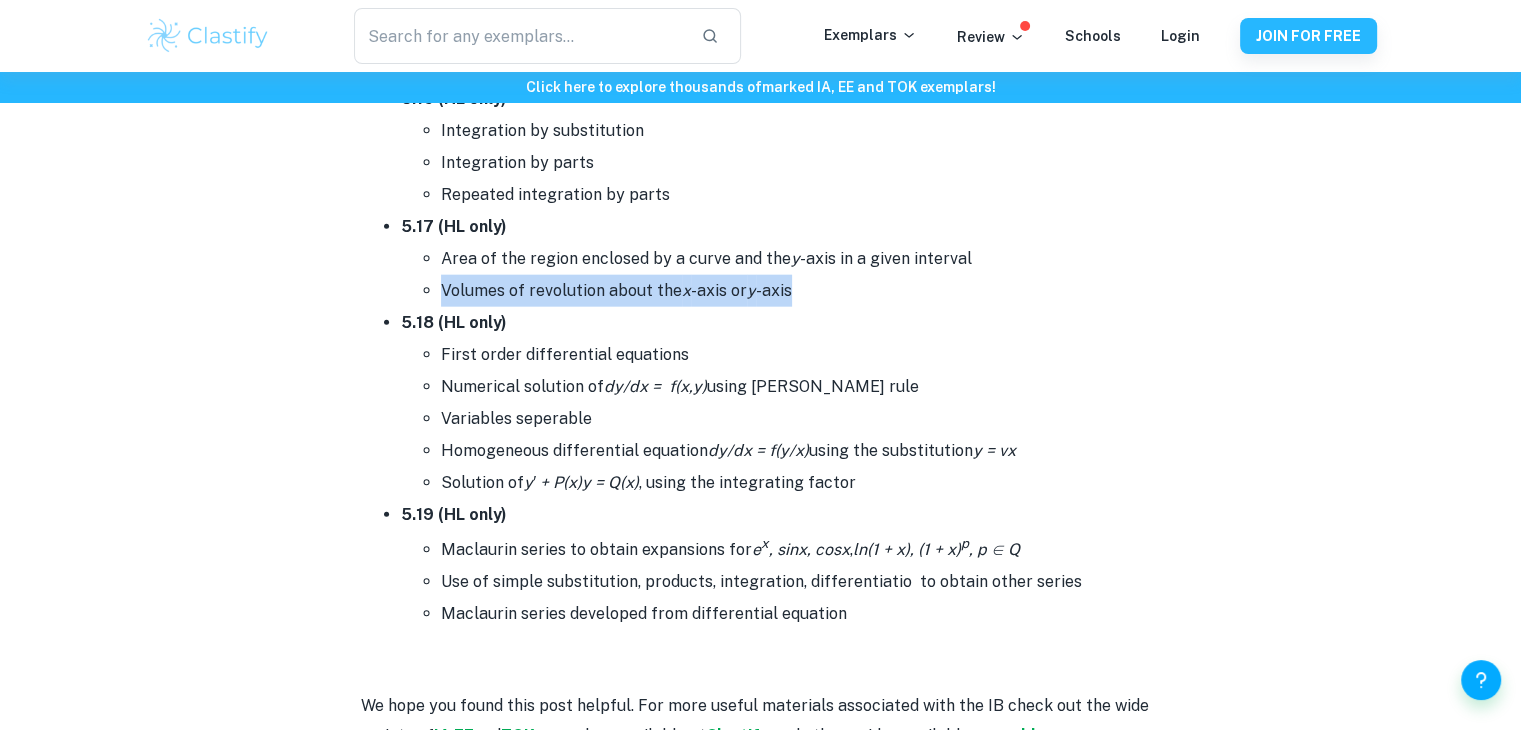 drag, startPoint x: 442, startPoint y: 277, endPoint x: 861, endPoint y: 313, distance: 420.5437 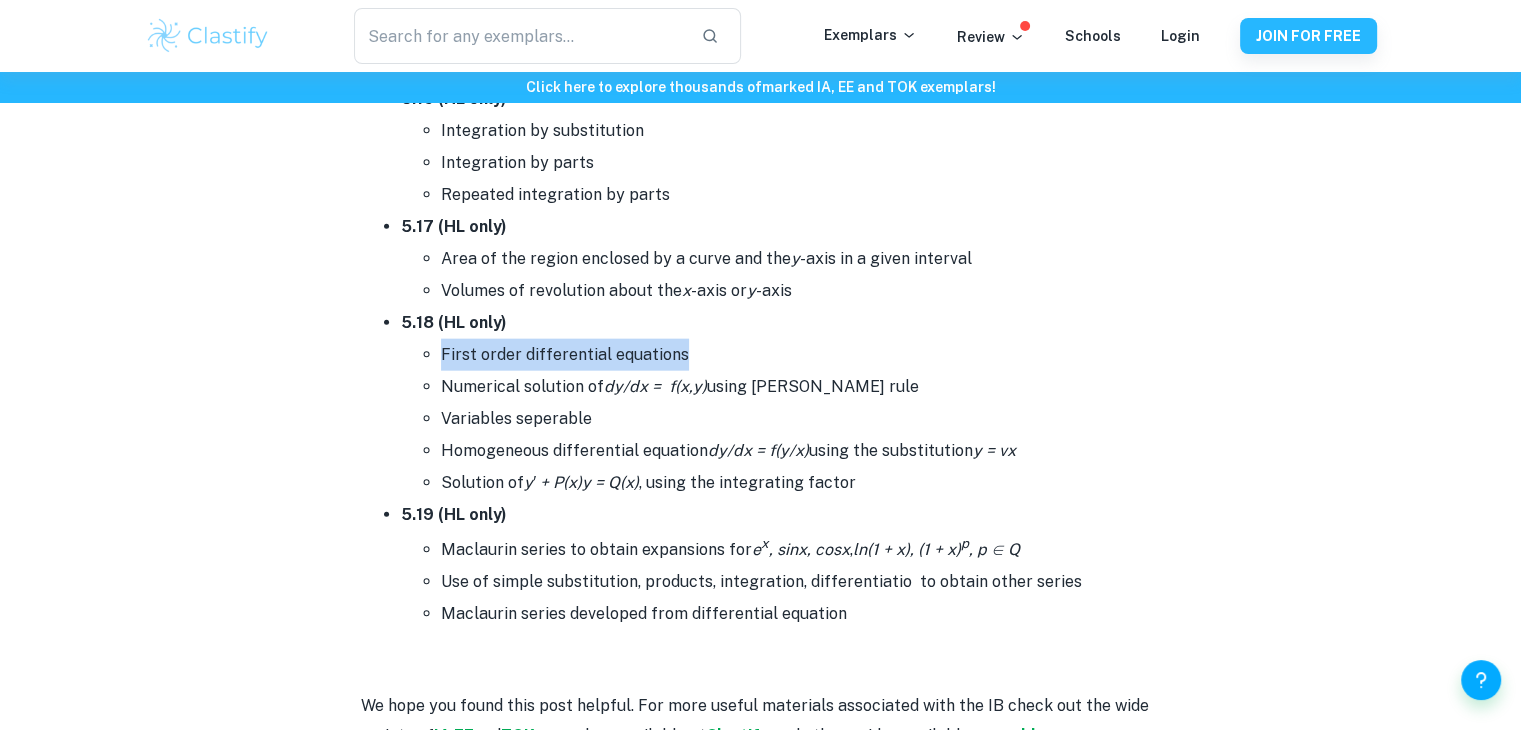 drag, startPoint x: 444, startPoint y: 336, endPoint x: 681, endPoint y: 340, distance: 237.03375 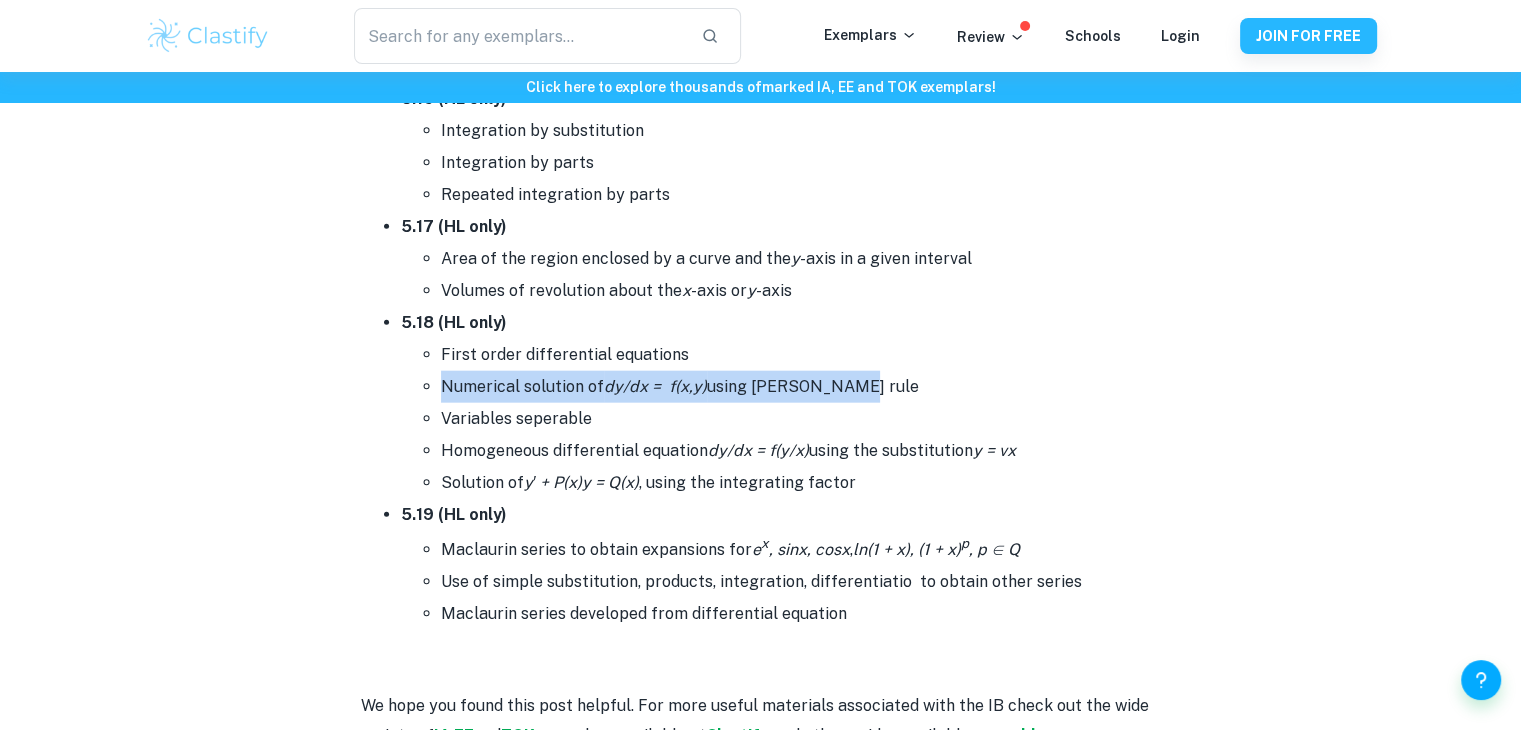 drag, startPoint x: 443, startPoint y: 374, endPoint x: 833, endPoint y: 377, distance: 390.01154 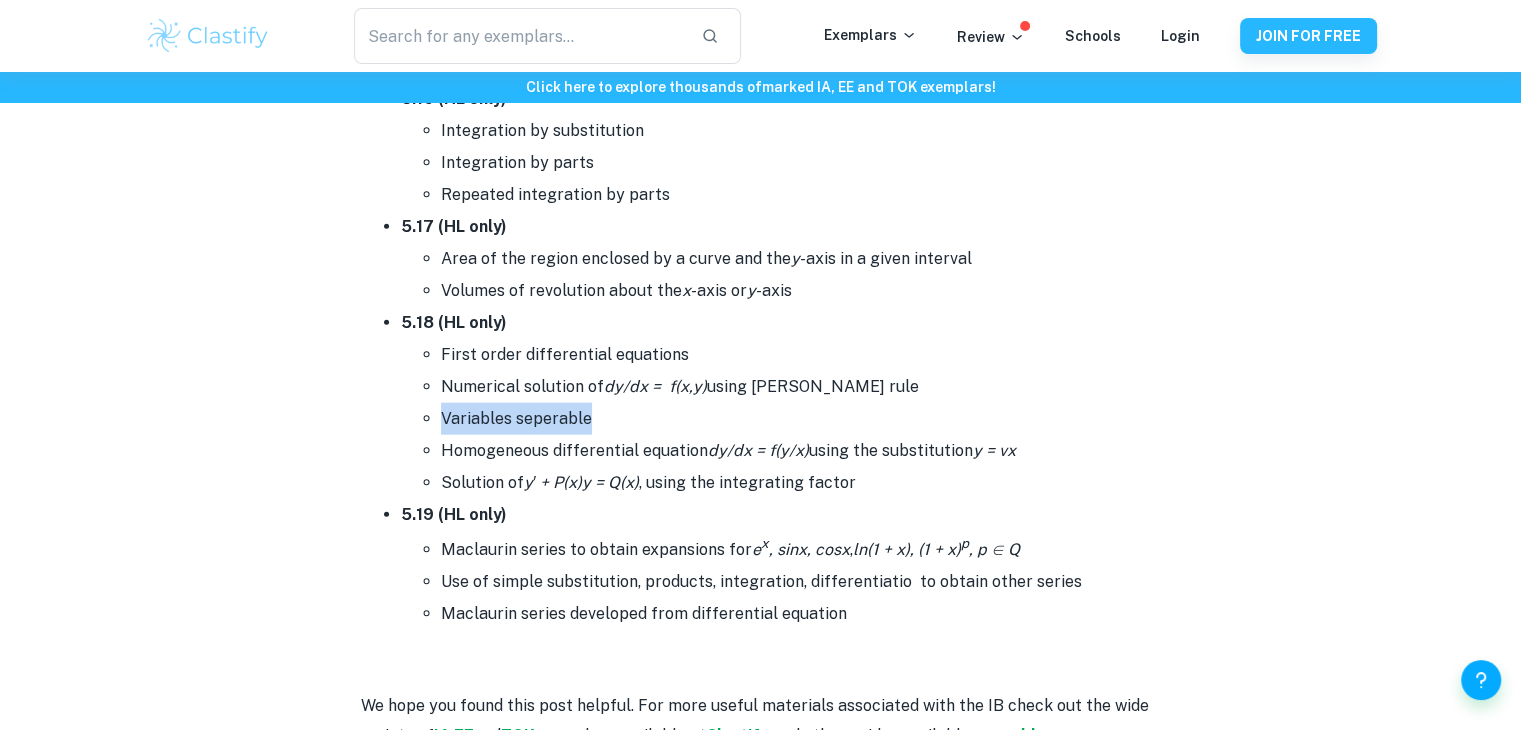 drag, startPoint x: 443, startPoint y: 409, endPoint x: 584, endPoint y: 392, distance: 142.02112 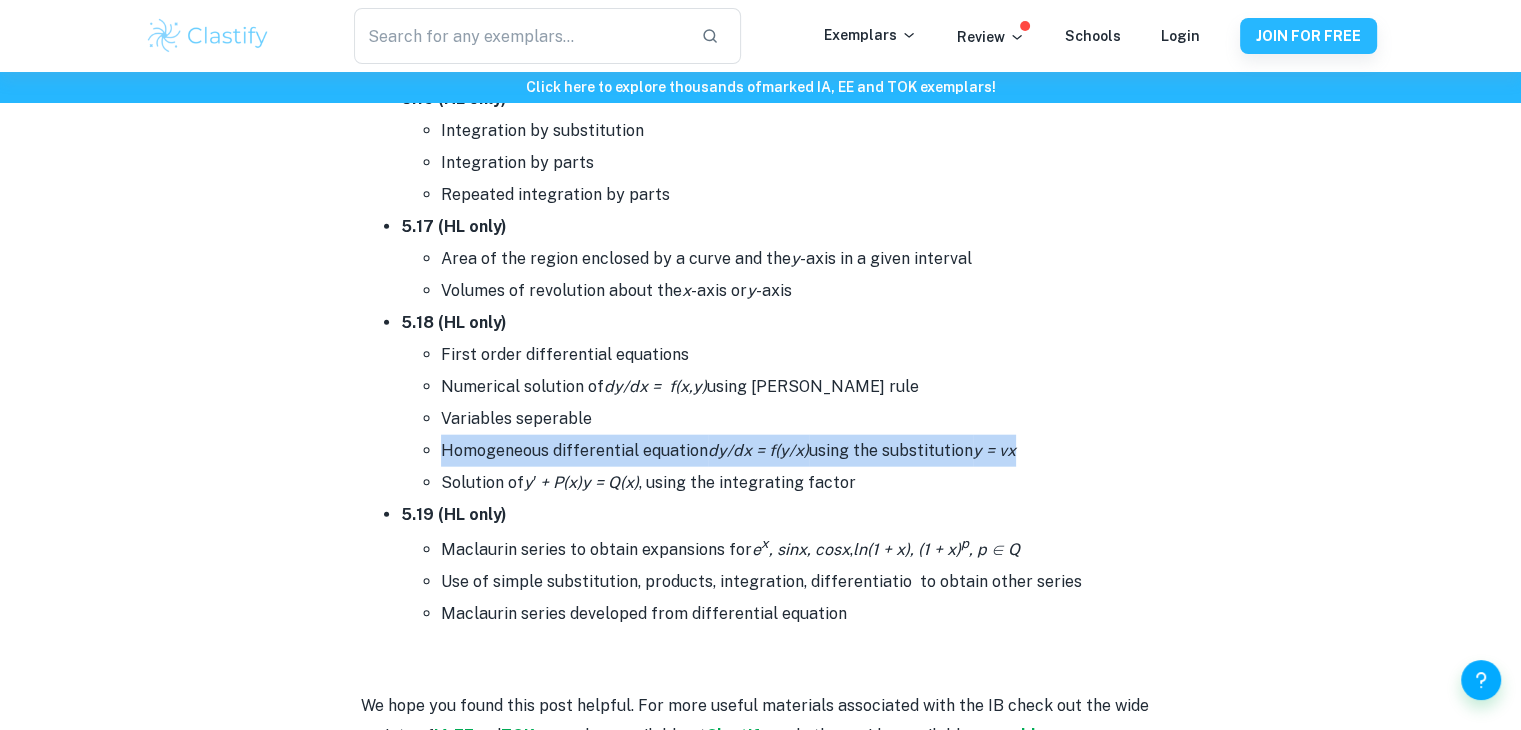 drag, startPoint x: 442, startPoint y: 434, endPoint x: 1046, endPoint y: 444, distance: 604.08276 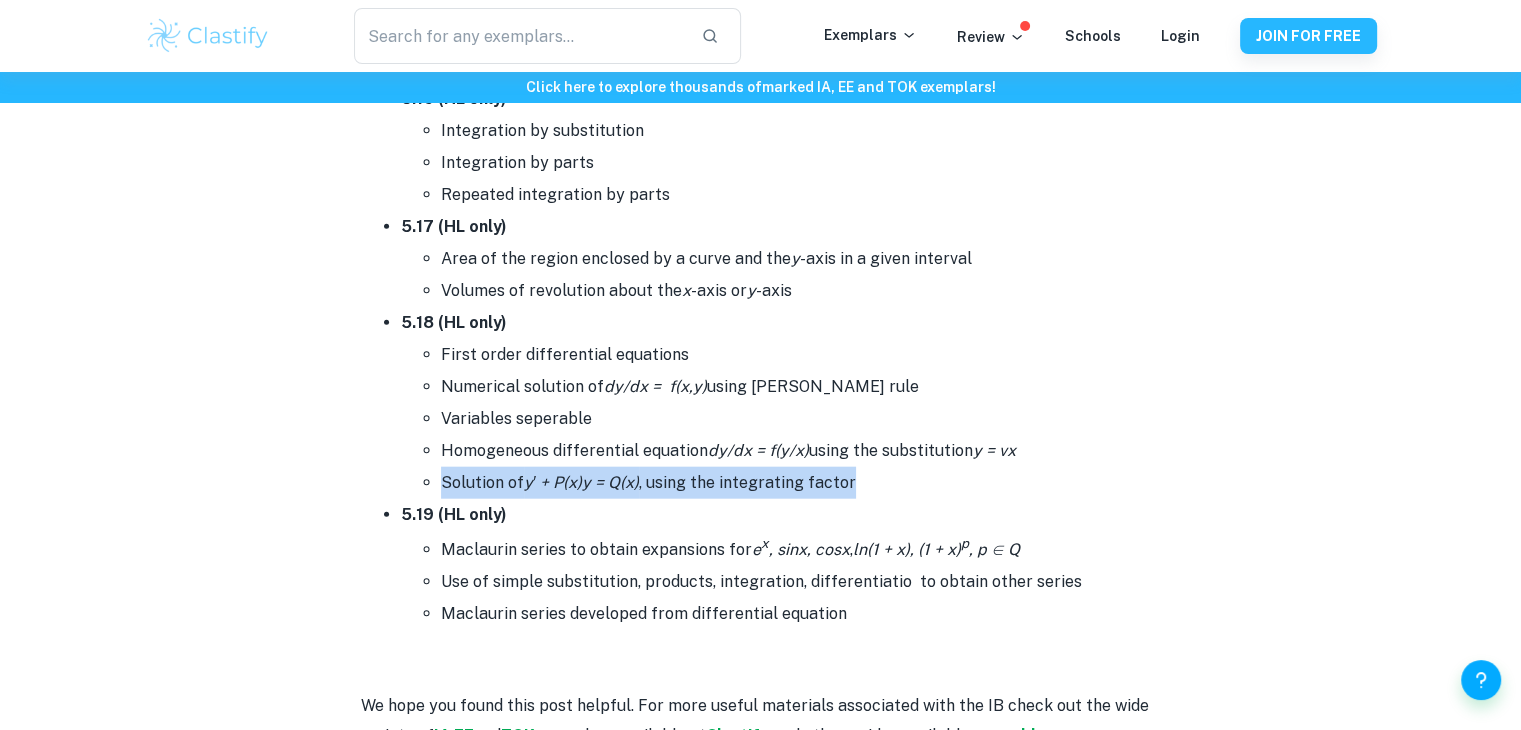 drag, startPoint x: 439, startPoint y: 457, endPoint x: 871, endPoint y: 453, distance: 432.01852 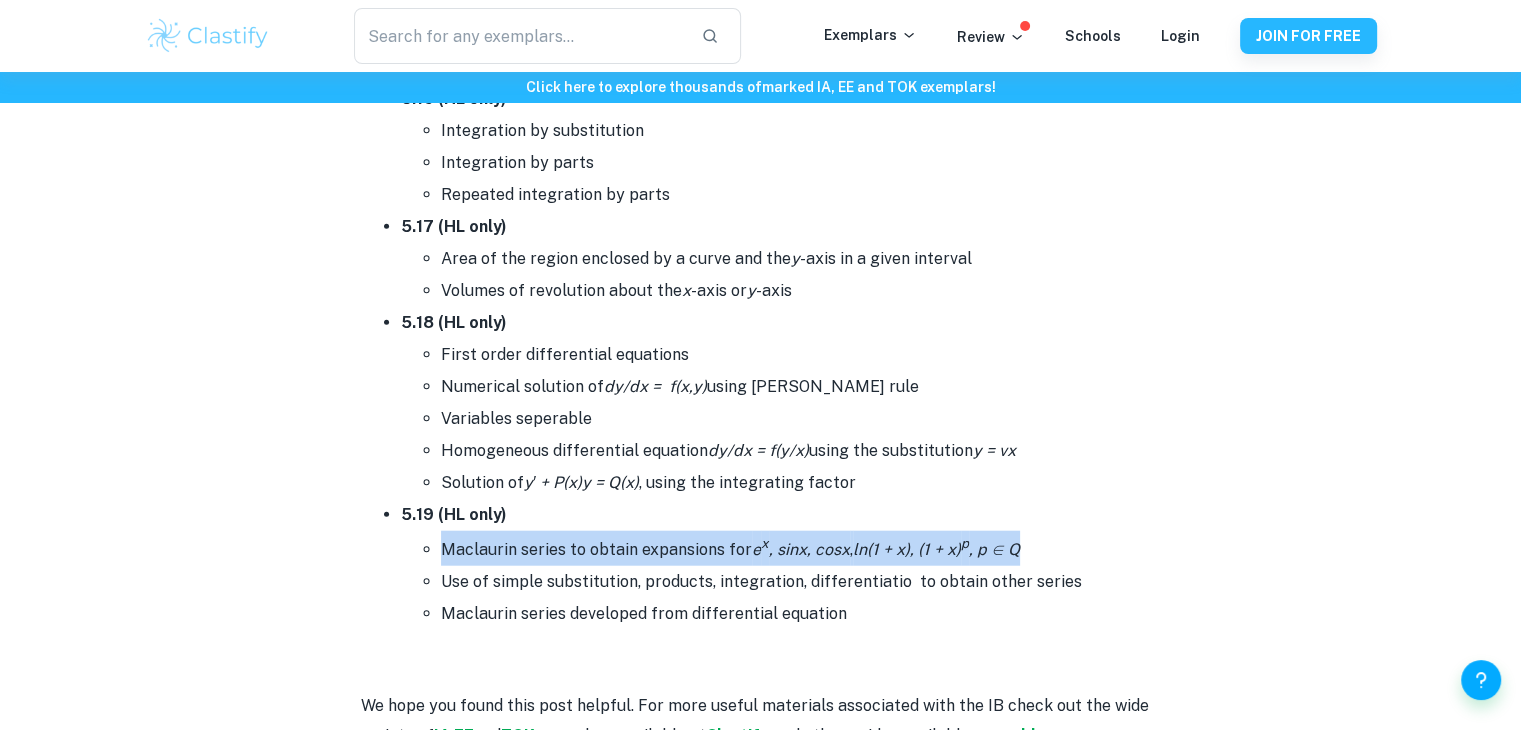 drag, startPoint x: 438, startPoint y: 546, endPoint x: 1036, endPoint y: 531, distance: 598.1881 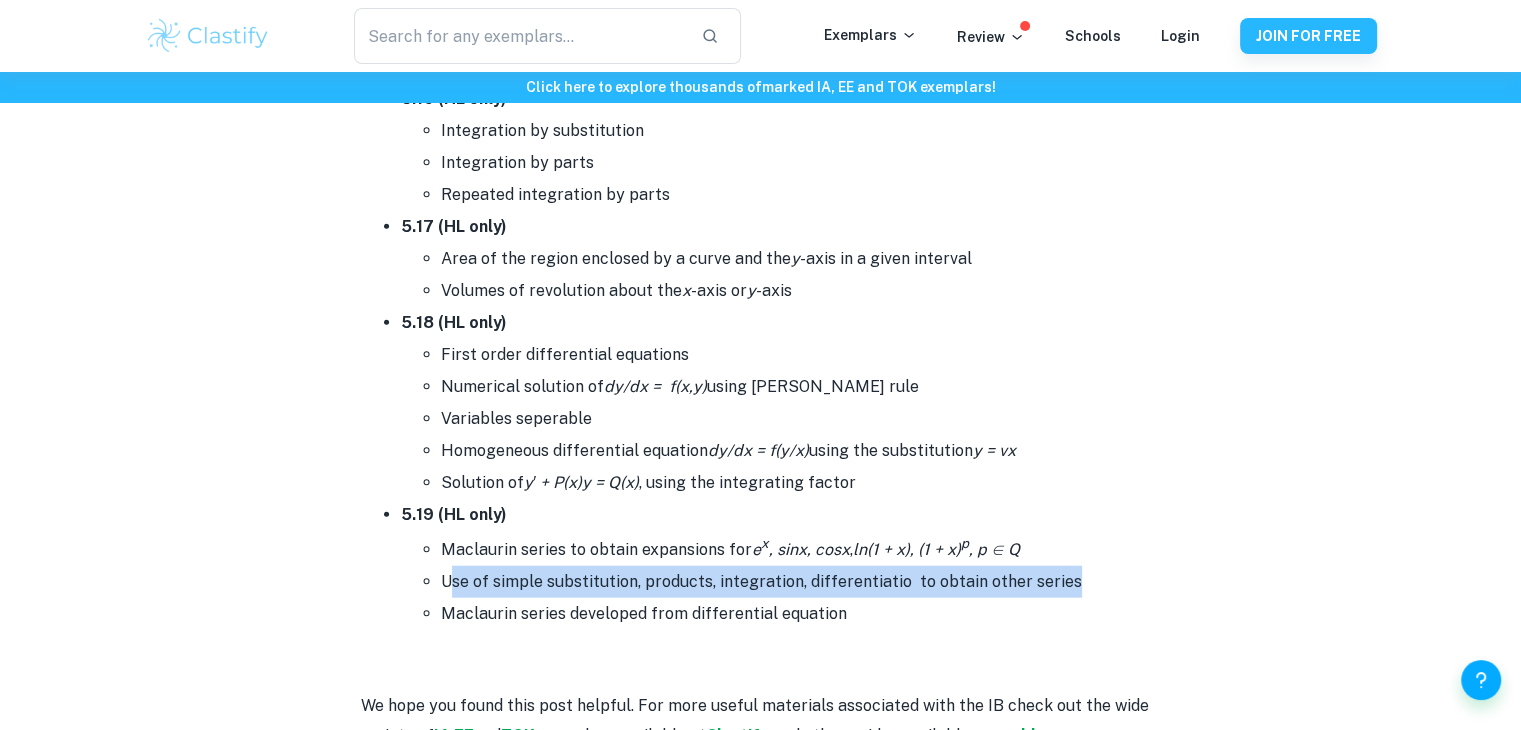 drag, startPoint x: 449, startPoint y: 568, endPoint x: 1120, endPoint y: 560, distance: 671.04767 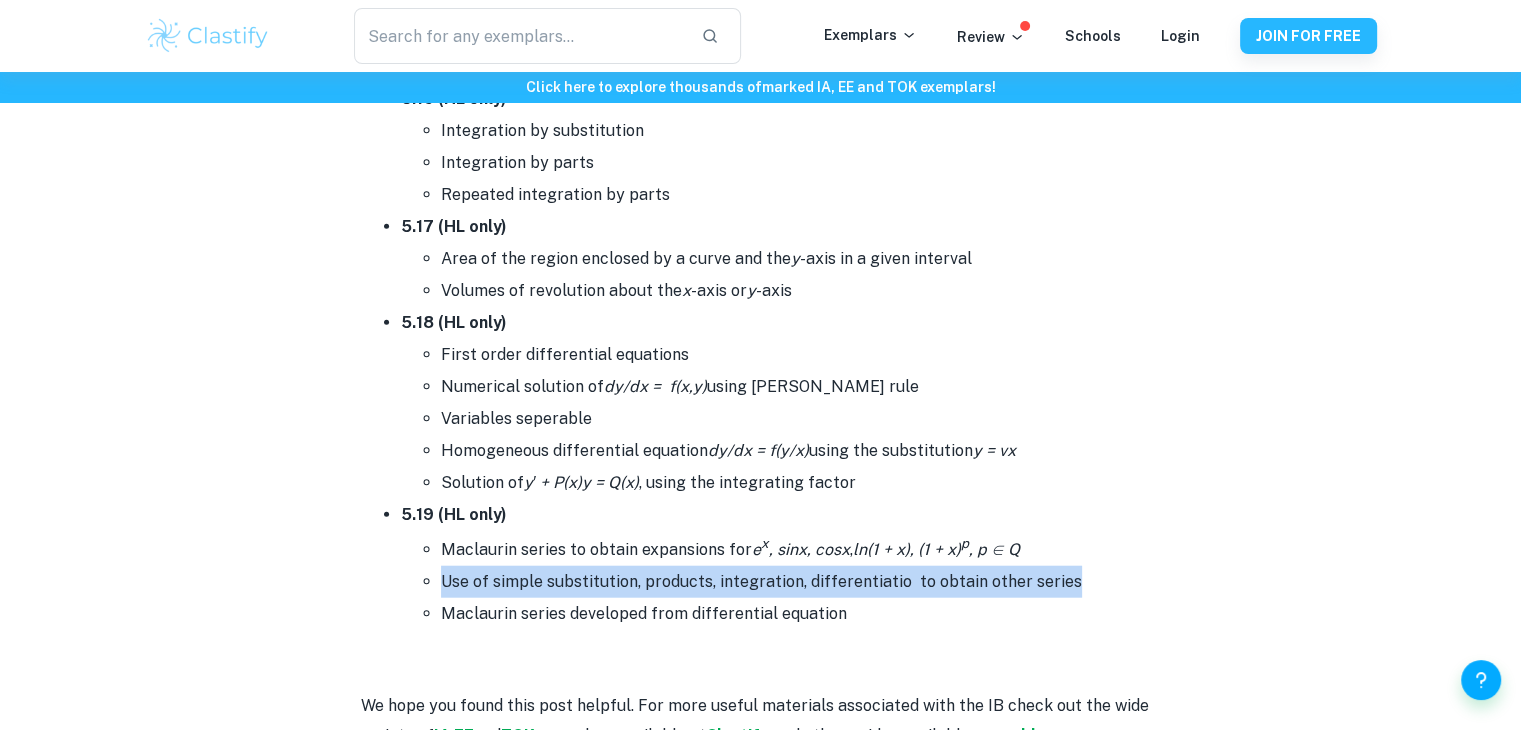 drag, startPoint x: 444, startPoint y: 563, endPoint x: 1091, endPoint y: 551, distance: 647.11127 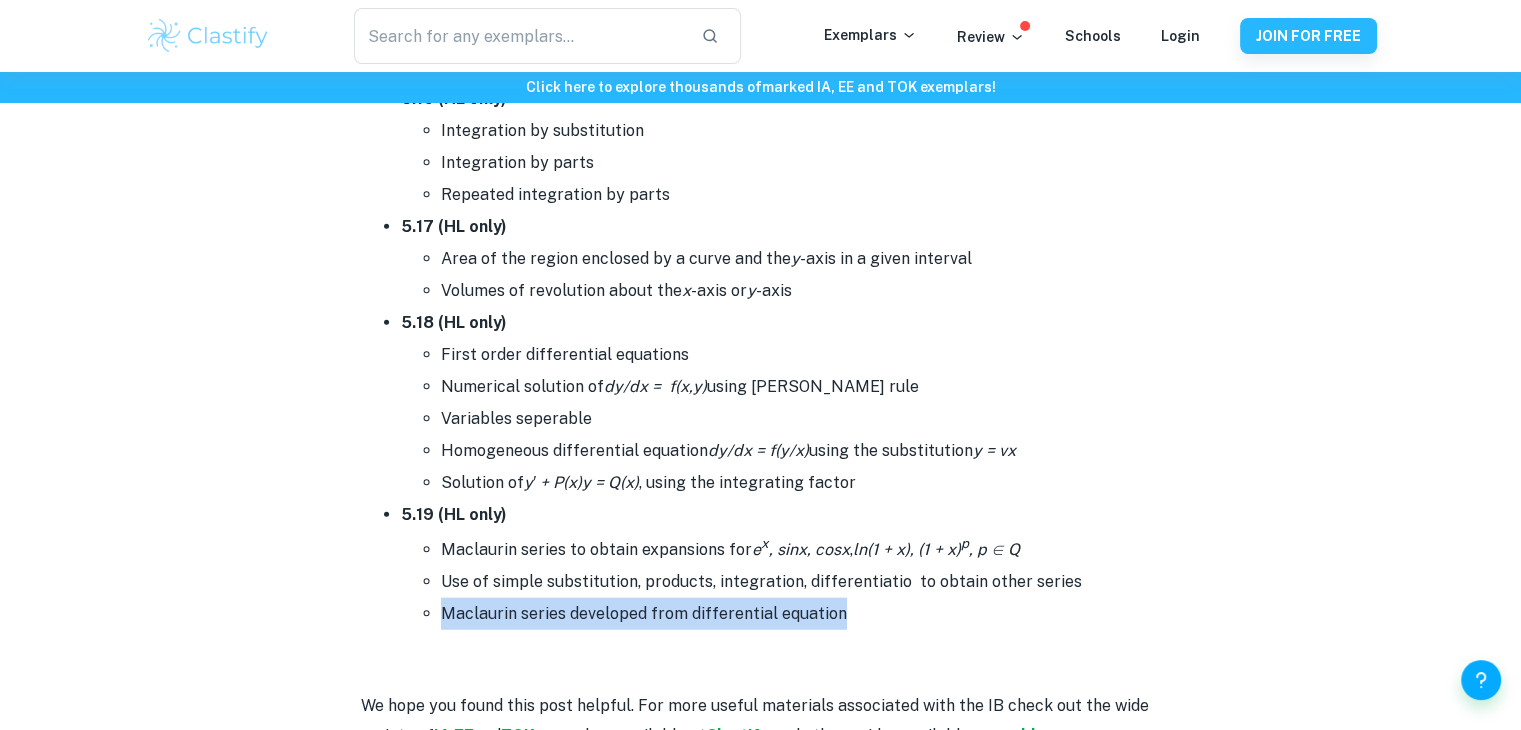 drag, startPoint x: 446, startPoint y: 601, endPoint x: 843, endPoint y: 594, distance: 397.0617 